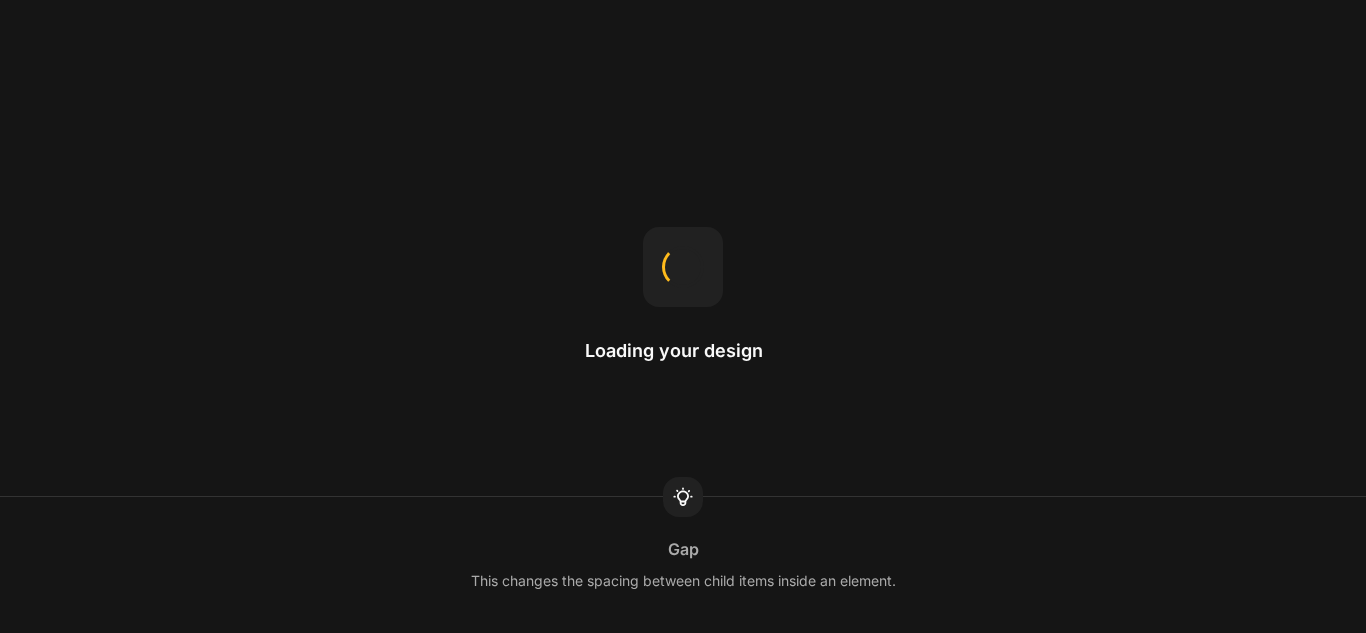 scroll, scrollTop: 0, scrollLeft: 0, axis: both 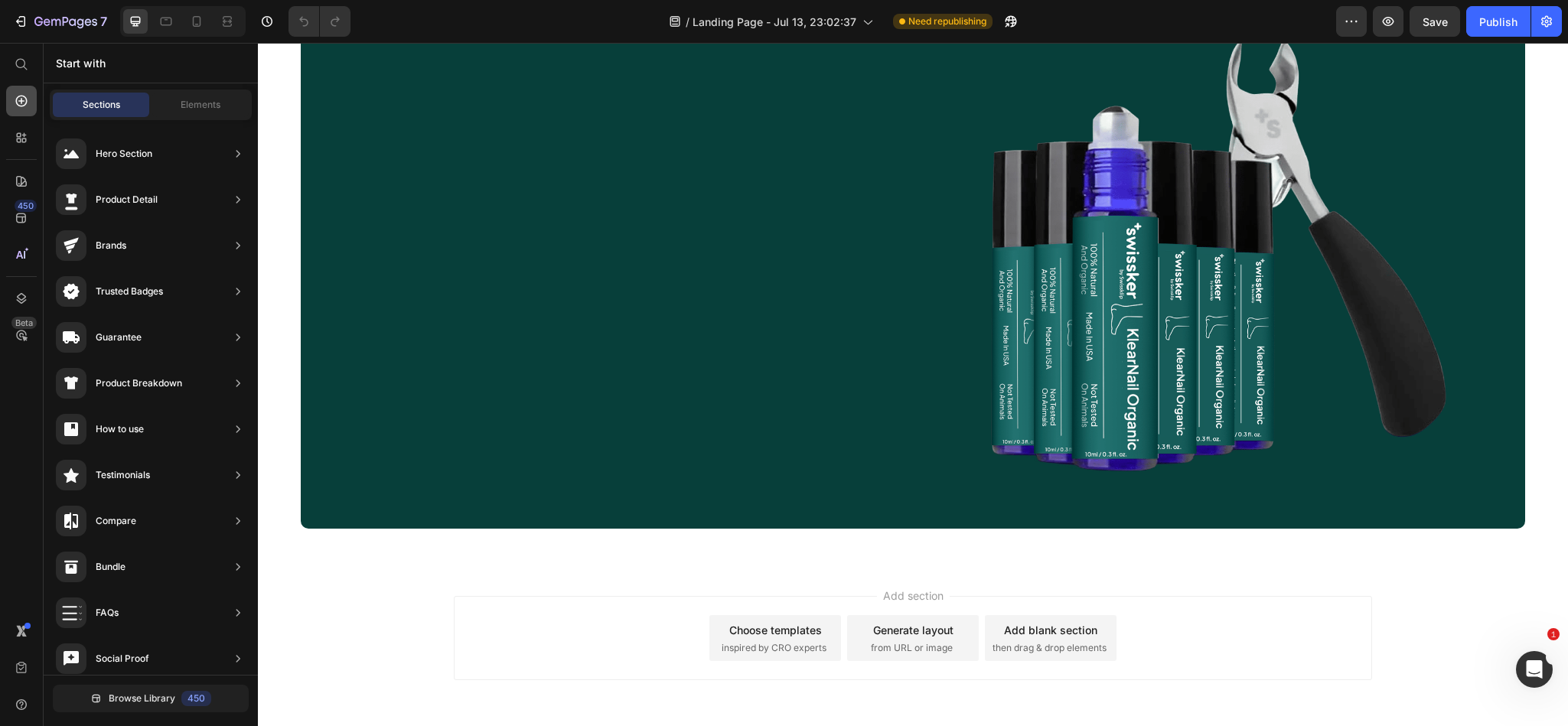 click 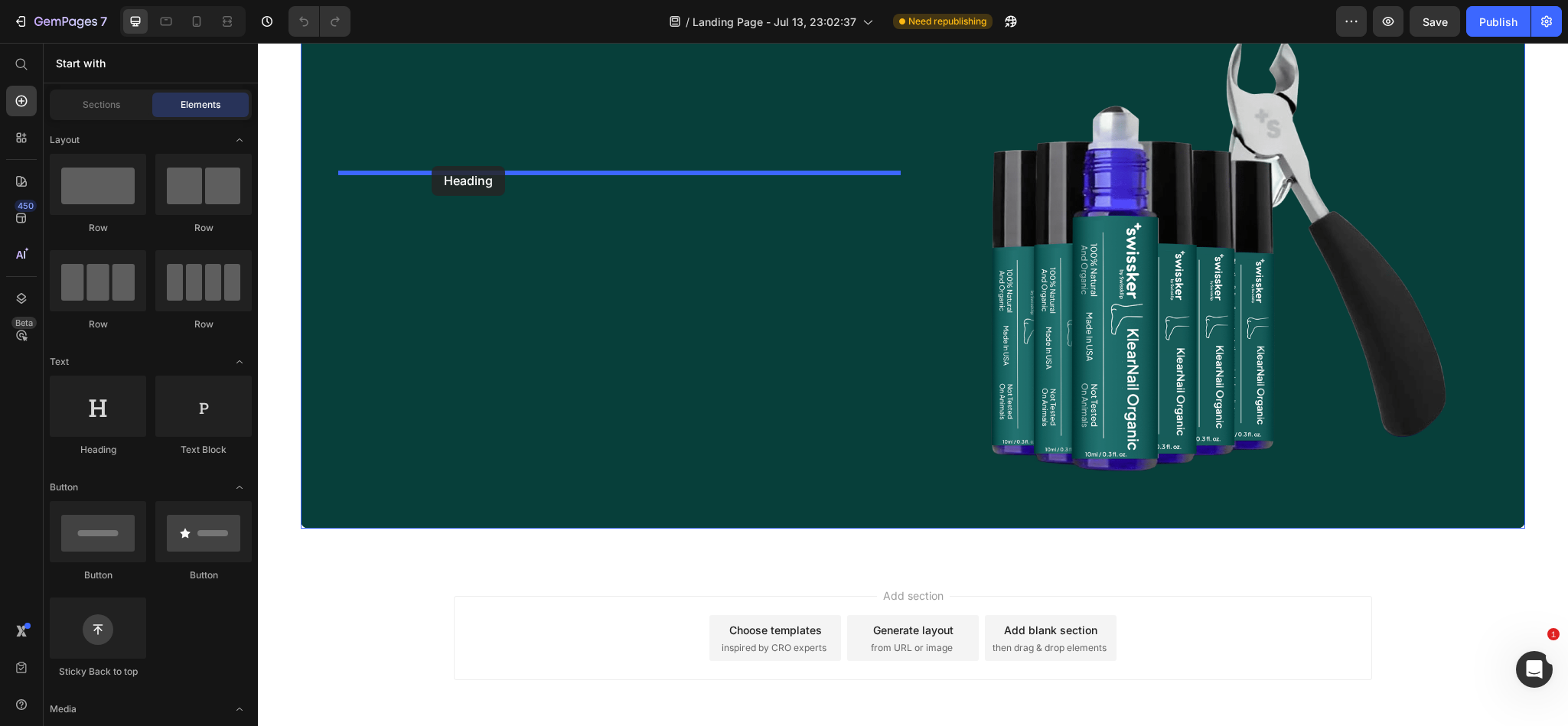 drag, startPoint x: 392, startPoint y: 465, endPoint x: 432, endPoint y: 166, distance: 301.66372 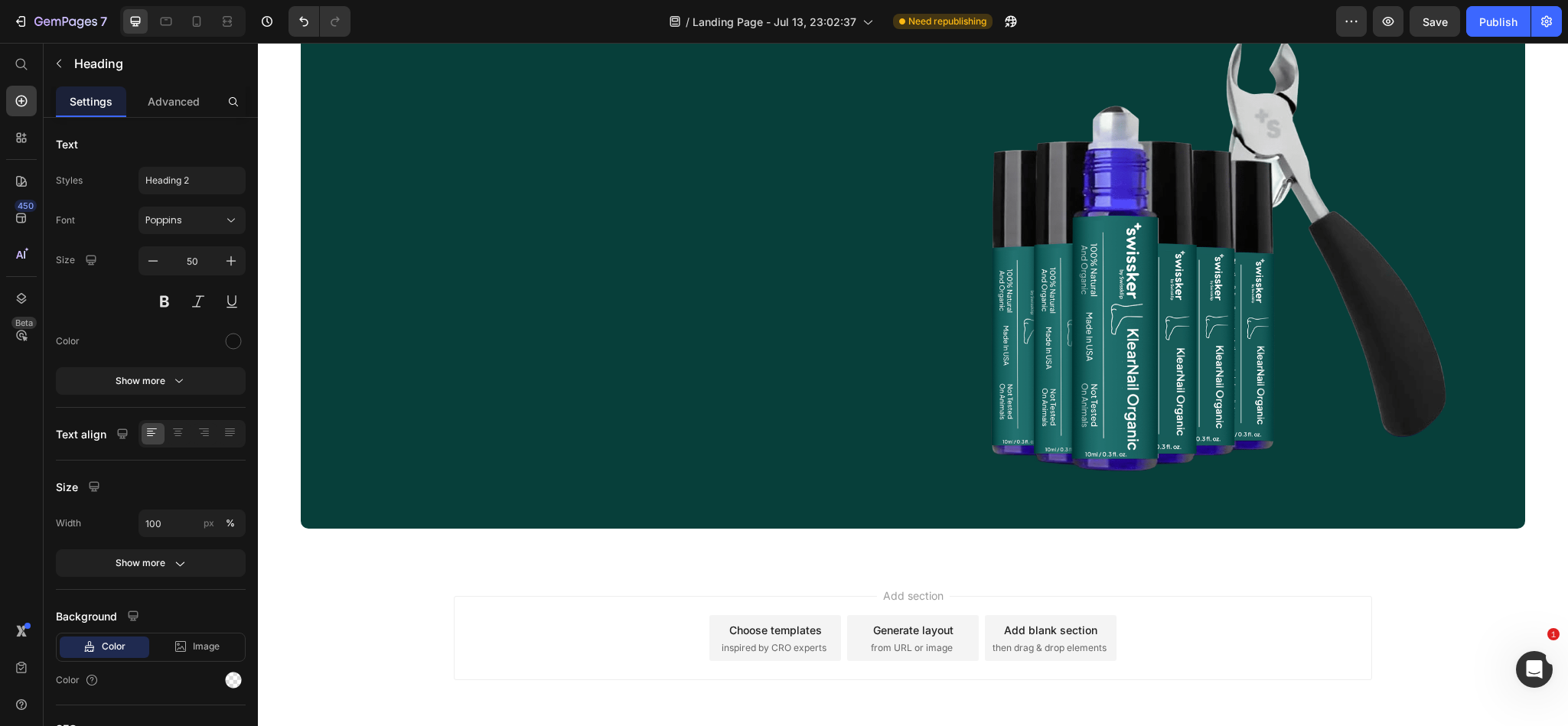click on "Your heading text goes here" at bounding box center [628, -31] 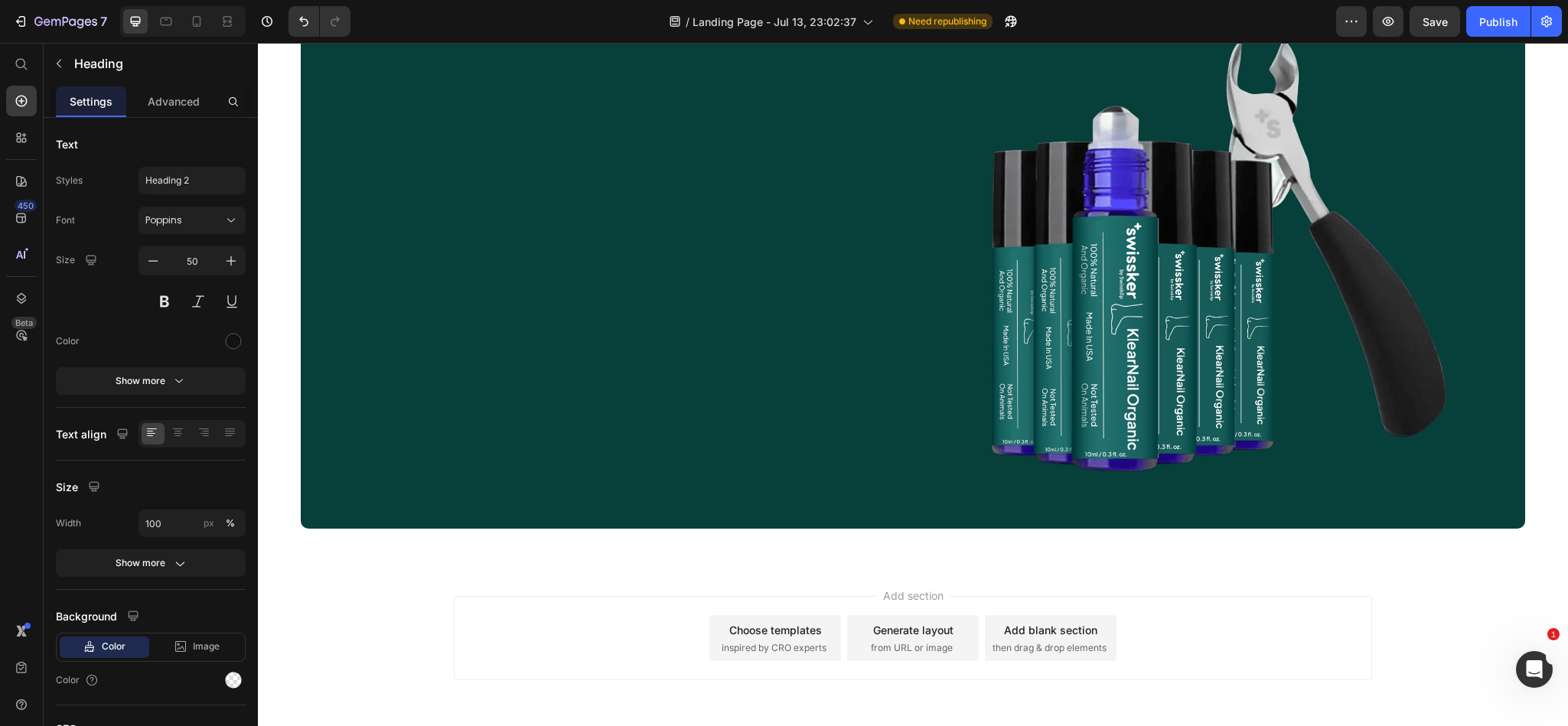 click on "Your heading text goes here" at bounding box center (628, -31) 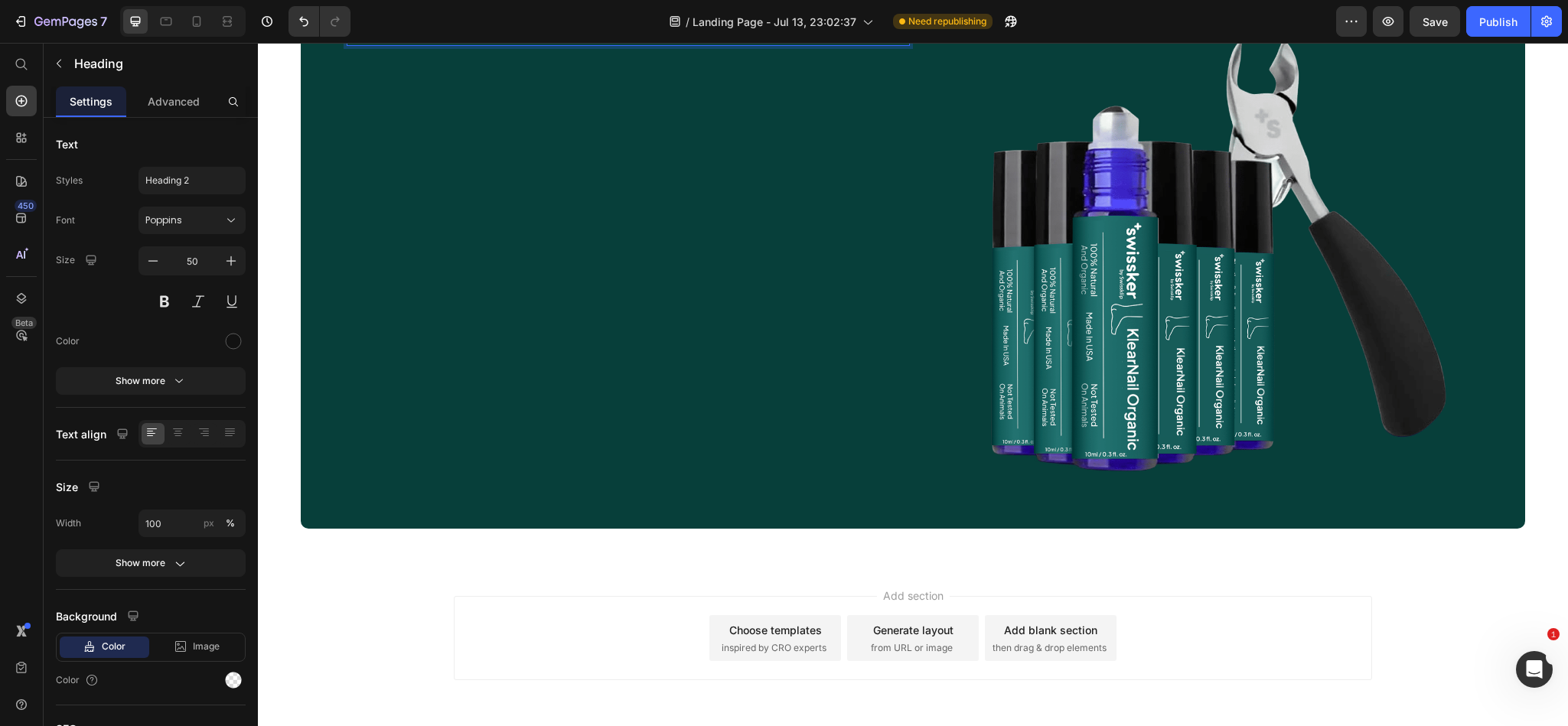 scroll, scrollTop: 1, scrollLeft: 0, axis: vertical 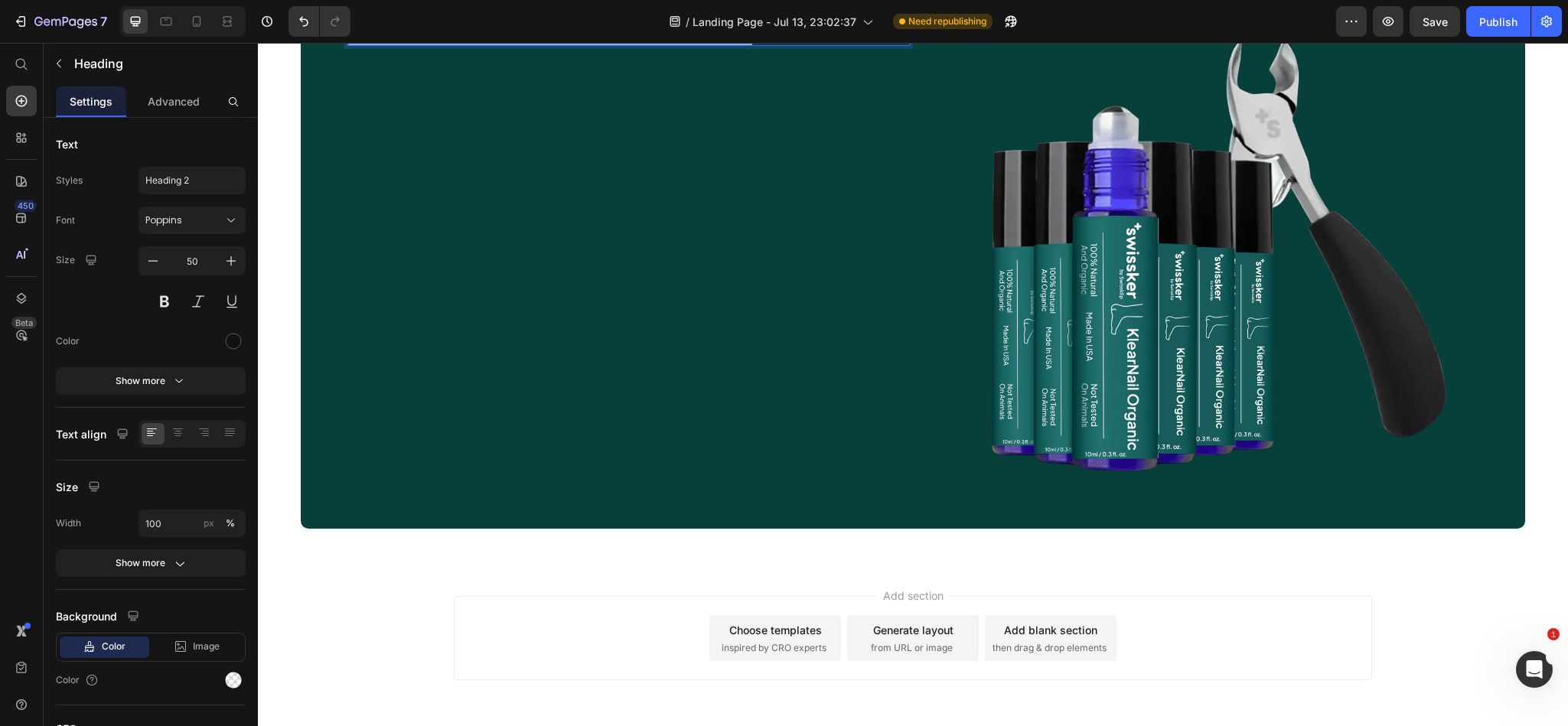 drag, startPoint x: 763, startPoint y: 248, endPoint x: 341, endPoint y: 196, distance: 425.1917 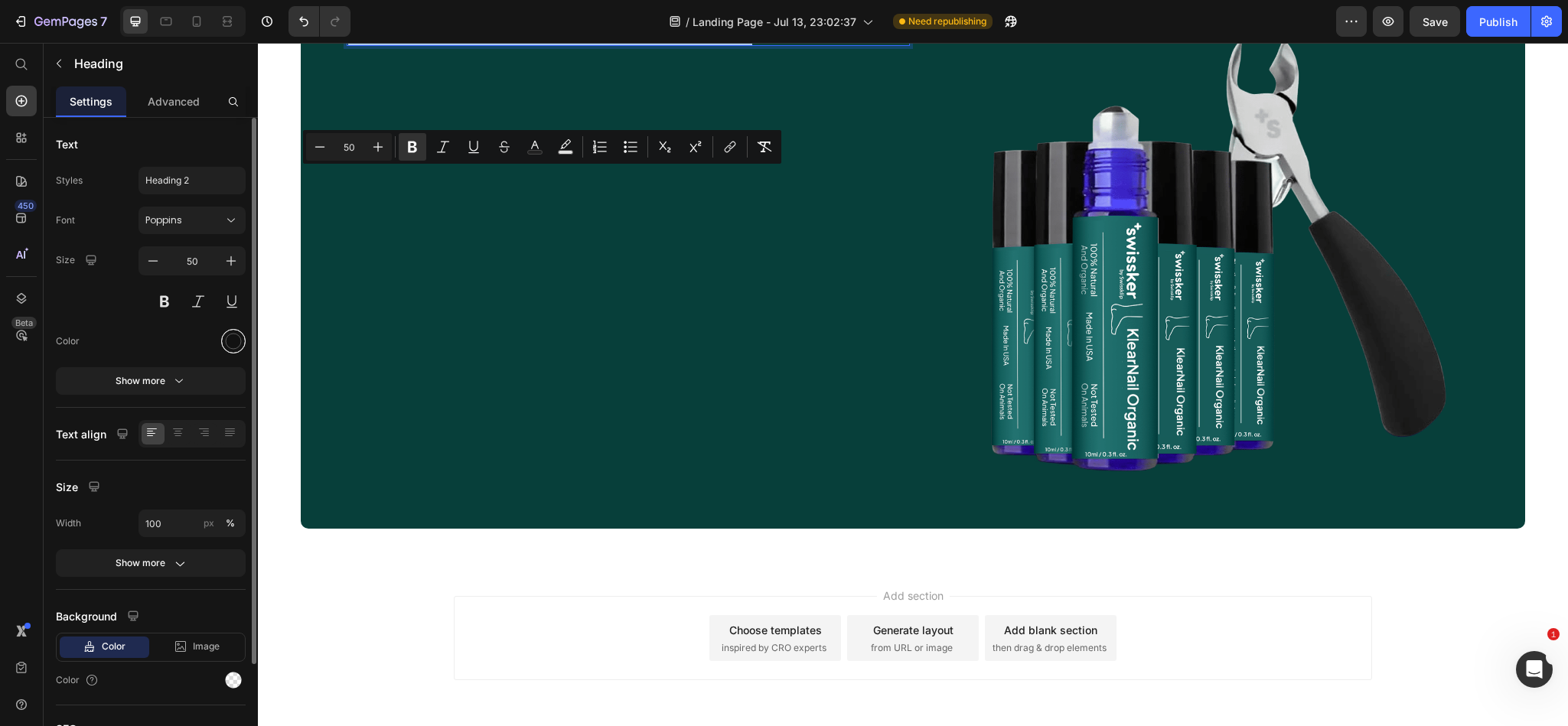 click at bounding box center (233, 341) 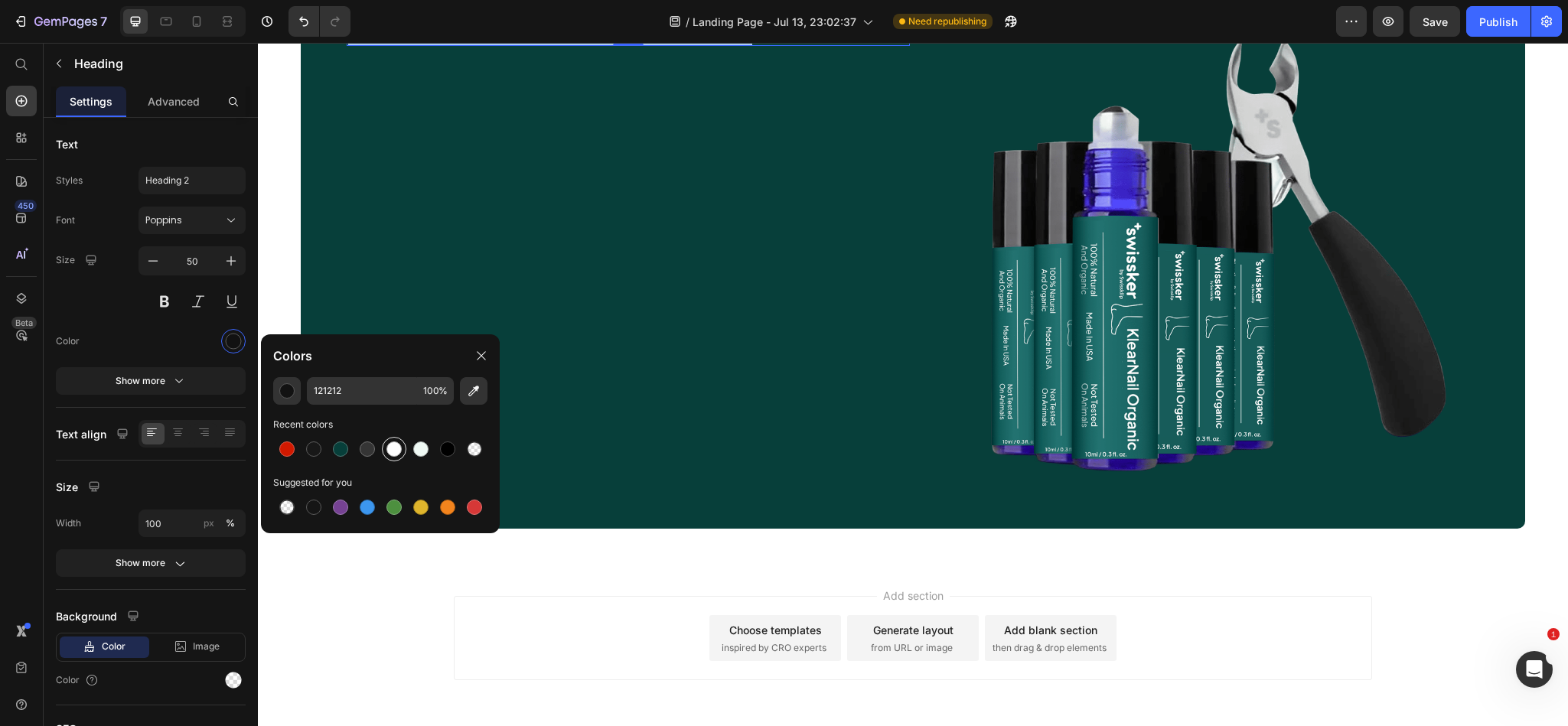 click at bounding box center (394, 449) 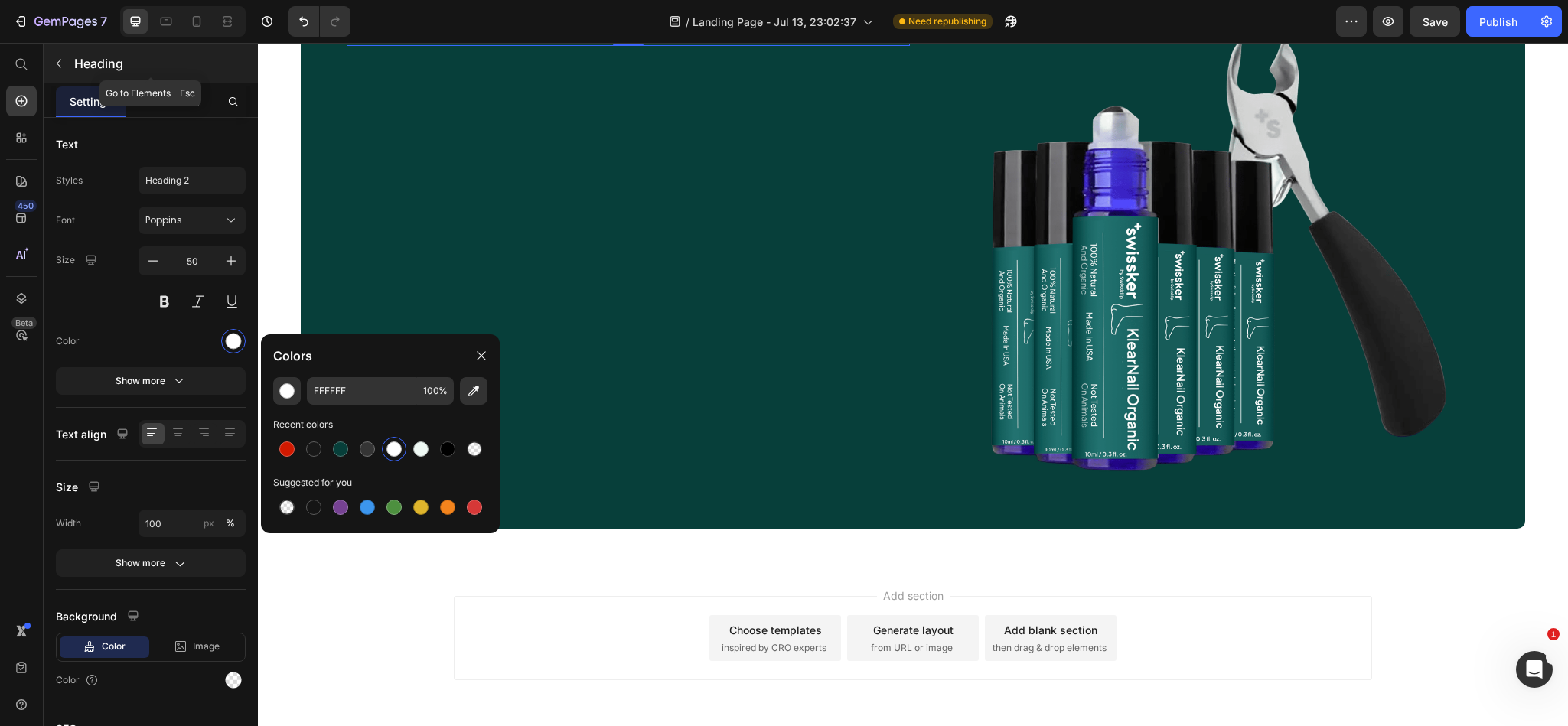 click 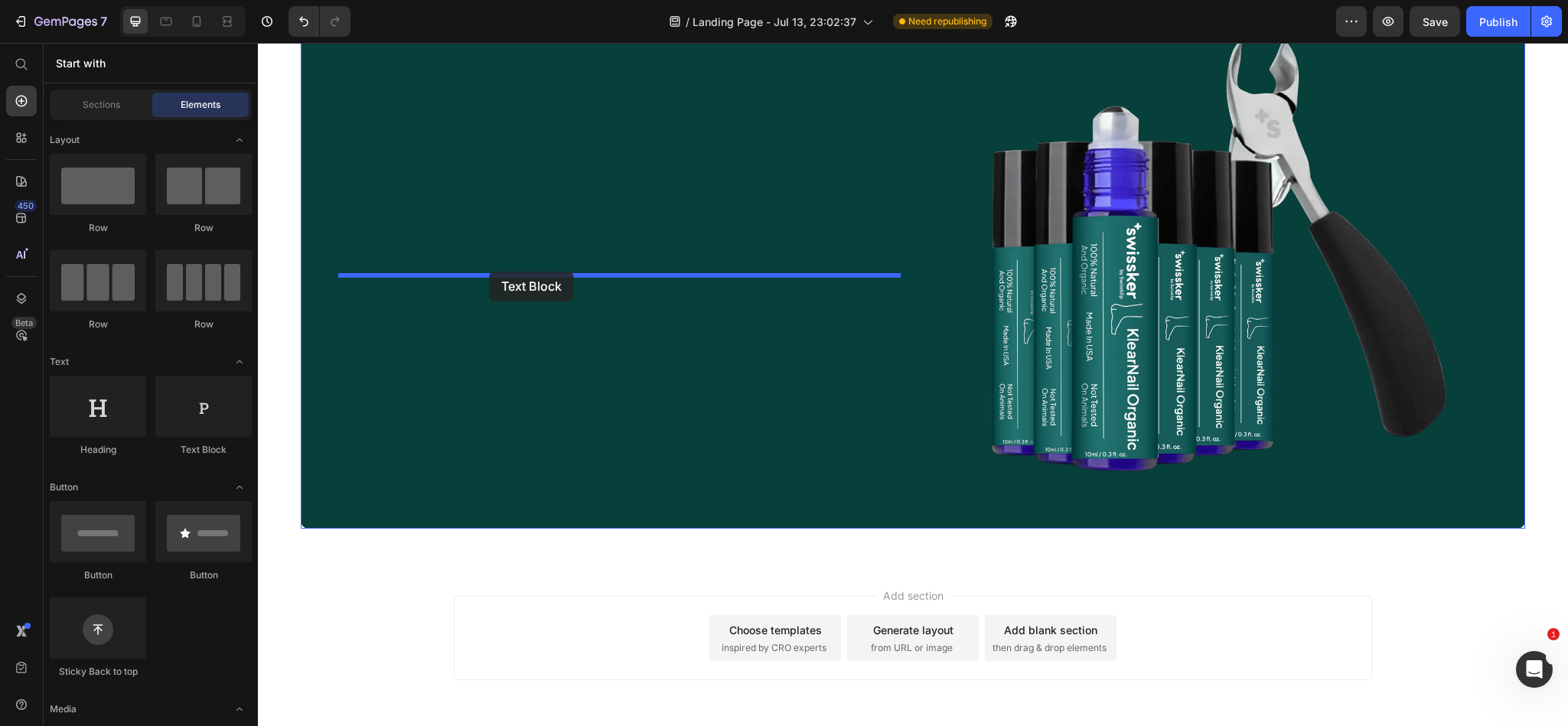 drag, startPoint x: 510, startPoint y: 468, endPoint x: 489, endPoint y: 272, distance: 197.12179 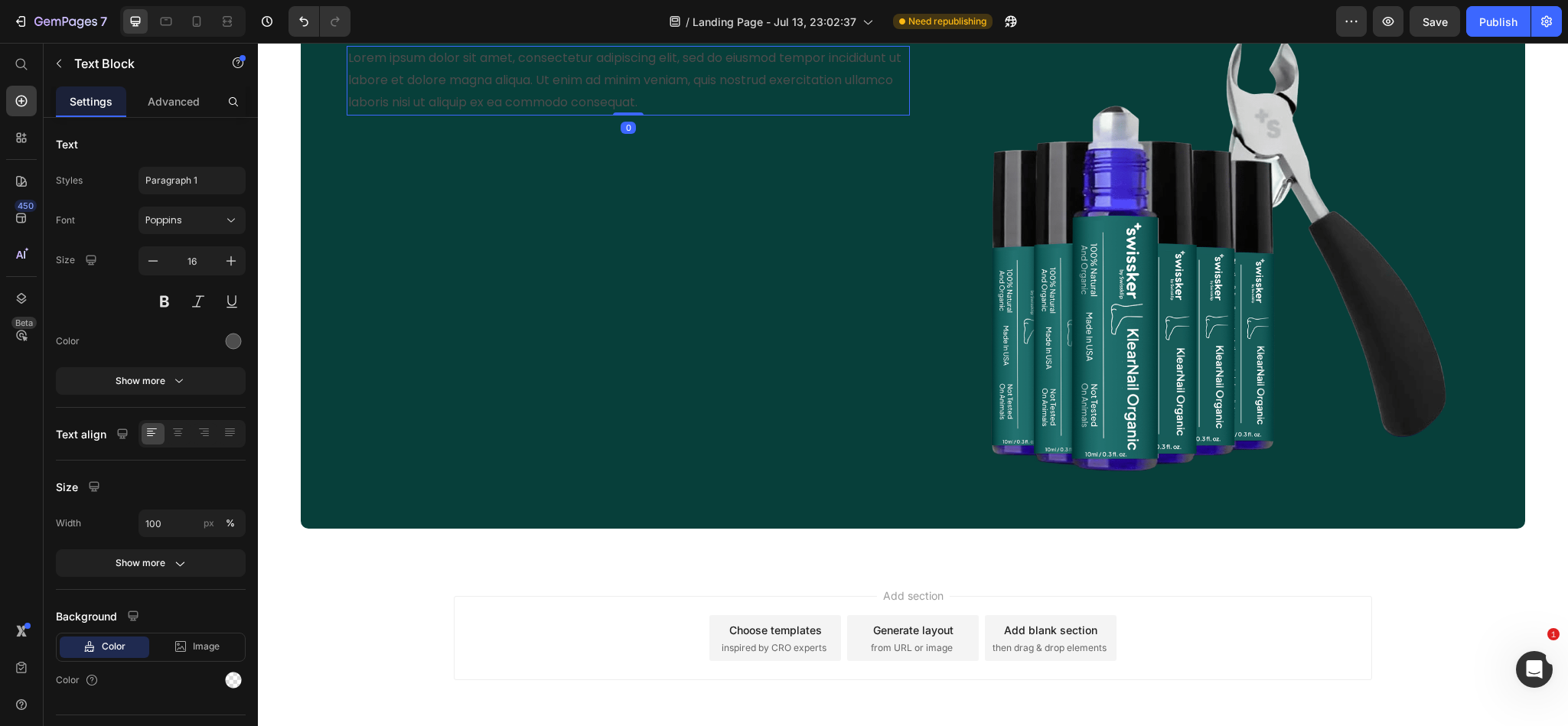 click on "Lorem ipsum dolor sit amet, consectetur adipiscing elit, sed do eiusmod tempor incididunt ut labore et dolore magna aliqua. Ut enim ad minim veniam, quis nostrud exercitation ullamco laboris nisi ut aliquip ex ea commodo consequat." at bounding box center [628, 80] 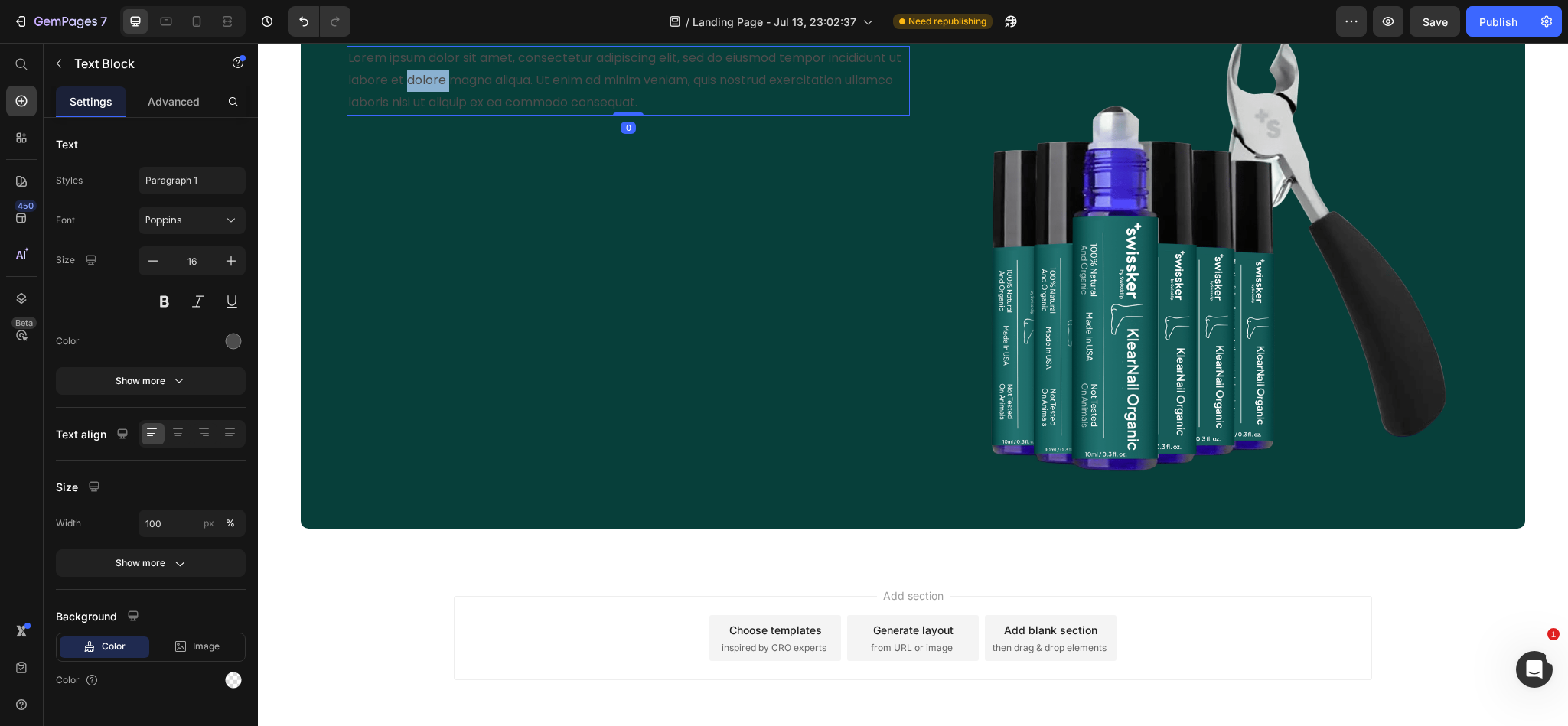 click on "Lorem ipsum dolor sit amet, consectetur adipiscing elit, sed do eiusmod tempor incididunt ut labore et dolore magna aliqua. Ut enim ad minim veniam, quis nostrud exercitation ullamco laboris nisi ut aliquip ex ea commodo consequat." at bounding box center [628, 80] 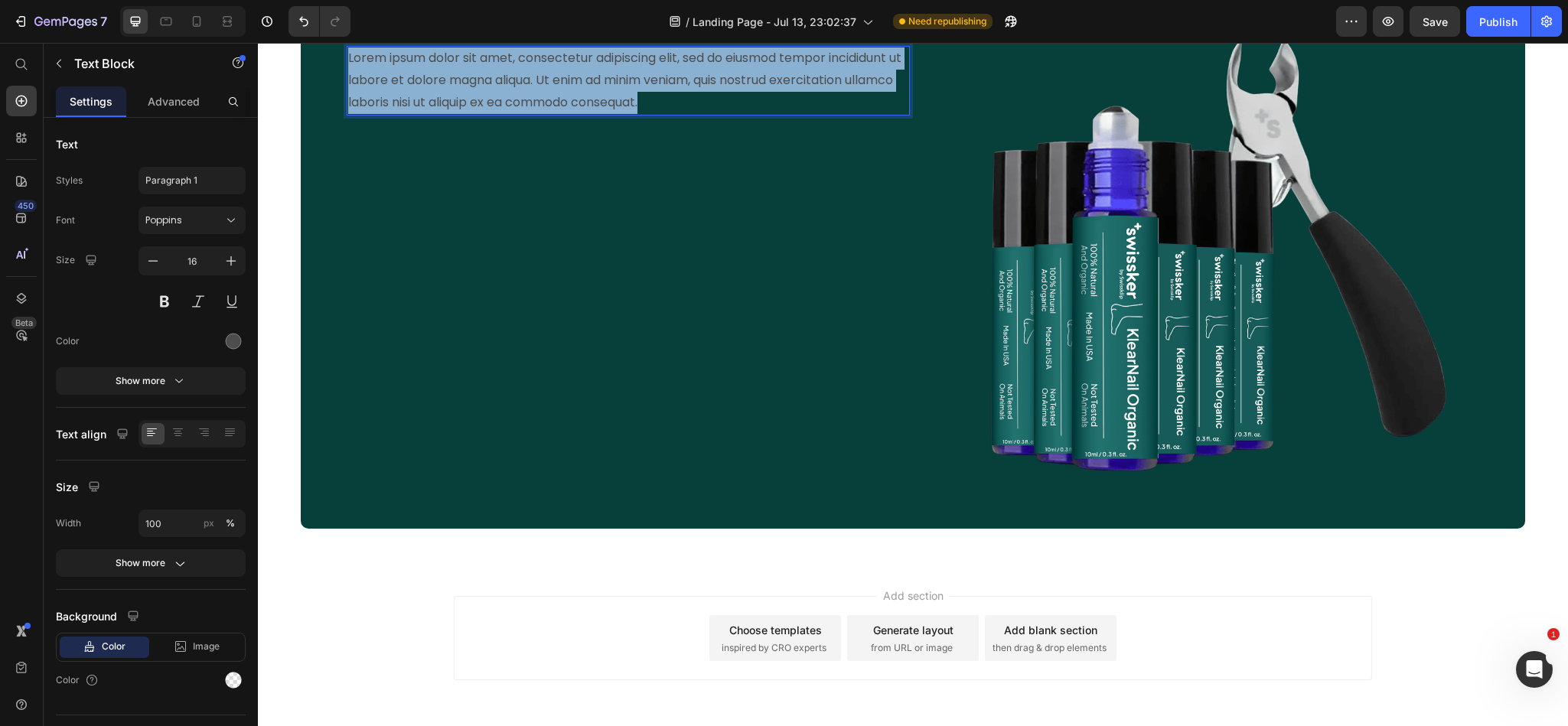 click on "Lorem ipsum dolor sit amet, consectetur adipiscing elit, sed do eiusmod tempor incididunt ut labore et dolore magna aliqua. Ut enim ad minim veniam, quis nostrud exercitation ullamco laboris nisi ut aliquip ex ea commodo consequat." at bounding box center (628, 80) 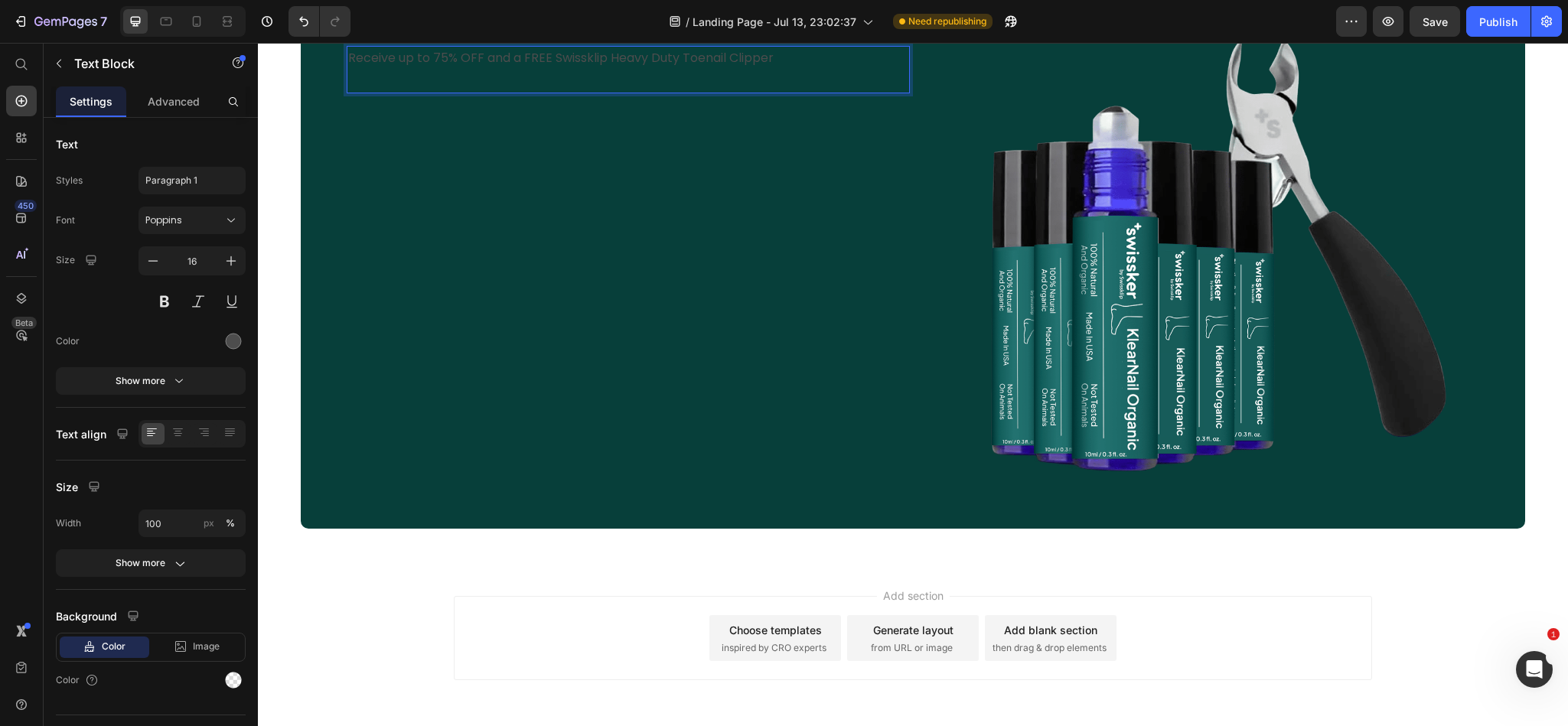 click on "Receive up to 75% OFF and a FREE Swissklip Heavy Duty Toenail Clipper" at bounding box center (628, 70) 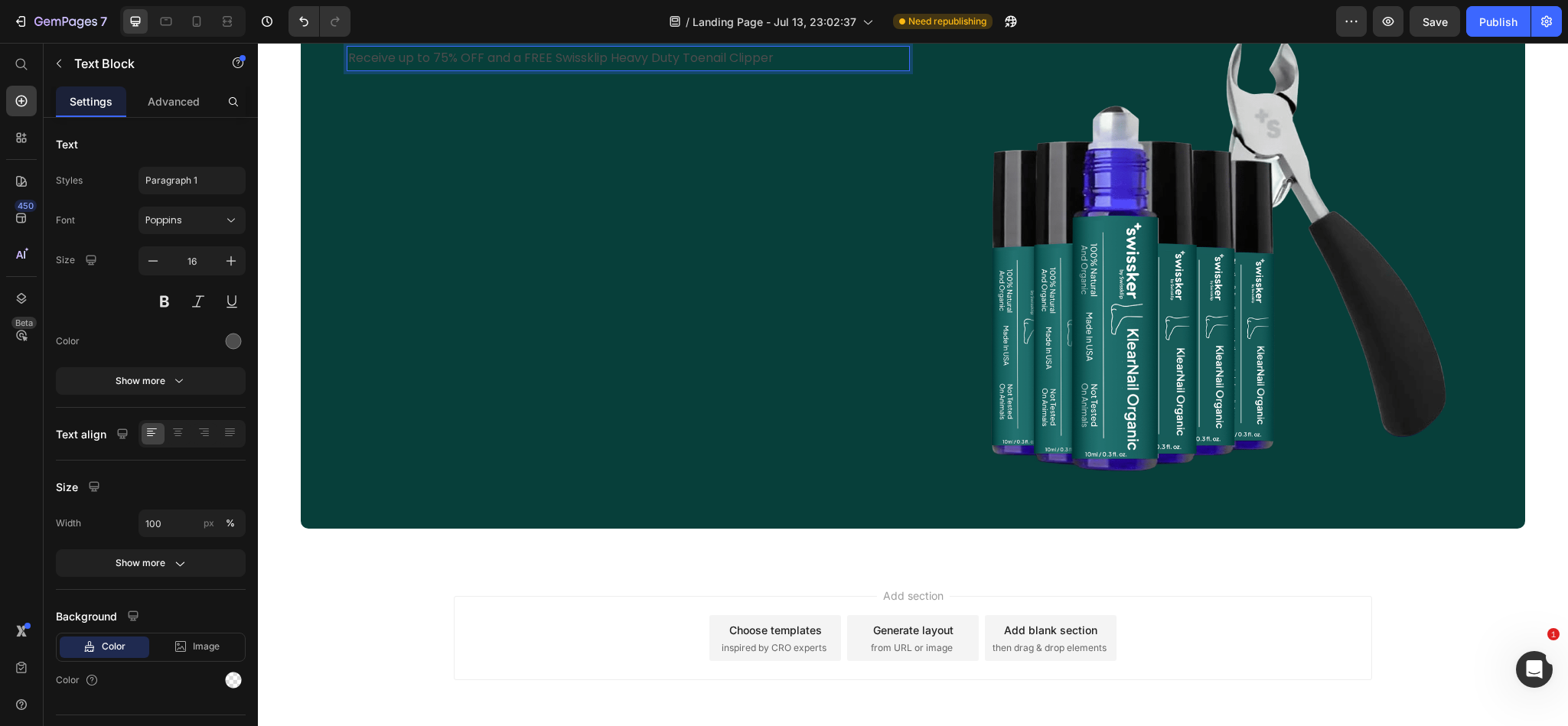 click on "Receive up to 75% OFF and a FREE Swissklip Heavy Duty Toenail Clipper" at bounding box center [628, 58] 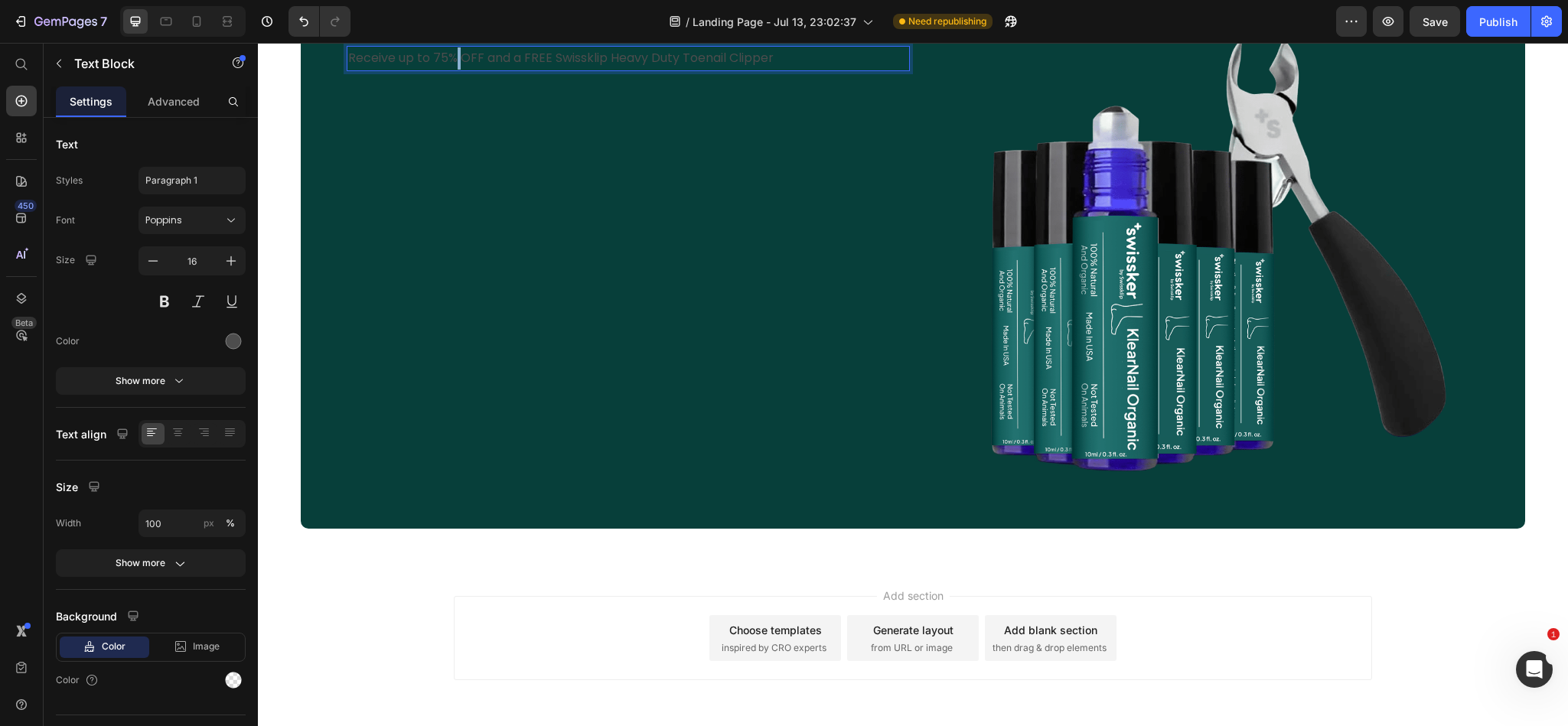 click on "Receive up to 75% OFF and a FREE Swissklip Heavy Duty Toenail Clipper" at bounding box center [628, 58] 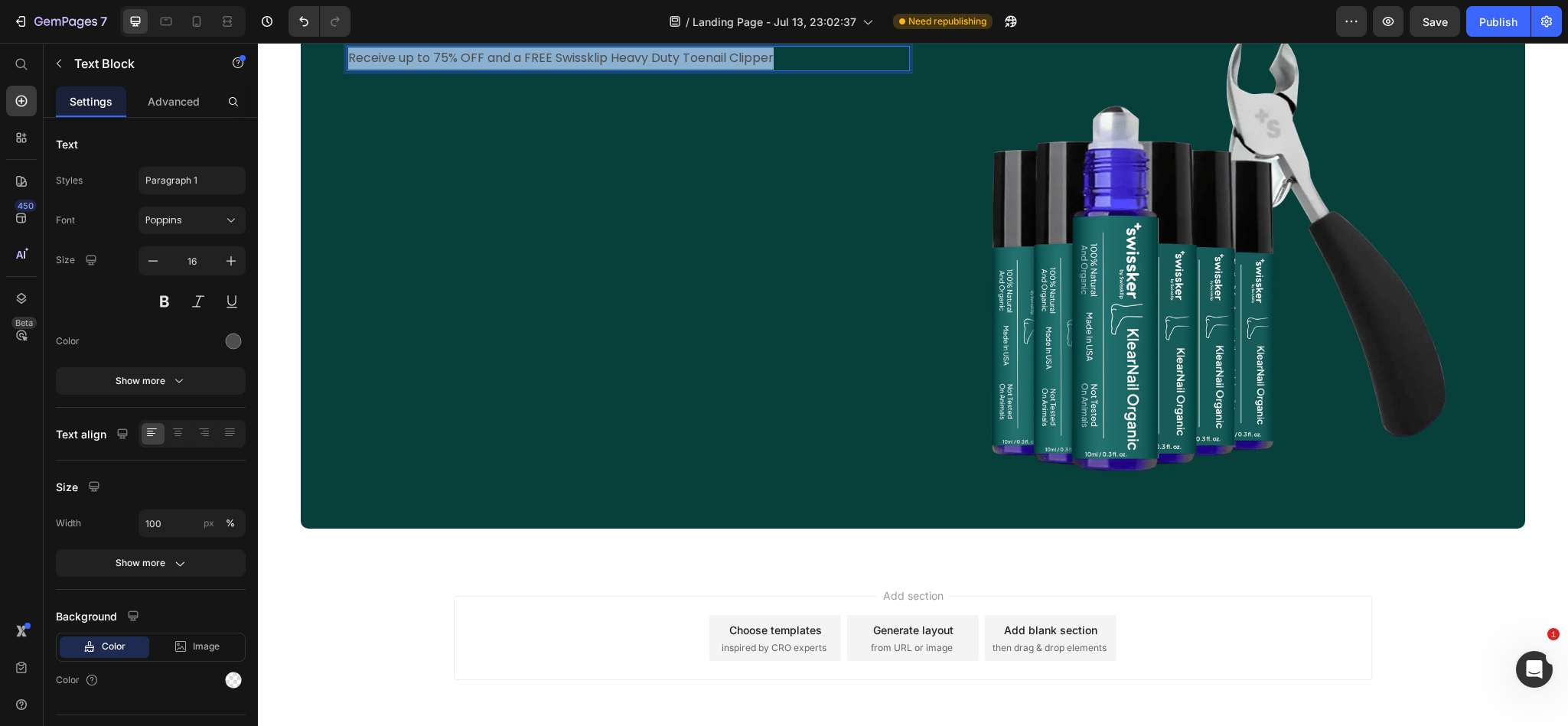 click on "Receive up to 75% OFF and a FREE Swissklip Heavy Duty Toenail Clipper" at bounding box center (628, 58) 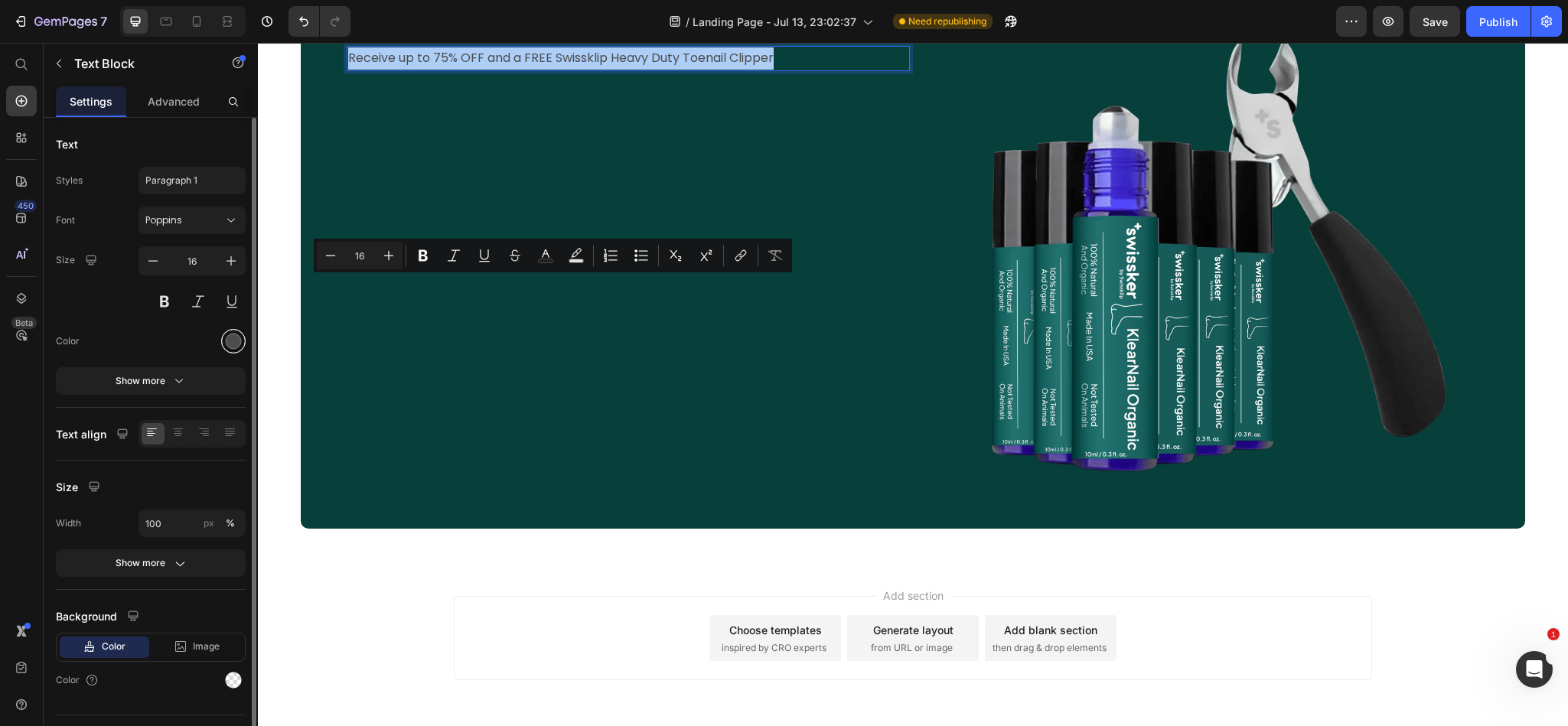 click at bounding box center [233, 341] 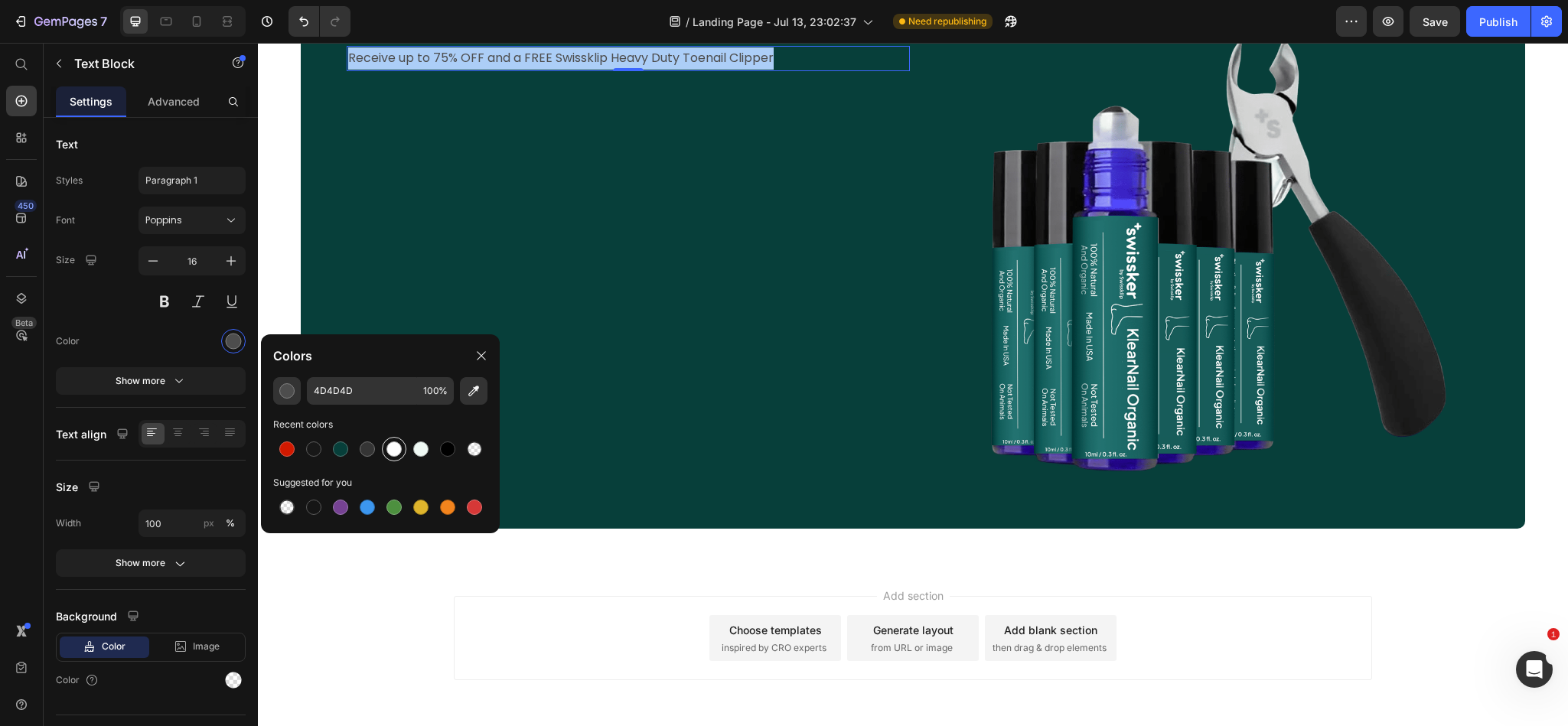 click at bounding box center [394, 449] 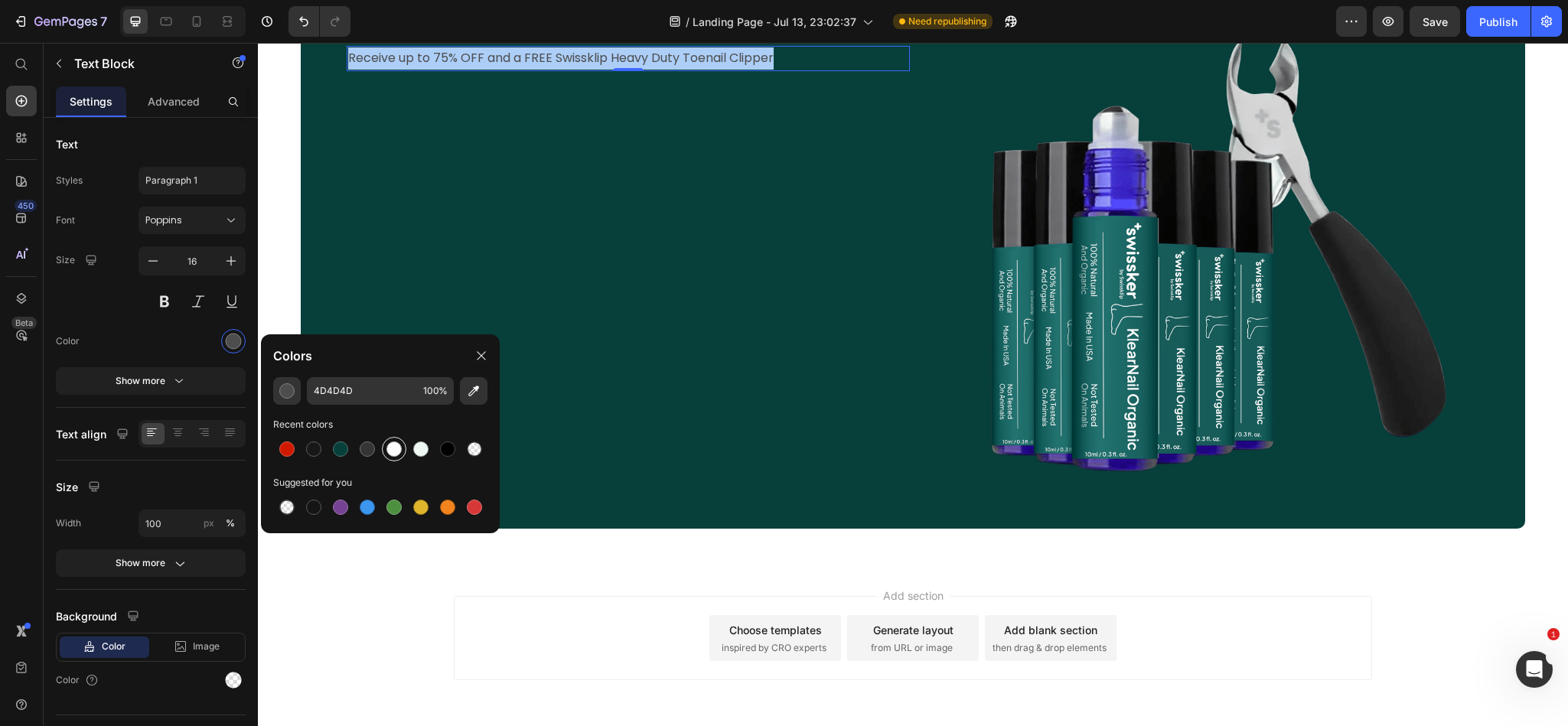 type on "FFFFFF" 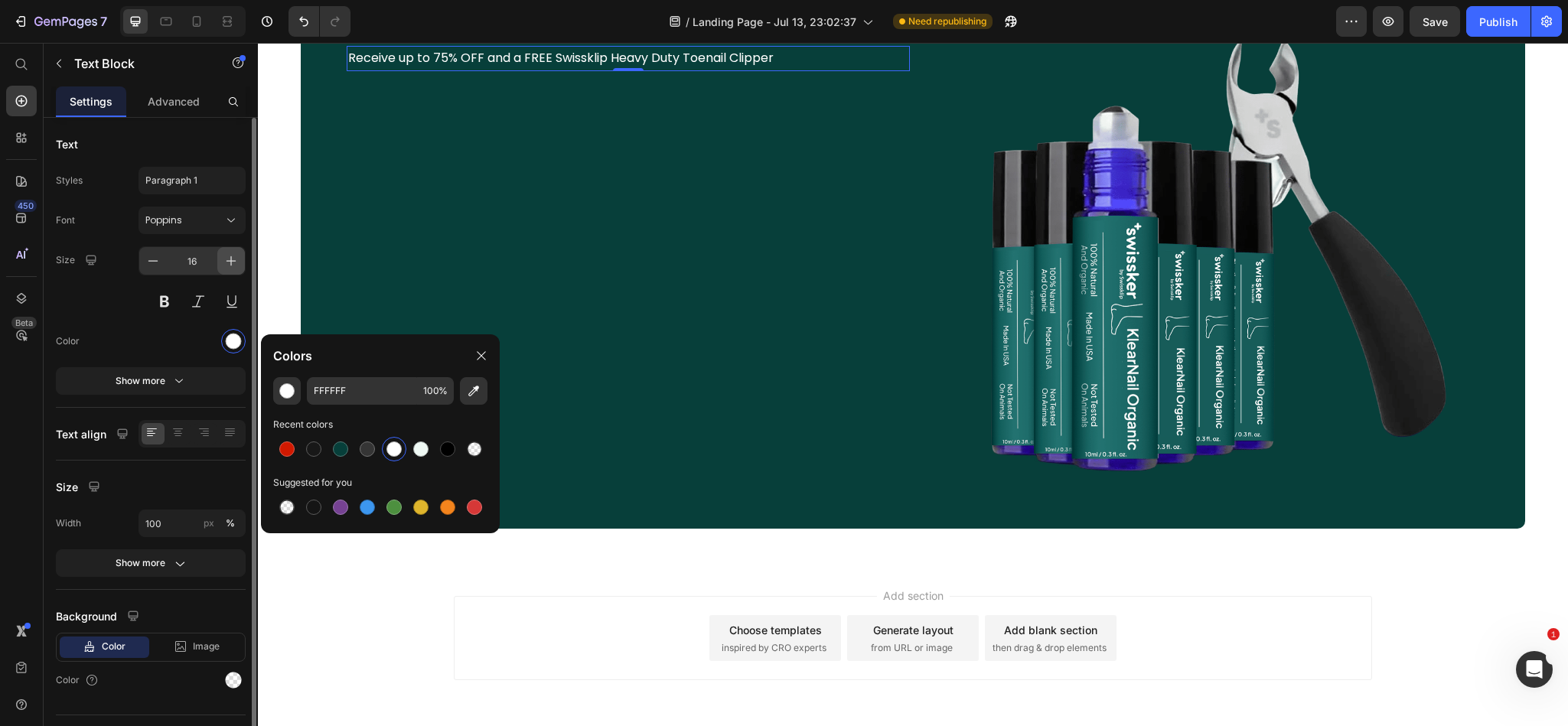 click at bounding box center (231, 261) 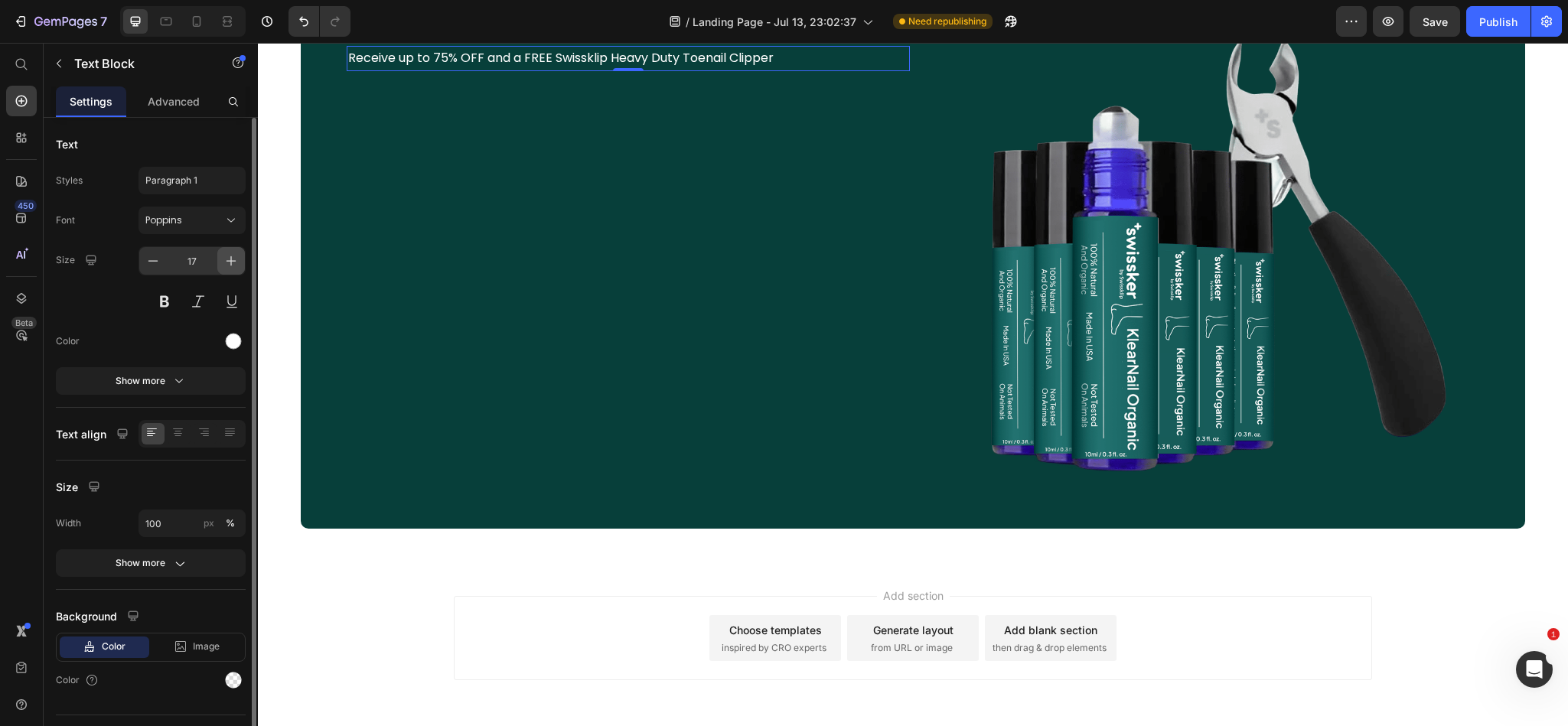 click at bounding box center [231, 261] 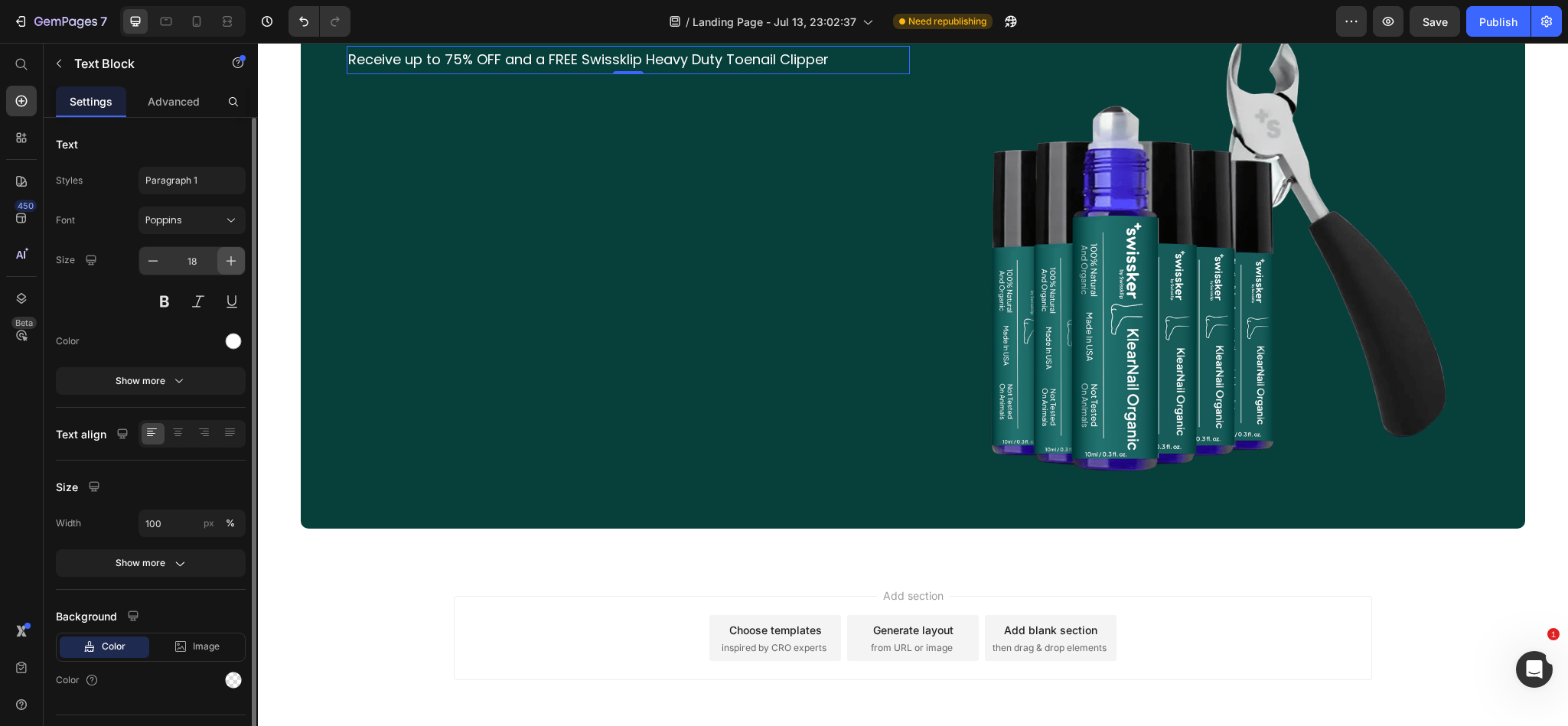 click at bounding box center (231, 261) 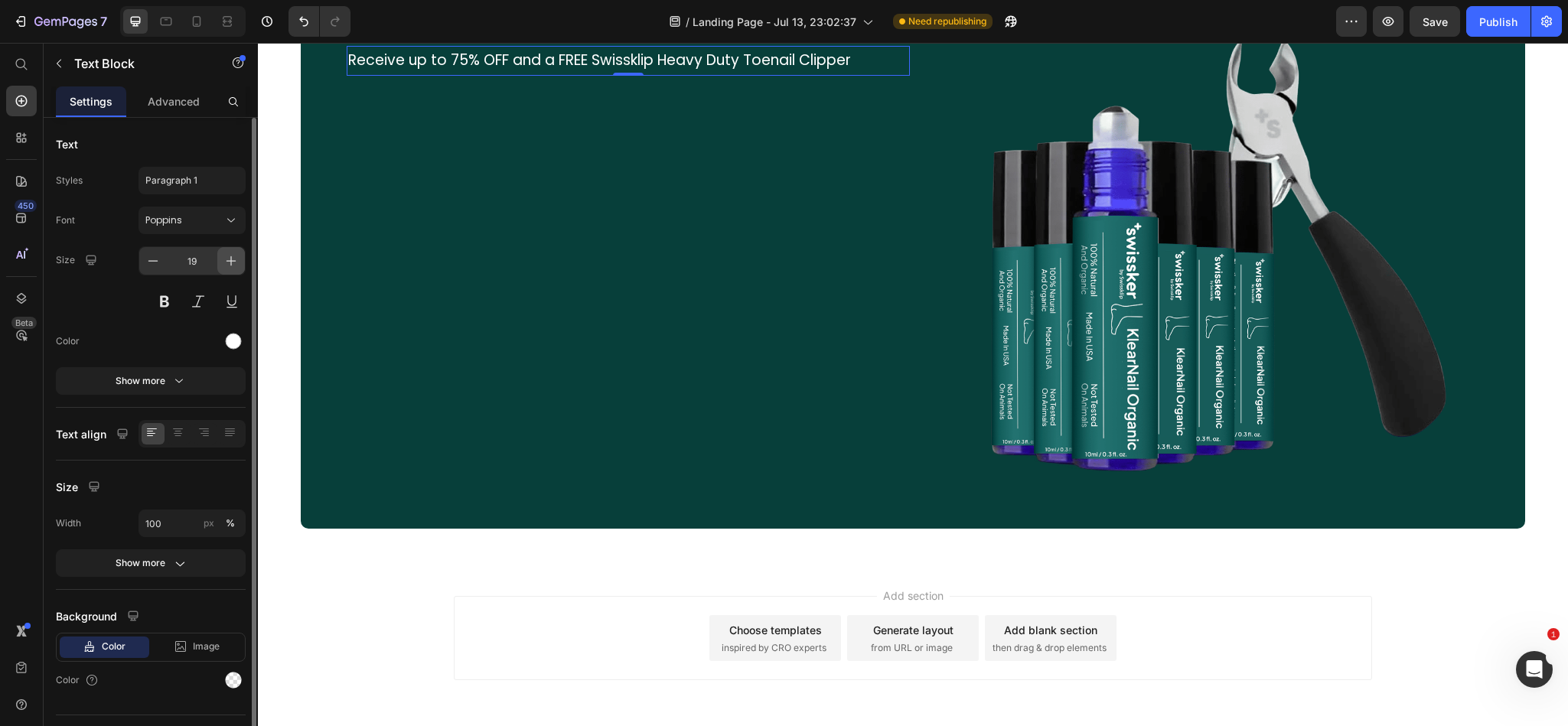 click at bounding box center [231, 261] 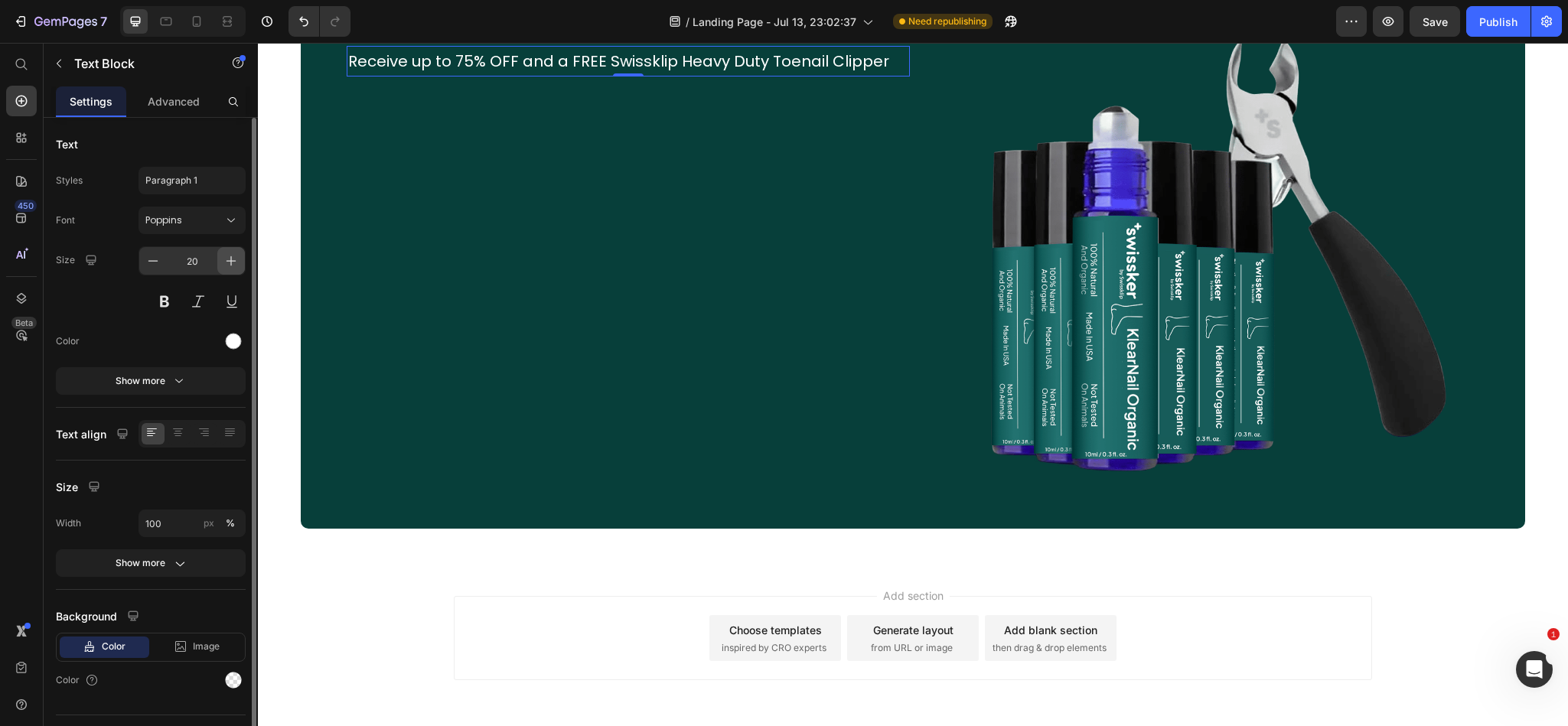 click at bounding box center (231, 261) 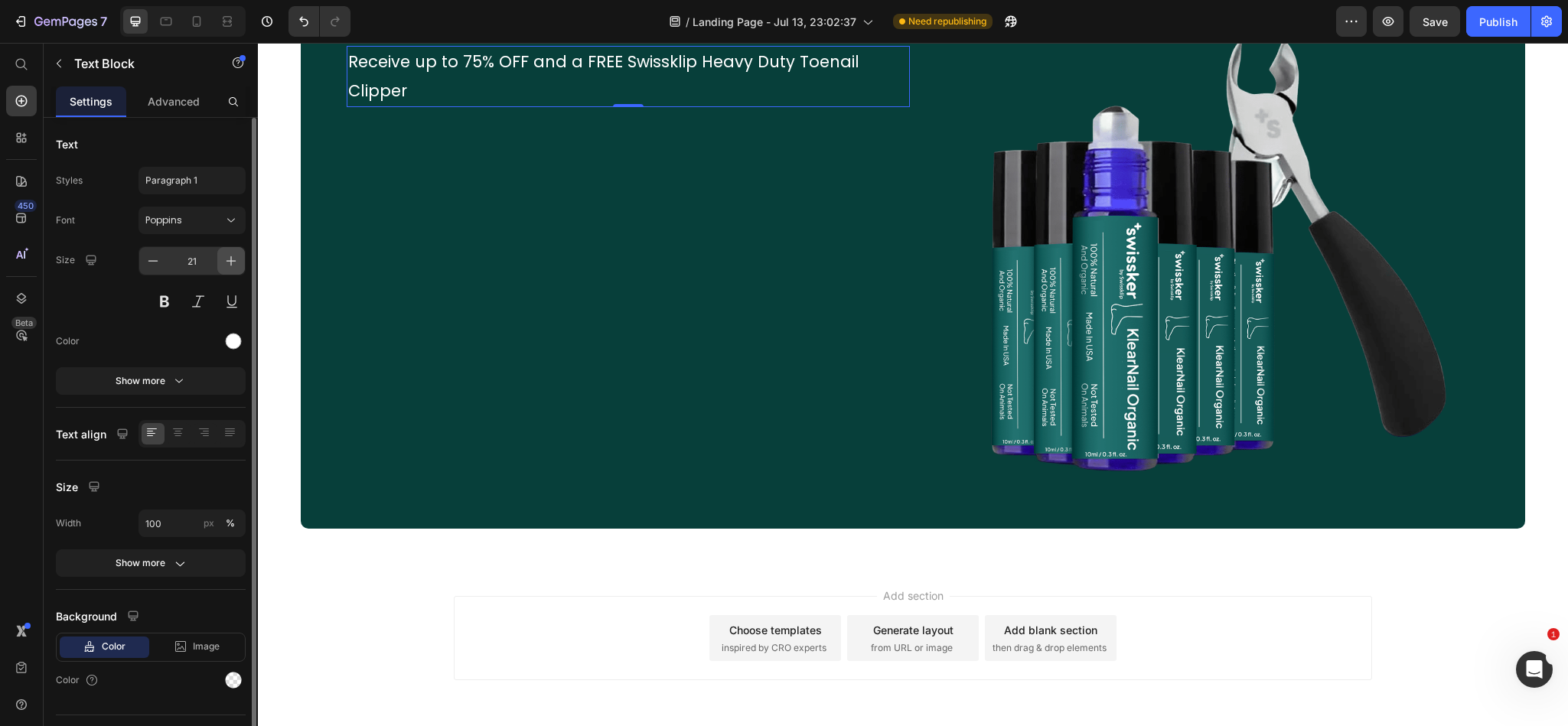 click at bounding box center (231, 261) 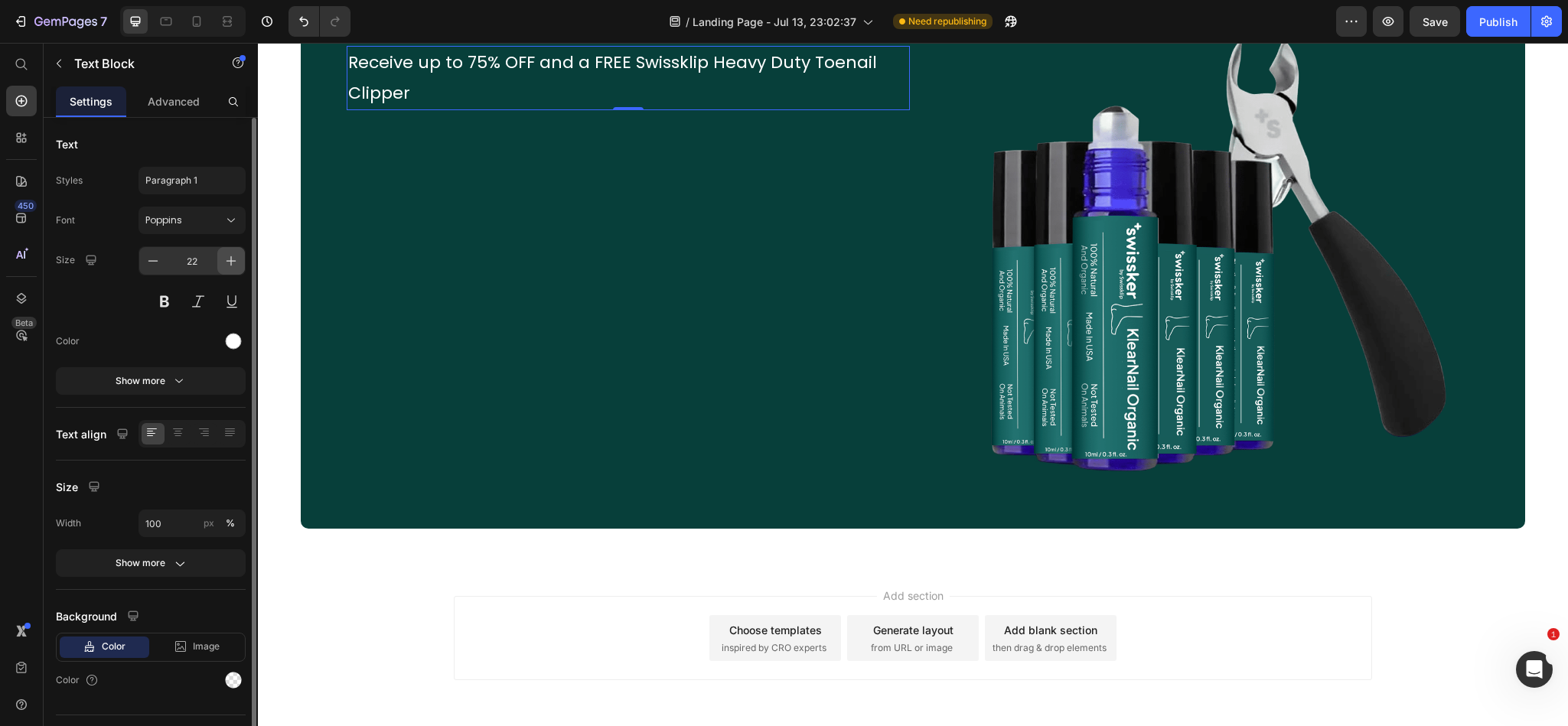 click at bounding box center (231, 261) 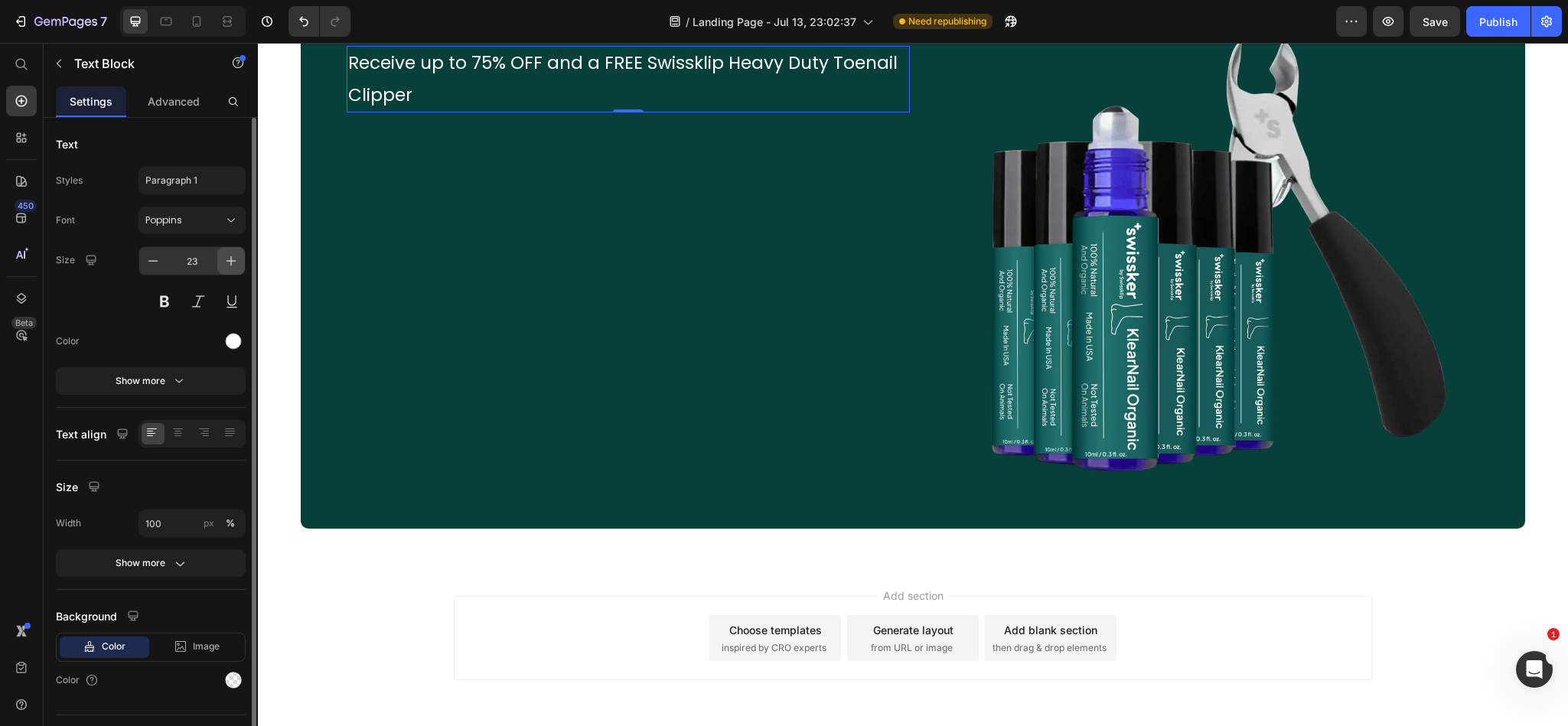 click at bounding box center (231, 261) 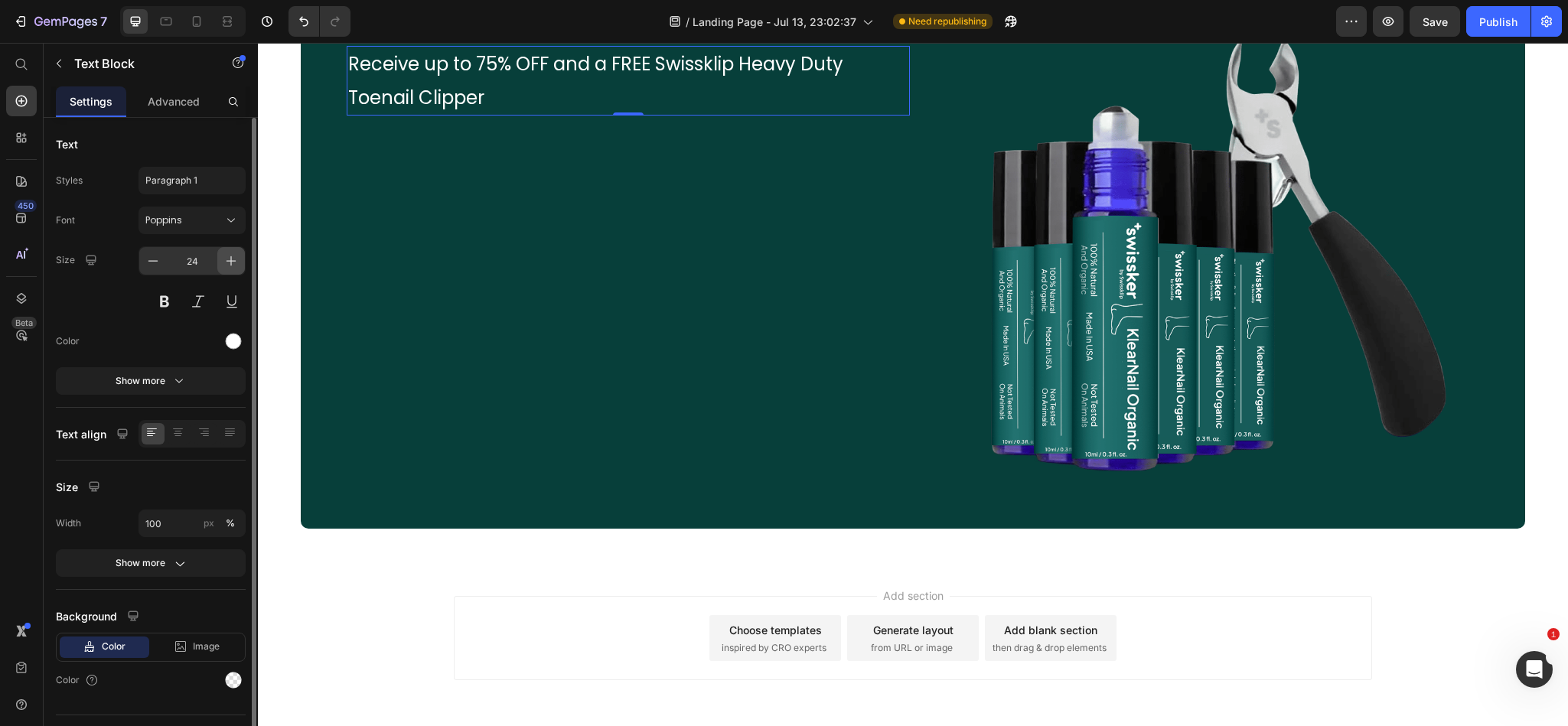 click at bounding box center (231, 261) 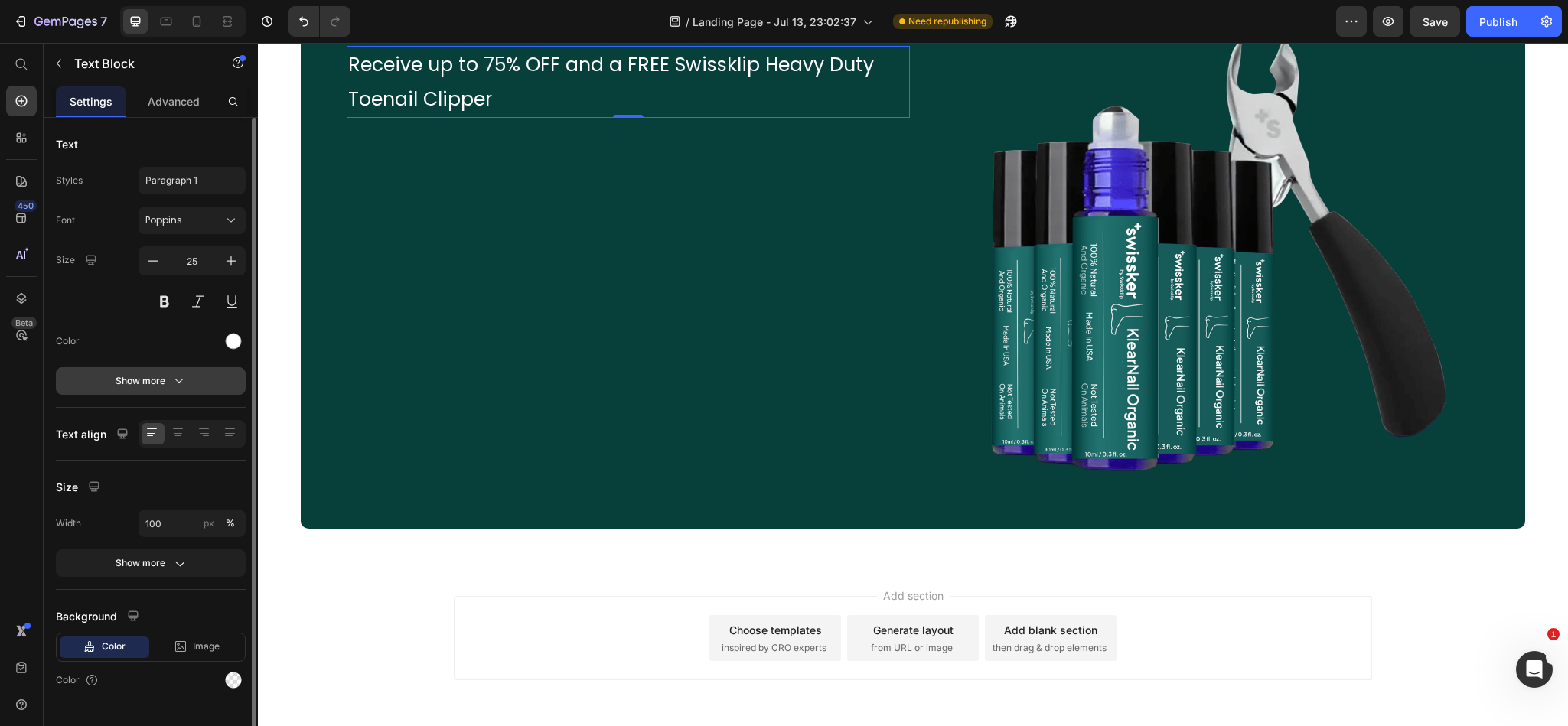 click 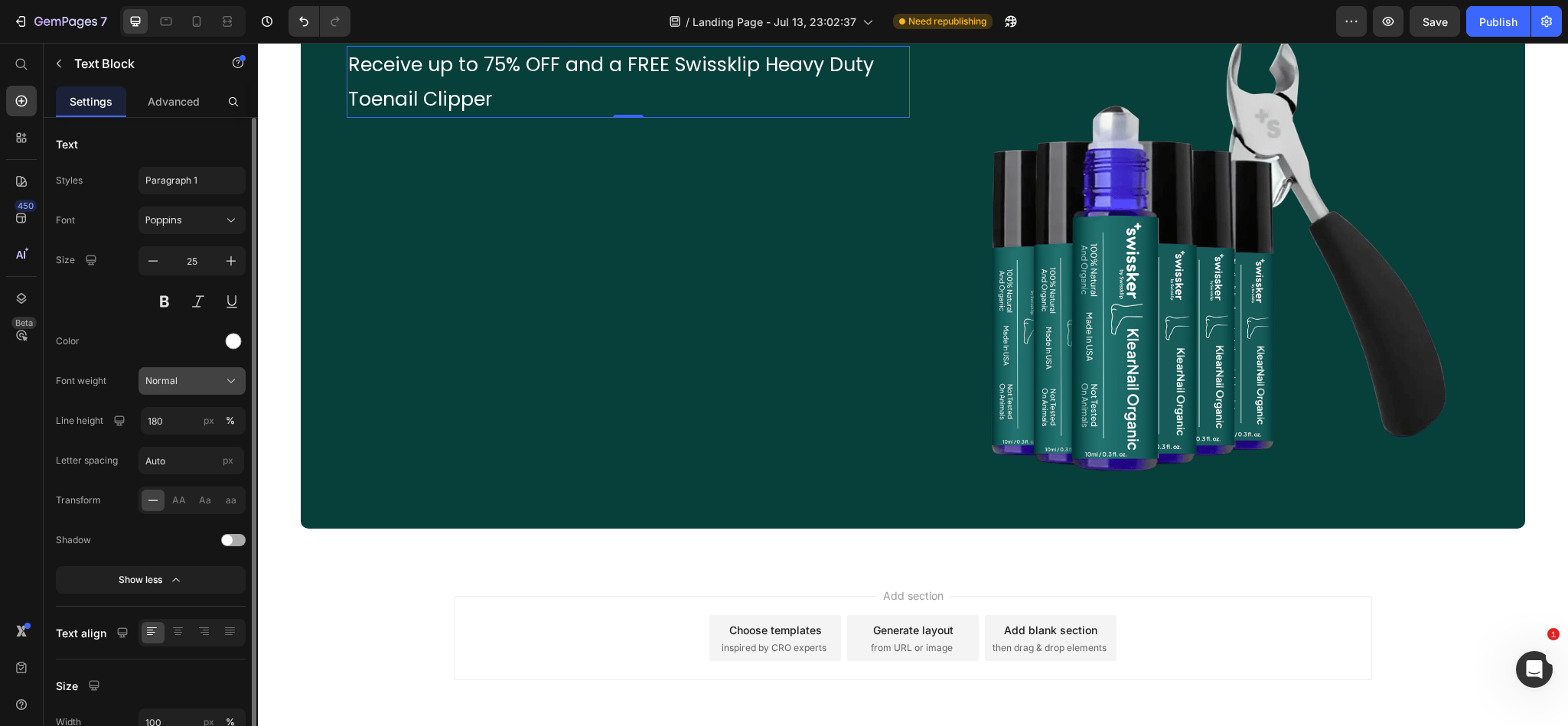 click on "Normal" at bounding box center [161, 381] 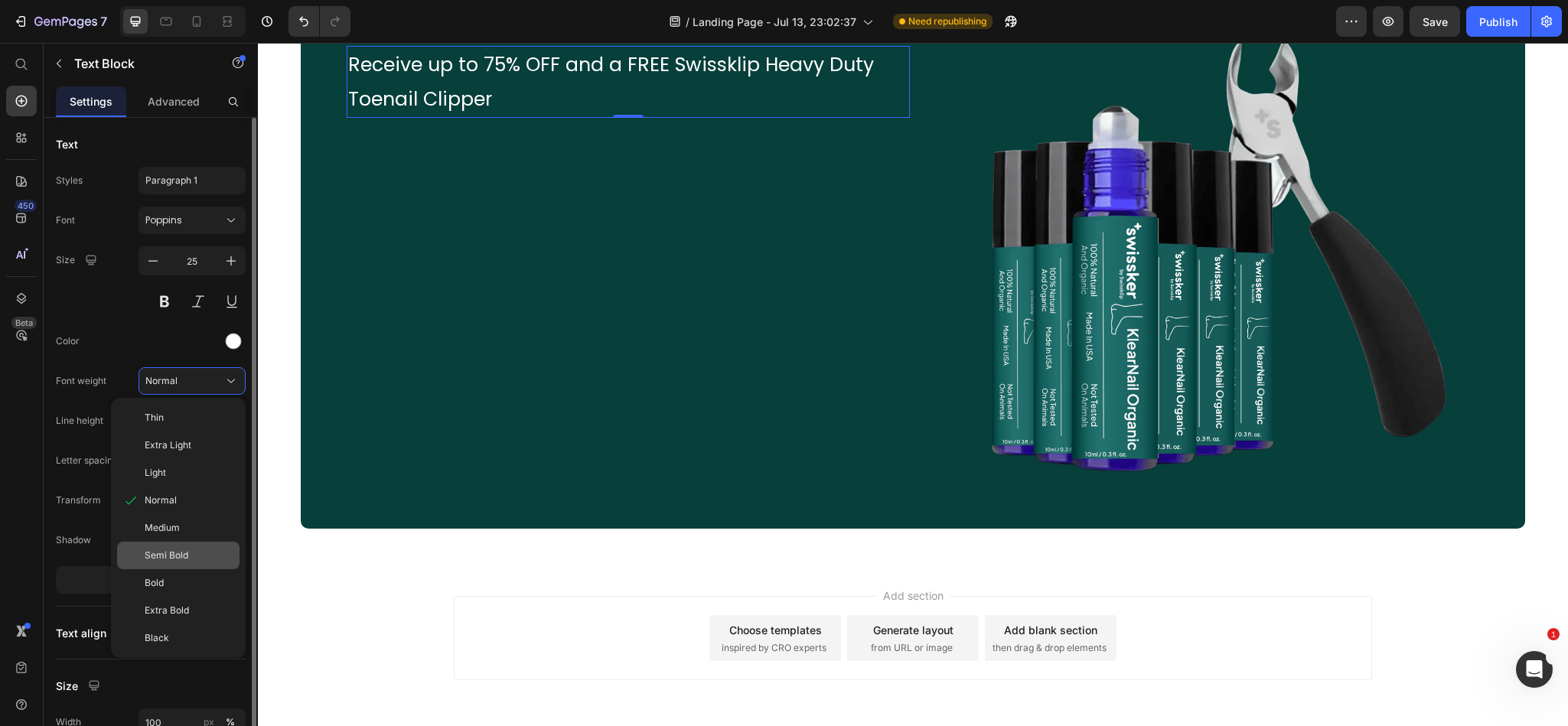 click on "Semi Bold" 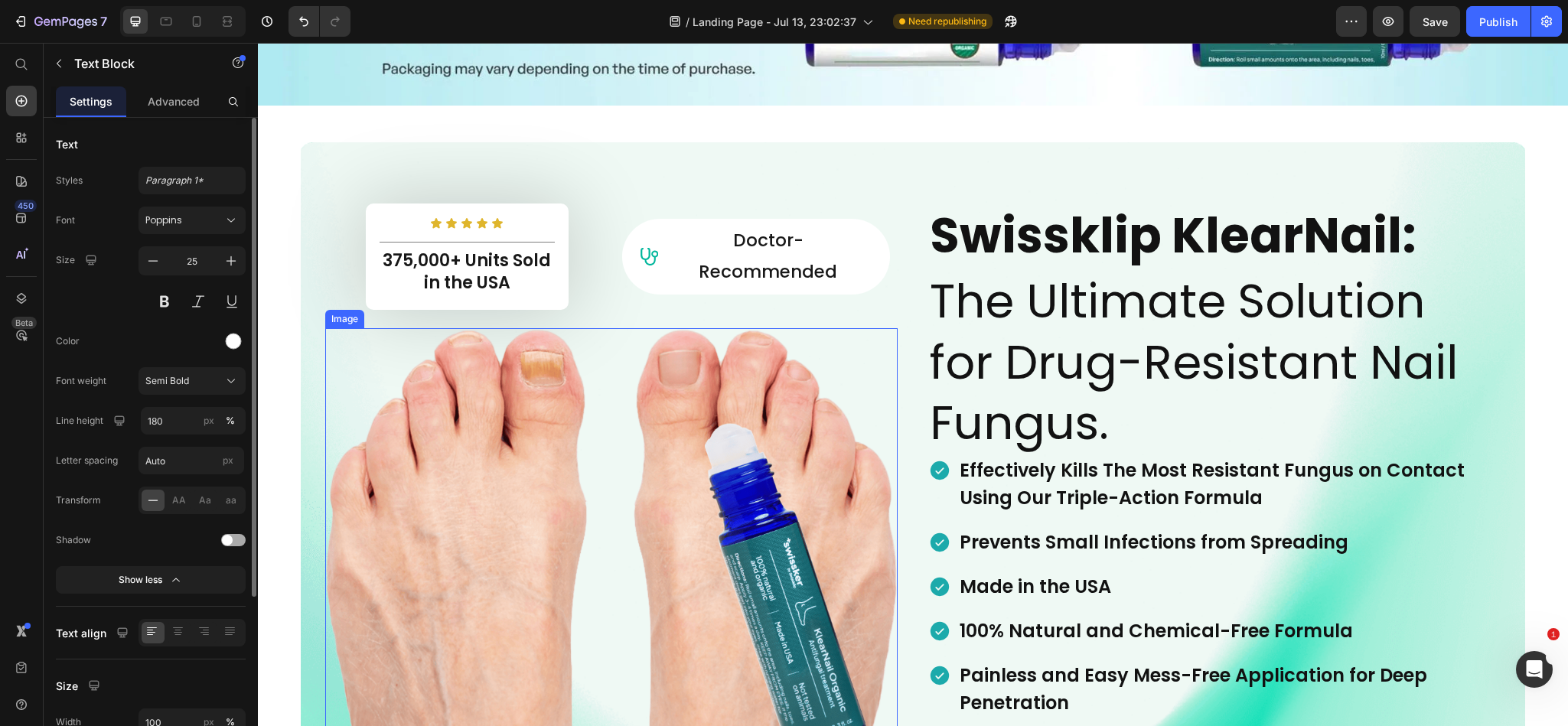 scroll, scrollTop: 1276, scrollLeft: 0, axis: vertical 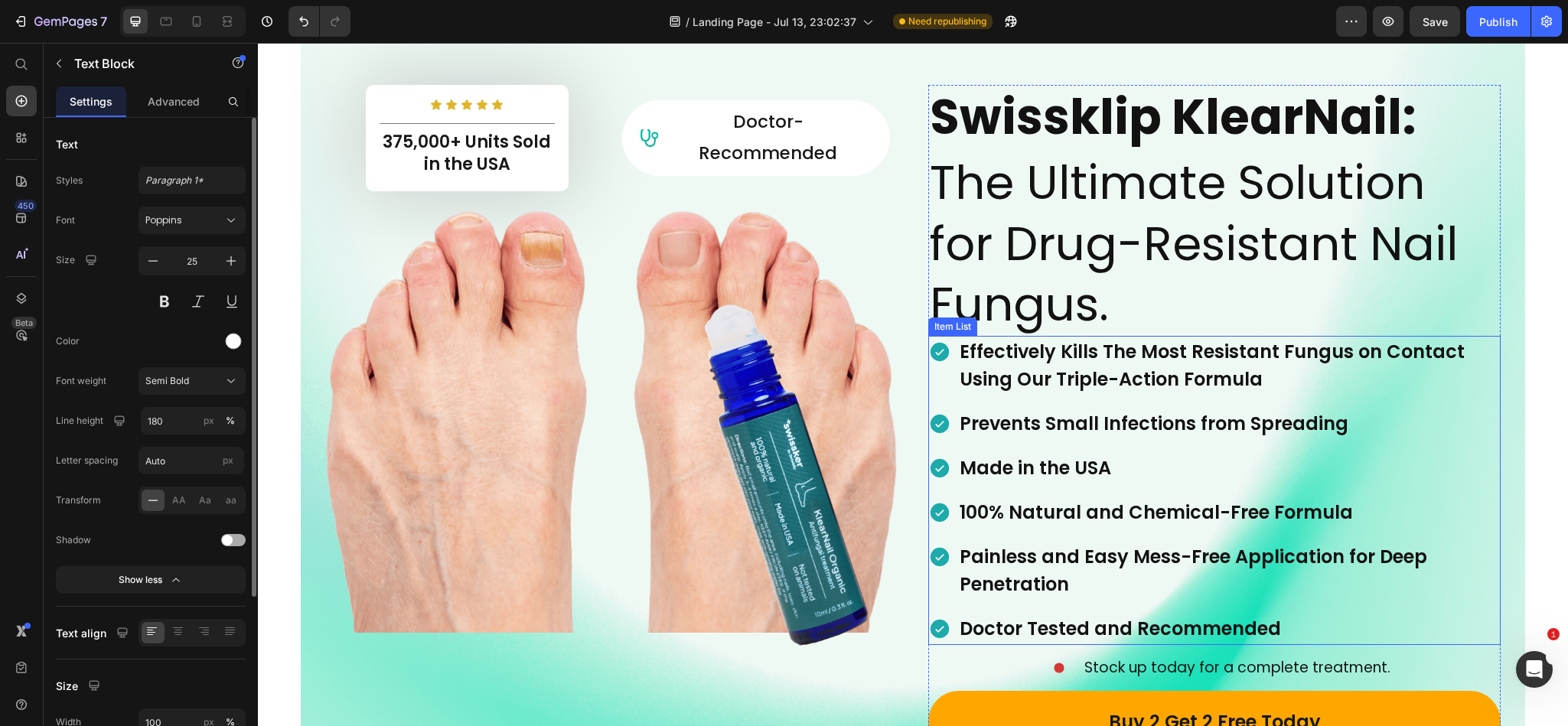 click on "Item List" at bounding box center [953, 327] 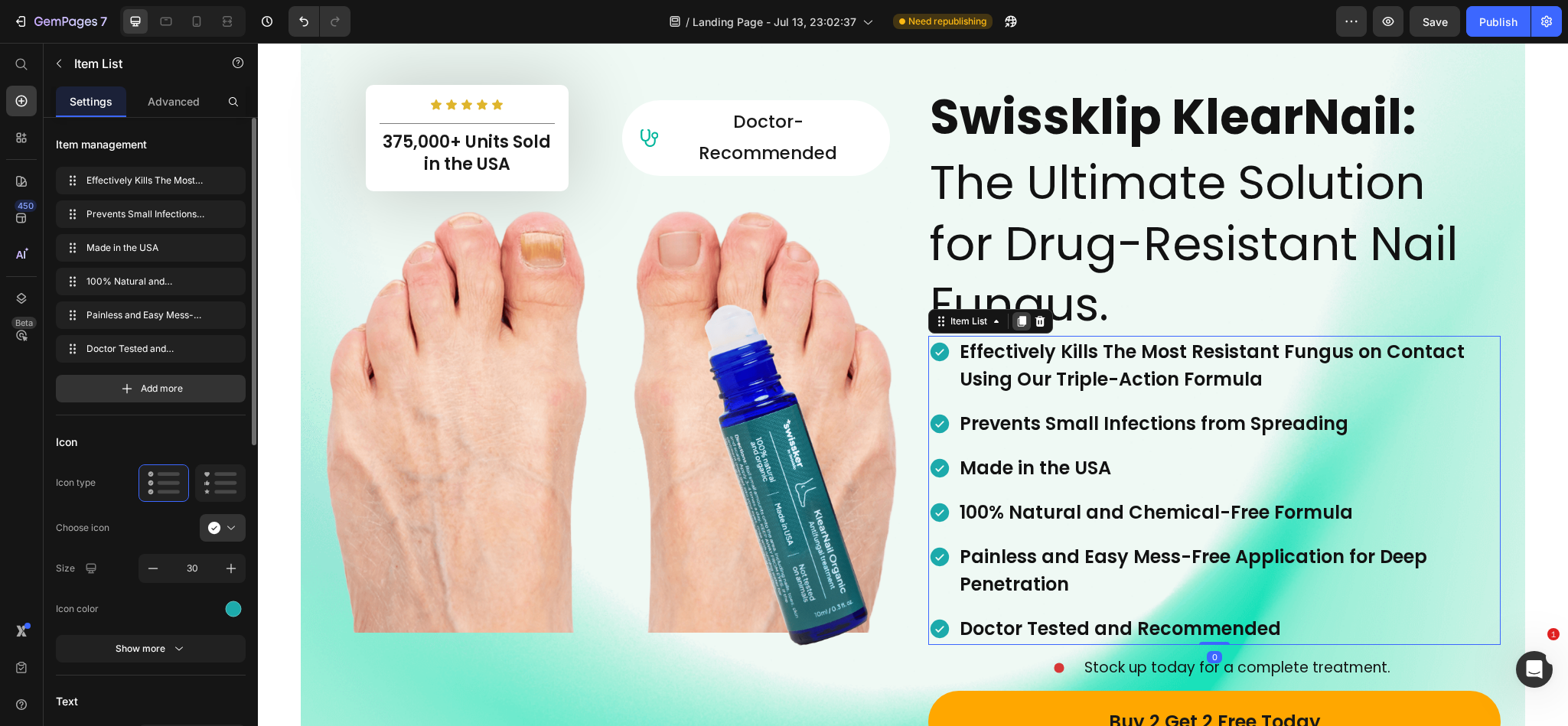 click 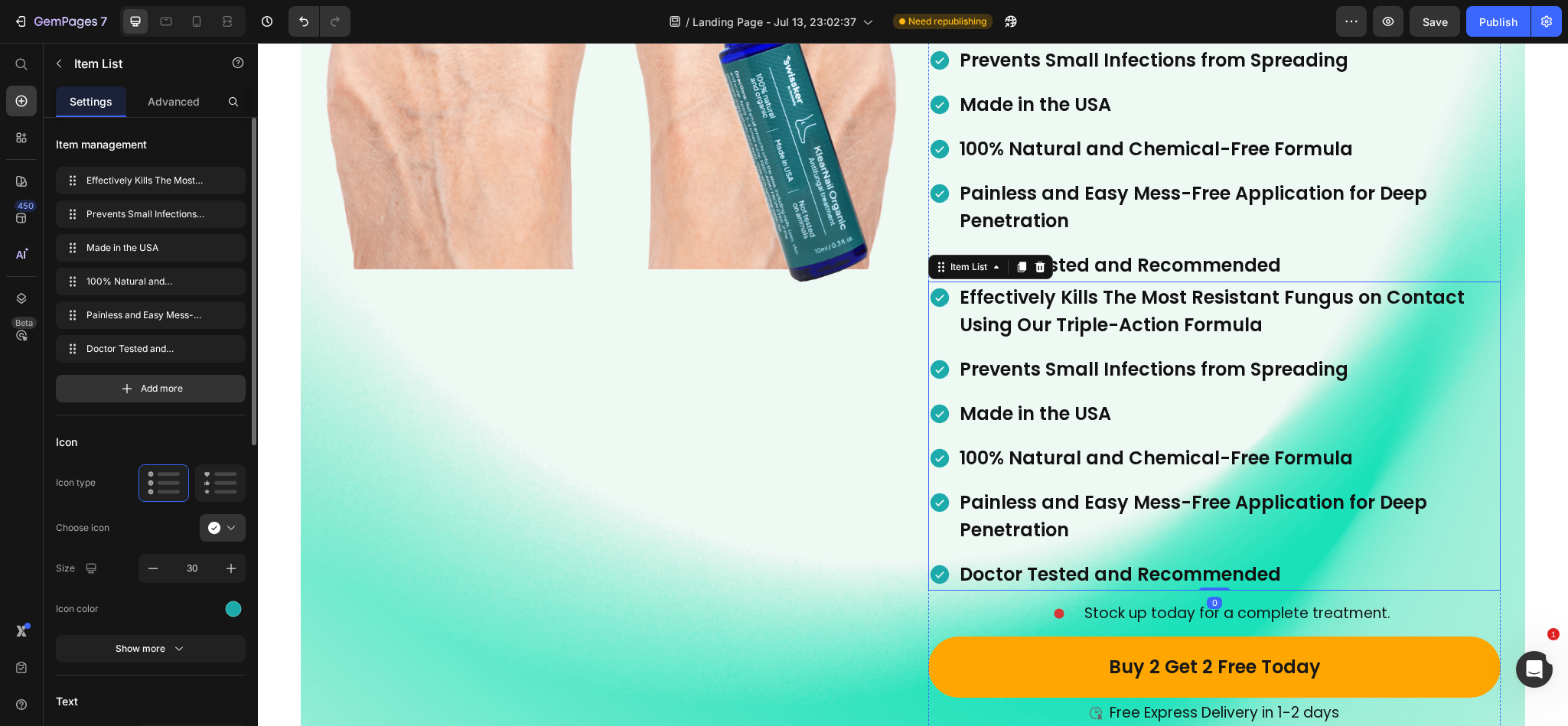 scroll, scrollTop: 1828, scrollLeft: 0, axis: vertical 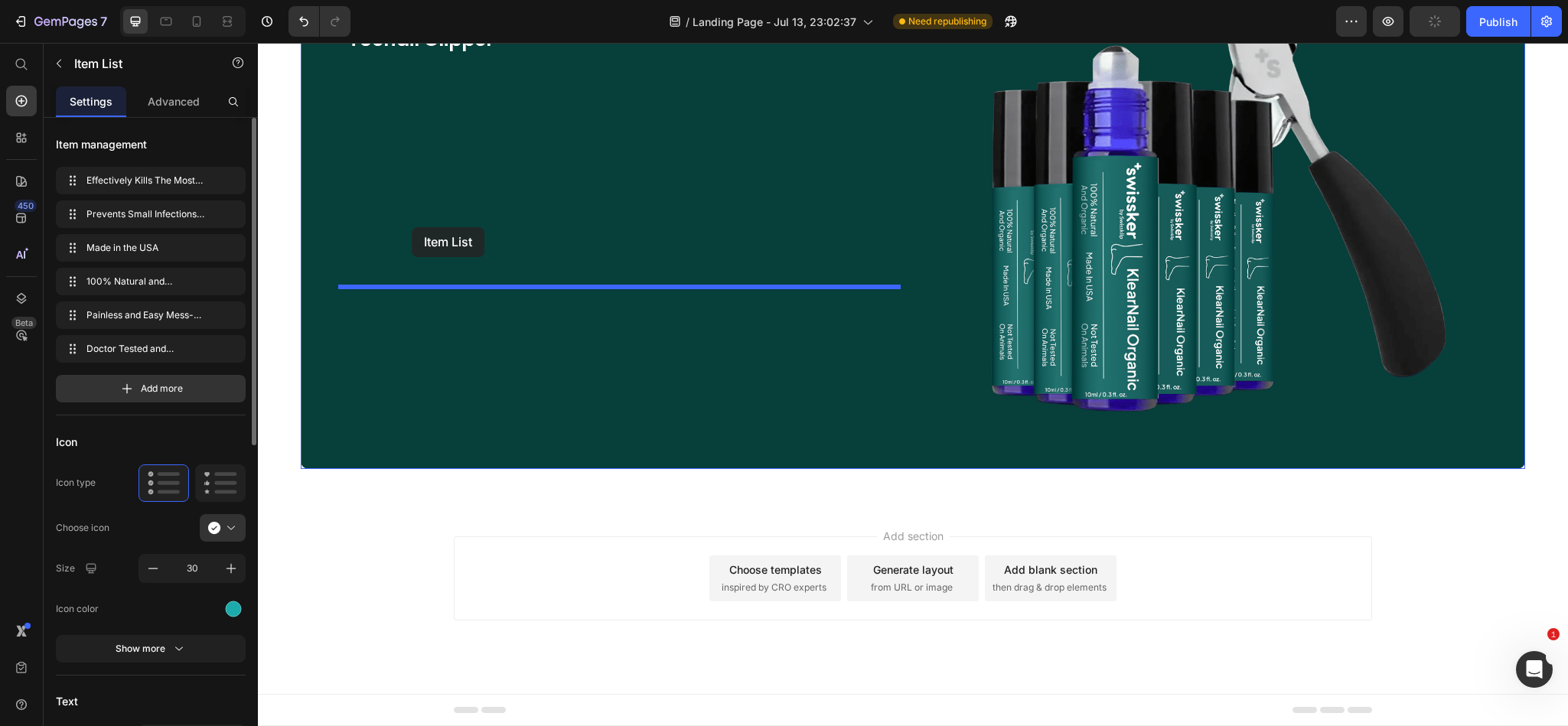 drag, startPoint x: 934, startPoint y: 79, endPoint x: 412, endPoint y: 227, distance: 542.5753 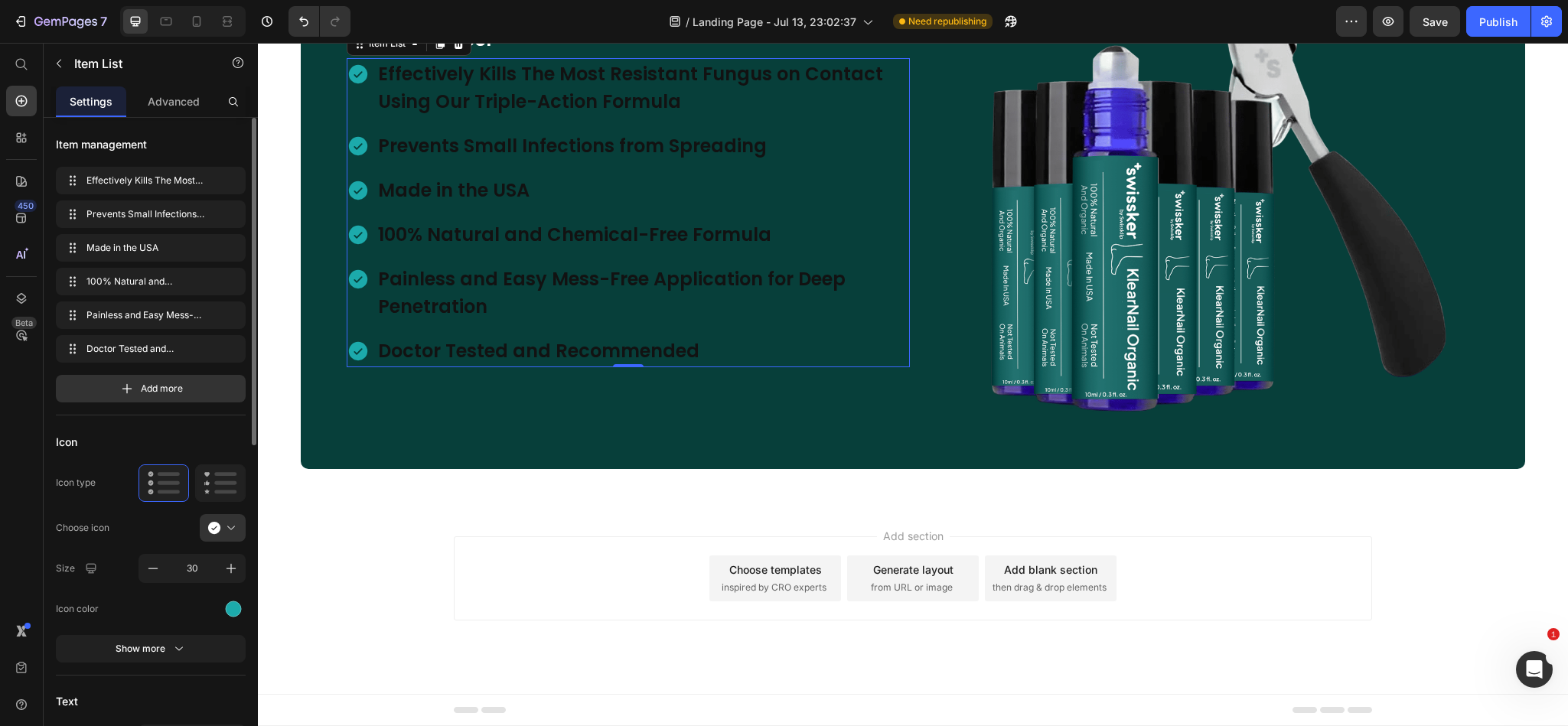 click on "Painless and Easy Mess-Free Application for Deep Penetration" at bounding box center [643, 293] 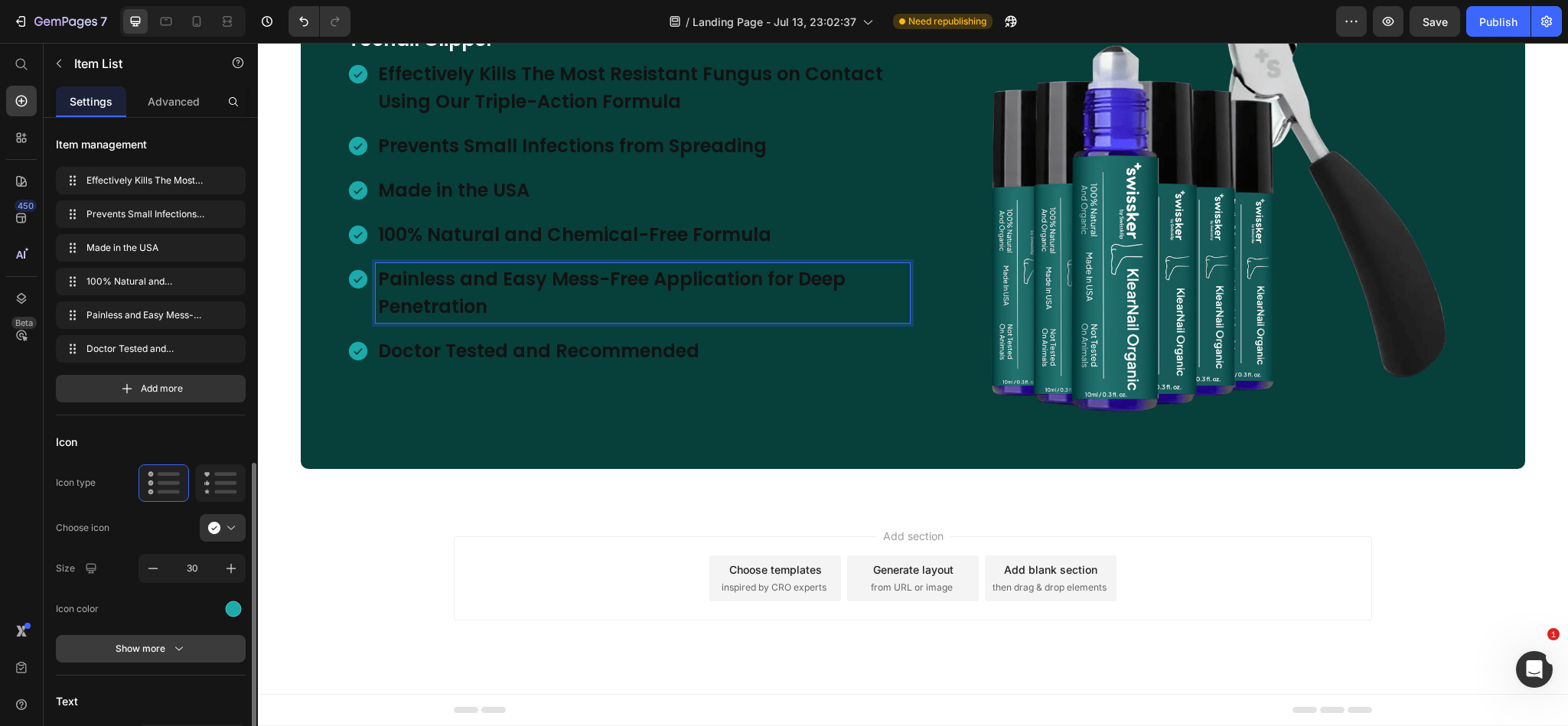 scroll, scrollTop: 230, scrollLeft: 0, axis: vertical 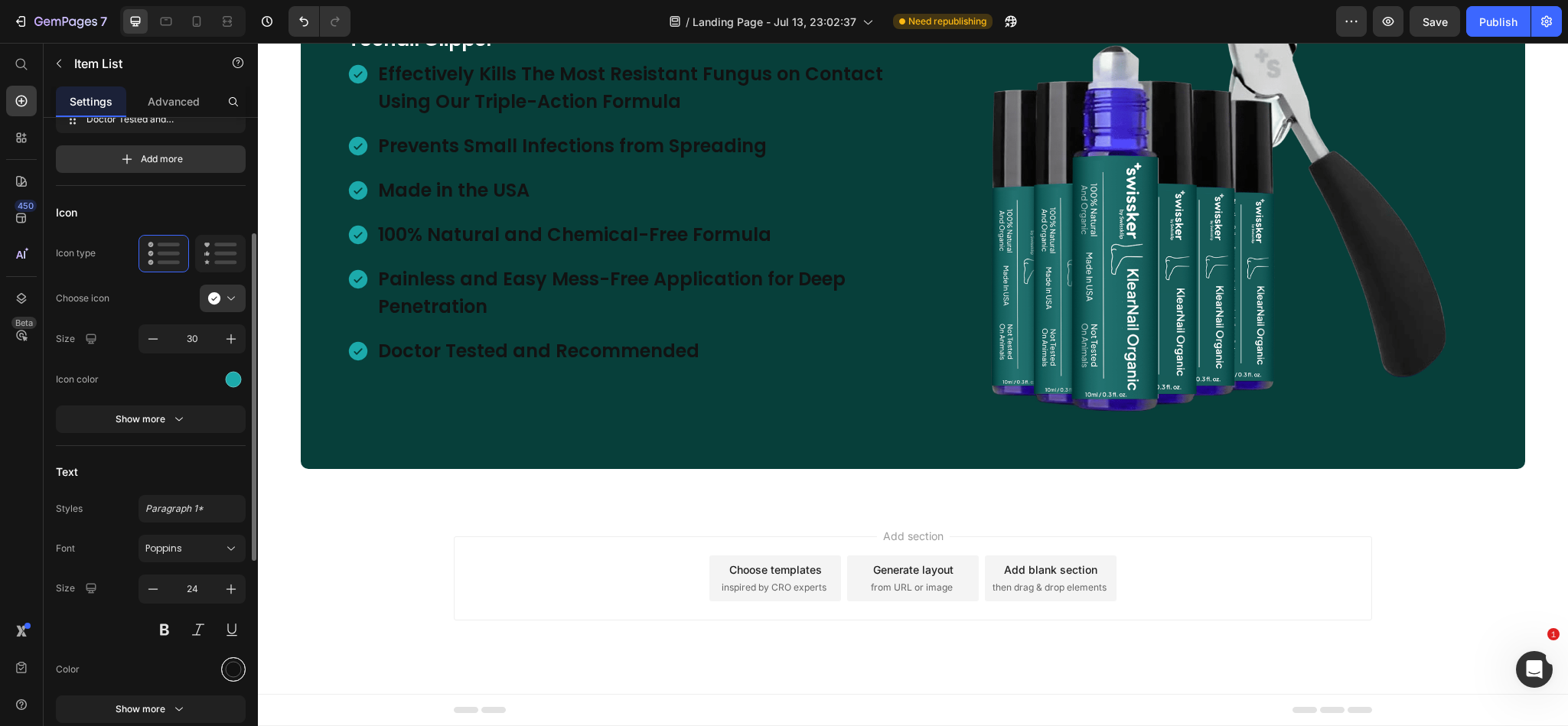 click at bounding box center [233, 669] 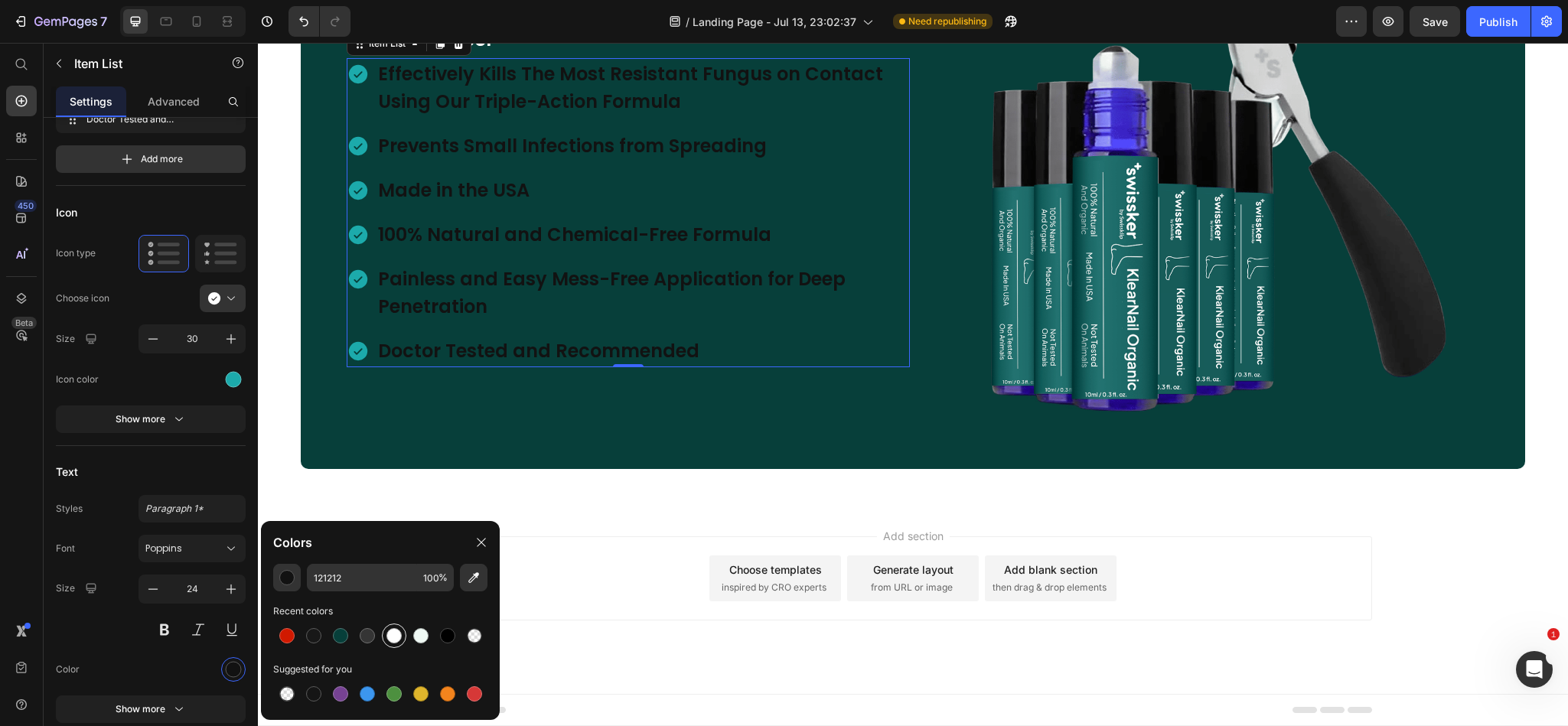 click at bounding box center (394, 636) 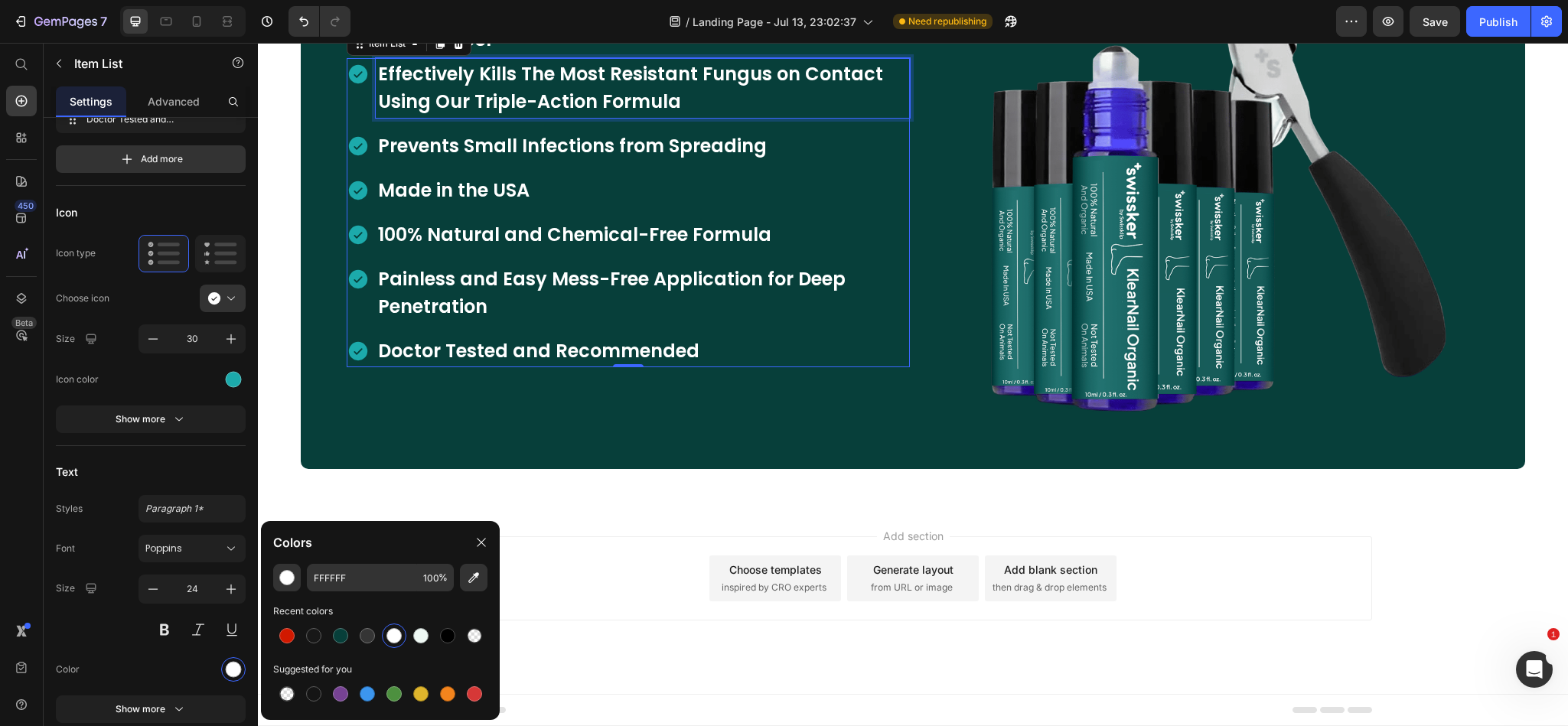 click on "Effectively Kills The Most Resistant Fungus on Contact Using Our Triple-Action Formula" at bounding box center (643, 88) 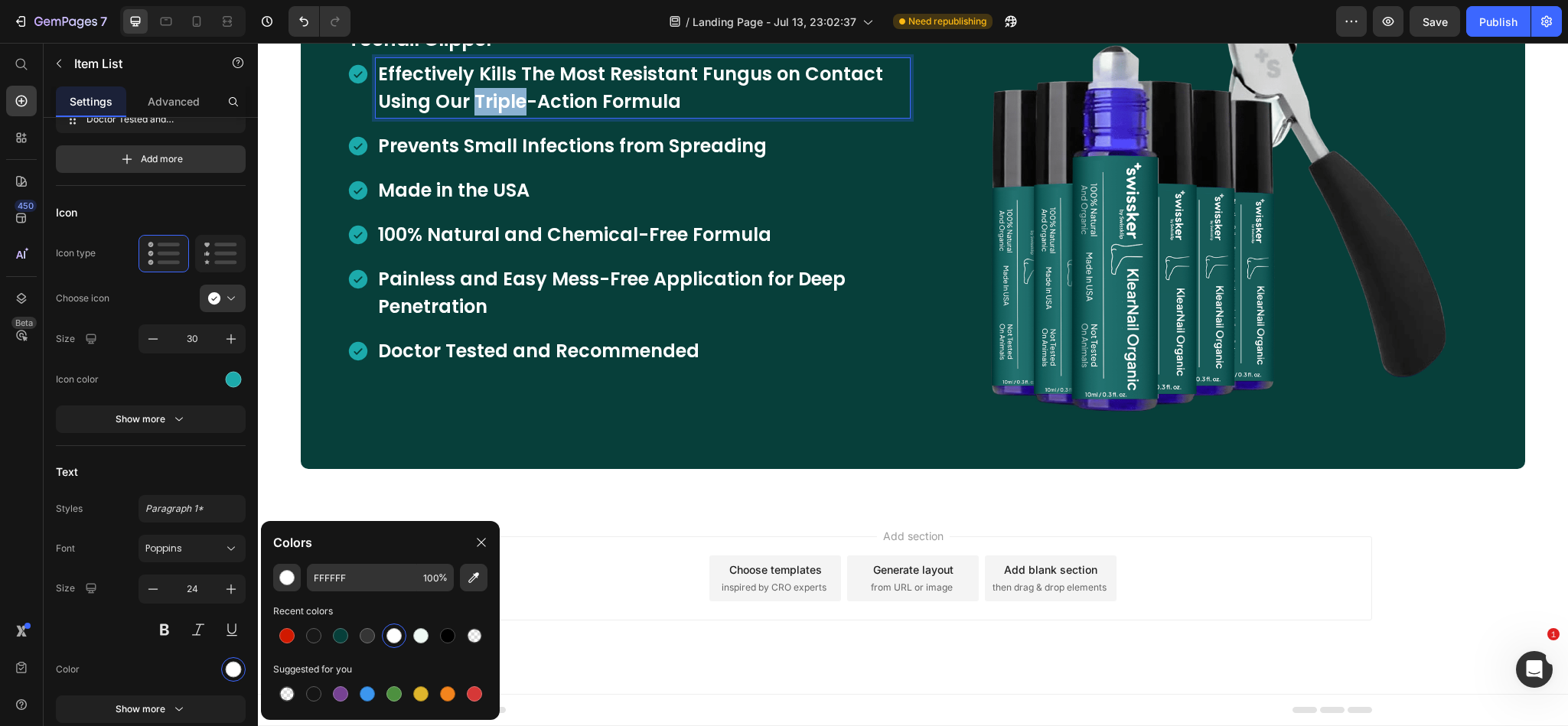 click on "Effectively Kills The Most Resistant Fungus on Contact Using Our Triple-Action Formula" at bounding box center (643, 88) 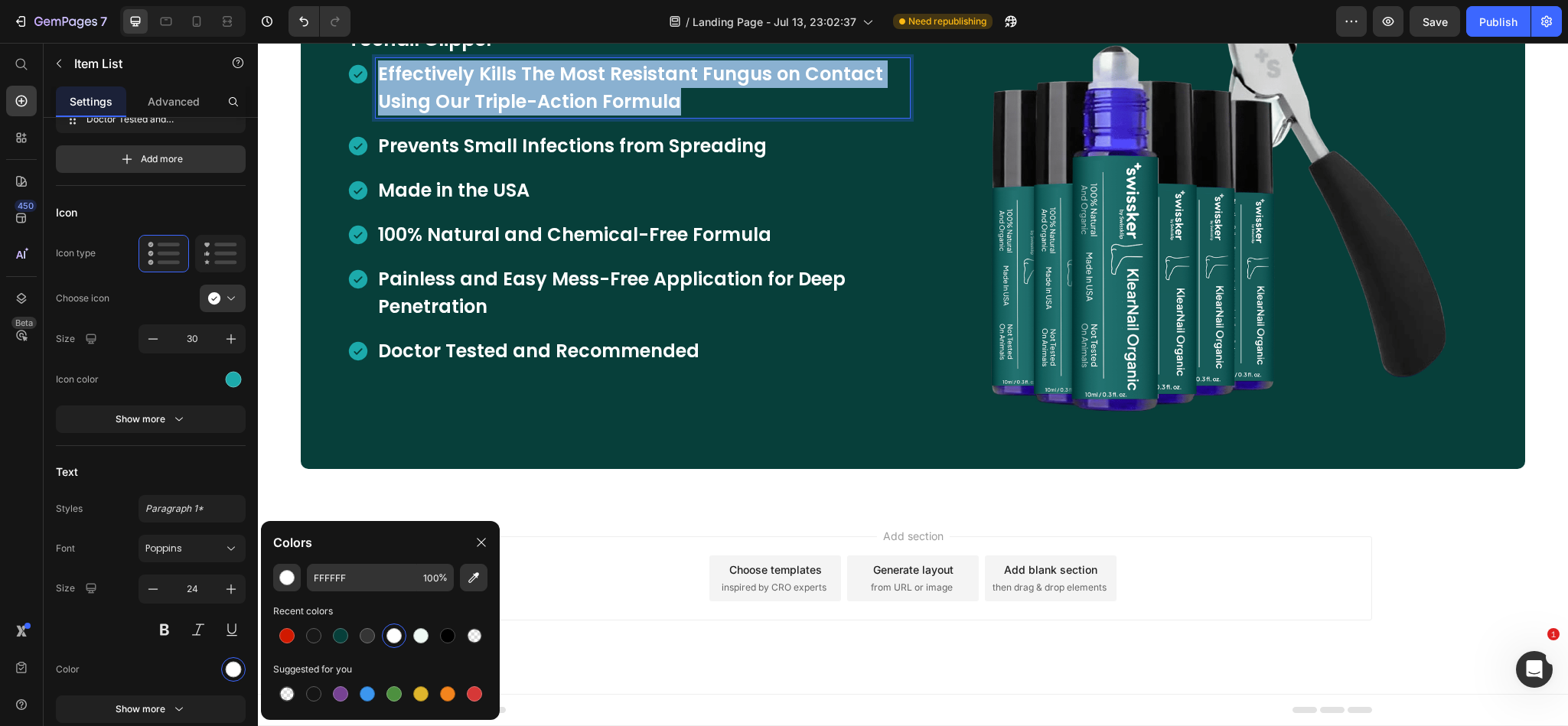 click on "Effectively Kills The Most Resistant Fungus on Contact Using Our Triple-Action Formula" at bounding box center (643, 88) 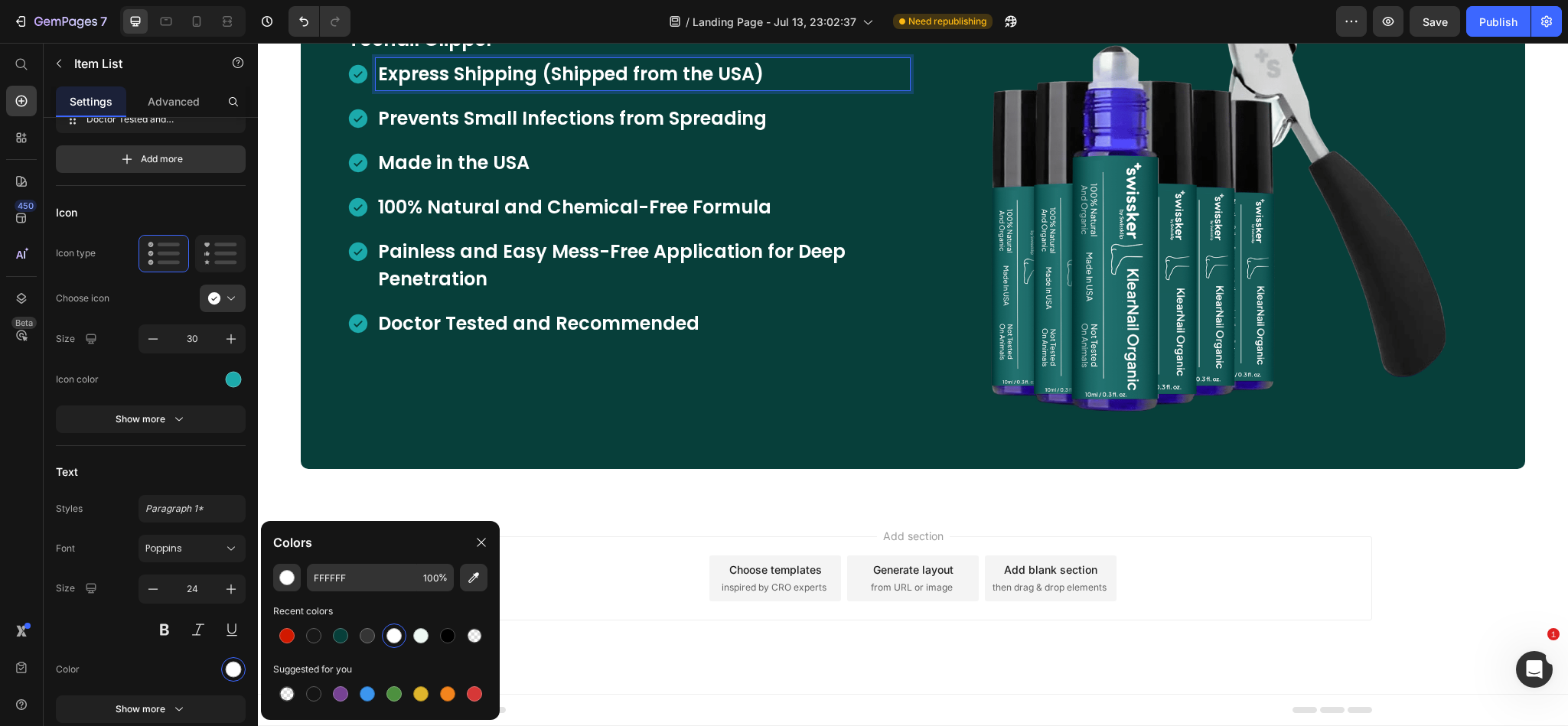 click on "Prevents Small Infections from Spreading" at bounding box center (572, 118) 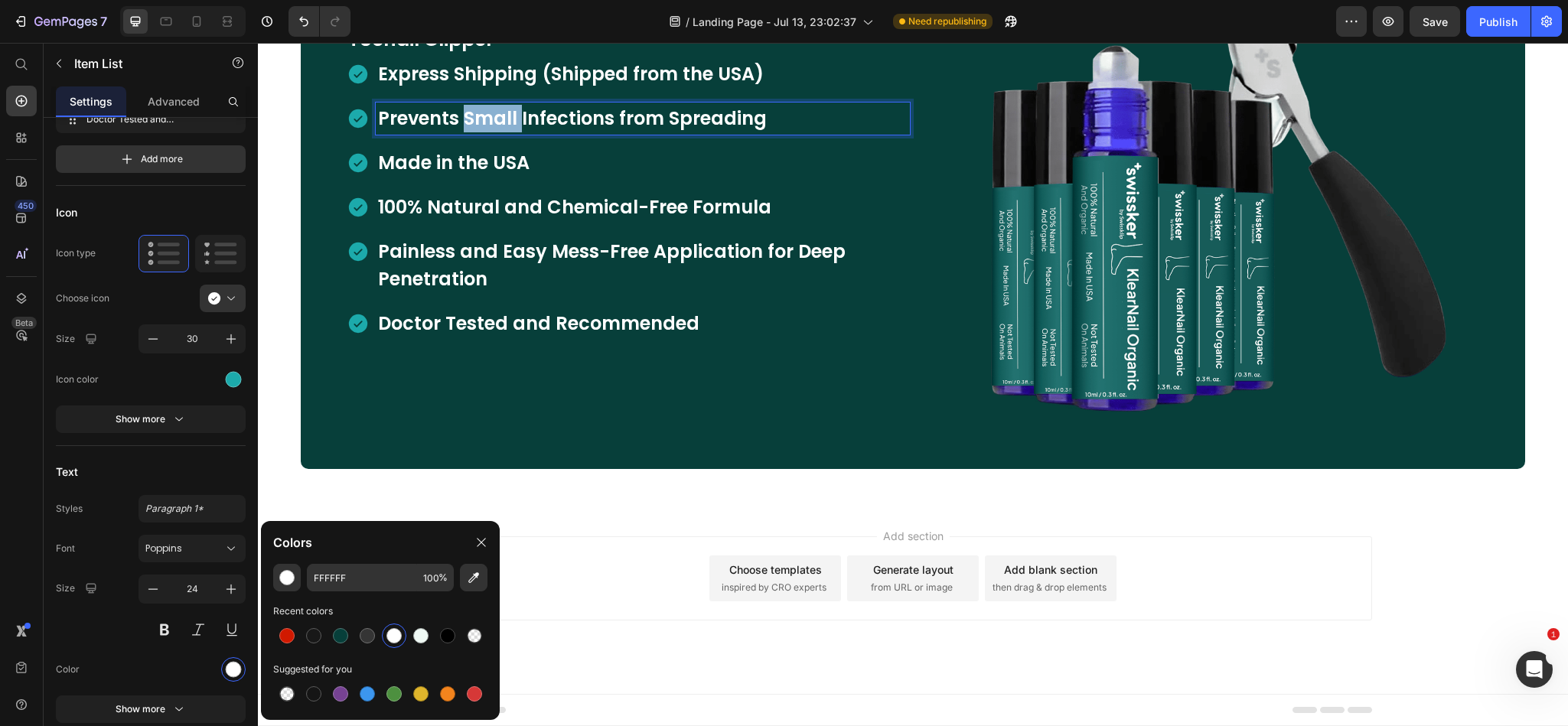click on "Prevents Small Infections from Spreading" at bounding box center [572, 118] 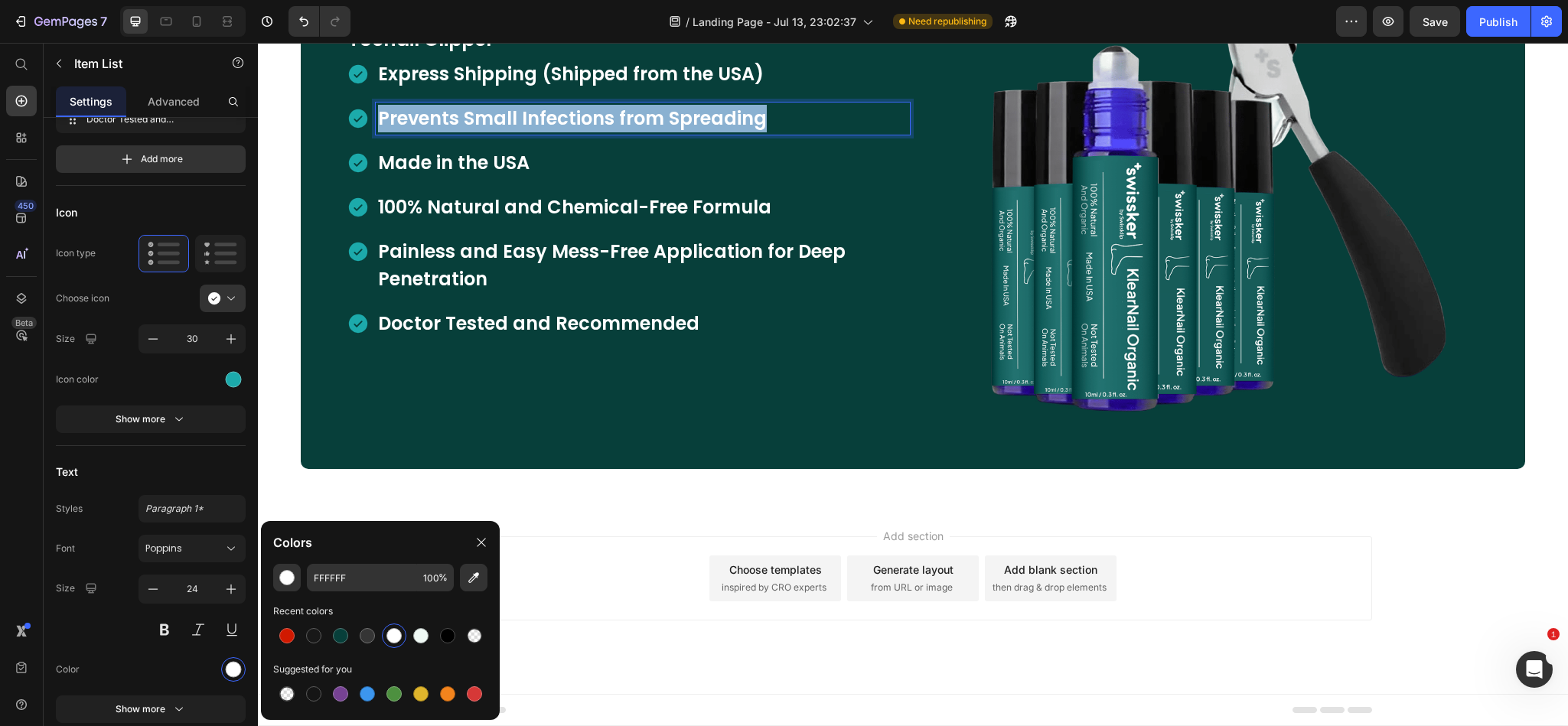 click on "Prevents Small Infections from Spreading" at bounding box center [572, 118] 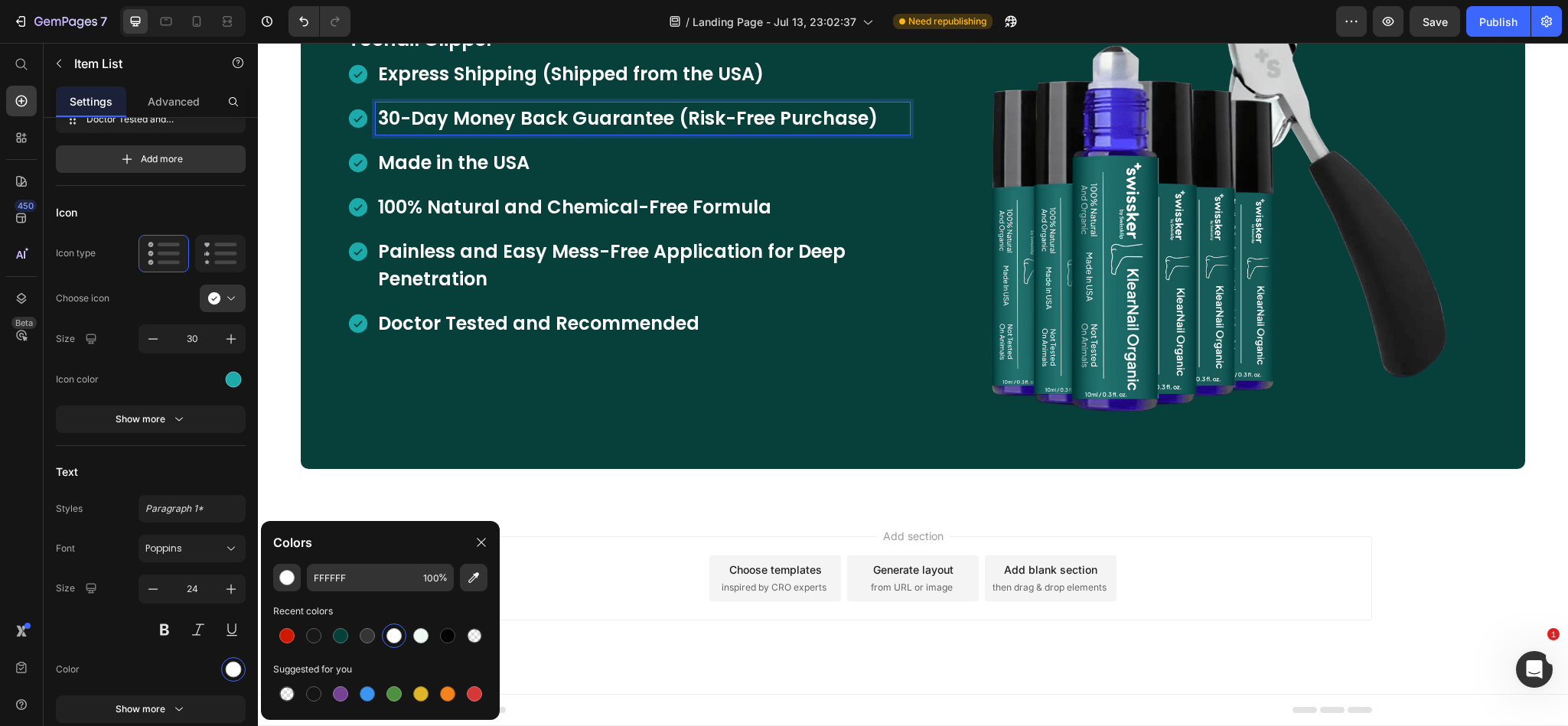 click on "Made in the USA" at bounding box center (643, 163) 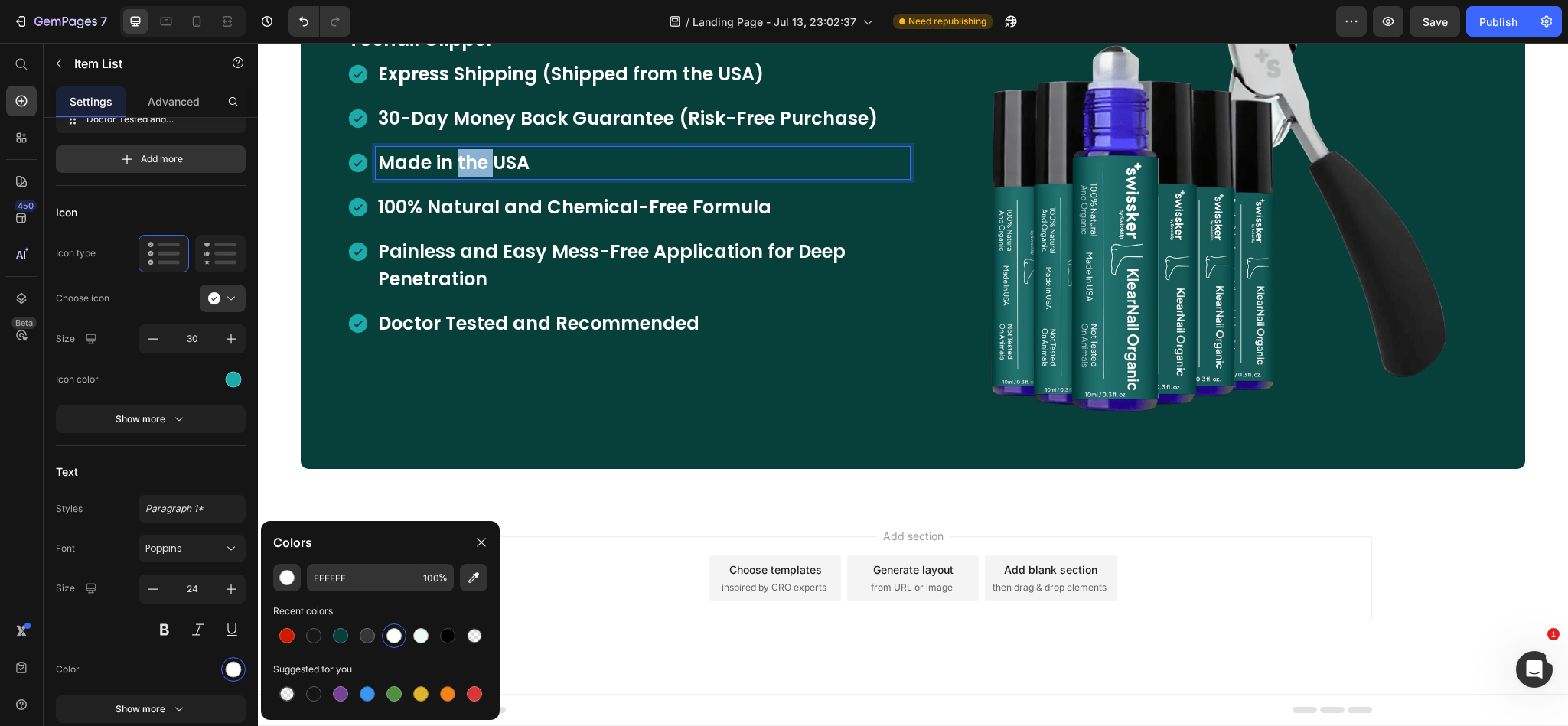 click on "Made in the USA" at bounding box center [643, 163] 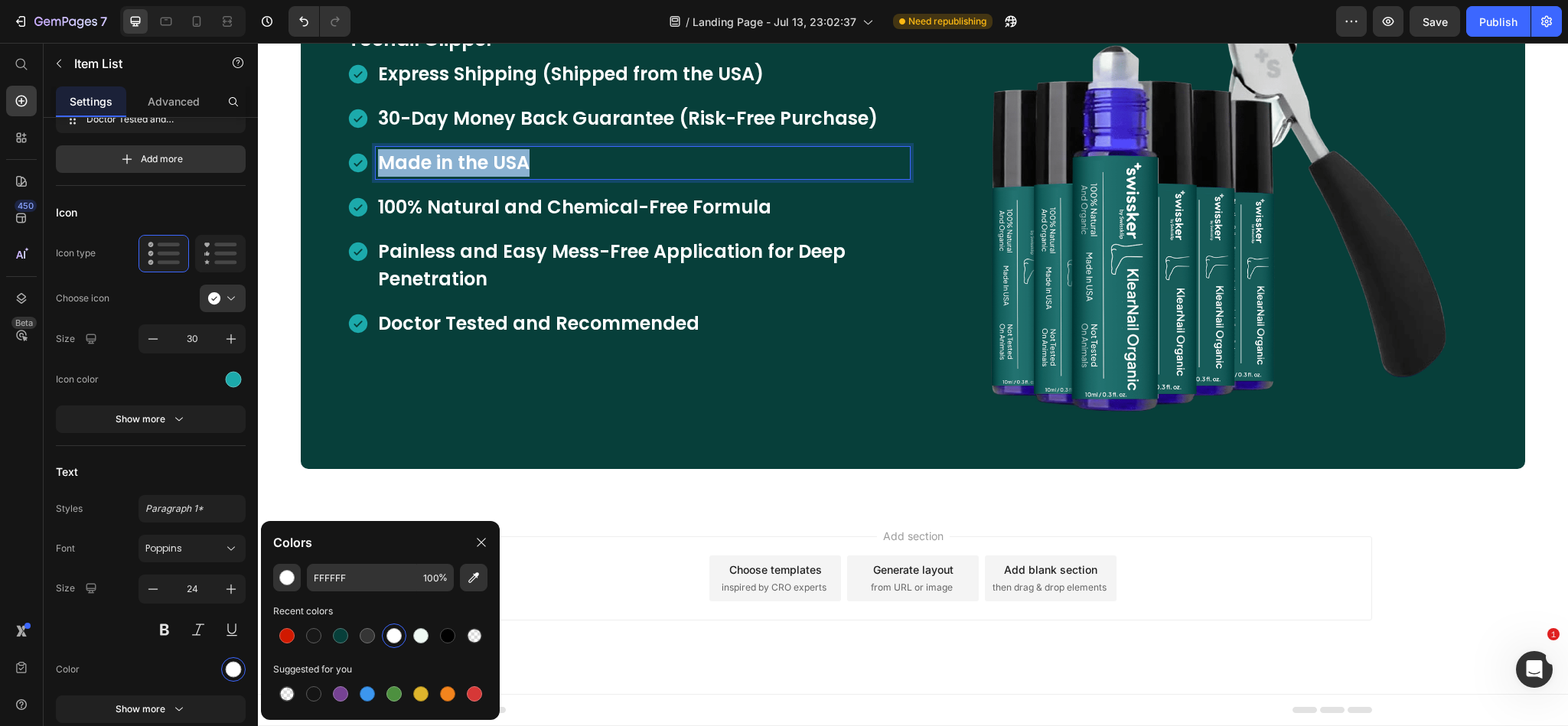 click on "Made in the USA" at bounding box center [643, 163] 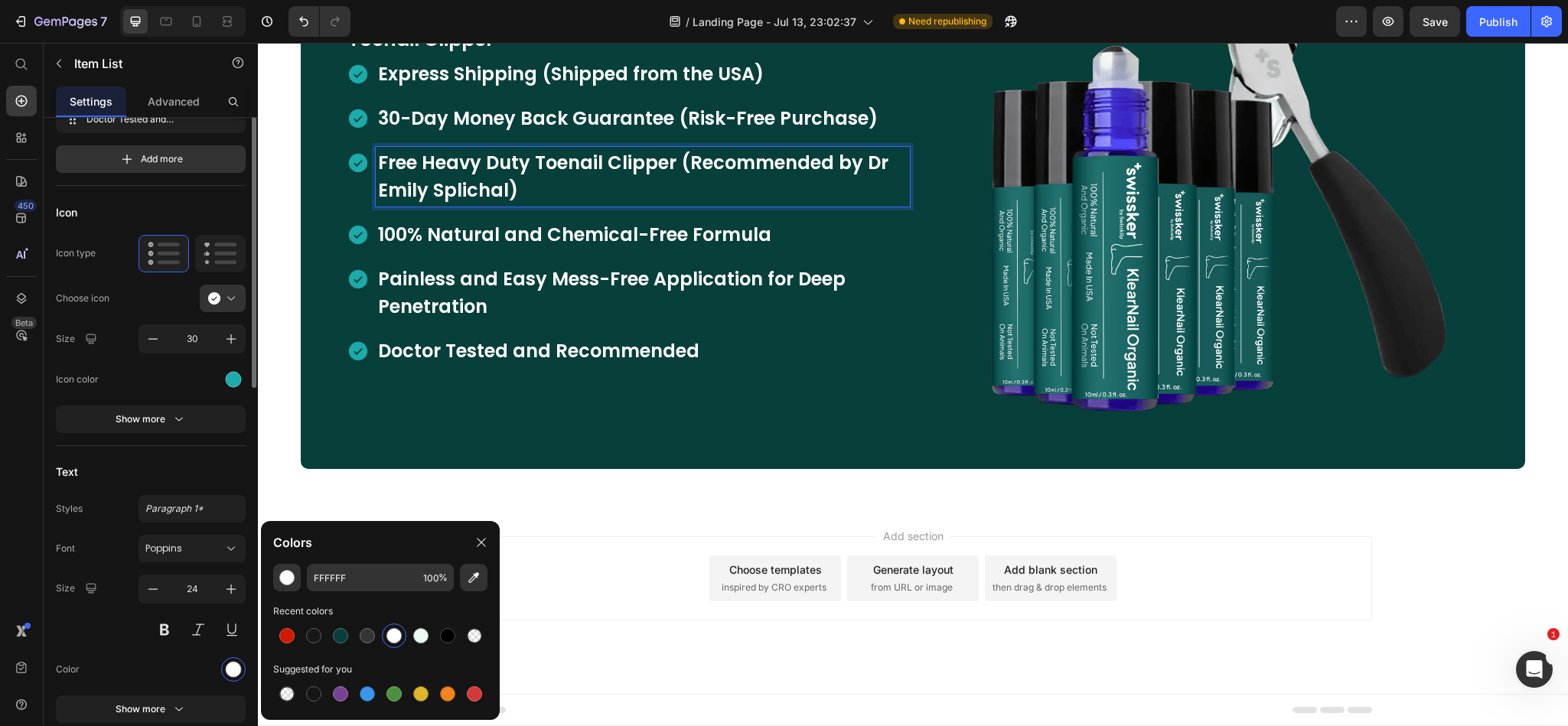 scroll, scrollTop: 0, scrollLeft: 0, axis: both 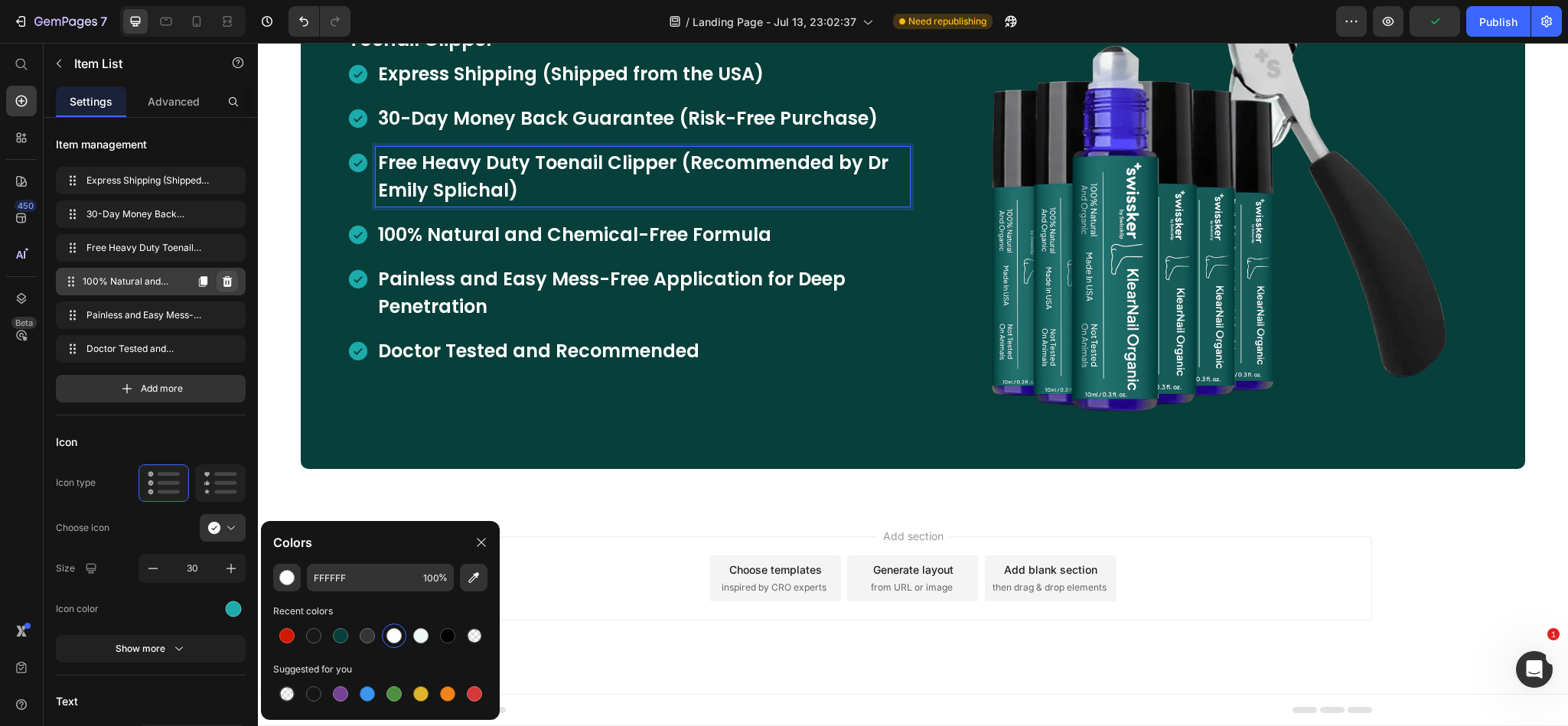 click 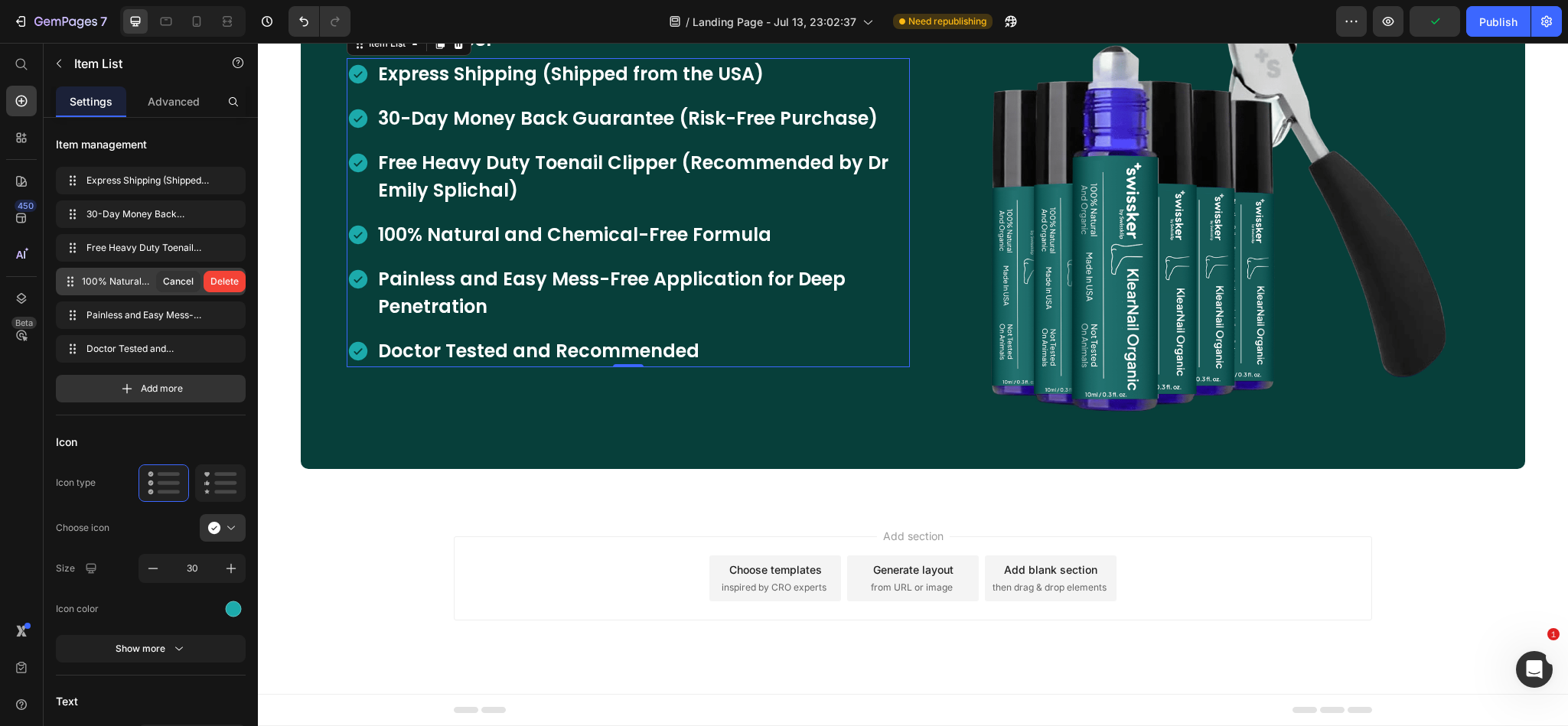 click on "Delete" at bounding box center (224, 282) 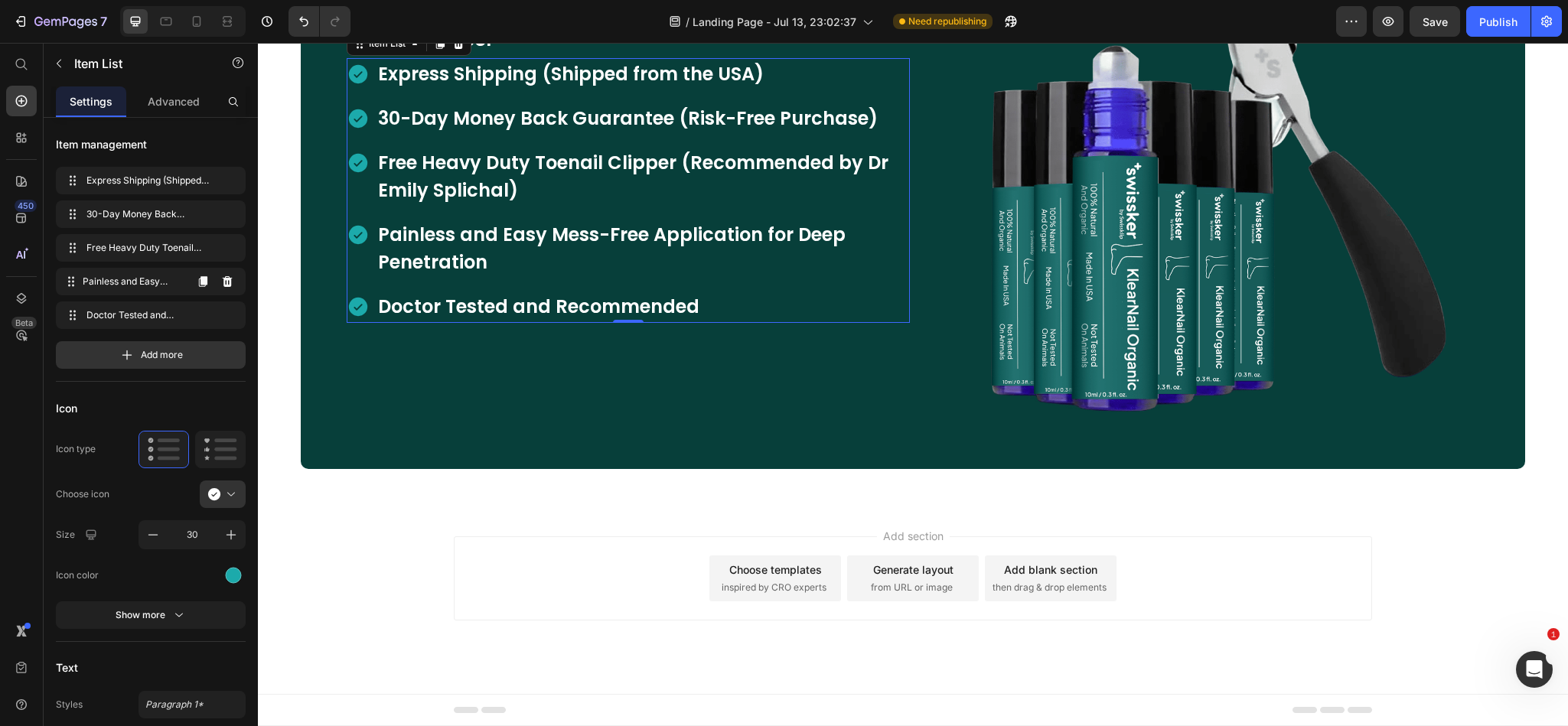 click 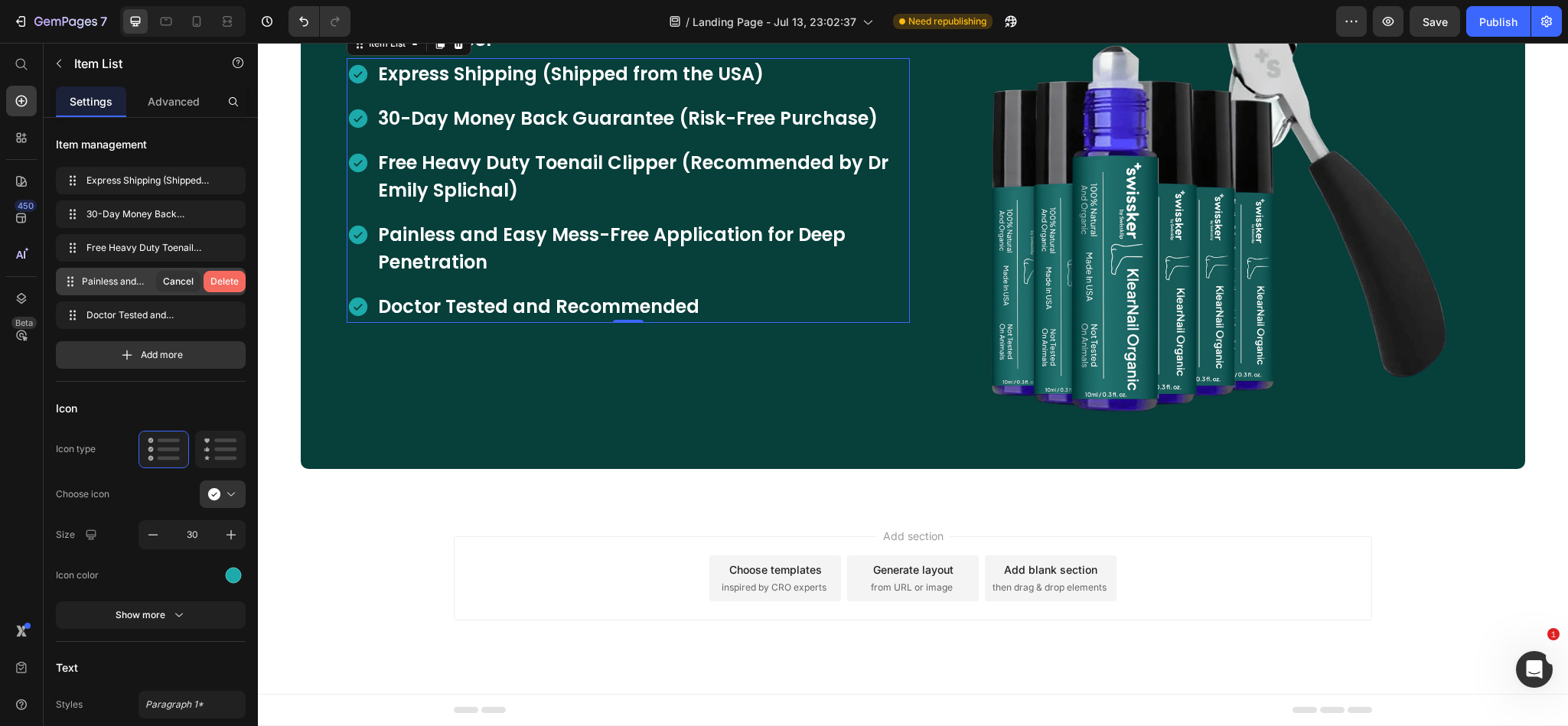 click on "Delete" at bounding box center [224, 282] 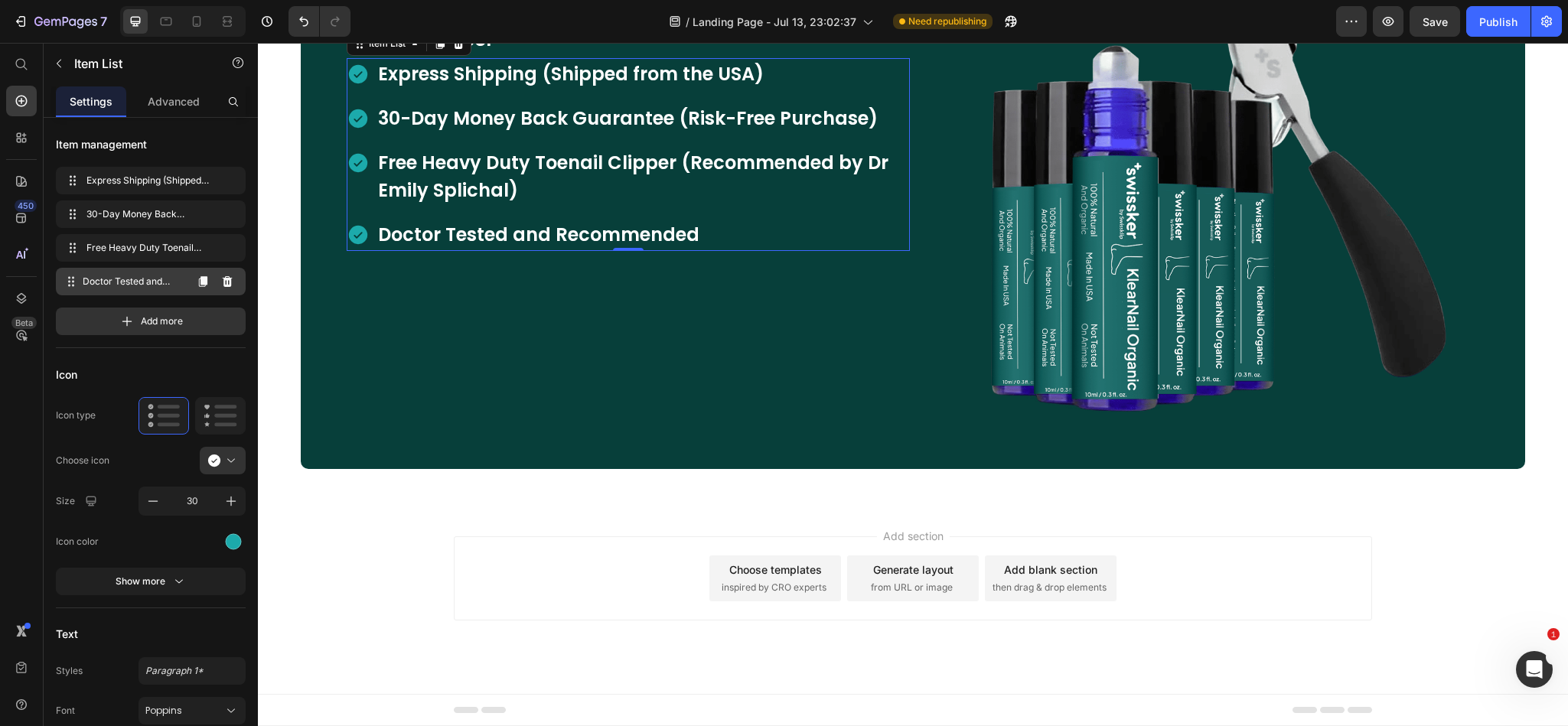 click 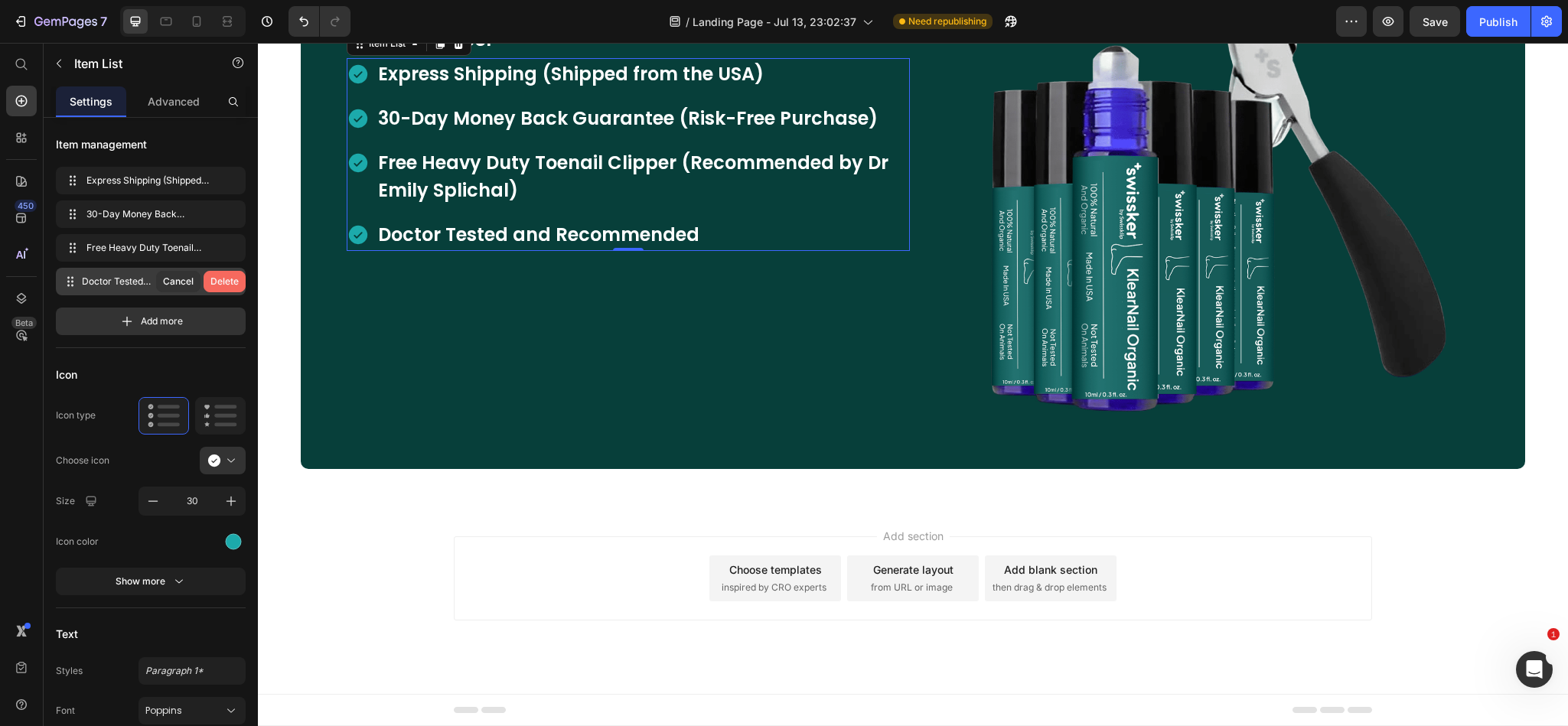 click on "Delete" at bounding box center [224, 282] 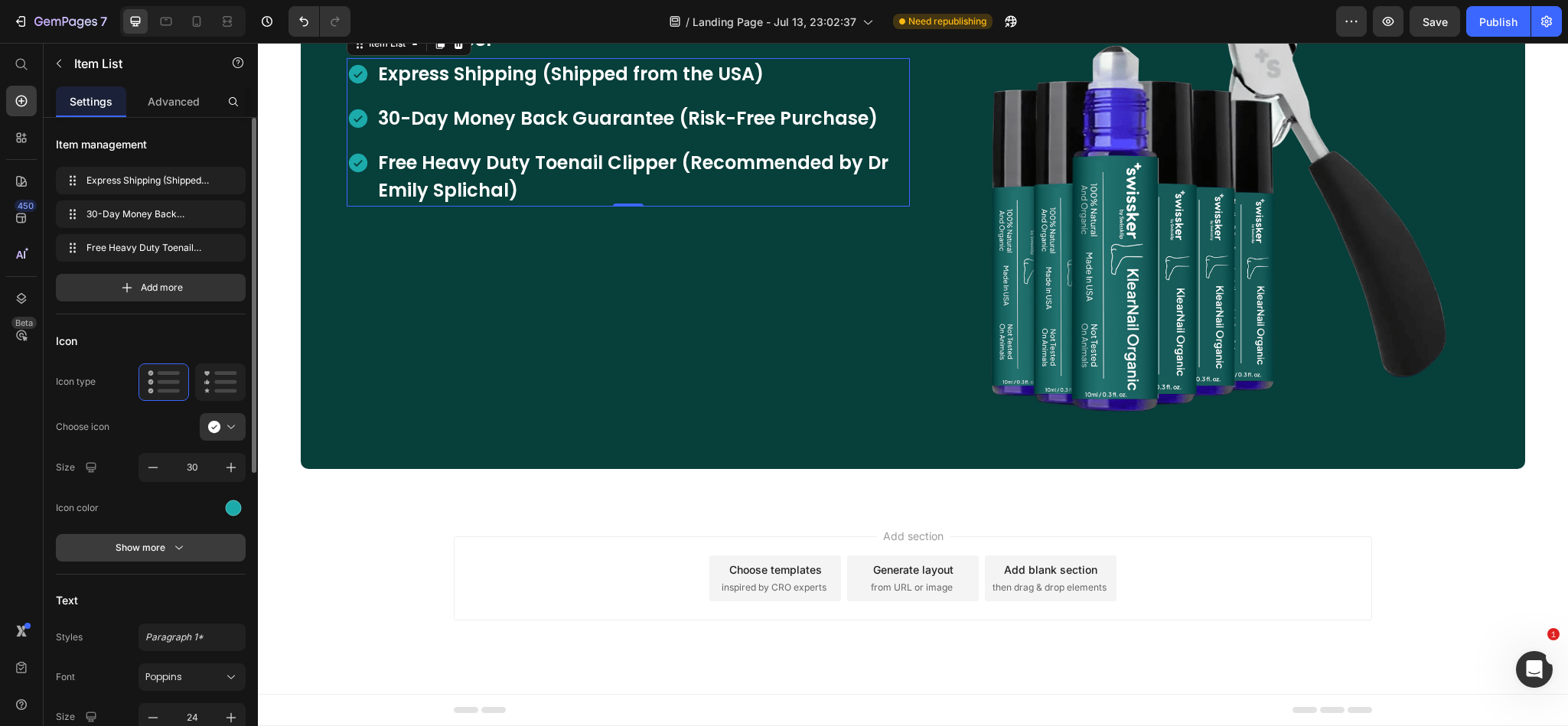 scroll, scrollTop: 230, scrollLeft: 0, axis: vertical 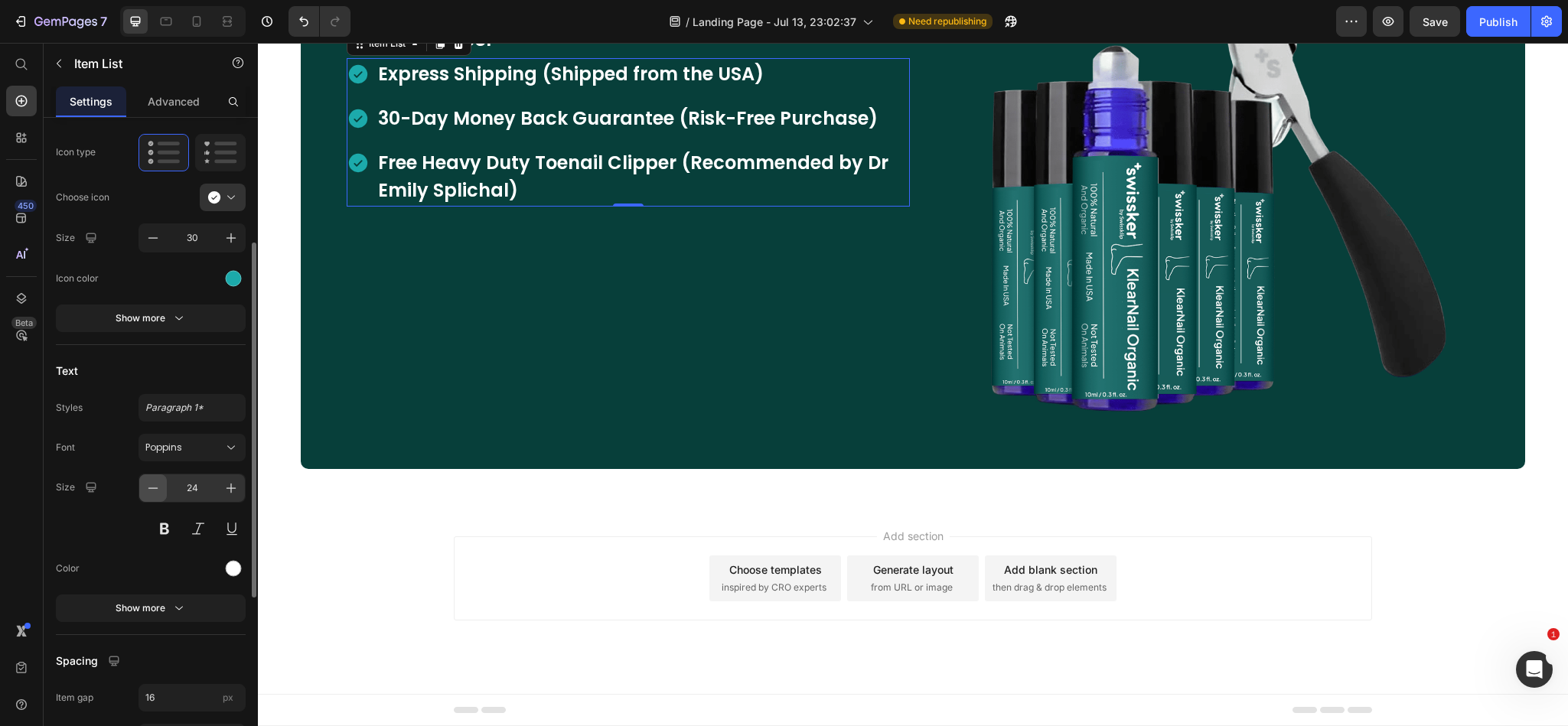 click 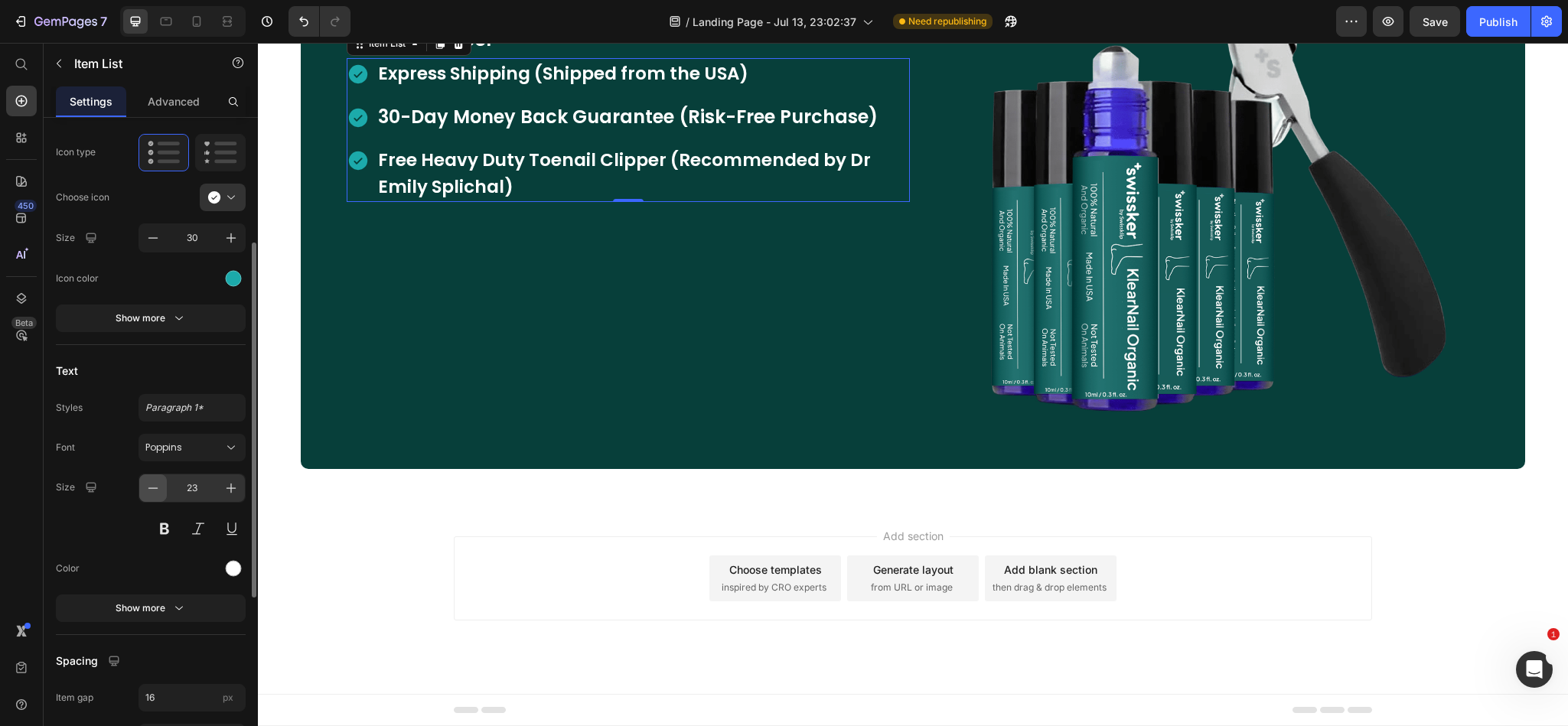 click 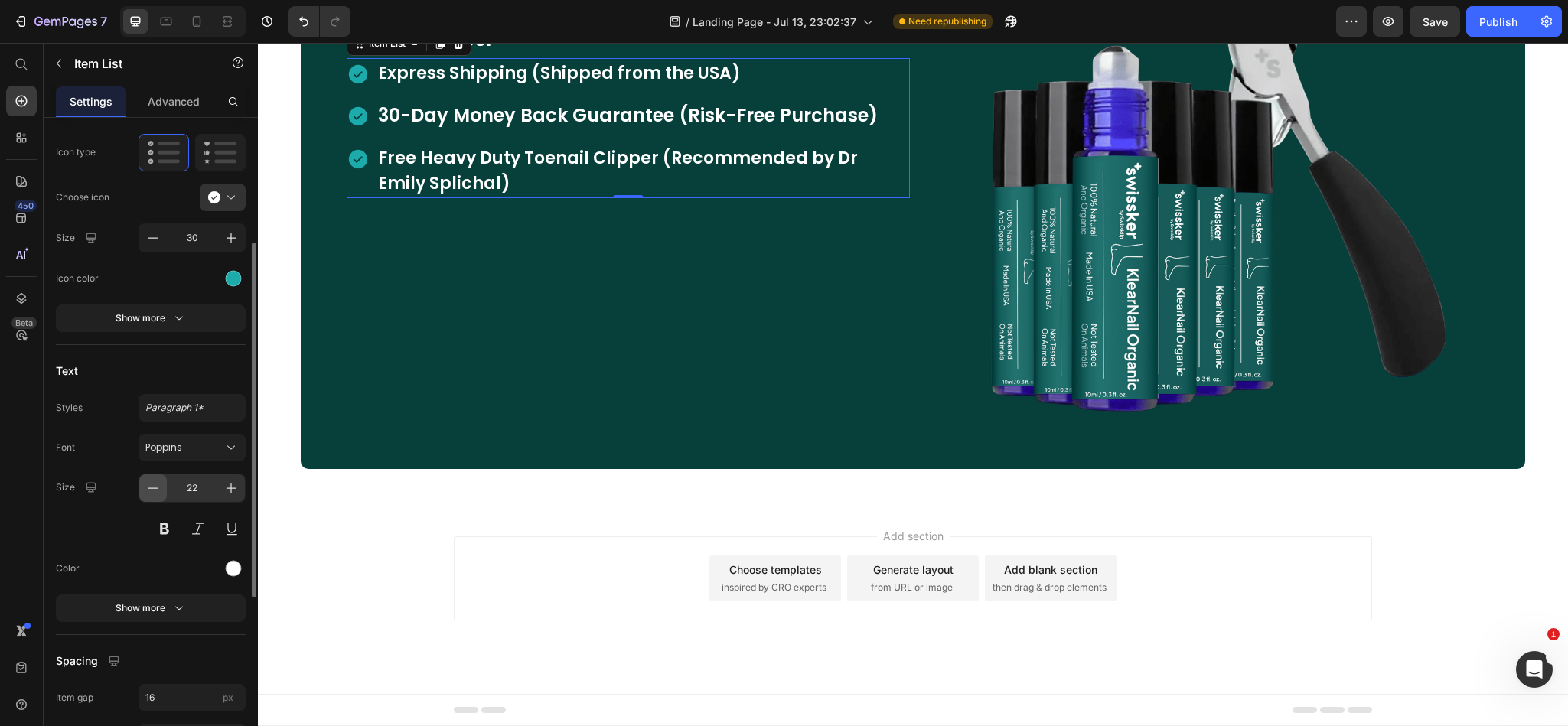 click 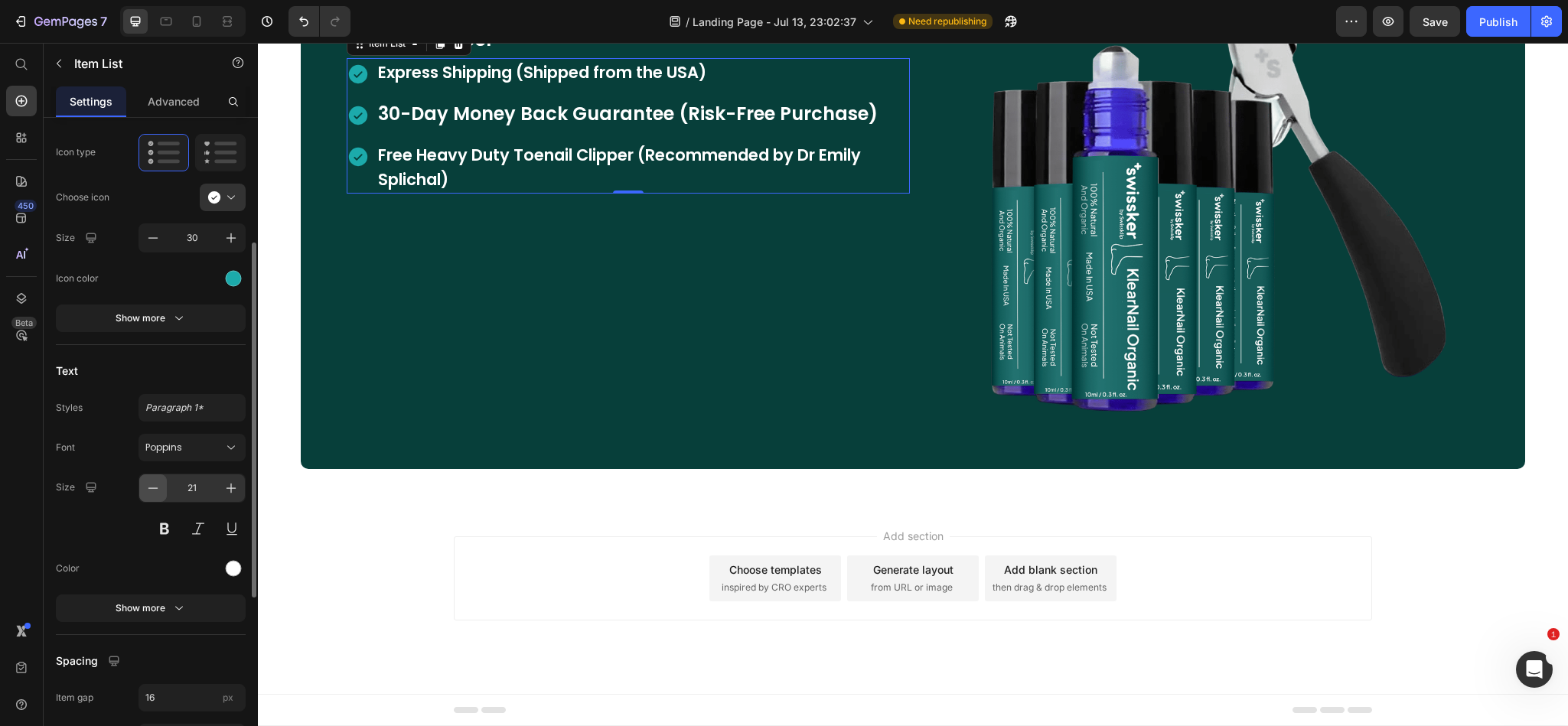 click 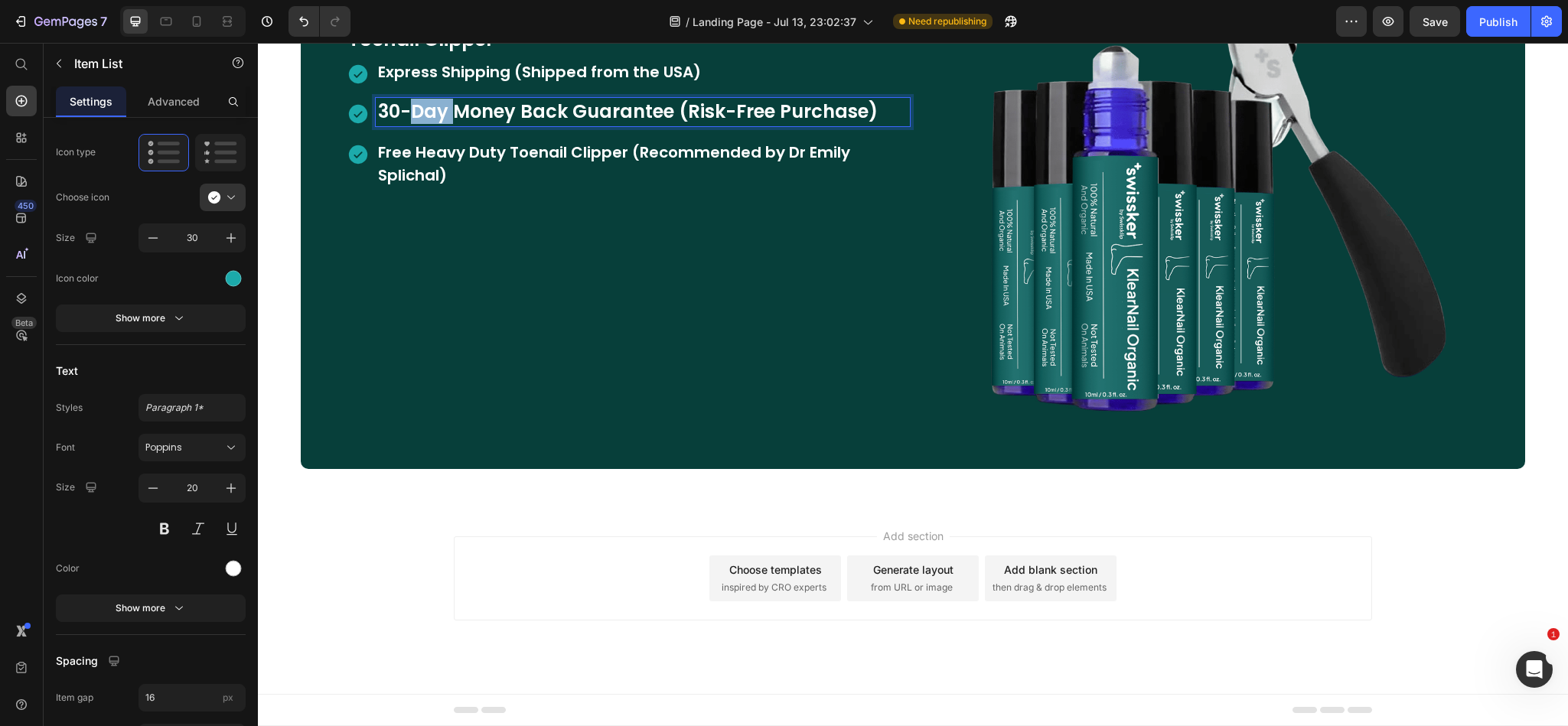 click on "30-Day Money Back Guarantee (Risk-Free Purchase)" at bounding box center [628, 111] 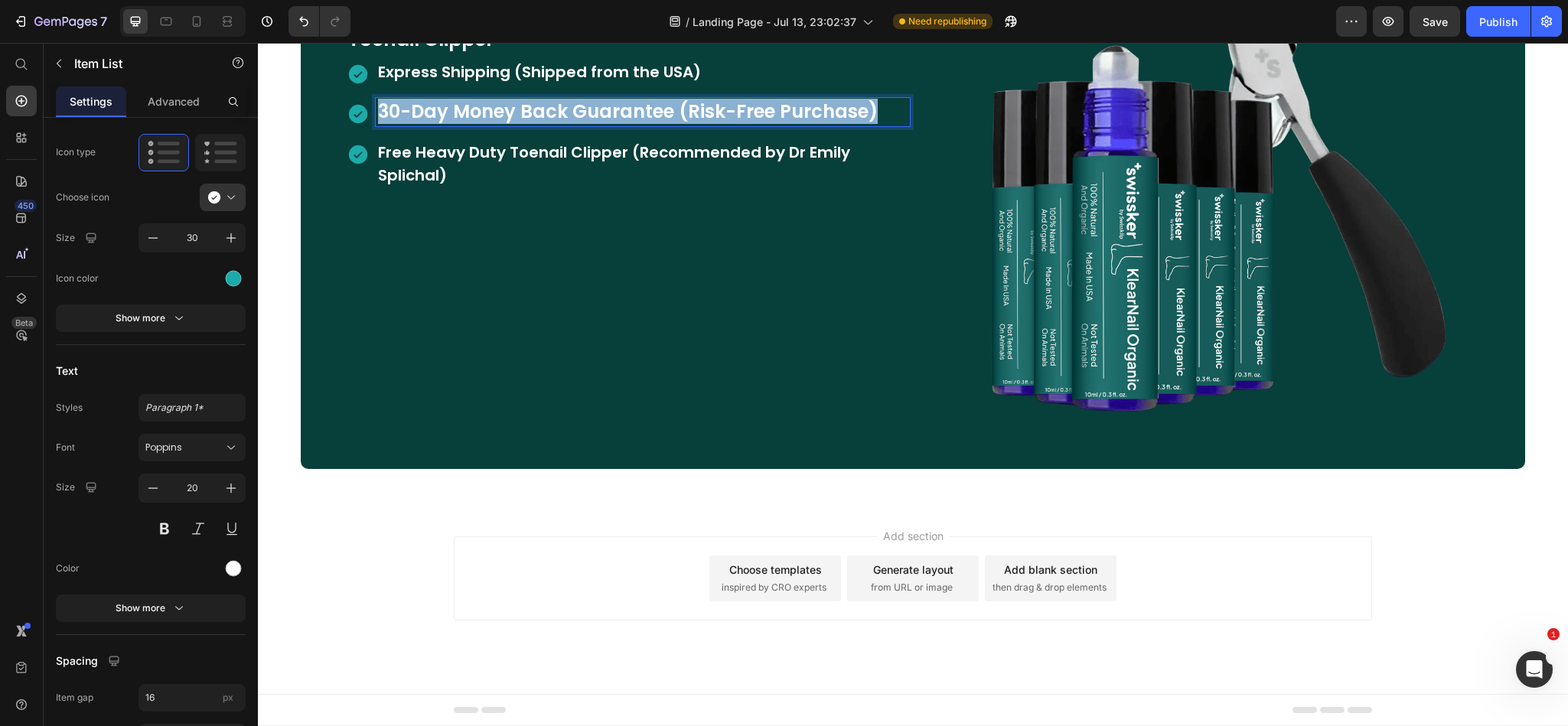 click on "30-Day Money Back Guarantee (Risk-Free Purchase)" at bounding box center (628, 111) 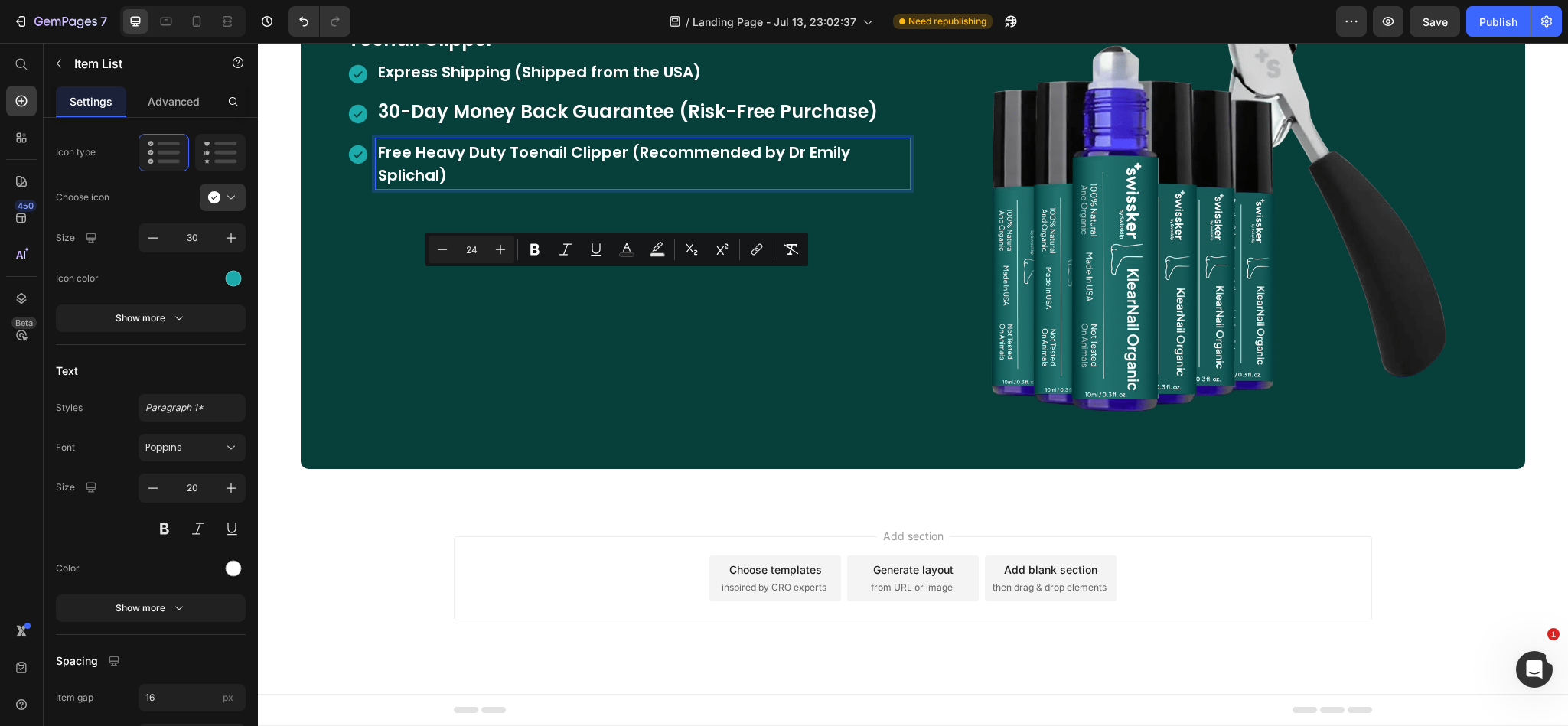 click on "Free Heavy Duty Toenail Clipper (Recommended by Dr Emily Splichal)" at bounding box center (643, 164) 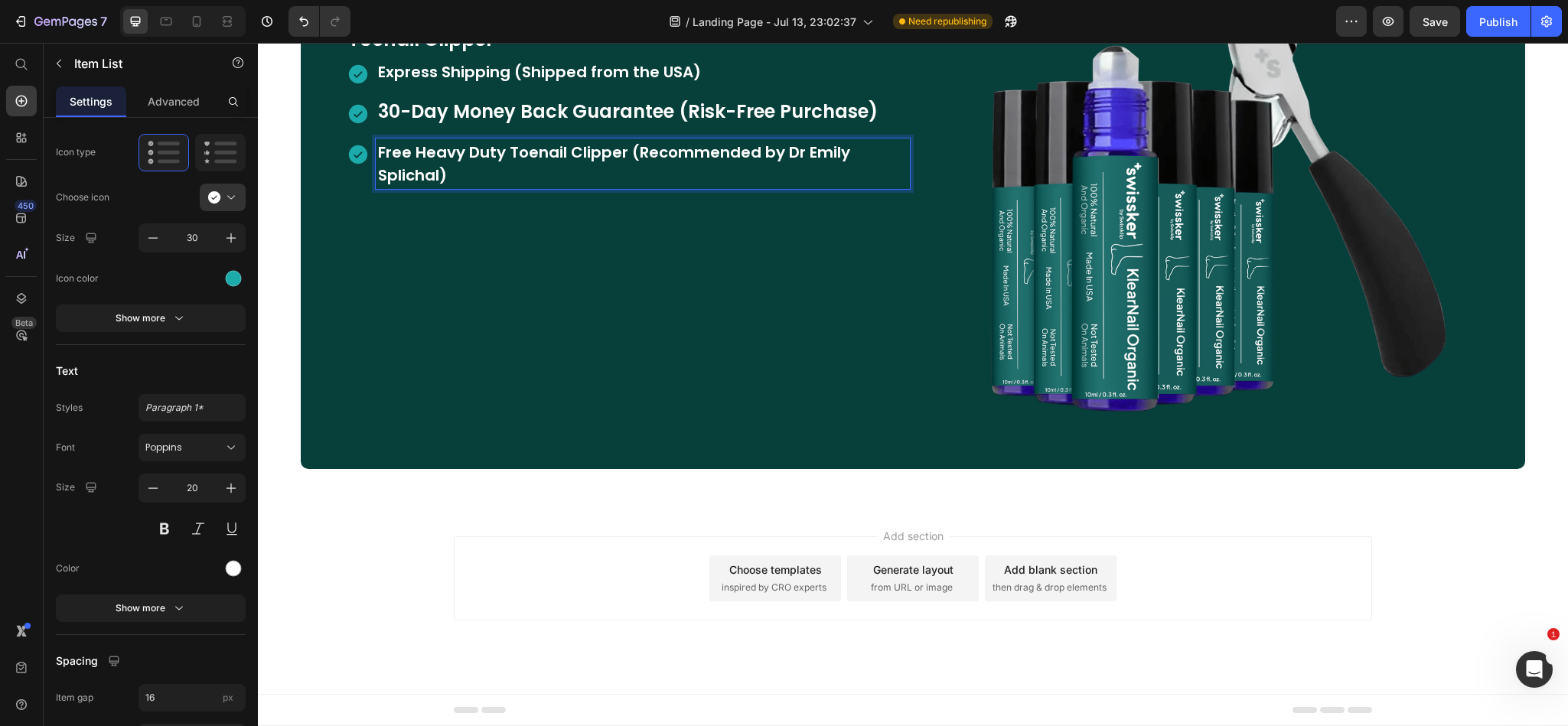 click on "Express Shipping (Shipped from the [COUNTRY]) 30-Day Money Back Guarantee (Risk-Free Purchase) Free Heavy Duty Toenail Clipper (Recommended by Dr [NAME])" at bounding box center (628, 123) 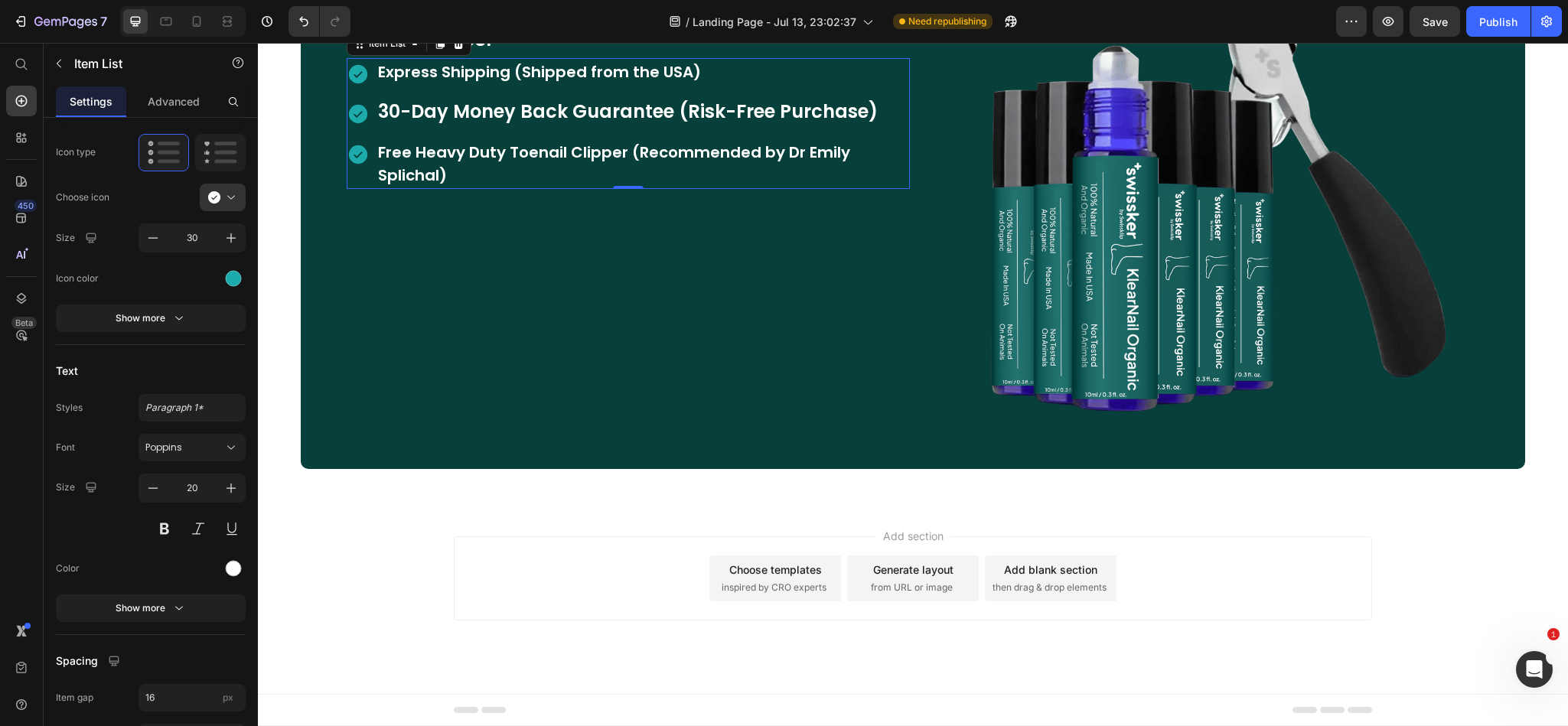 click on "Express Shipping (Shipped from the USA)" at bounding box center [643, 72] 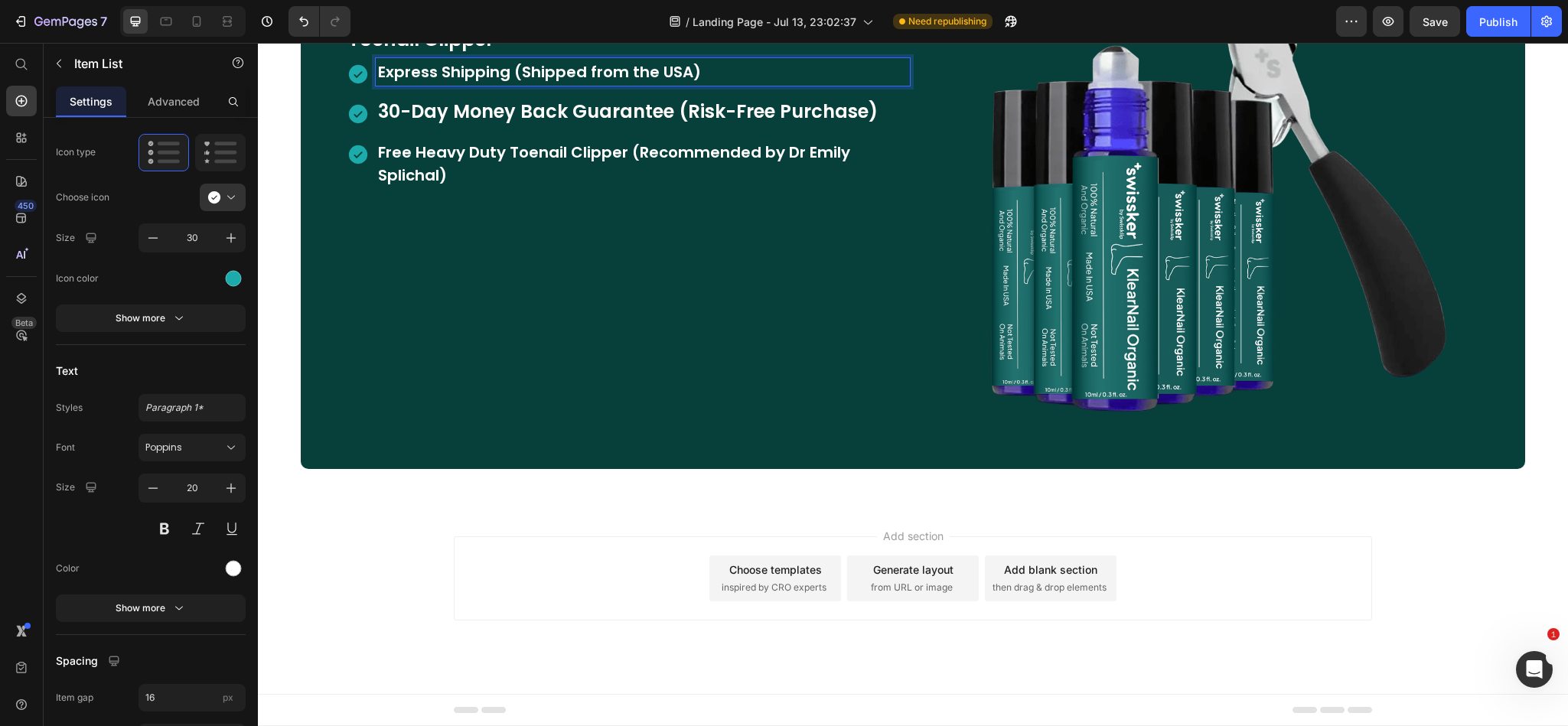 click on "30-Day Money Back Guarantee (Risk-Free Purchase)" at bounding box center (628, 111) 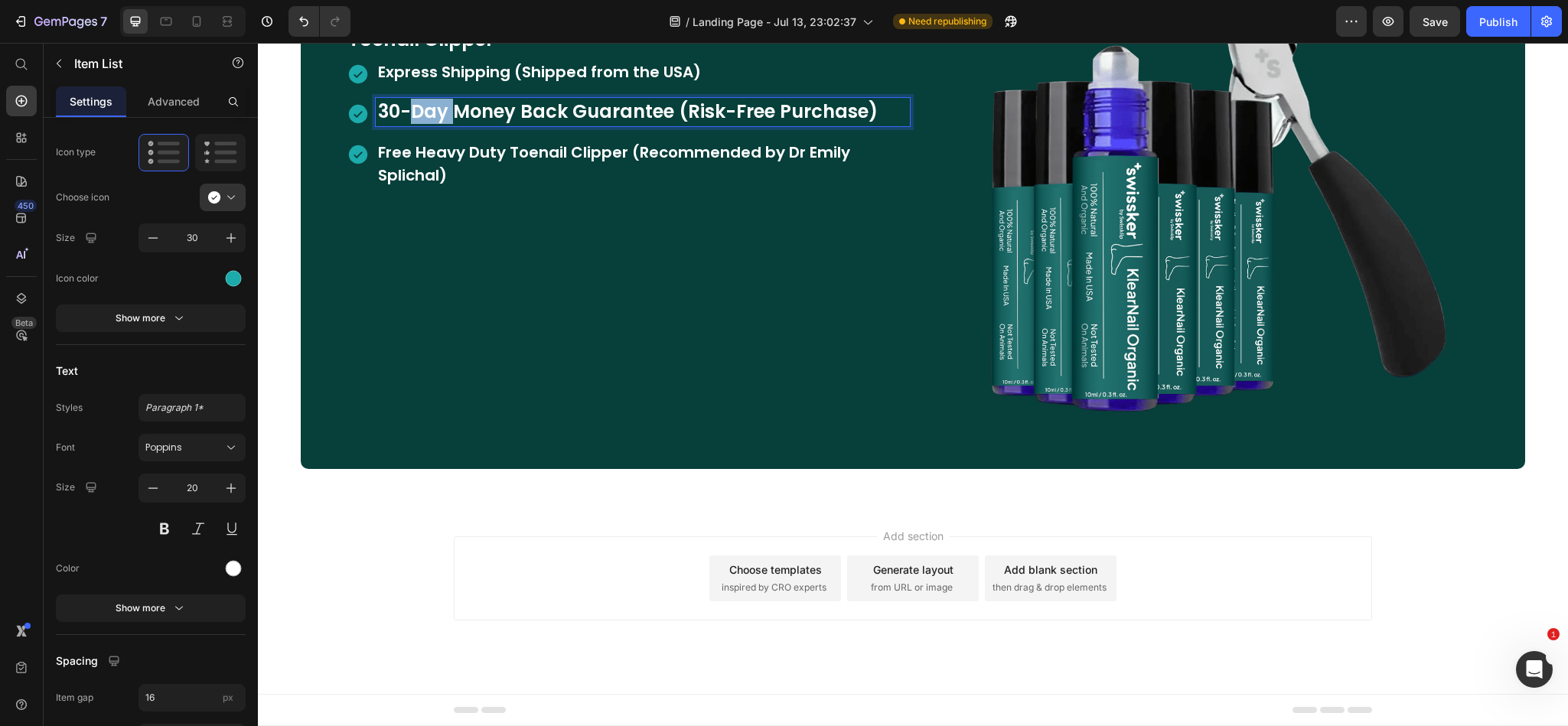 click on "30-Day Money Back Guarantee (Risk-Free Purchase)" at bounding box center [628, 111] 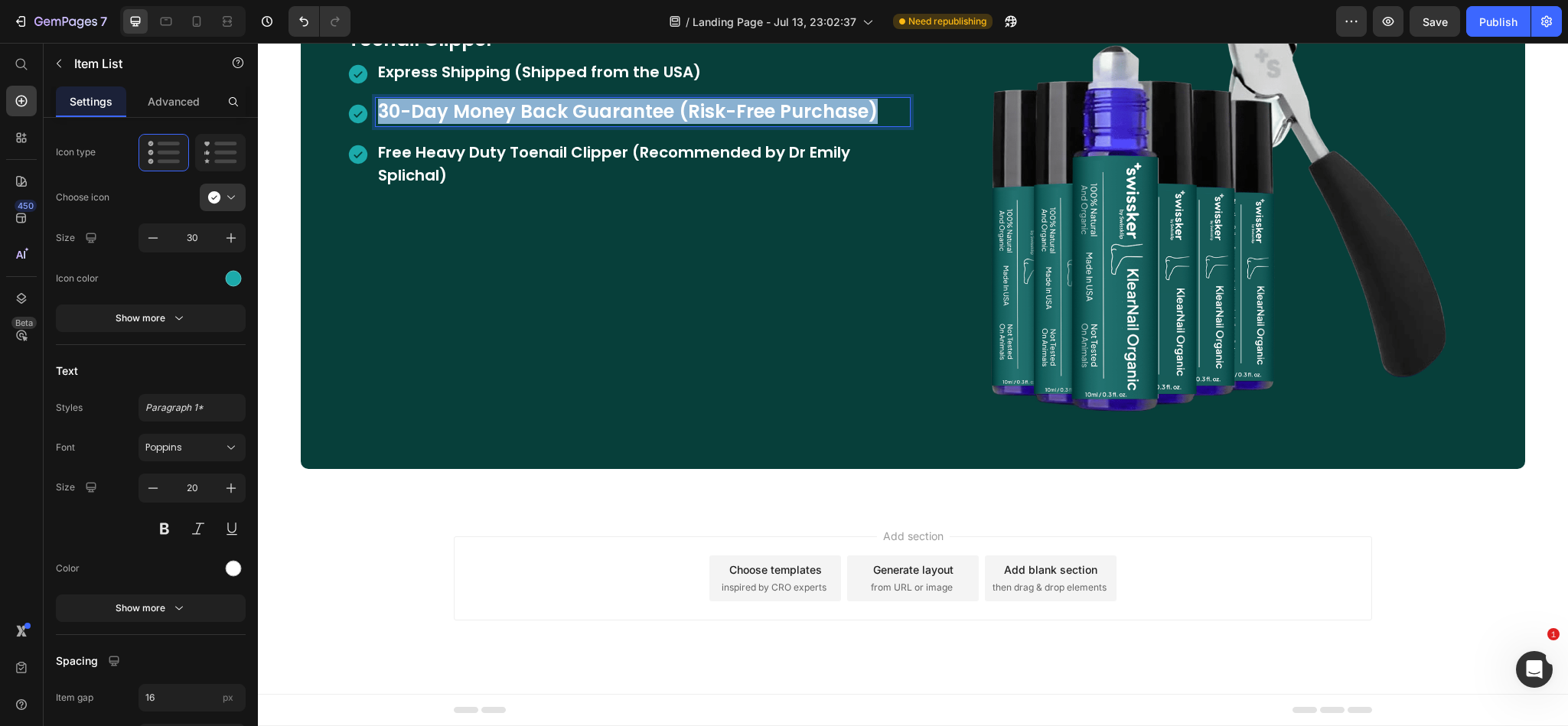 click on "30-Day Money Back Guarantee (Risk-Free Purchase)" at bounding box center [628, 111] 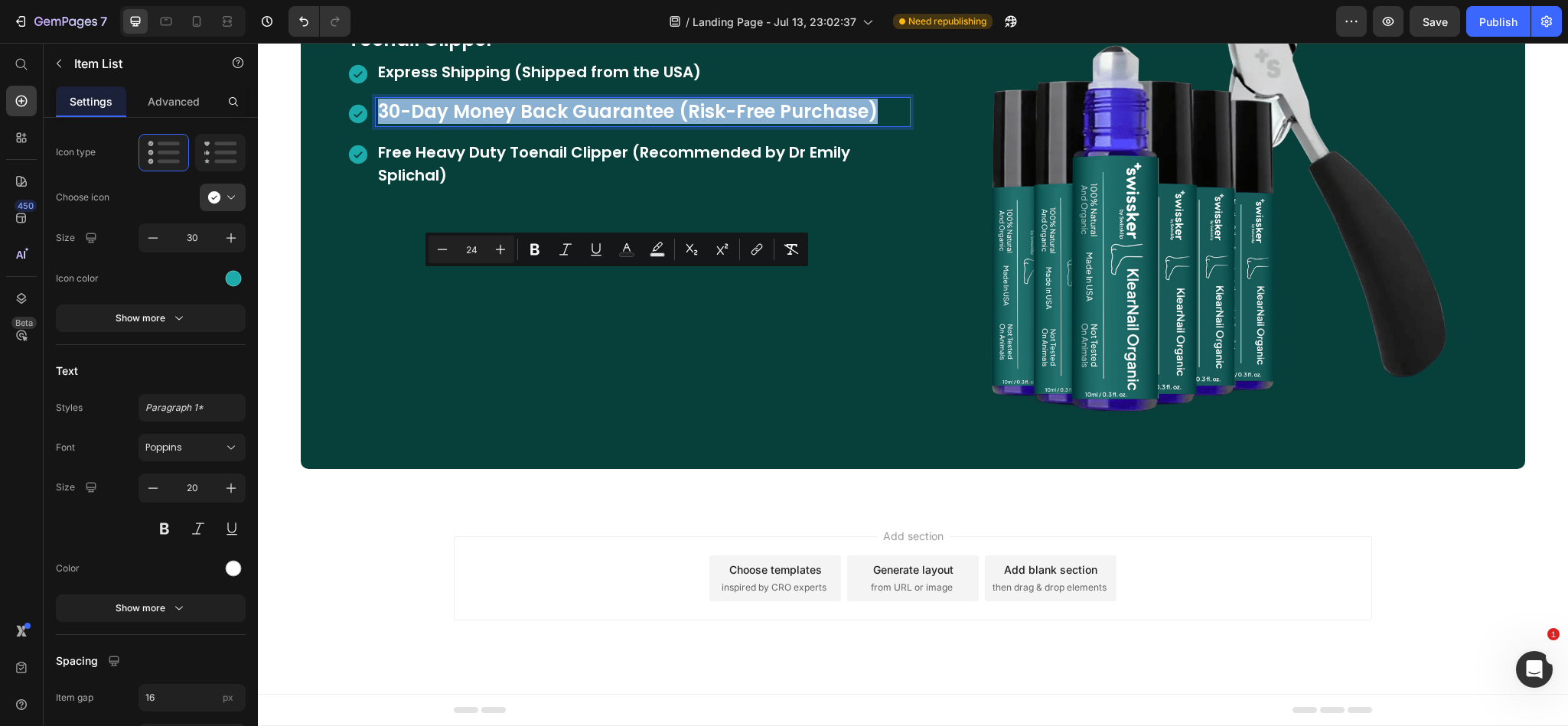 copy on "30-Day Money Back Guarantee (Risk-Free Purchase)" 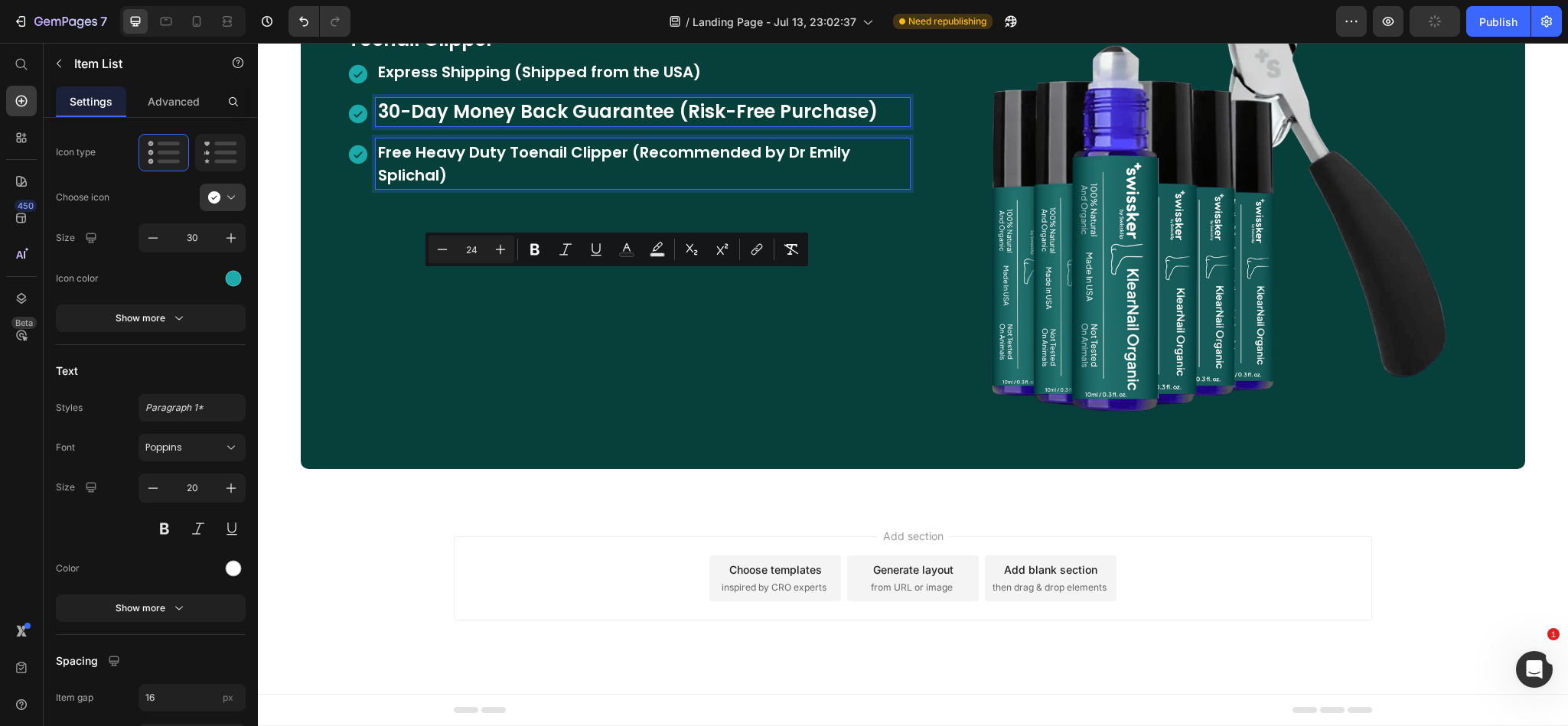 click on "Free Heavy Duty Toenail Clipper (Recommended by Dr Emily Splichal)" at bounding box center (643, 164) 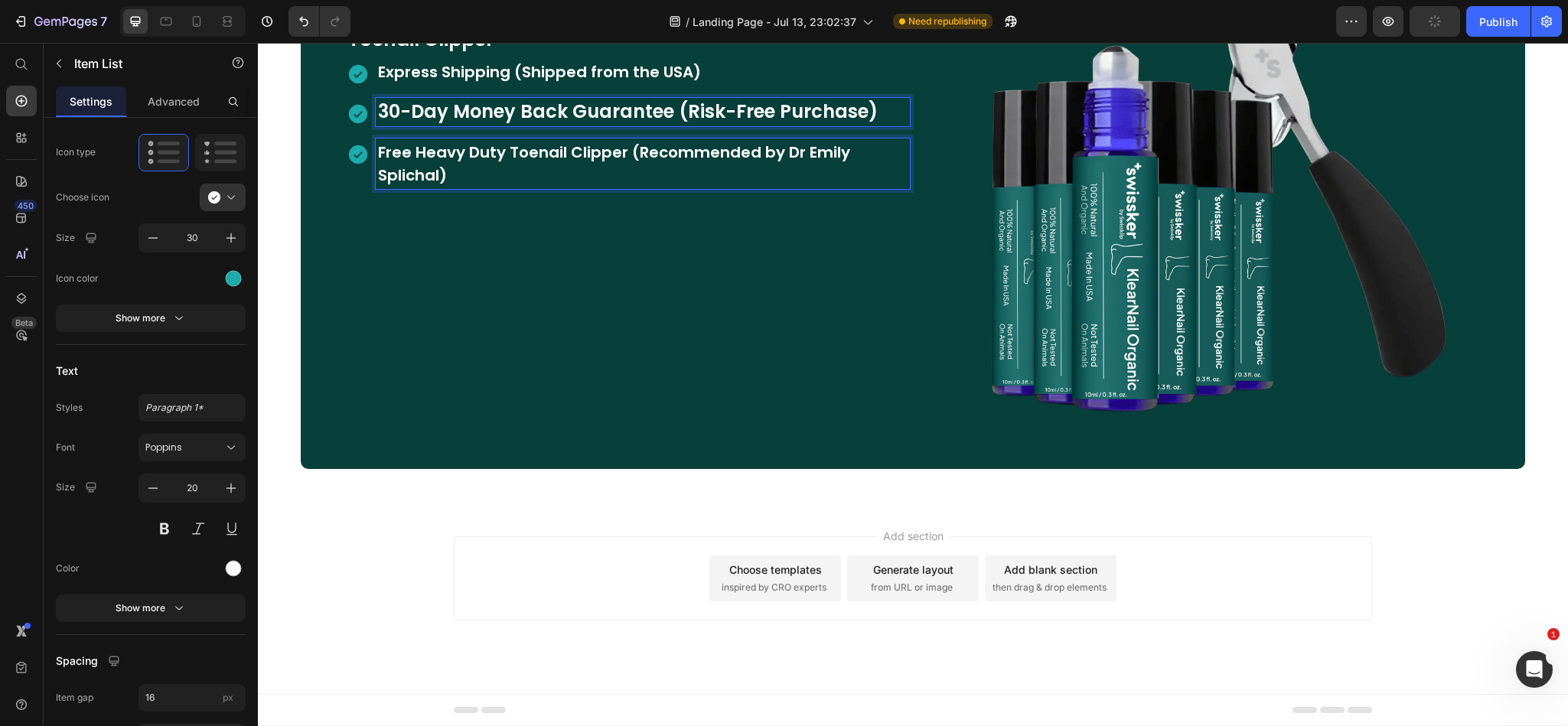 click on "30-Day Money Back Guarantee (Risk-Free Purchase)" at bounding box center [628, 111] 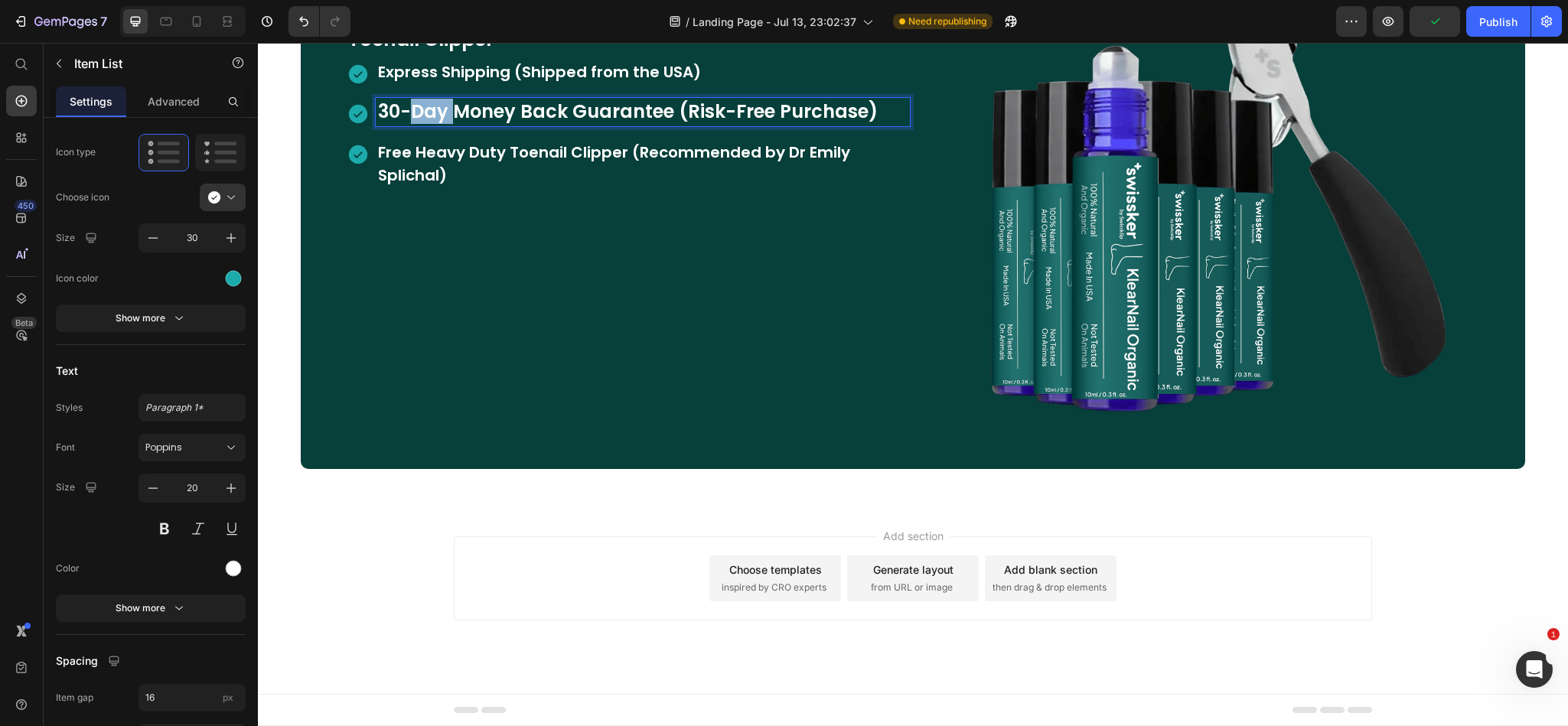 click on "30-Day Money Back Guarantee (Risk-Free Purchase)" at bounding box center (628, 111) 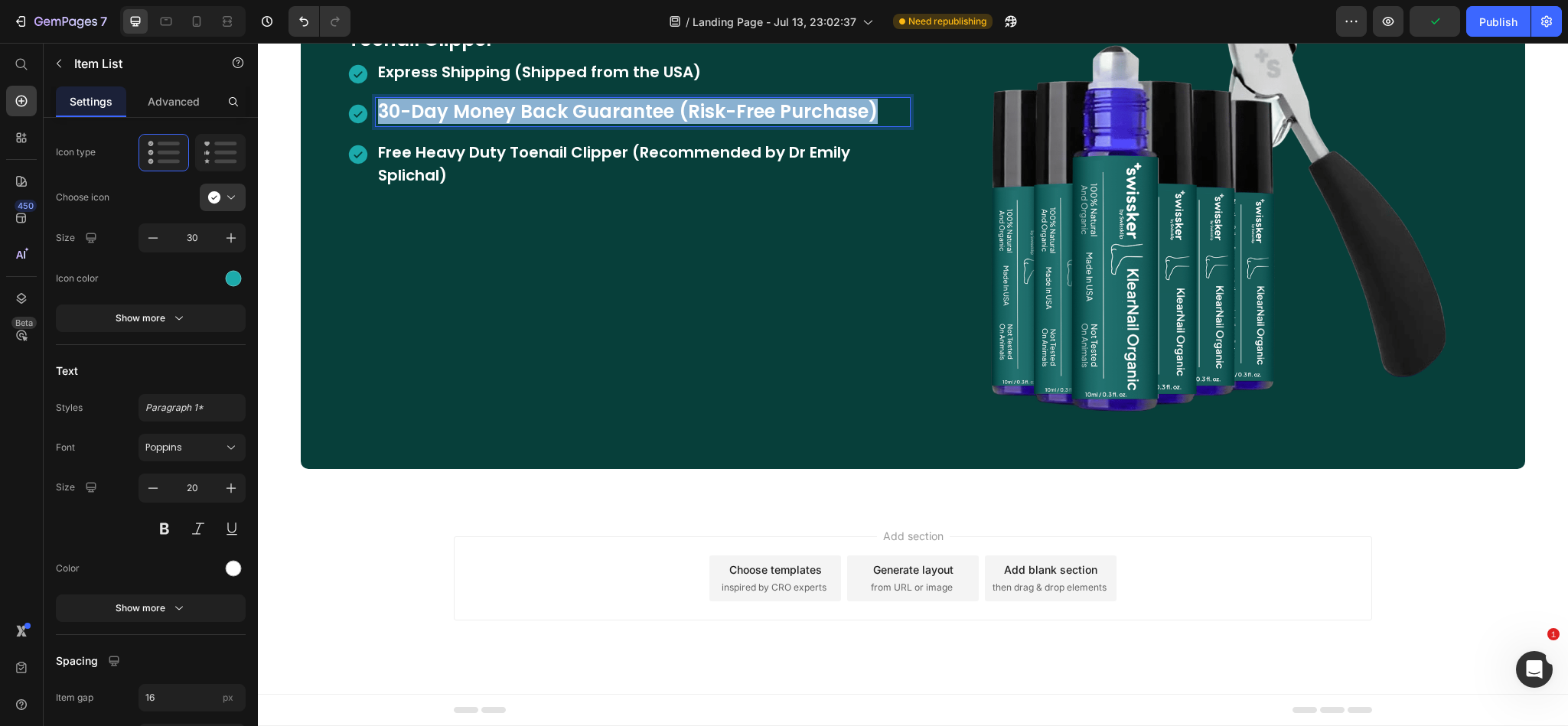 click on "30-Day Money Back Guarantee (Risk-Free Purchase)" at bounding box center [628, 111] 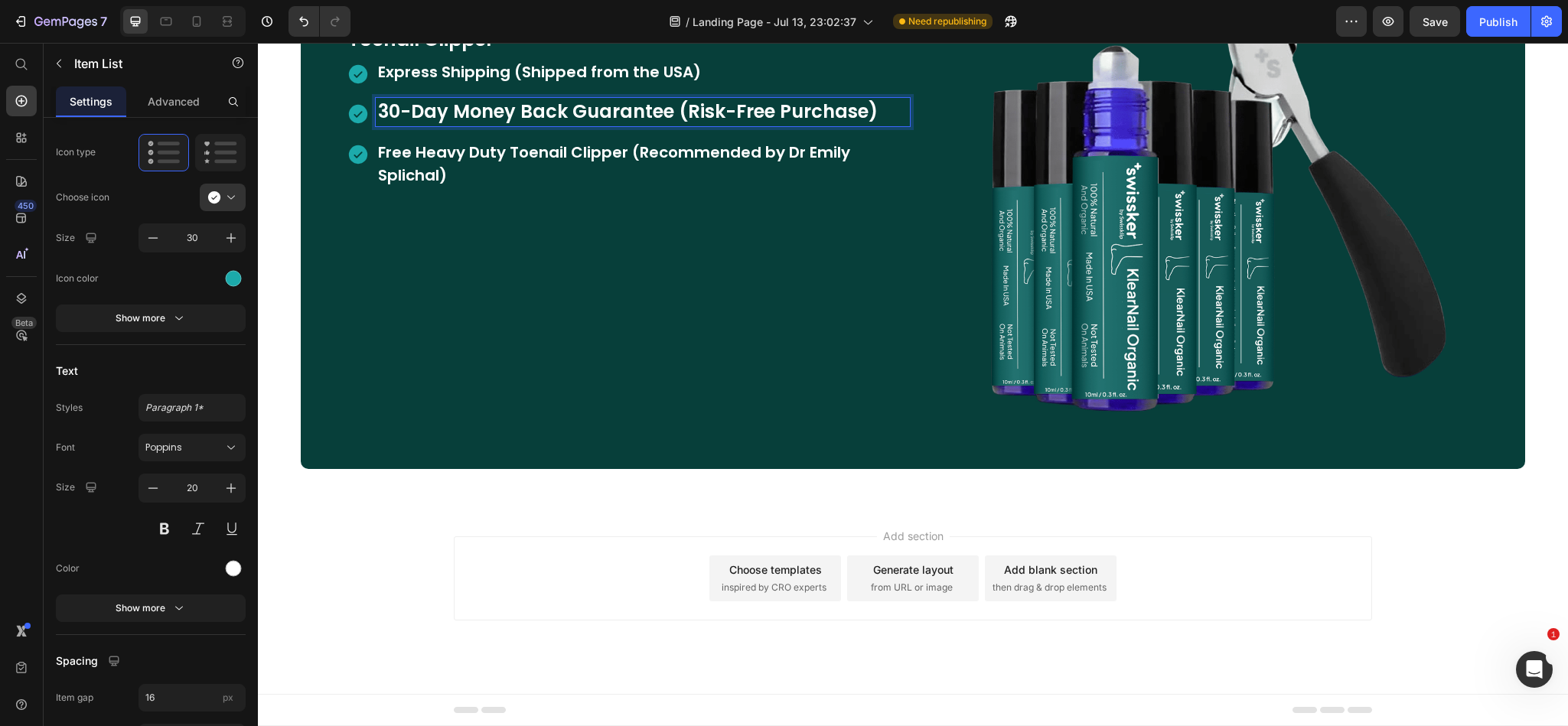 click on "Free Heavy Duty Toenail Clipper (Recommended by Dr Emily Splichal)" at bounding box center [643, 164] 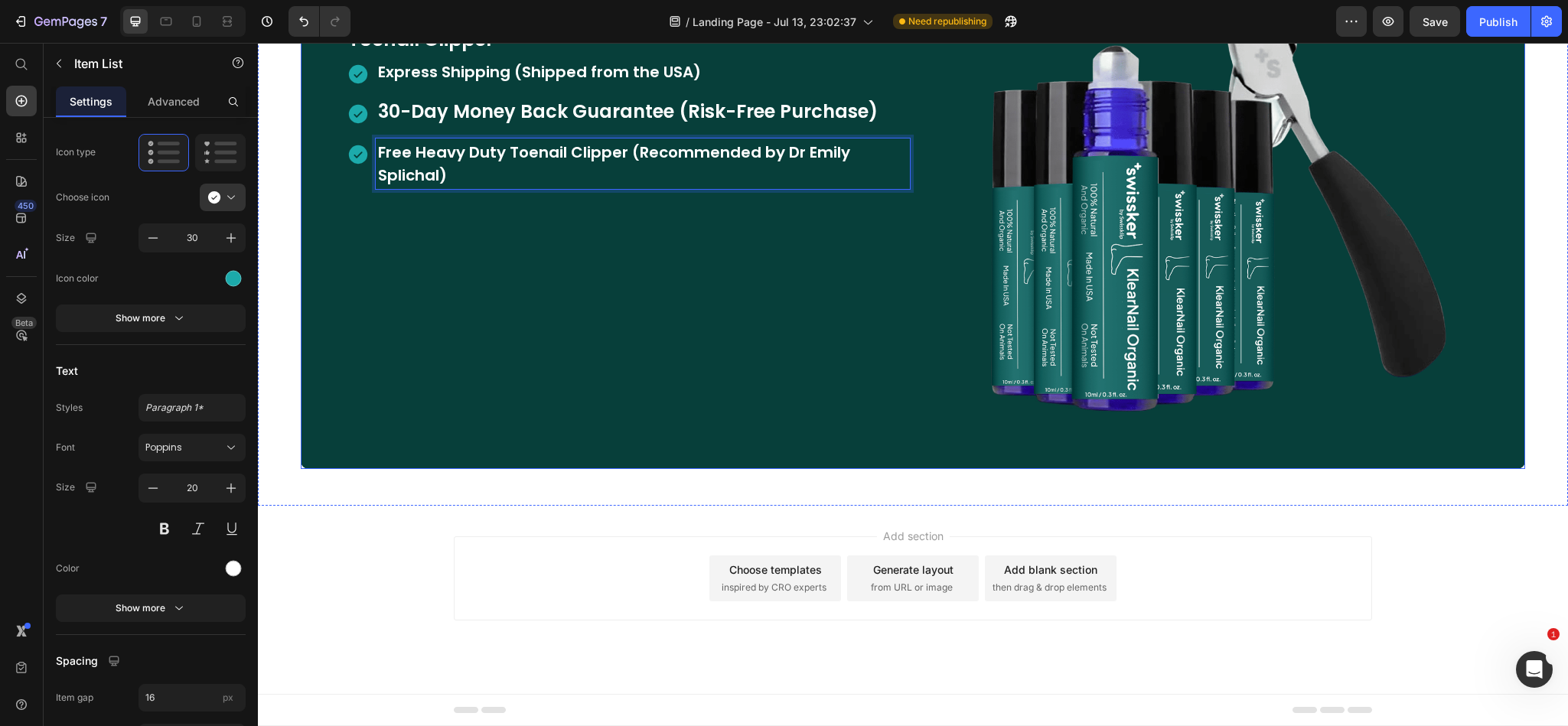 click on "LIMITED-TIME SALE Heading The Podiatrist Recommended Pack Heading Receive up to 75% OFF and a FREE Swissklip Heavy Duty Toenail Clipper Text Block Express Shipping (Shipped from the [COUNTRY]) 30-Day Money Back Guarantee (Risk-Free Purchase) Free Heavy Duty Toenail Clipper (Recommended by Dr [NAME]) Item List  0" at bounding box center [628, 138] 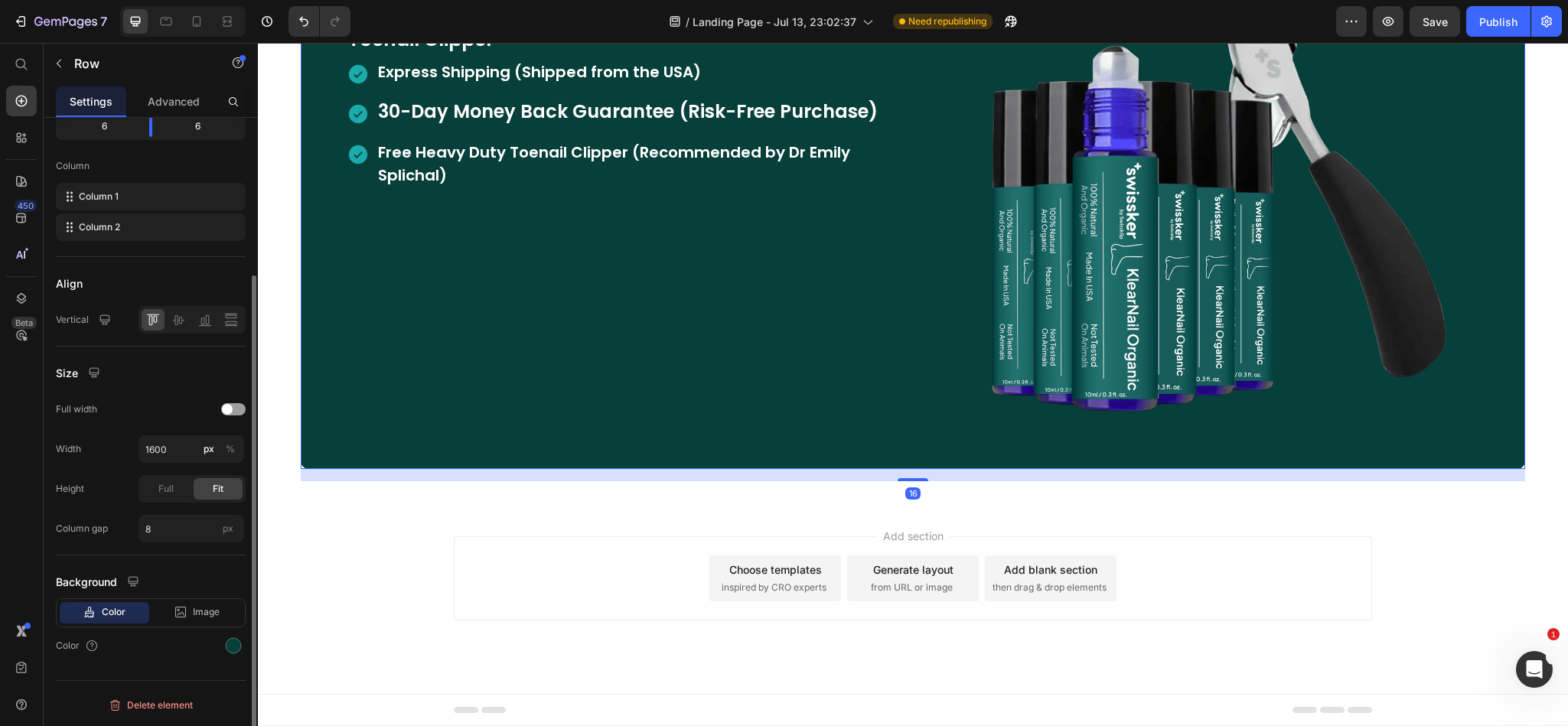 scroll, scrollTop: 0, scrollLeft: 0, axis: both 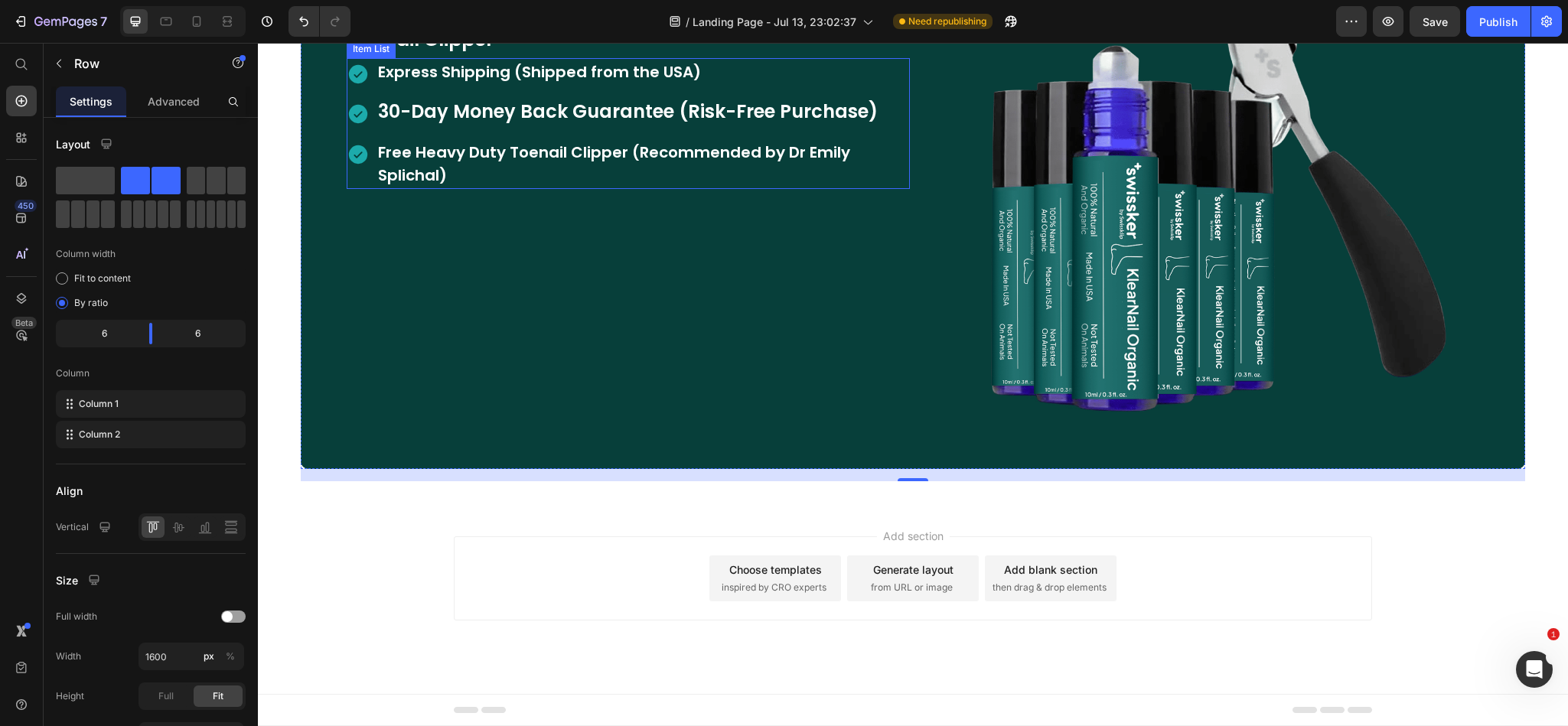 click on "Express Shipping (Shipped from the USA)" at bounding box center (643, 72) 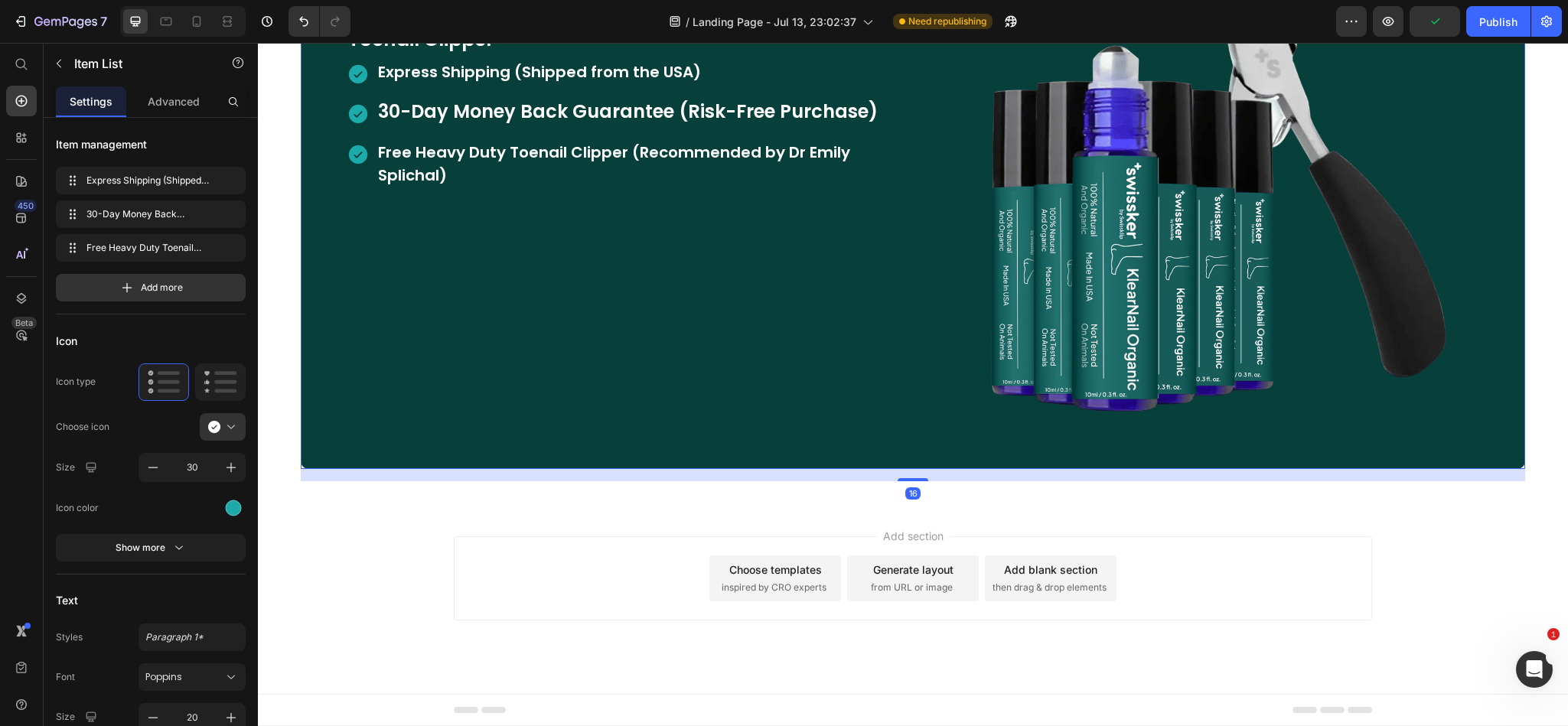 click on "LIMITED-TIME SALE Heading The Podiatrist Recommended Pack Heading Receive up to 75% OFF and a FREE Swissklip Heavy Duty Toenail Clipper Text Block Express Shipping (Shipped from the [COUNTRY]) 30-Day Money Back Guarantee (Risk-Free Purchase) Free Heavy Duty Toenail Clipper (Recommended by Dr [NAME]) Item List" at bounding box center [628, 138] 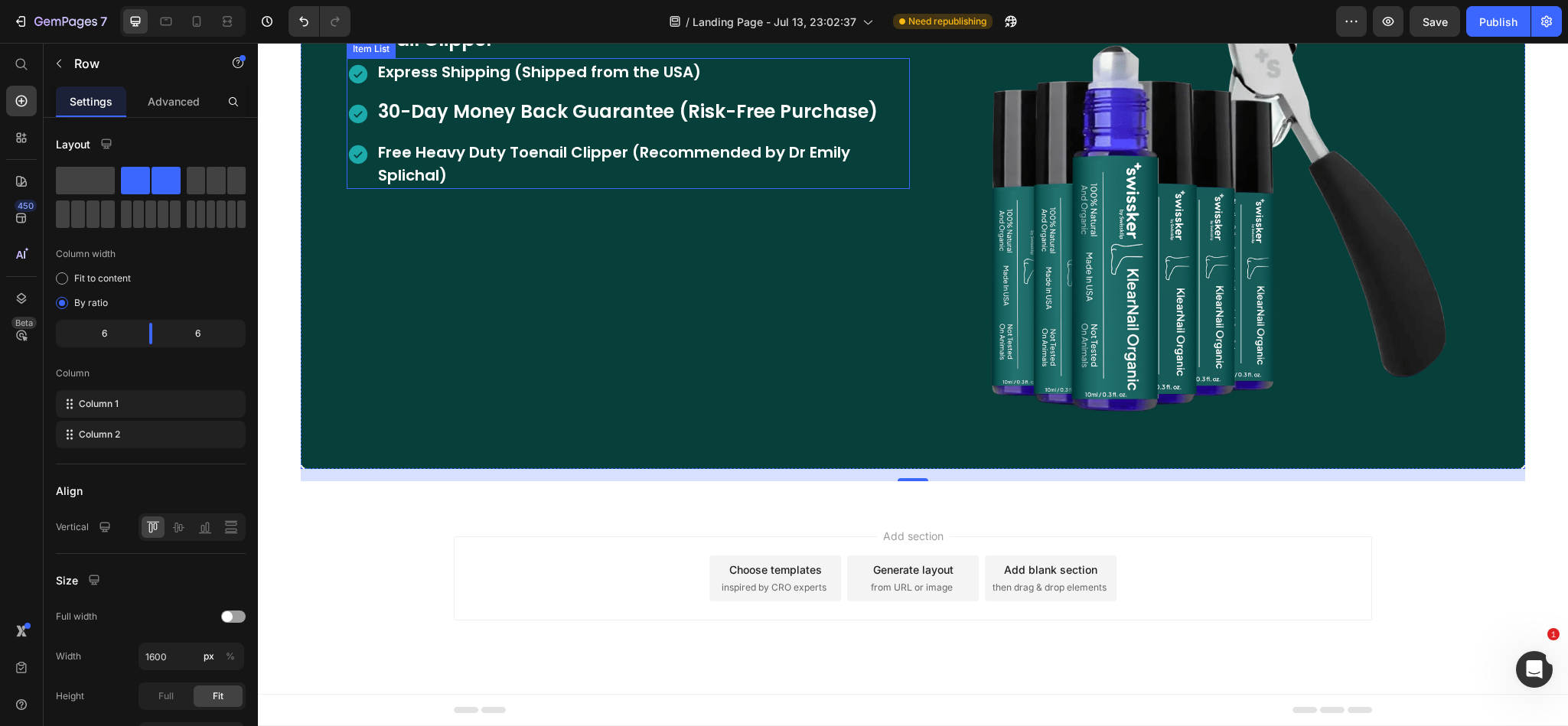 click on "Free Heavy Duty Toenail Clipper (Recommended by Dr Emily Splichal)" at bounding box center [643, 164] 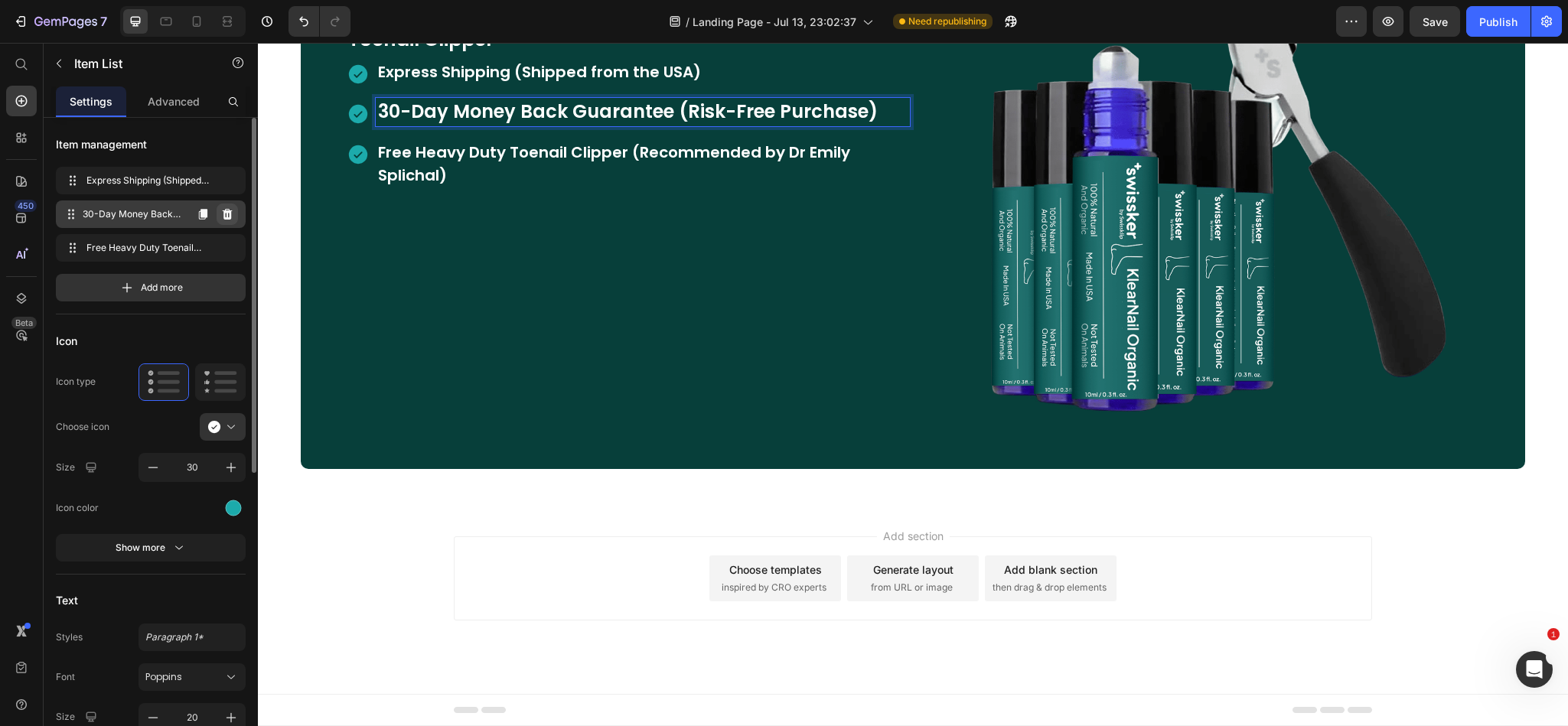 click 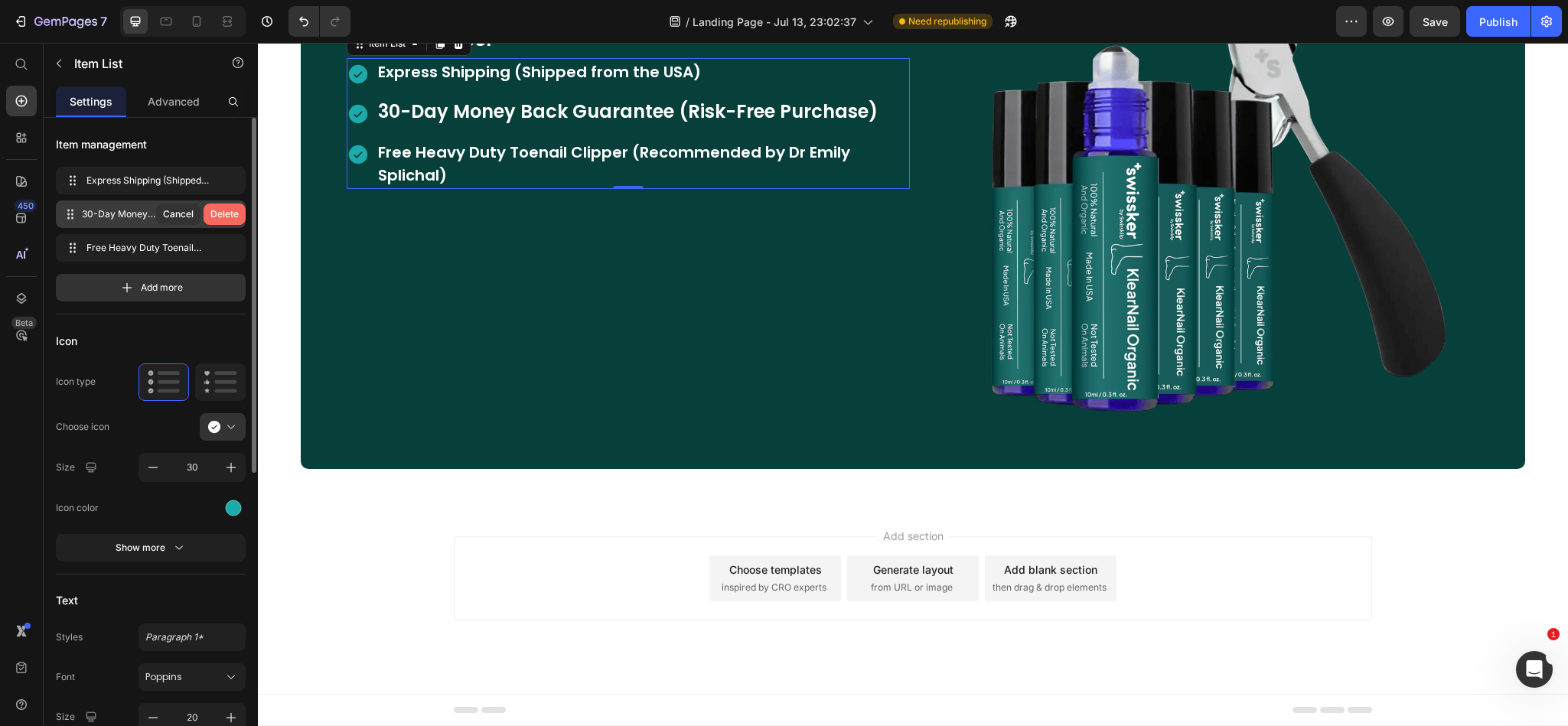click on "Delete" at bounding box center [224, 214] 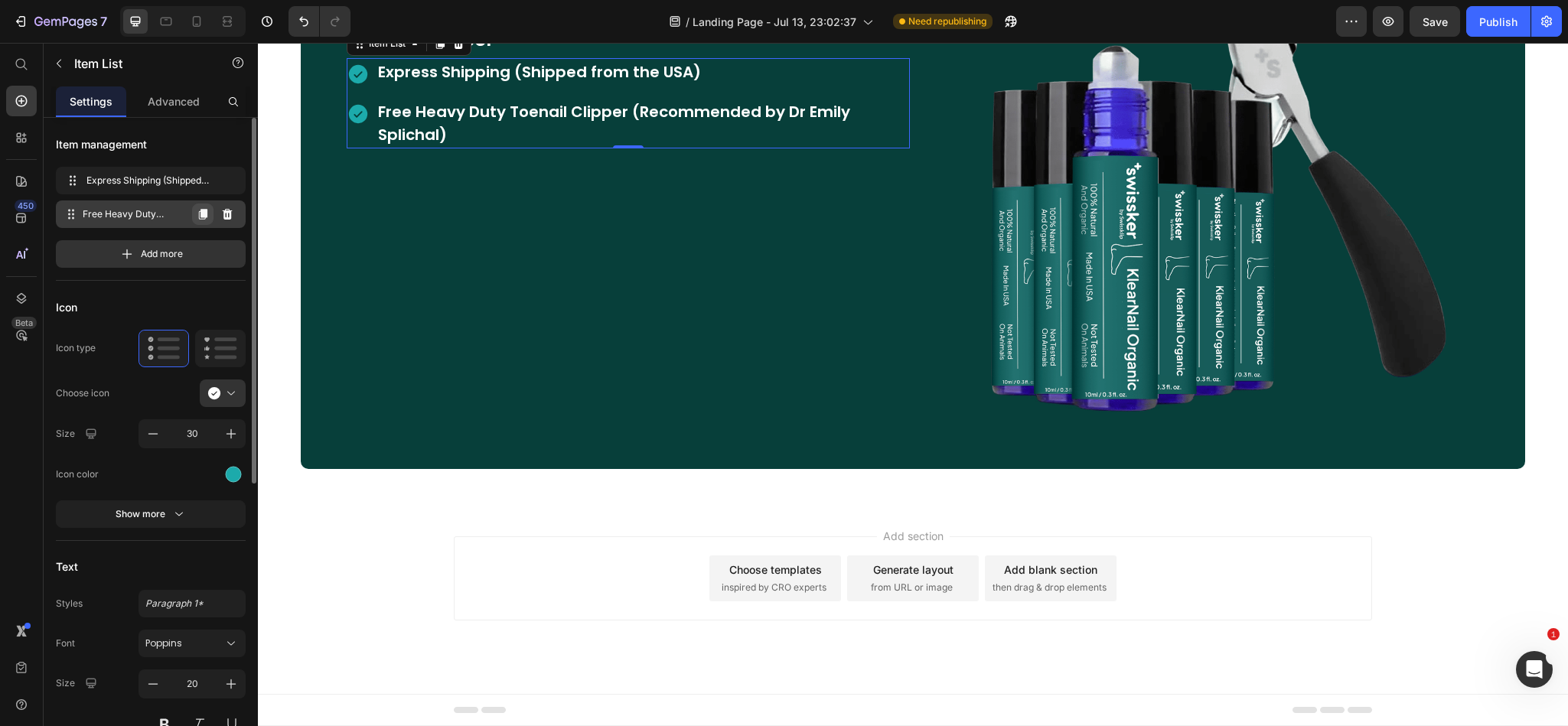 click 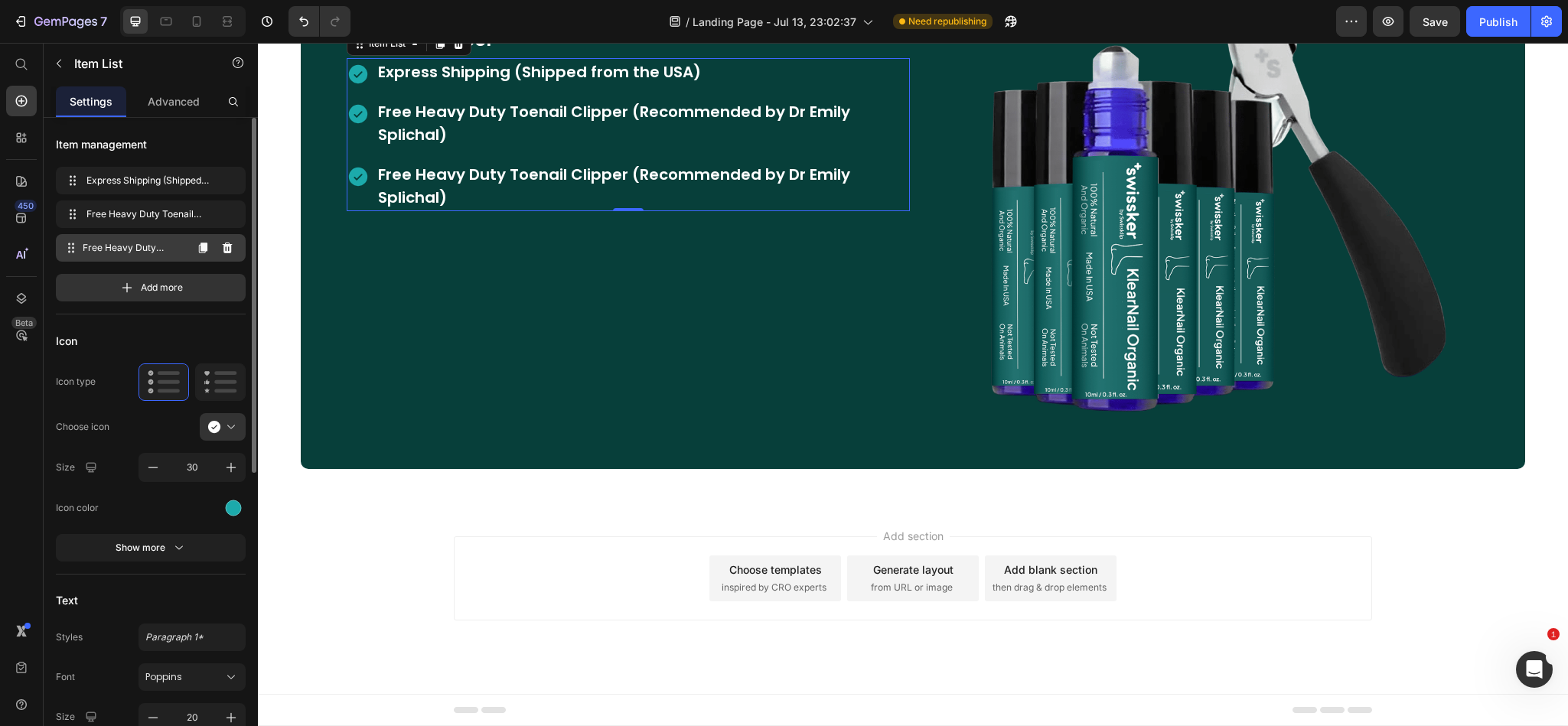 click on "Free Heavy Duty Toenail Clipper (Recommended by Dr Emily Splichal)" at bounding box center [133, 248] 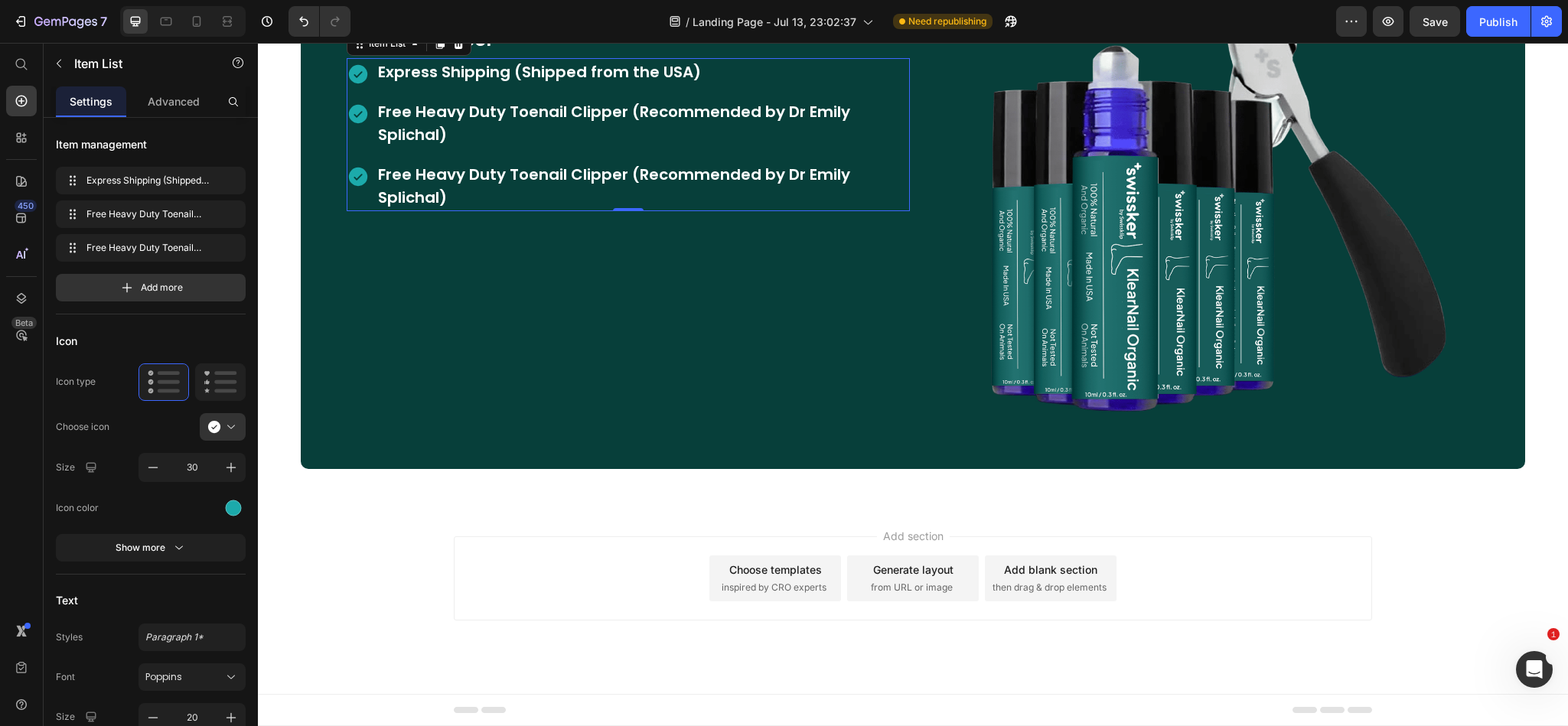 click on "Free Heavy Duty Toenail Clipper (Recommended by Dr Emily Splichal)" at bounding box center [643, 186] 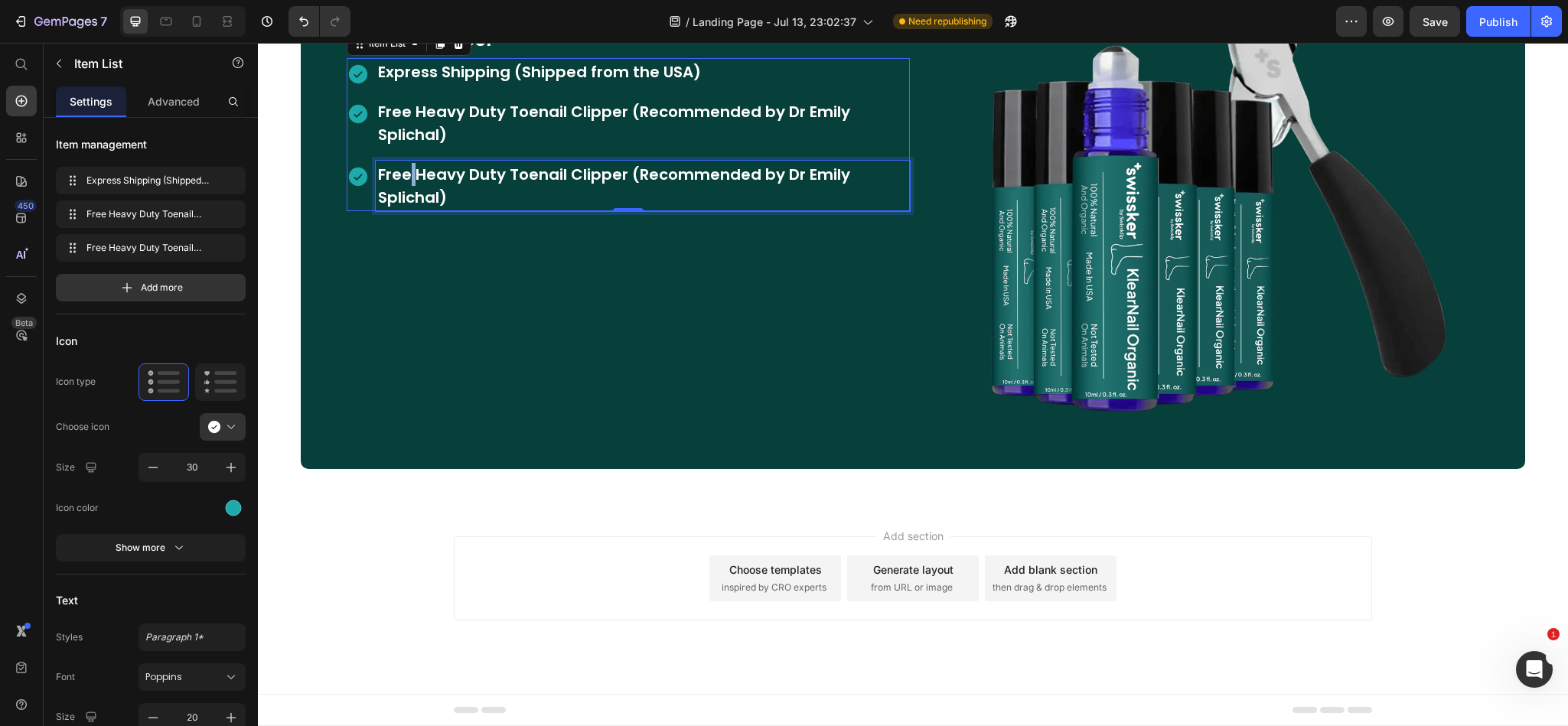 click on "Free Heavy Duty Toenail Clipper (Recommended by Dr Emily Splichal)" at bounding box center [643, 186] 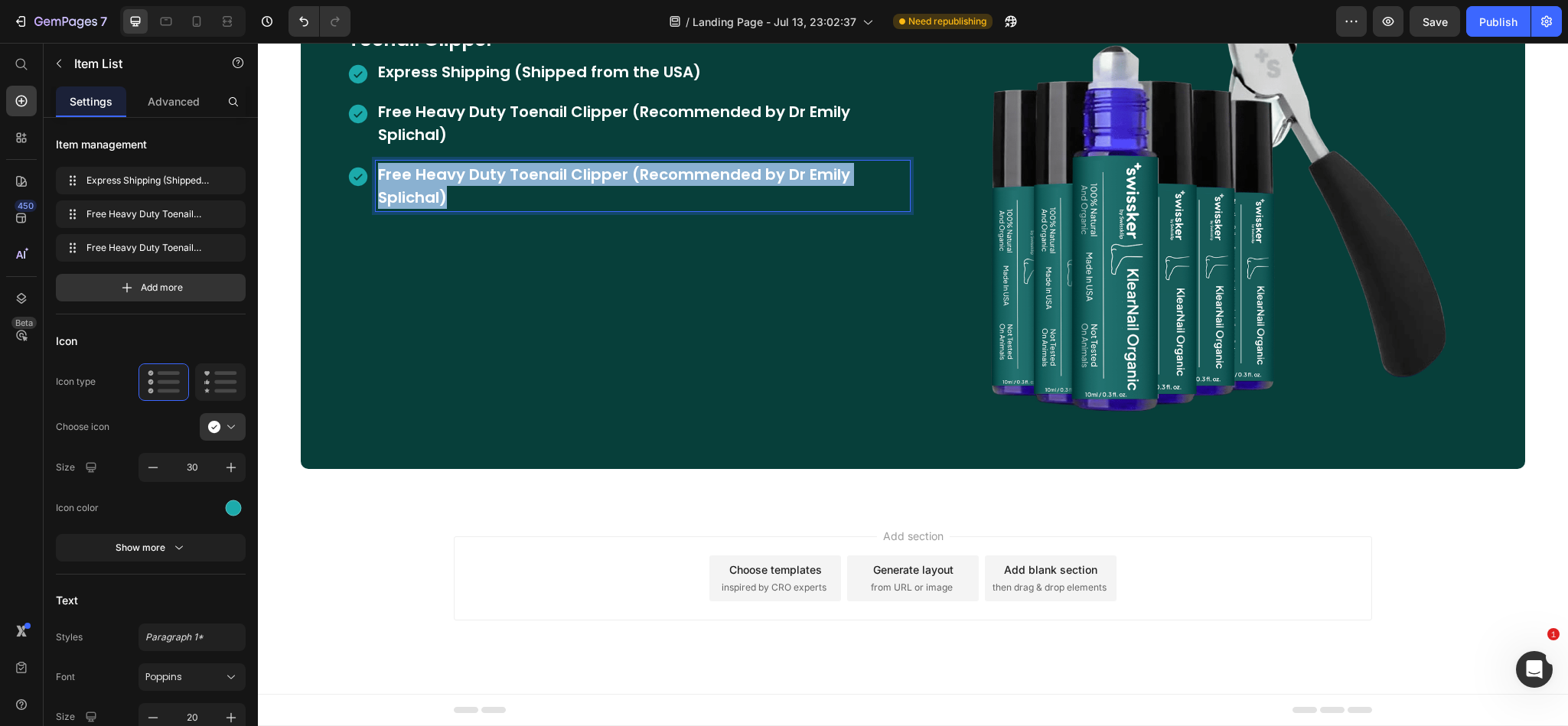 click on "Free Heavy Duty Toenail Clipper (Recommended by Dr Emily Splichal)" at bounding box center [643, 186] 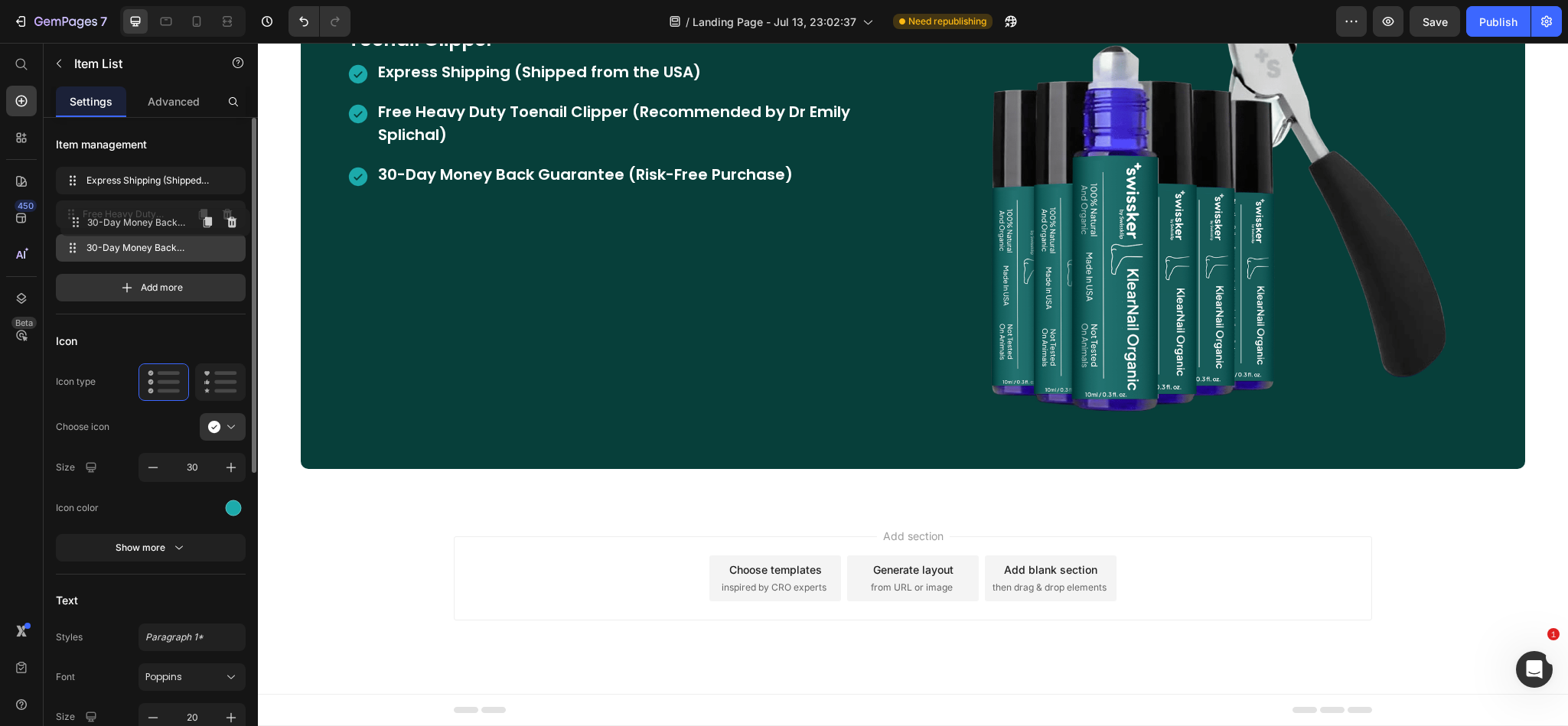 type 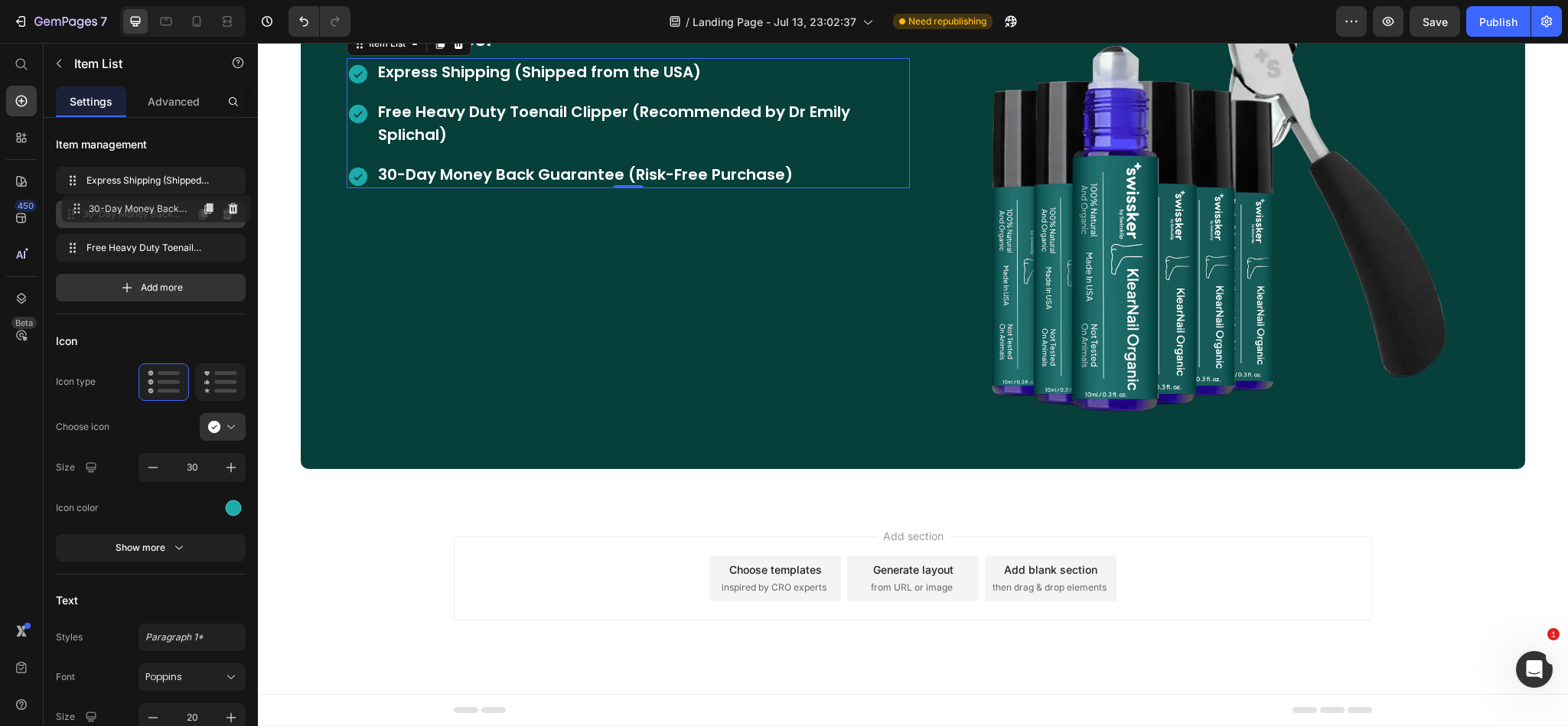 drag, startPoint x: 127, startPoint y: 252, endPoint x: 133, endPoint y: 212, distance: 40.447497 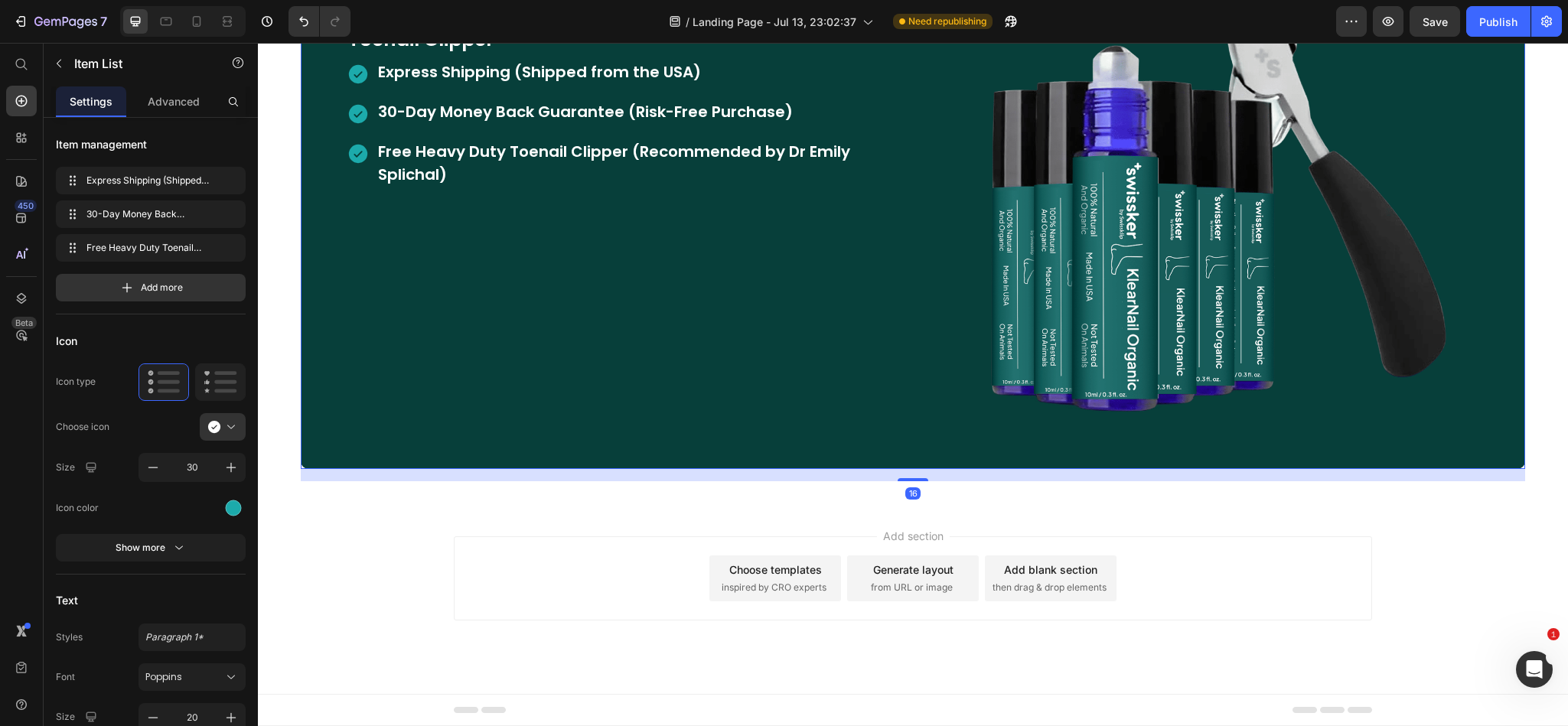 click on "LIMITED-TIME SALE Heading The Podiatrist Recommended Pack Heading Receive up to 75% OFF and a FREE Swissklip Heavy Duty Toenail Clipper Text Block Express Shipping (Shipped from the [COUNTRY]) 30-Day Money Back Guarantee (Risk-Free Purchase) Free Heavy Duty Toenail Clipper (Recommended by Dr [NAME]) Item List" at bounding box center (628, 138) 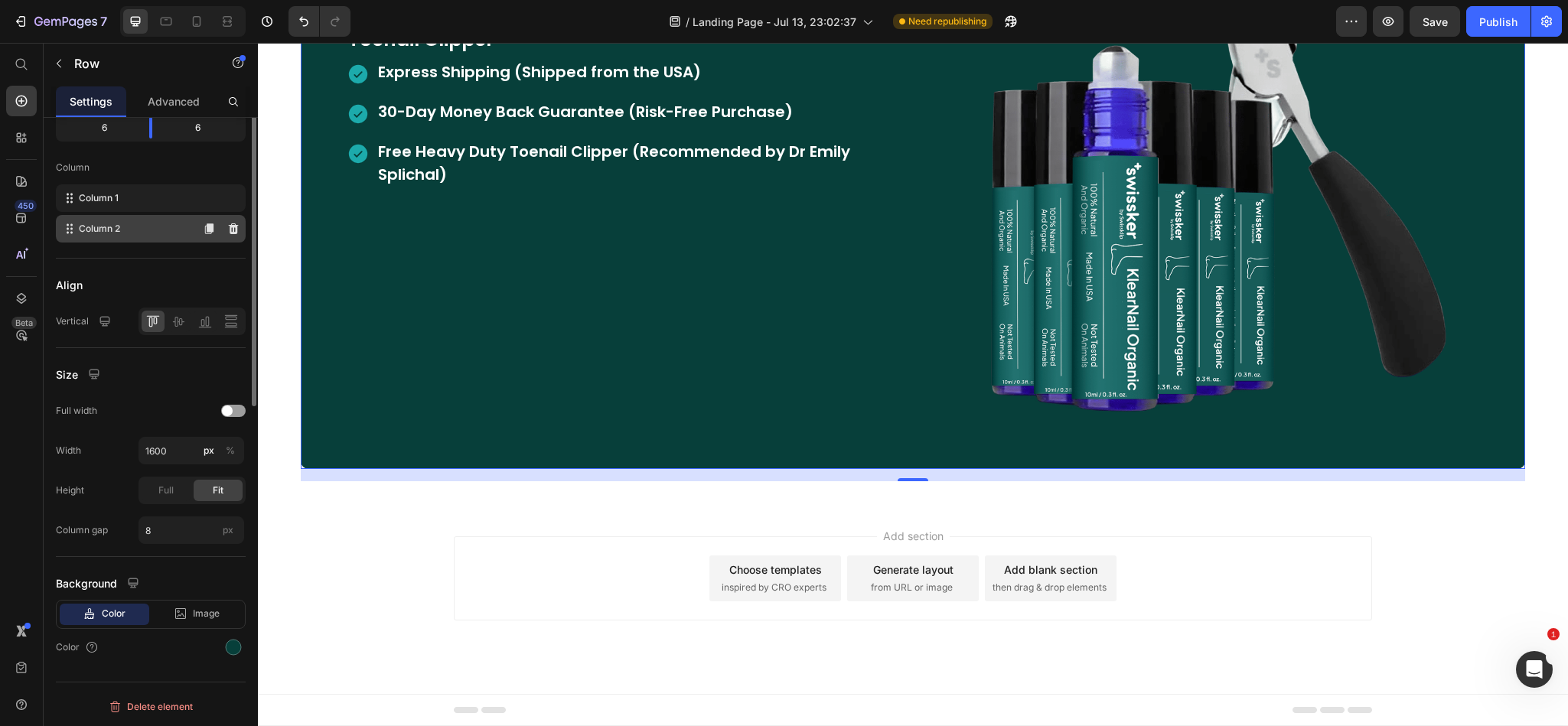 scroll, scrollTop: 0, scrollLeft: 0, axis: both 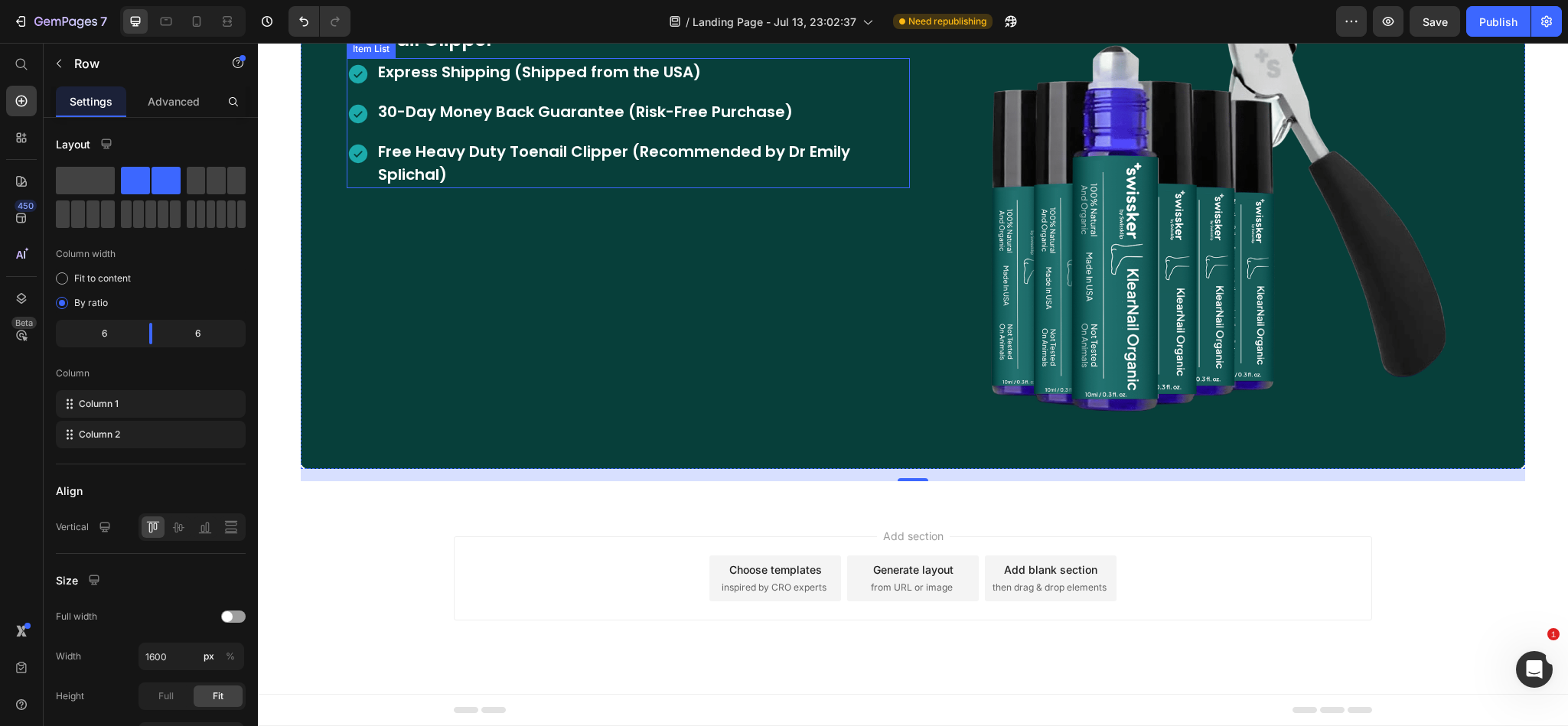 click on "Express Shipping (Shipped from the USA)" at bounding box center (643, 72) 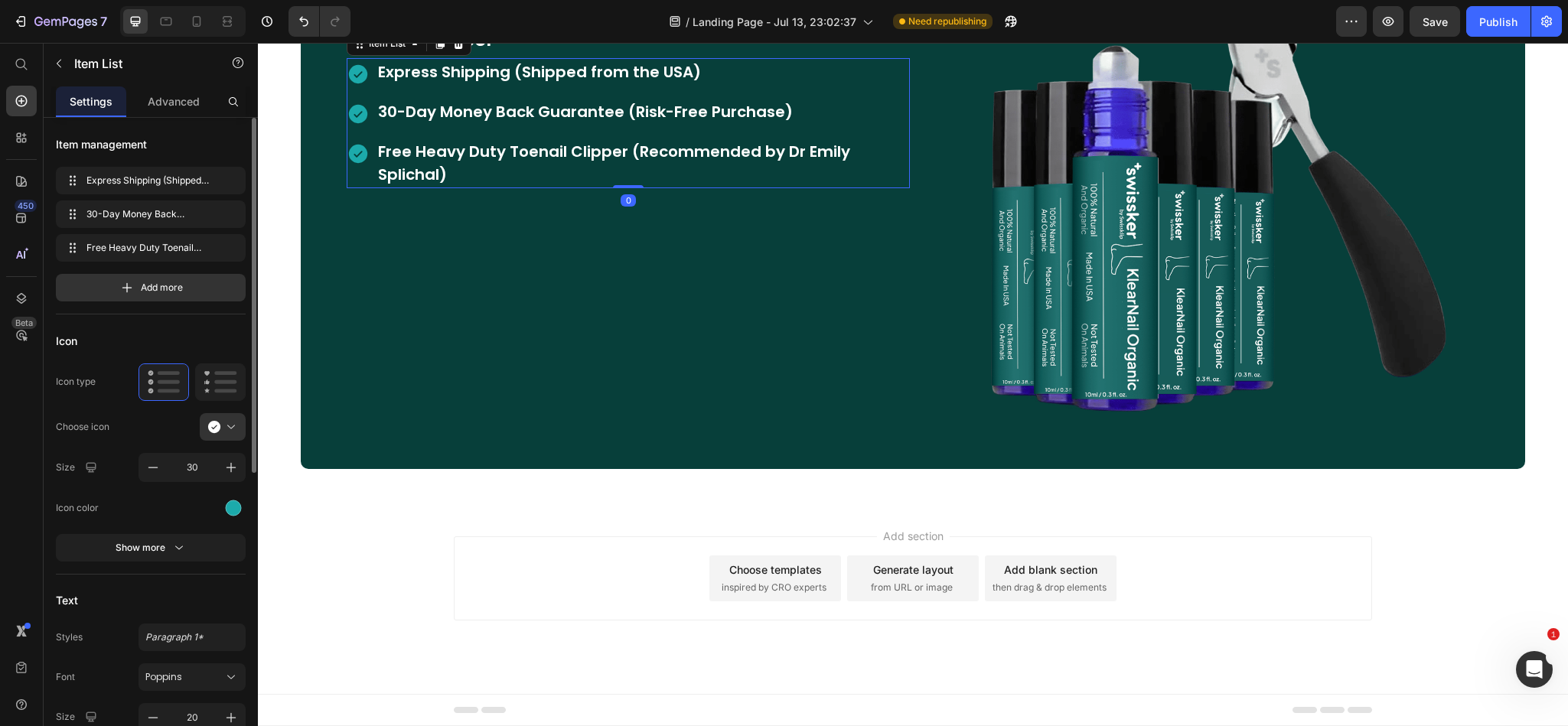 scroll, scrollTop: 115, scrollLeft: 0, axis: vertical 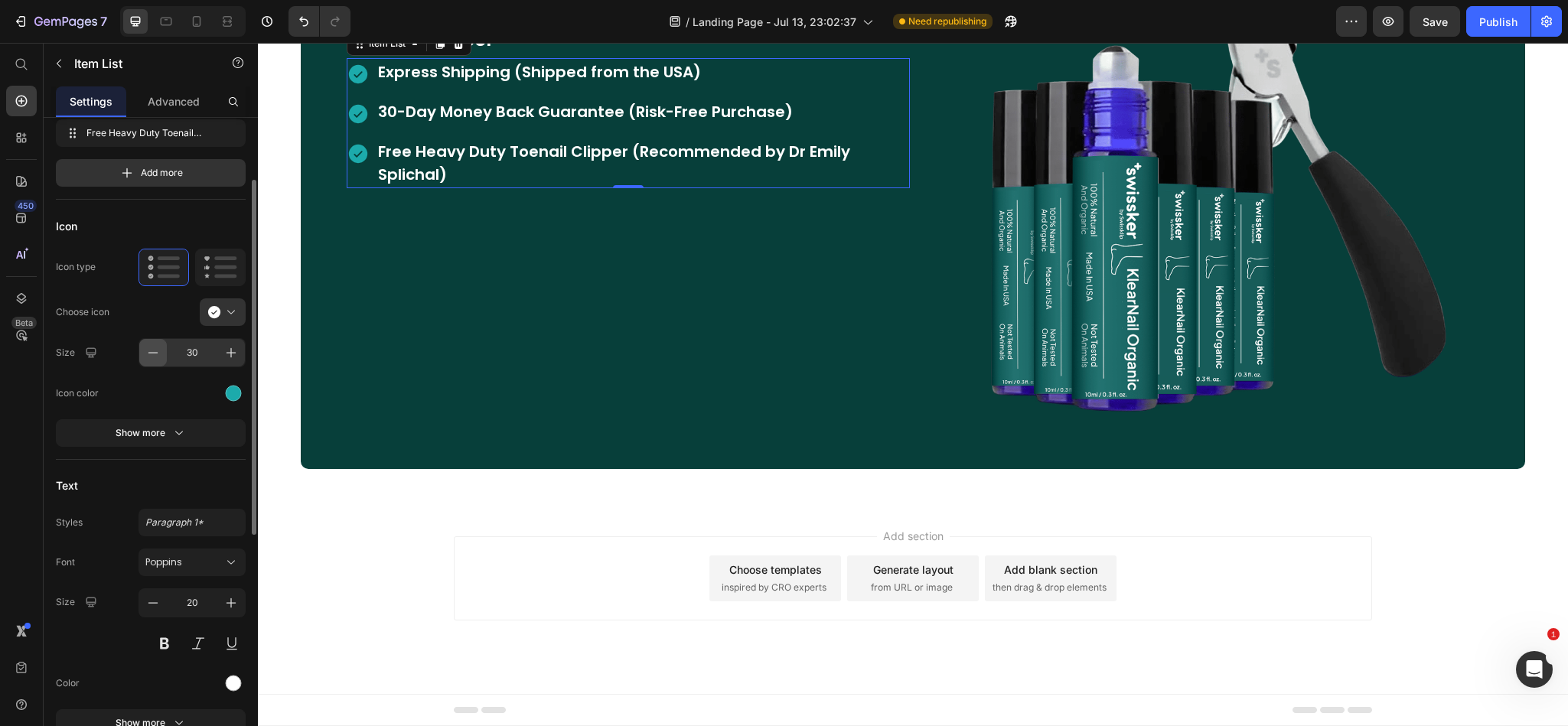 click 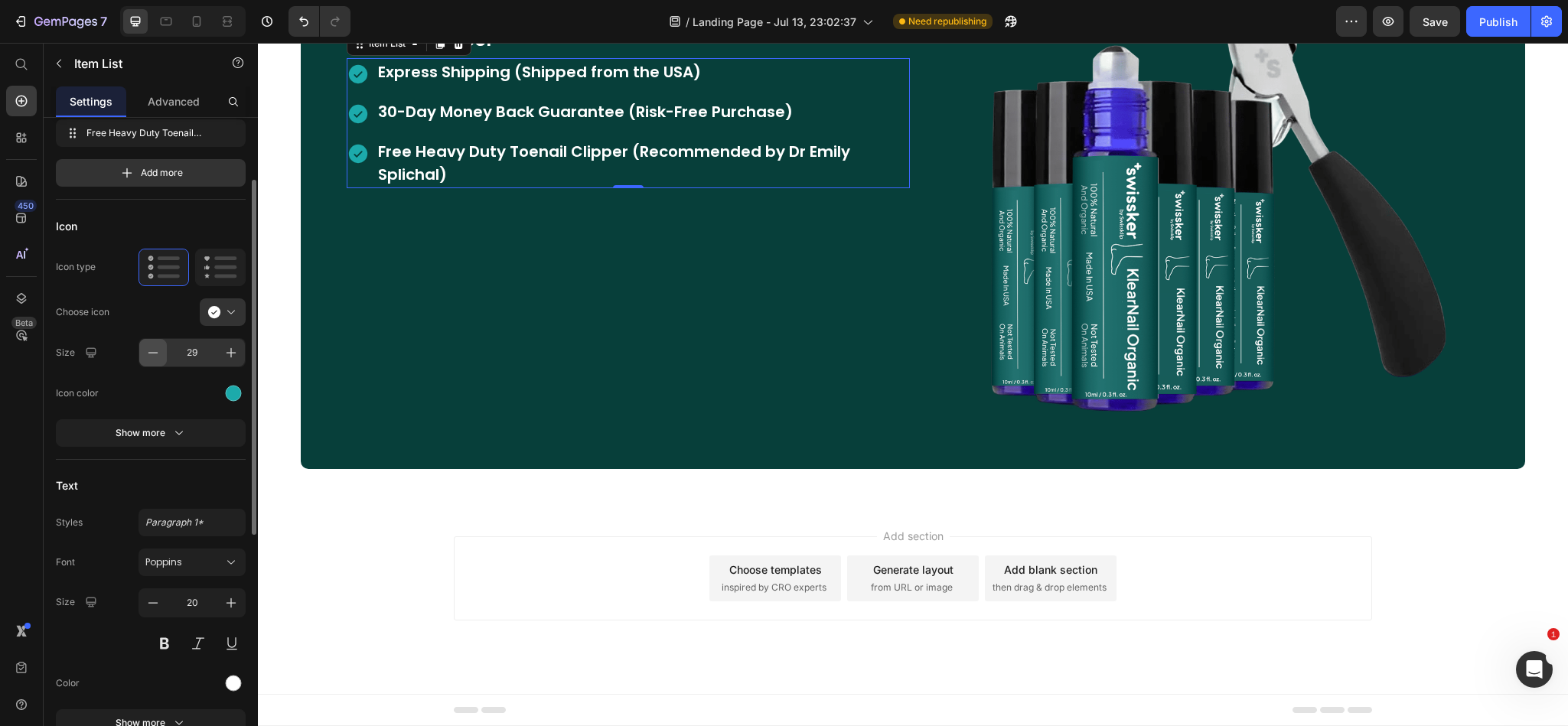 click 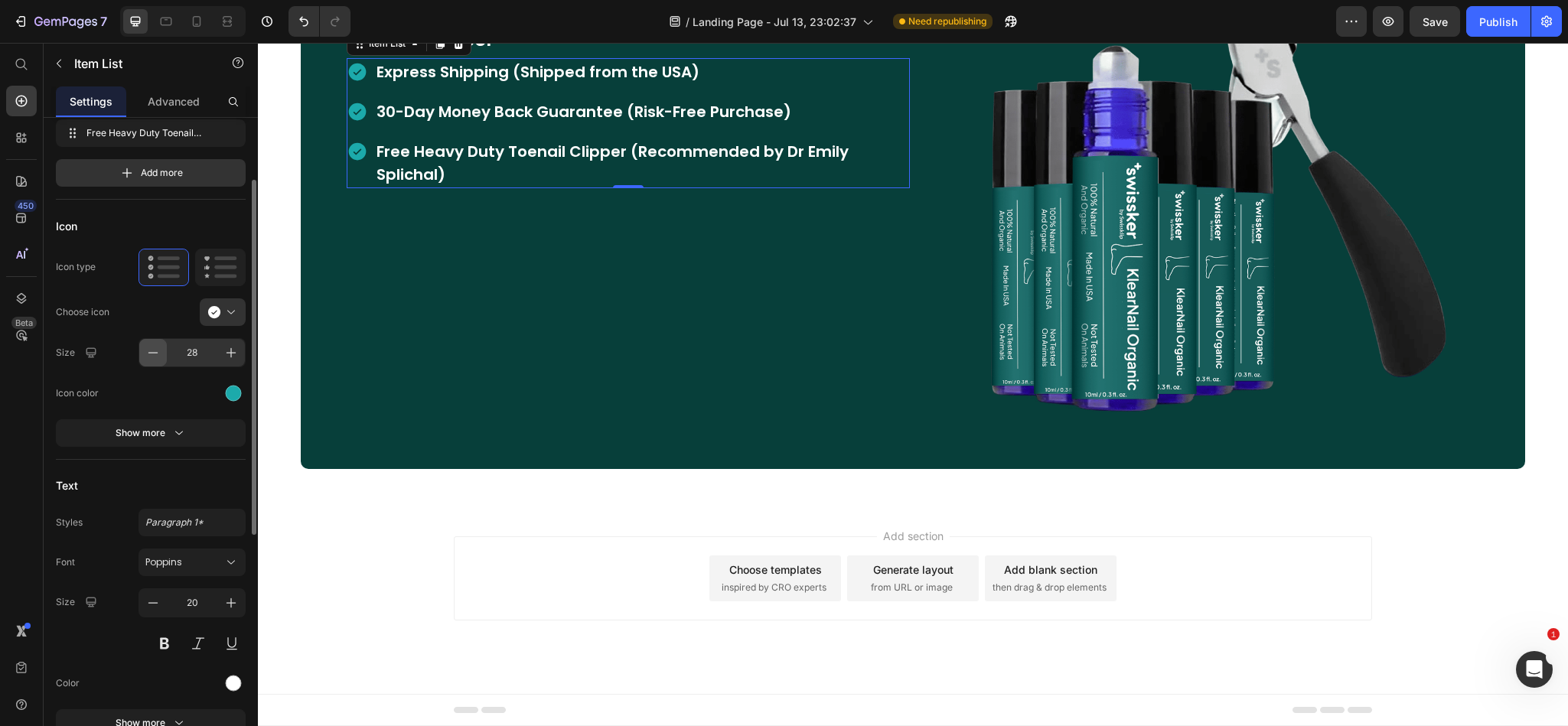 click 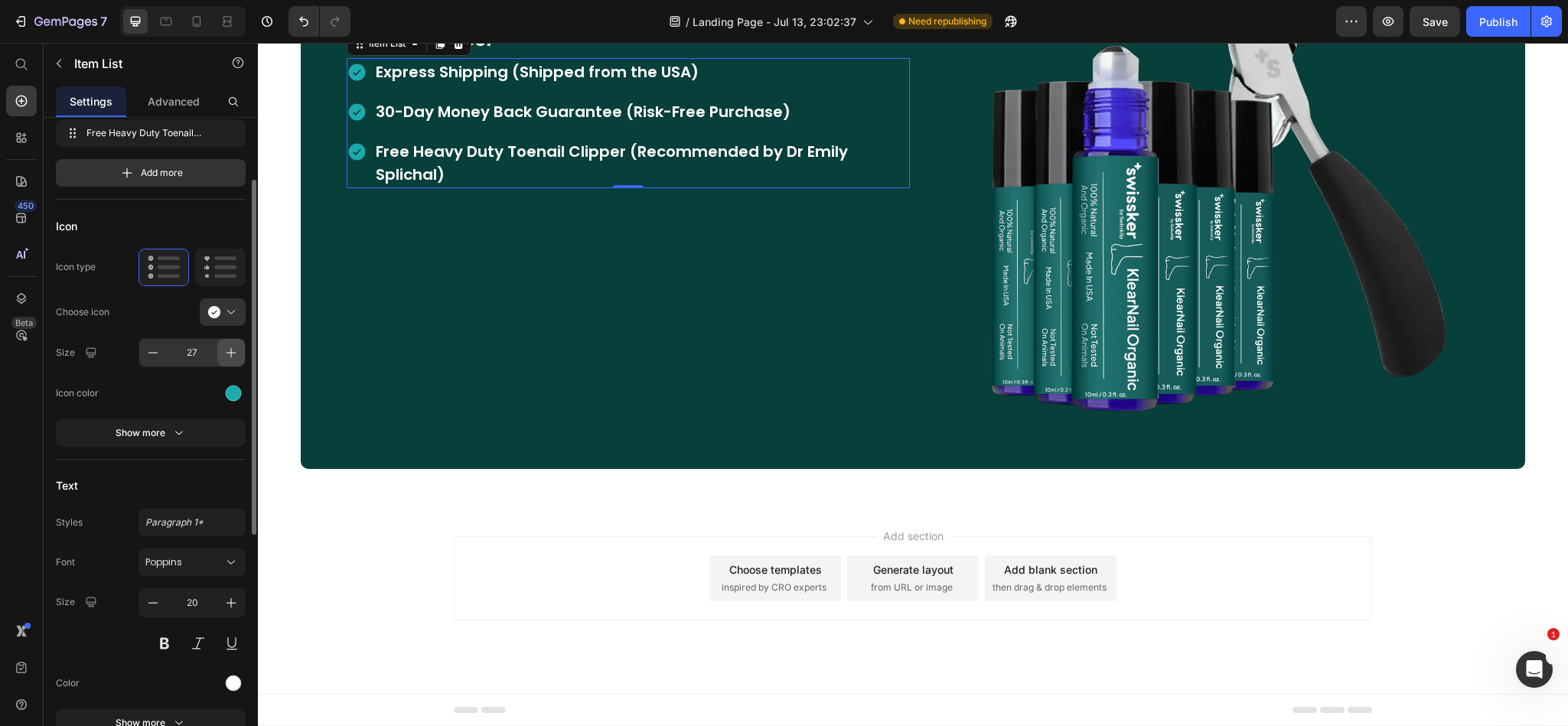 click 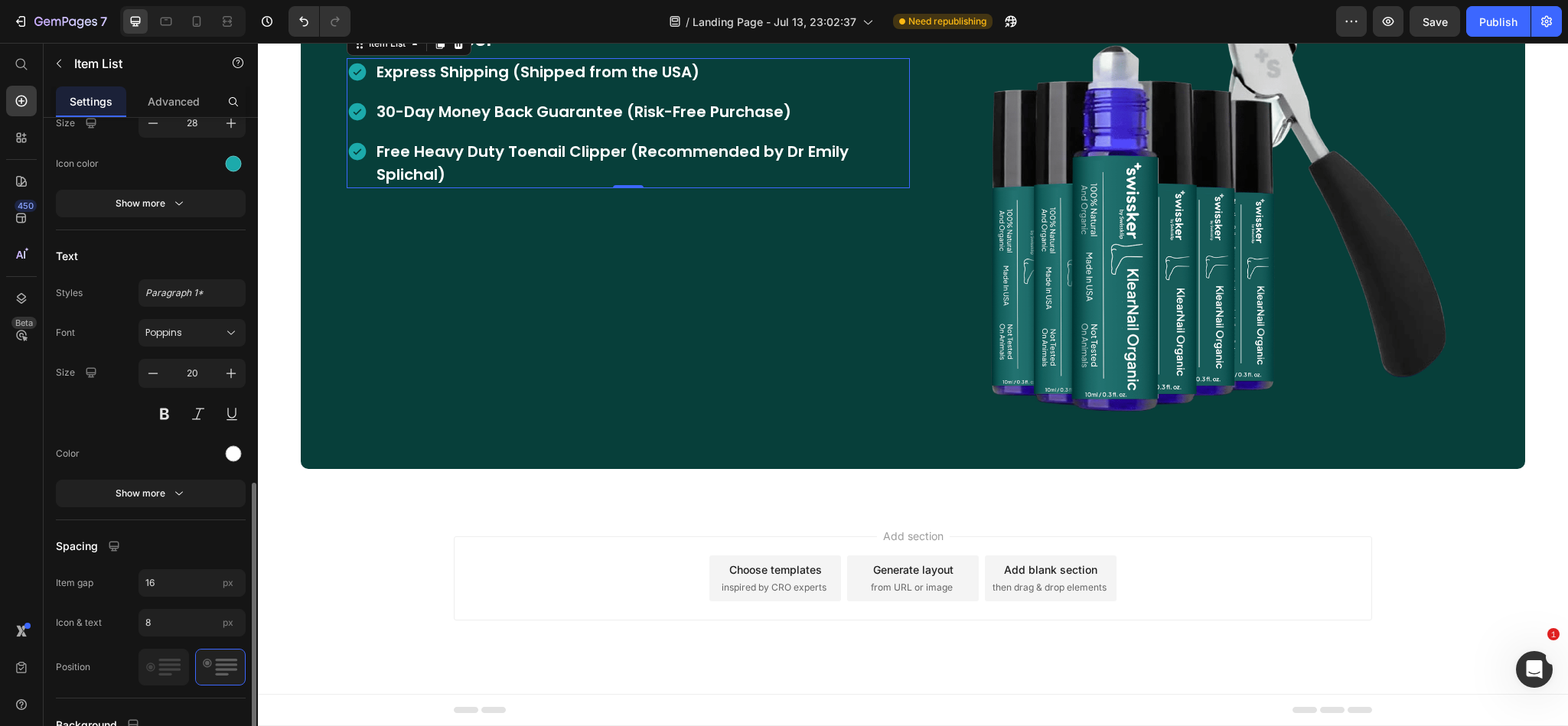 scroll, scrollTop: 459, scrollLeft: 0, axis: vertical 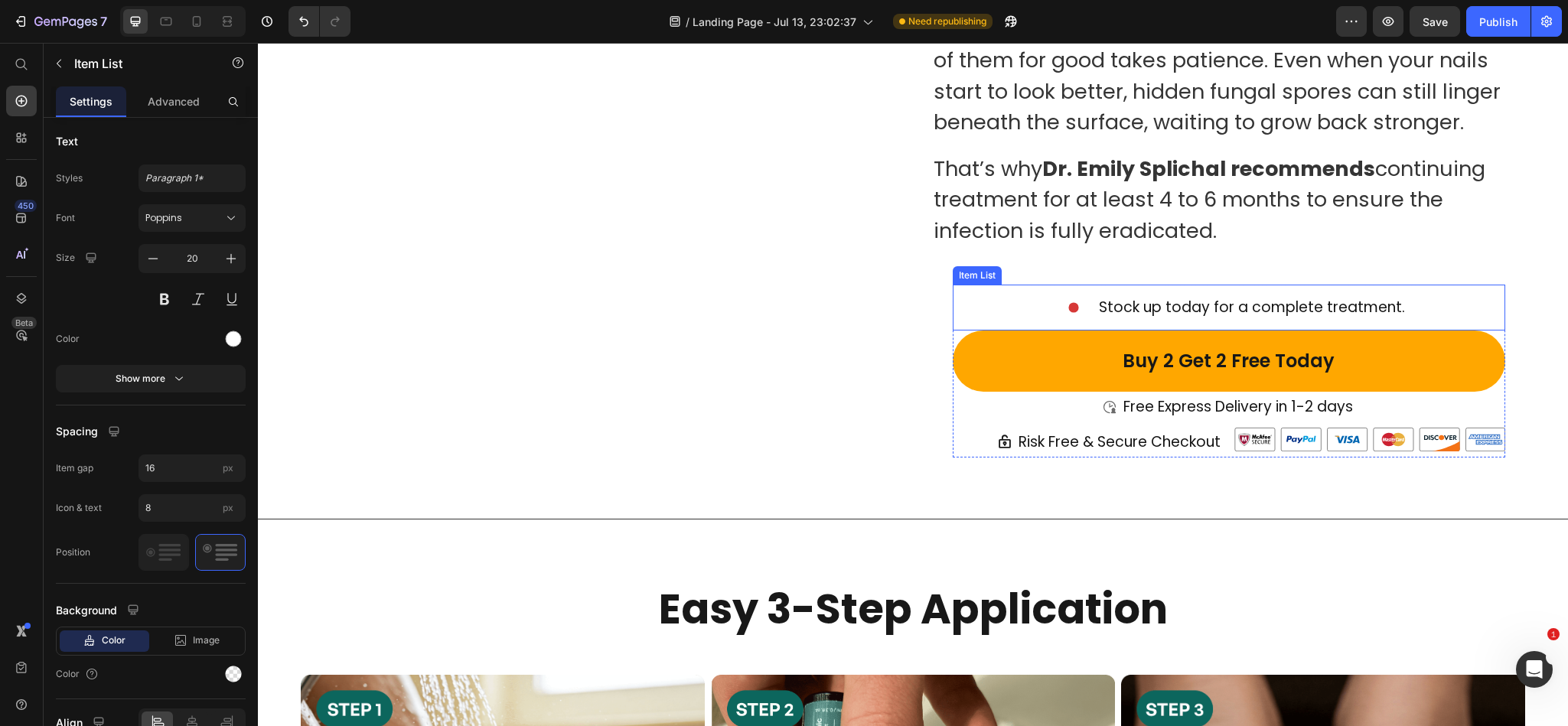 click on "Stock up today for a complete treatment." at bounding box center [1229, 308] 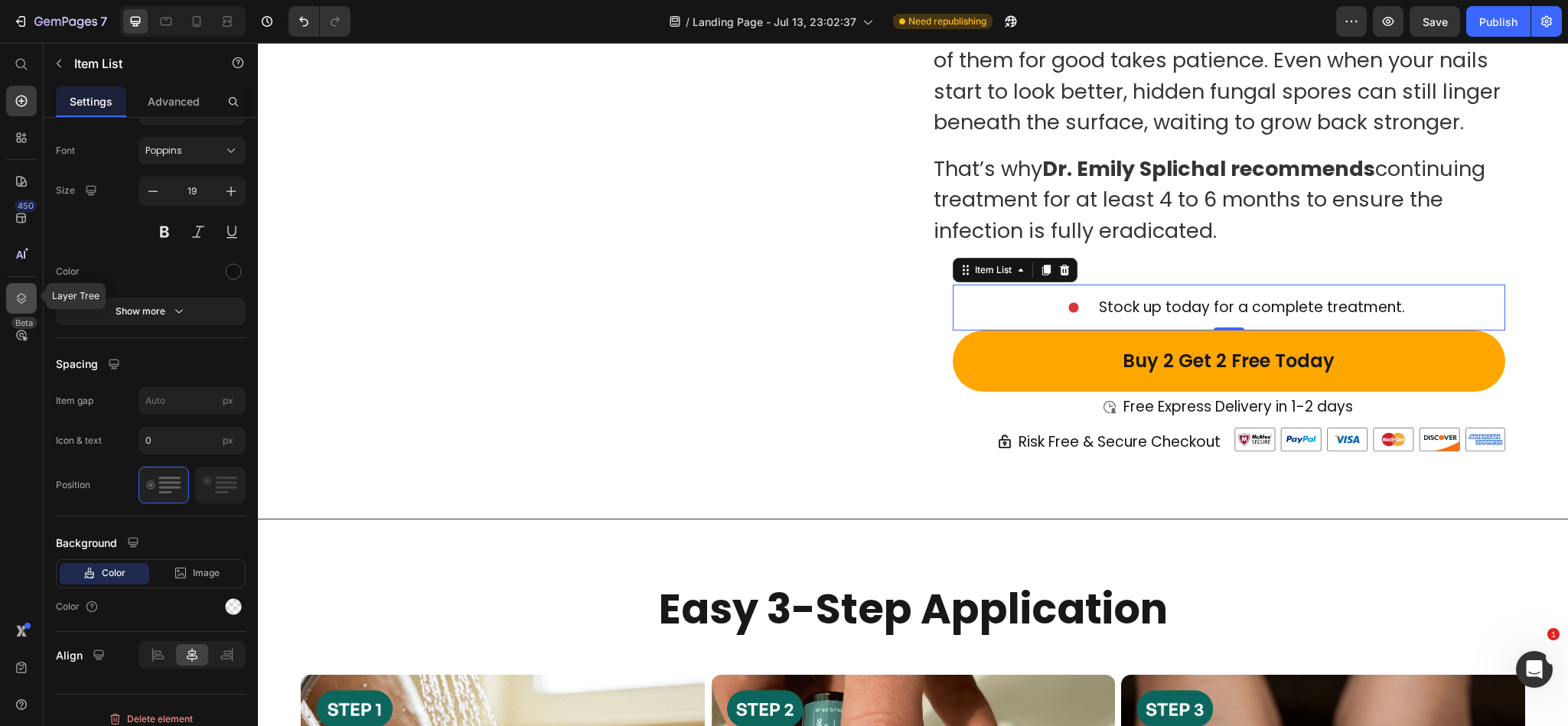 click 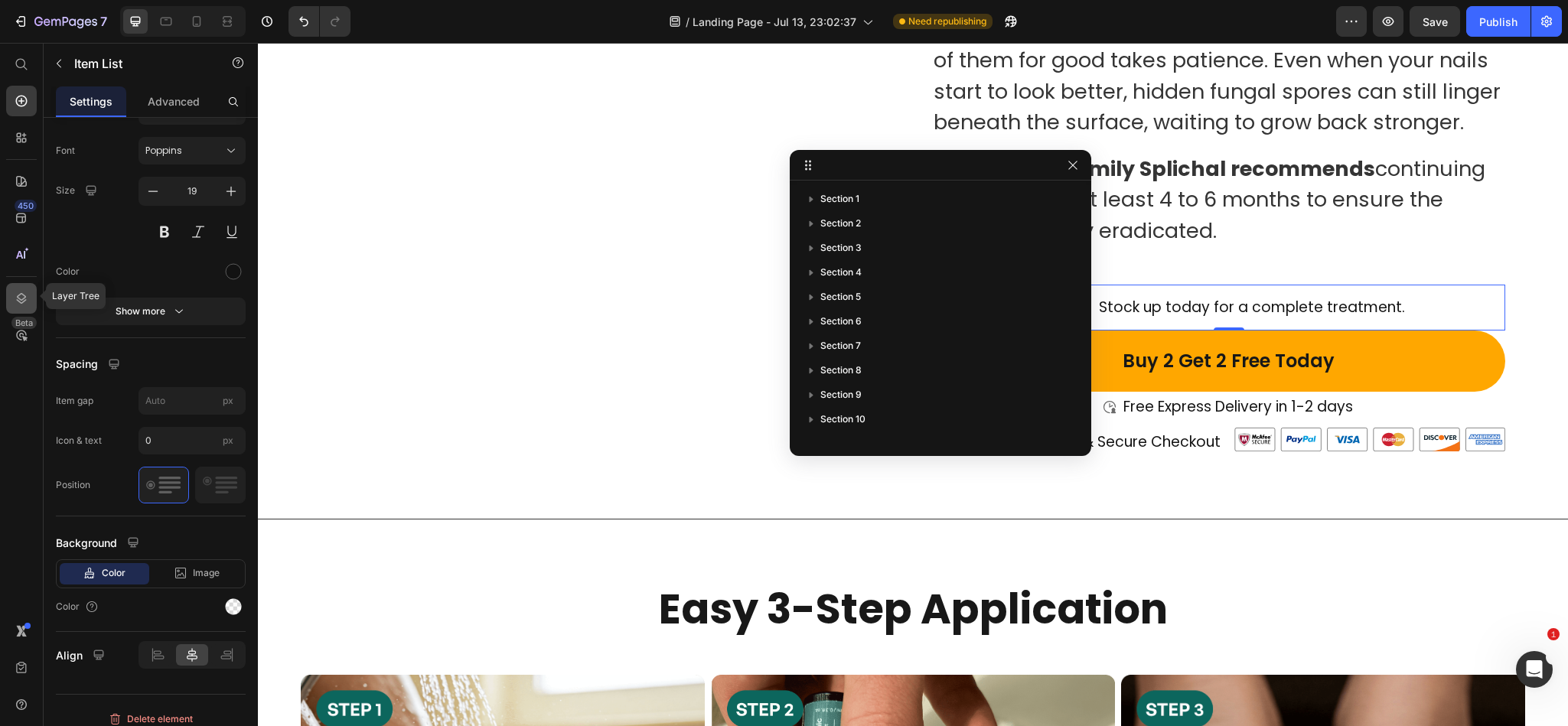 scroll, scrollTop: 535, scrollLeft: 0, axis: vertical 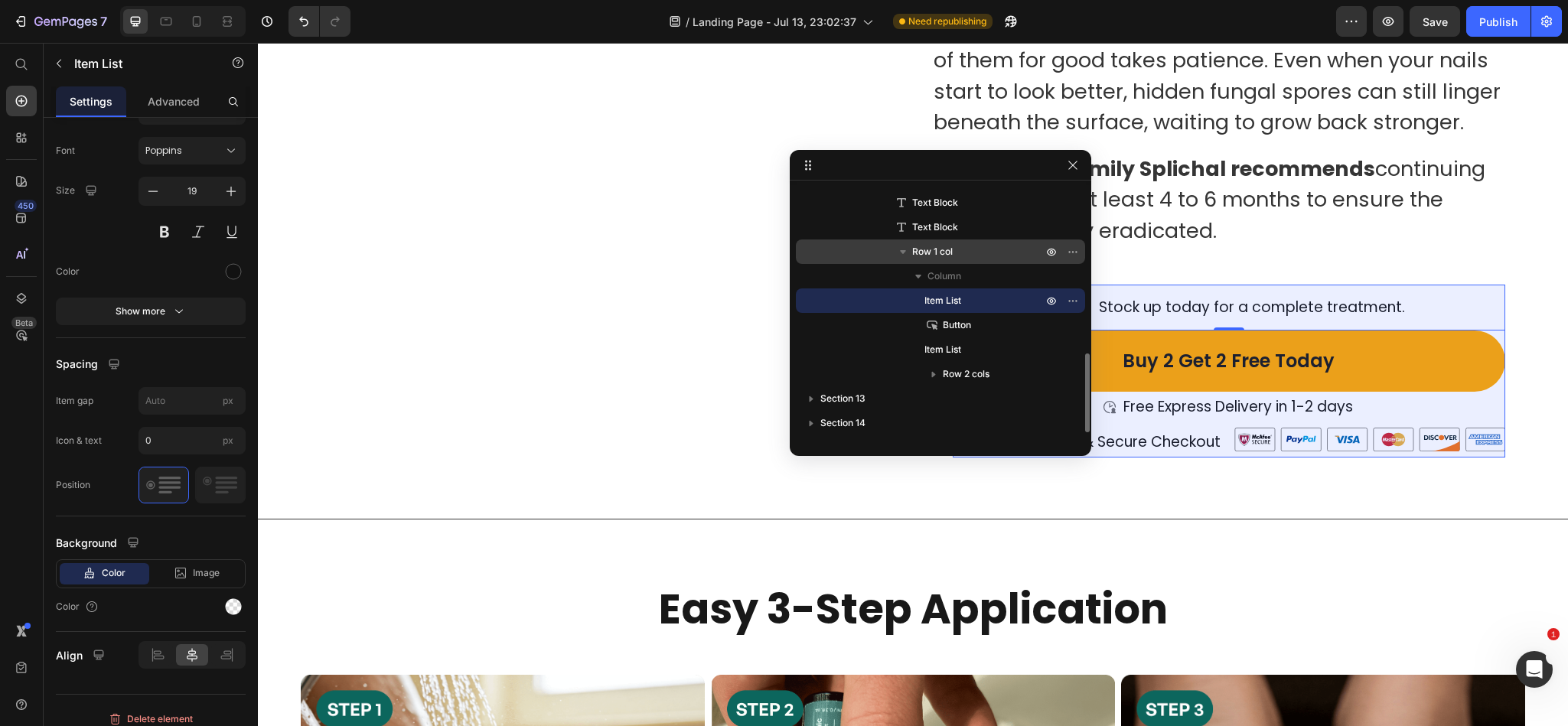 click on "Row 1 col" at bounding box center (932, 252) 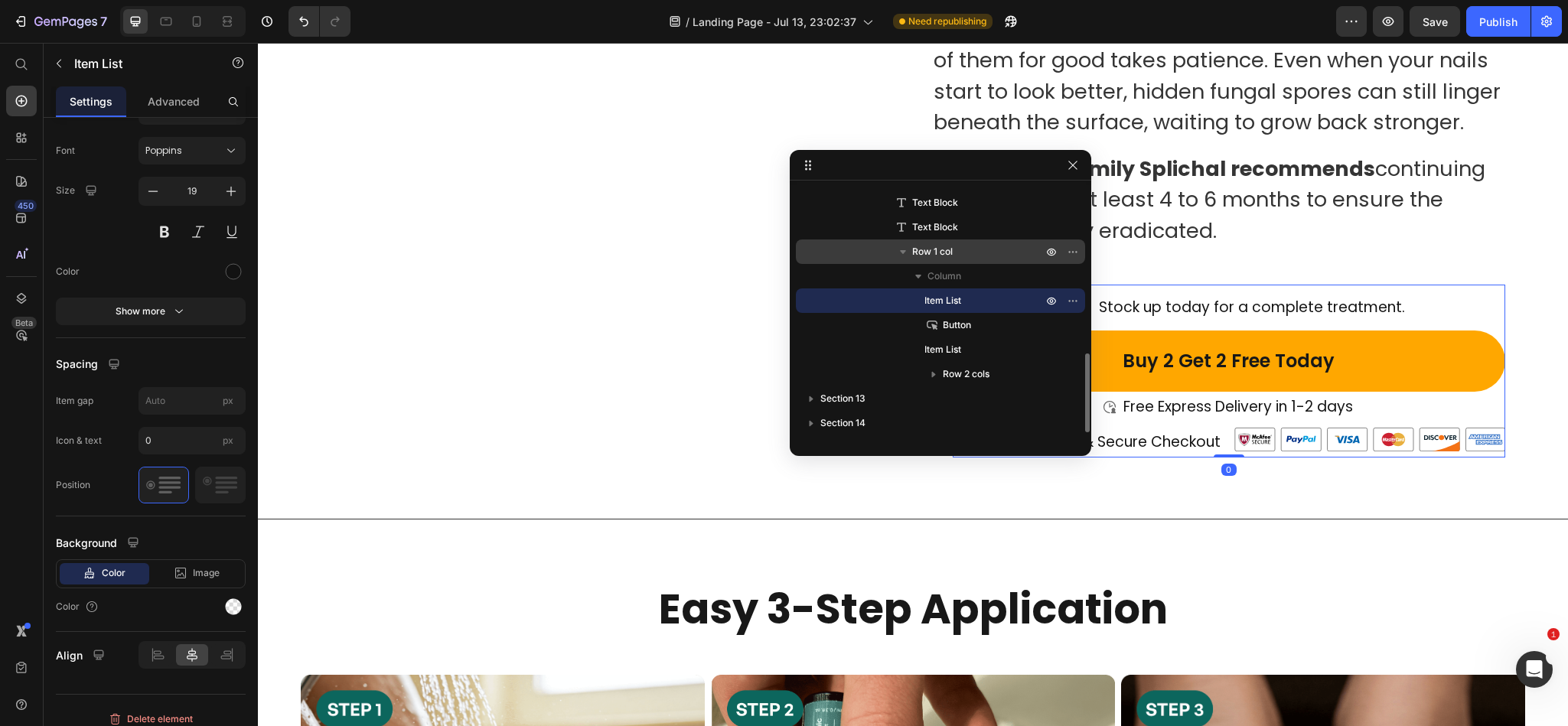 scroll, scrollTop: 0, scrollLeft: 0, axis: both 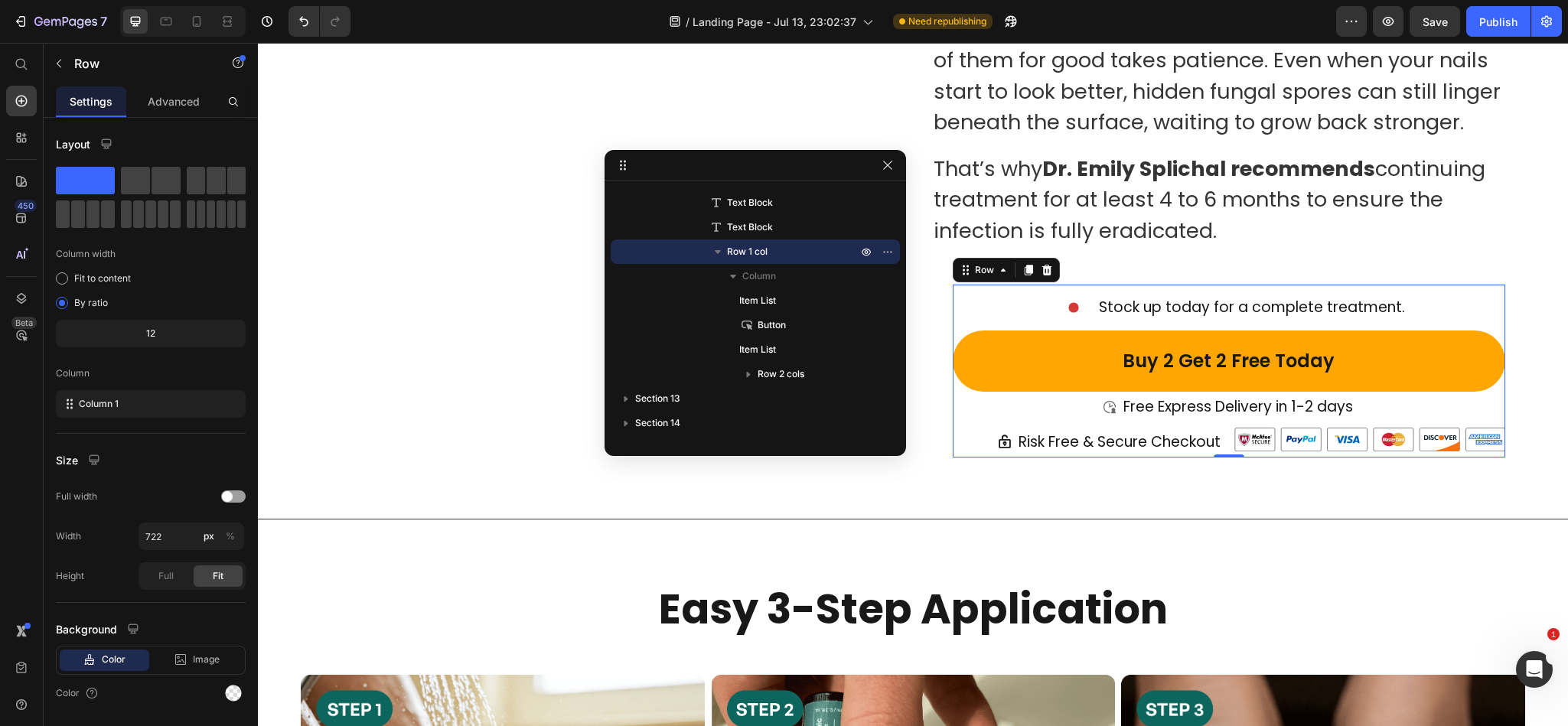 drag, startPoint x: 951, startPoint y: 161, endPoint x: 738, endPoint y: 161, distance: 213 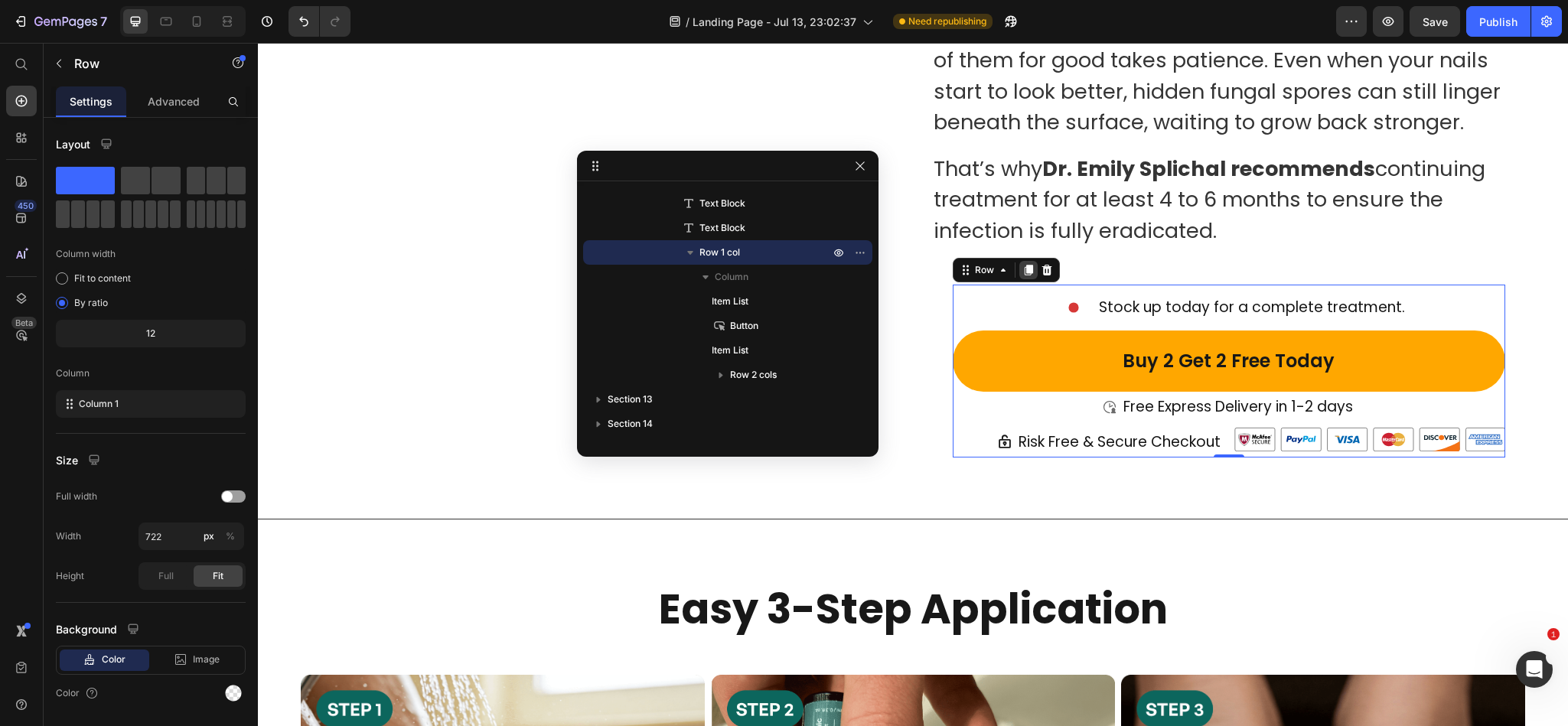 click 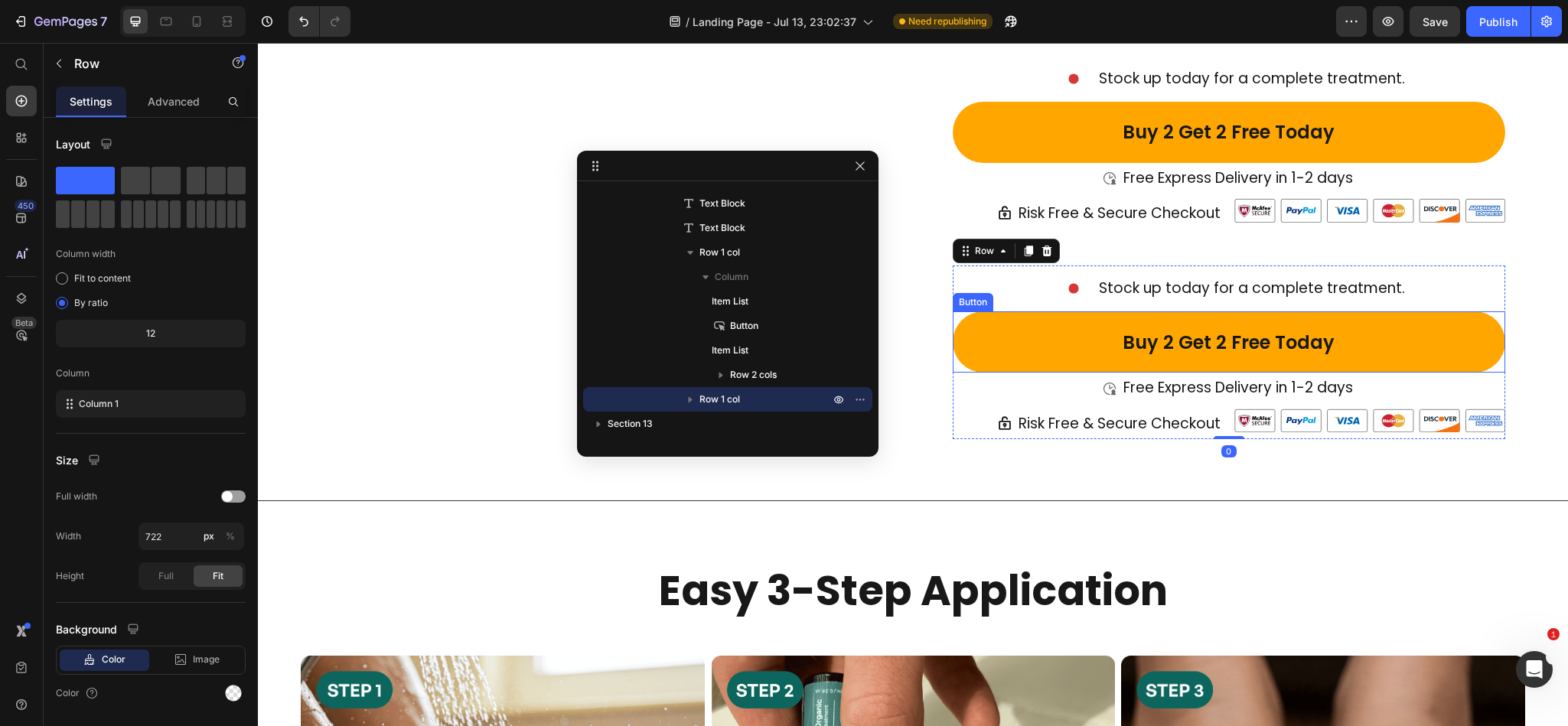 scroll, scrollTop: 6810, scrollLeft: 0, axis: vertical 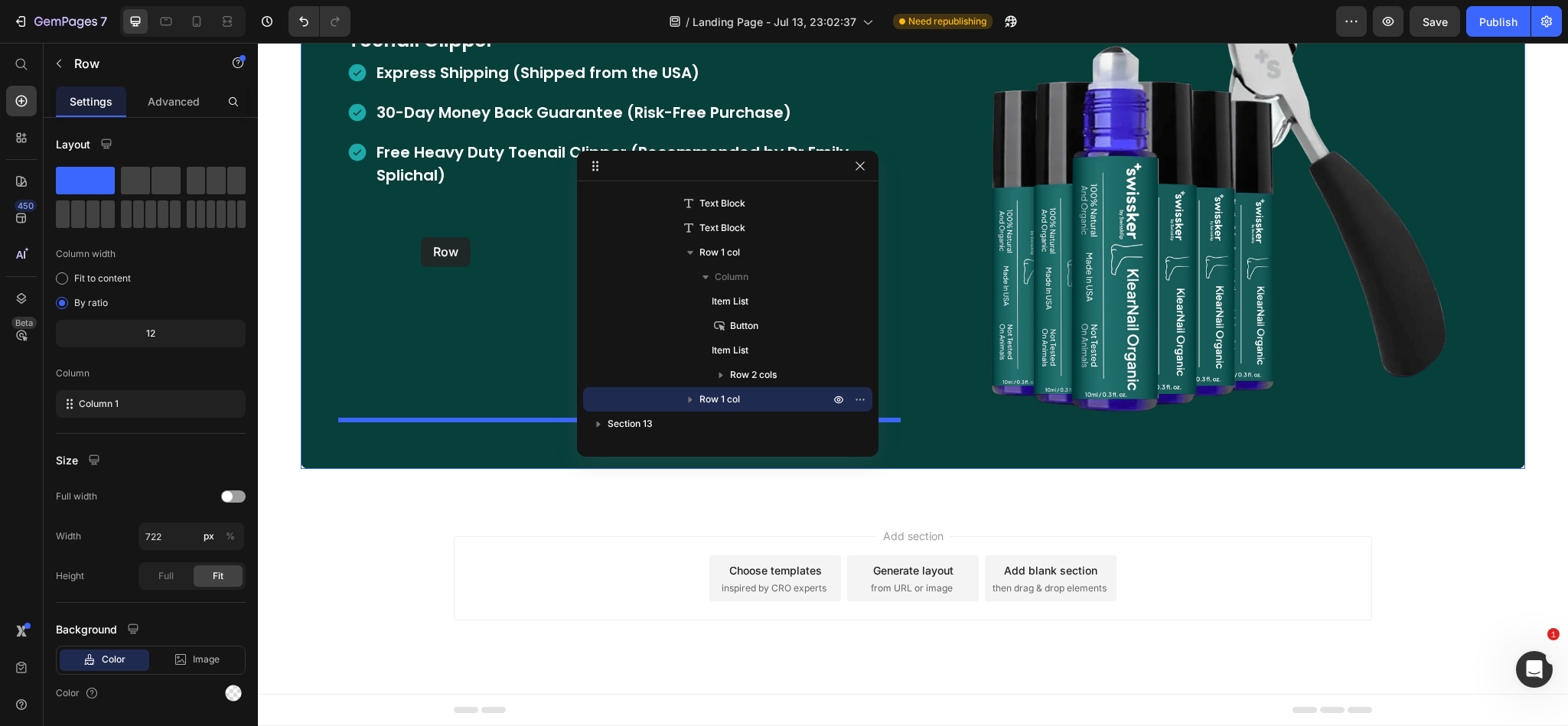 drag, startPoint x: 967, startPoint y: 253, endPoint x: 421, endPoint y: 237, distance: 546.2344 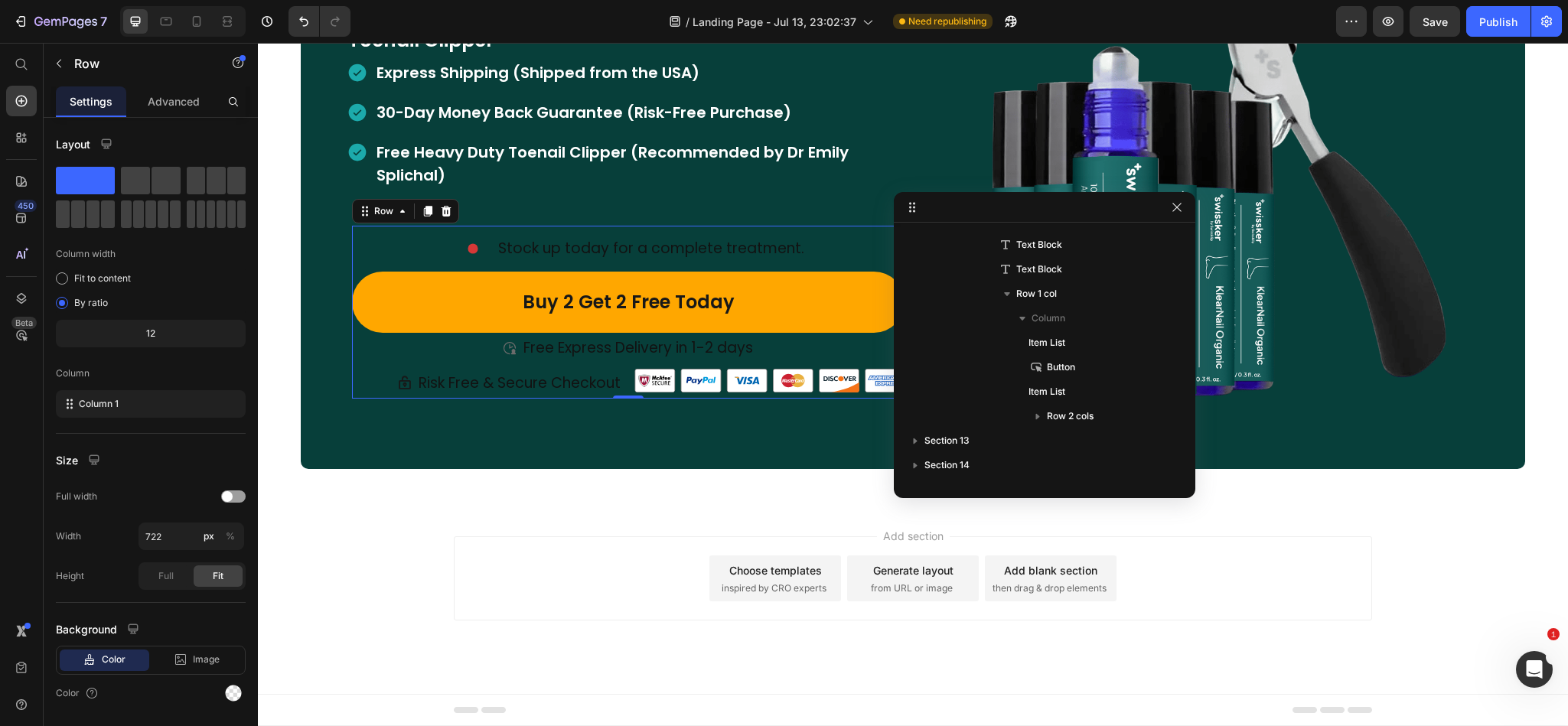 drag, startPoint x: 677, startPoint y: 166, endPoint x: 1040, endPoint y: 204, distance: 364.98356 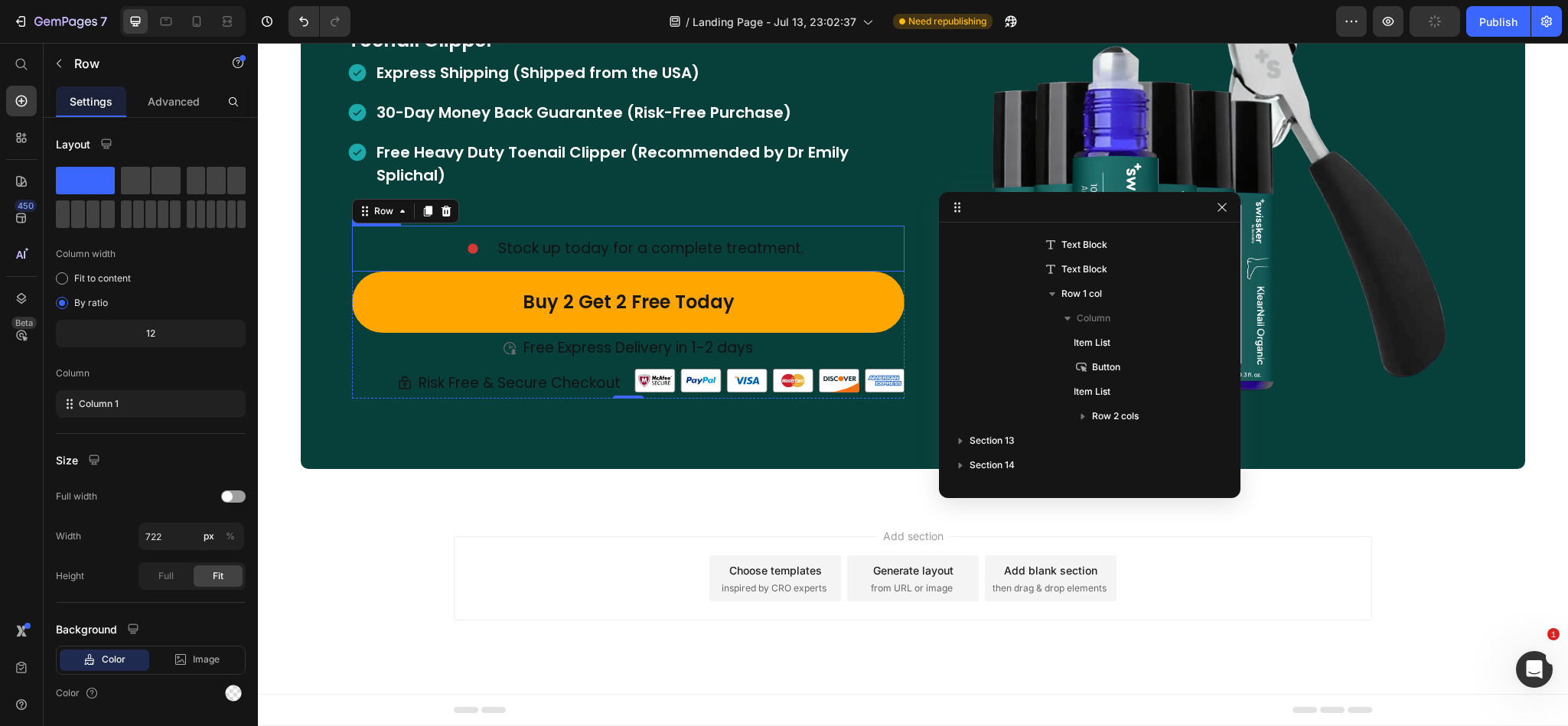 click on "Stock up today for a complete treatment." at bounding box center [651, 249] 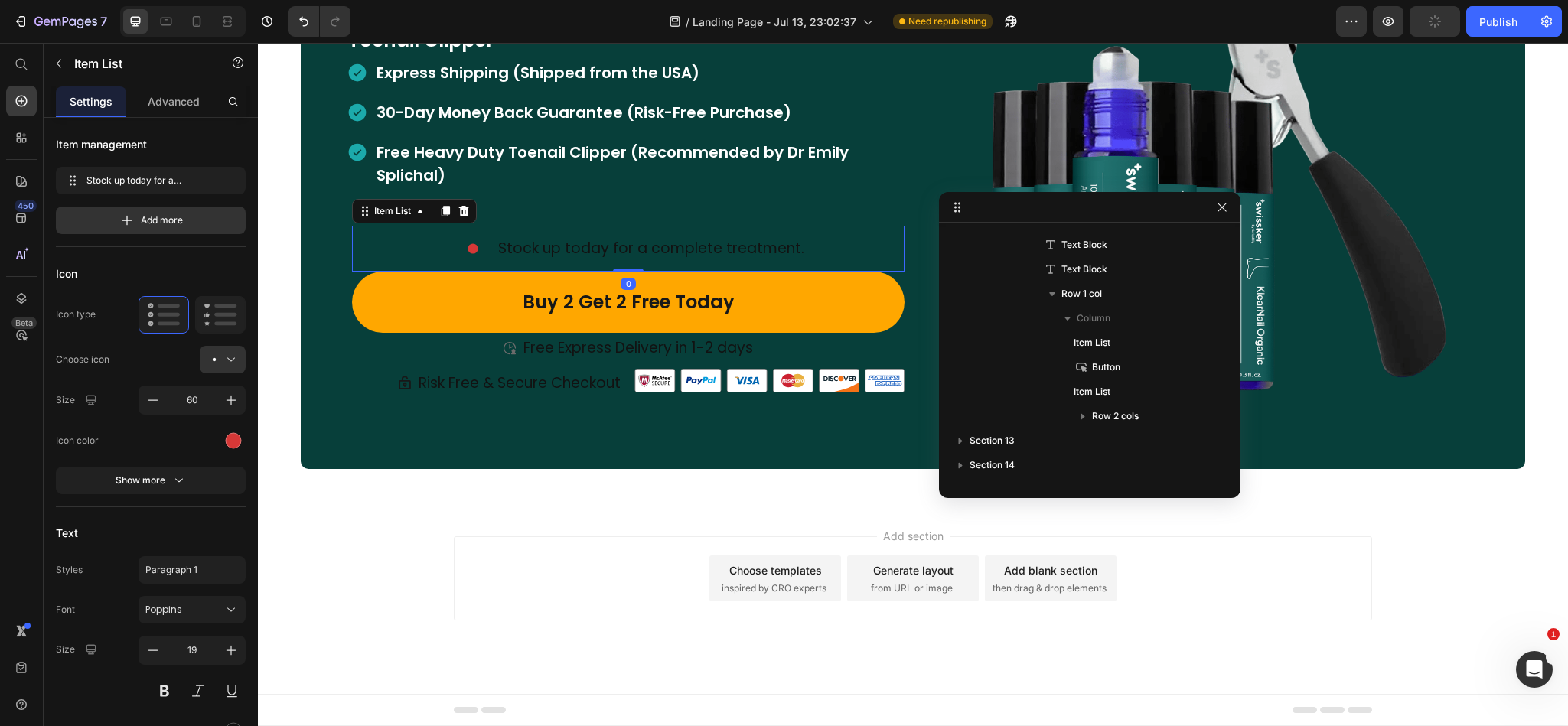 scroll, scrollTop: 926, scrollLeft: 0, axis: vertical 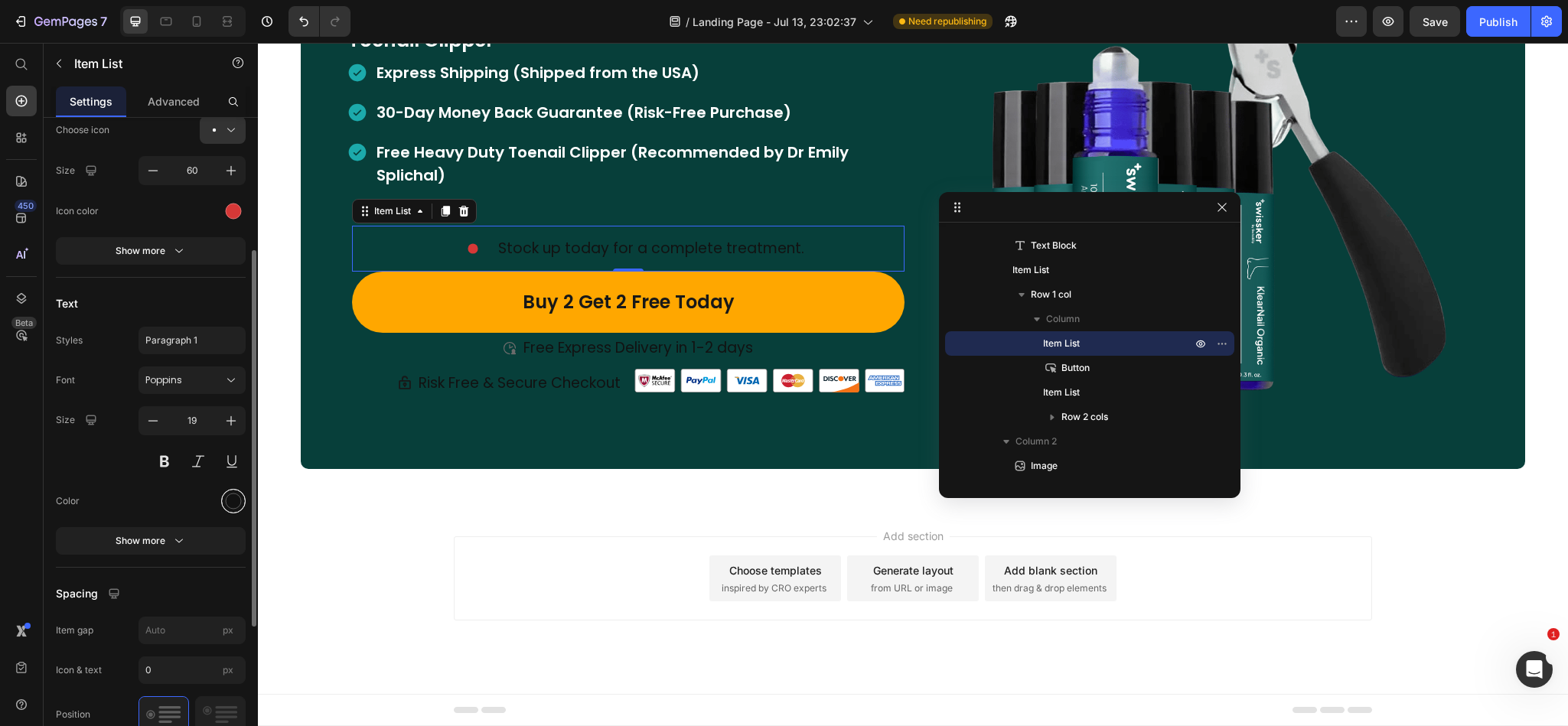 click at bounding box center (233, 500) 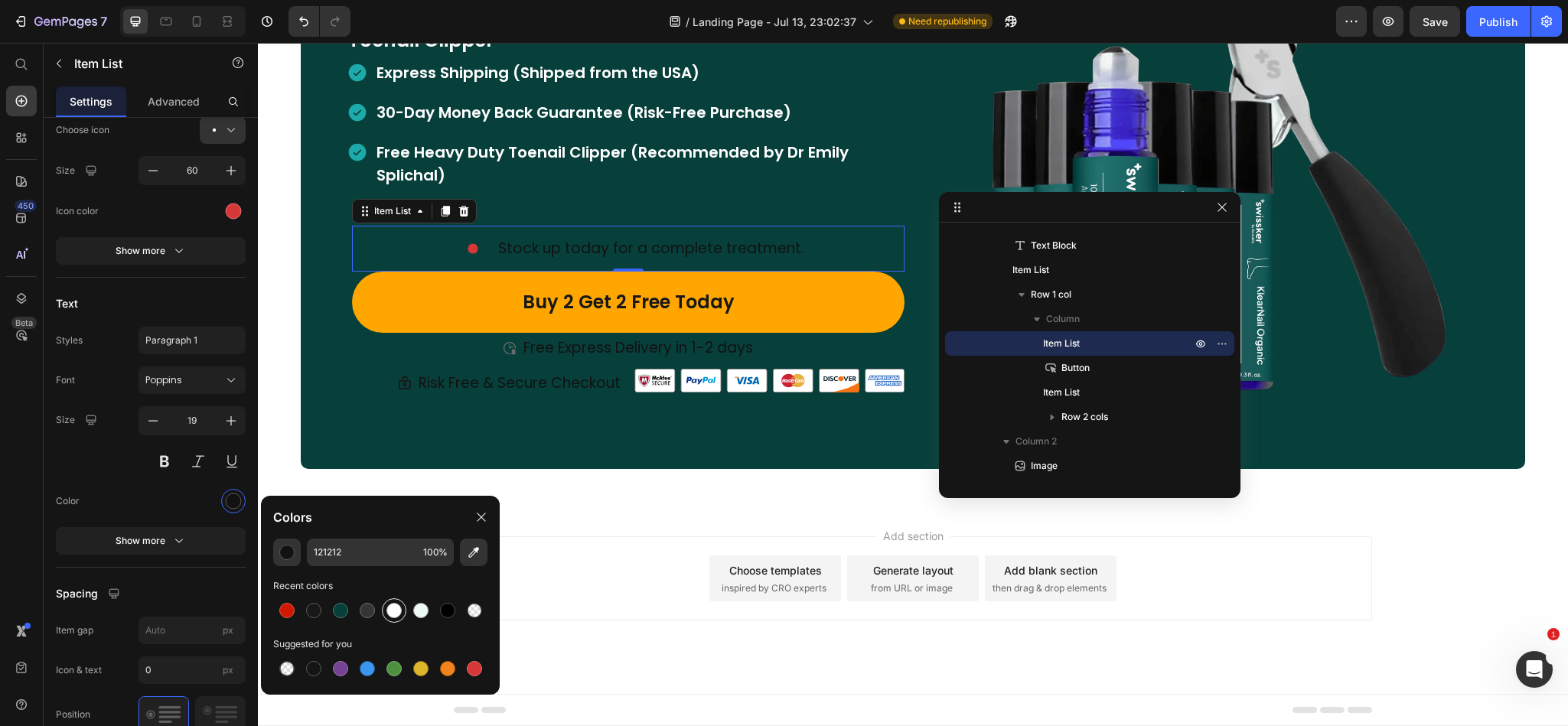 click at bounding box center (394, 610) 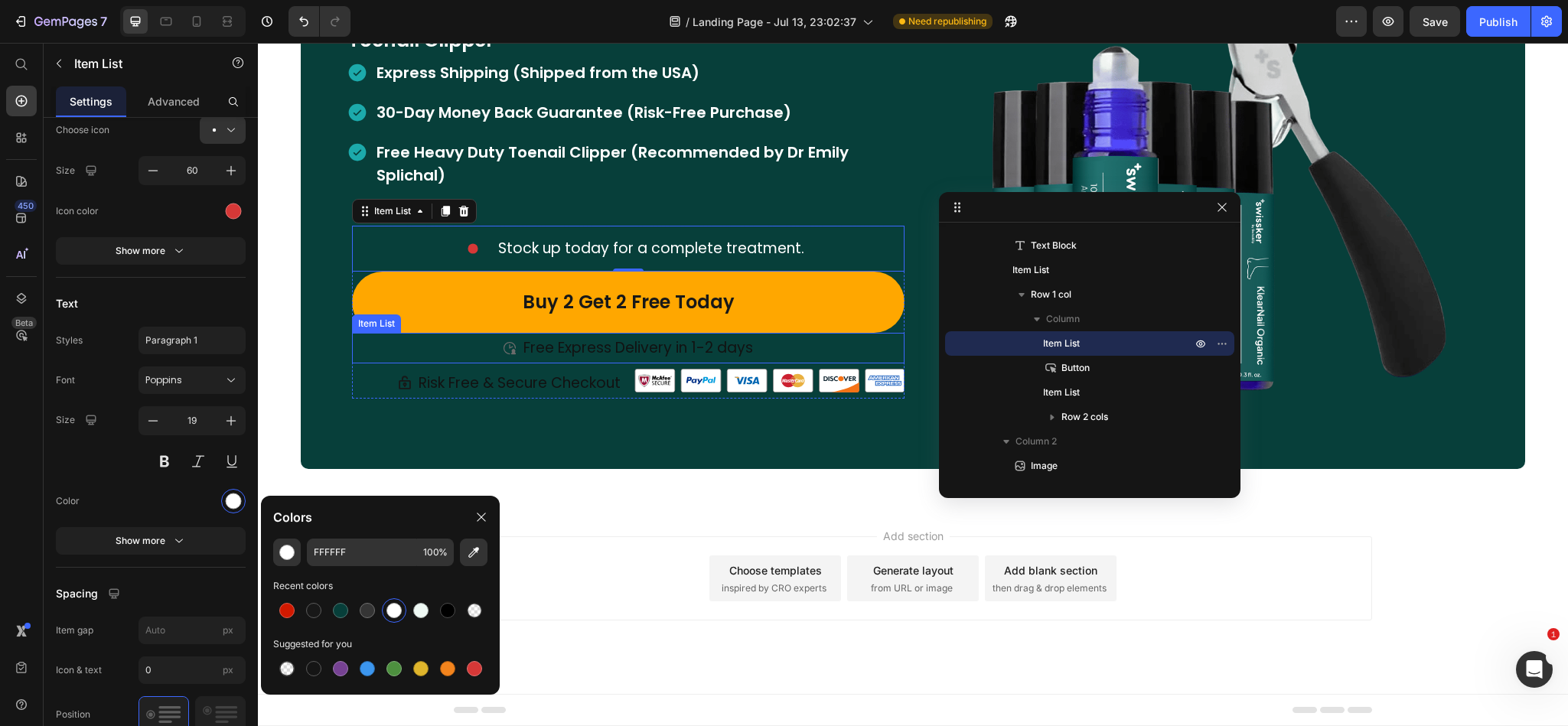 click on "Free Express Delivery in 1-2 days" at bounding box center (638, 348) 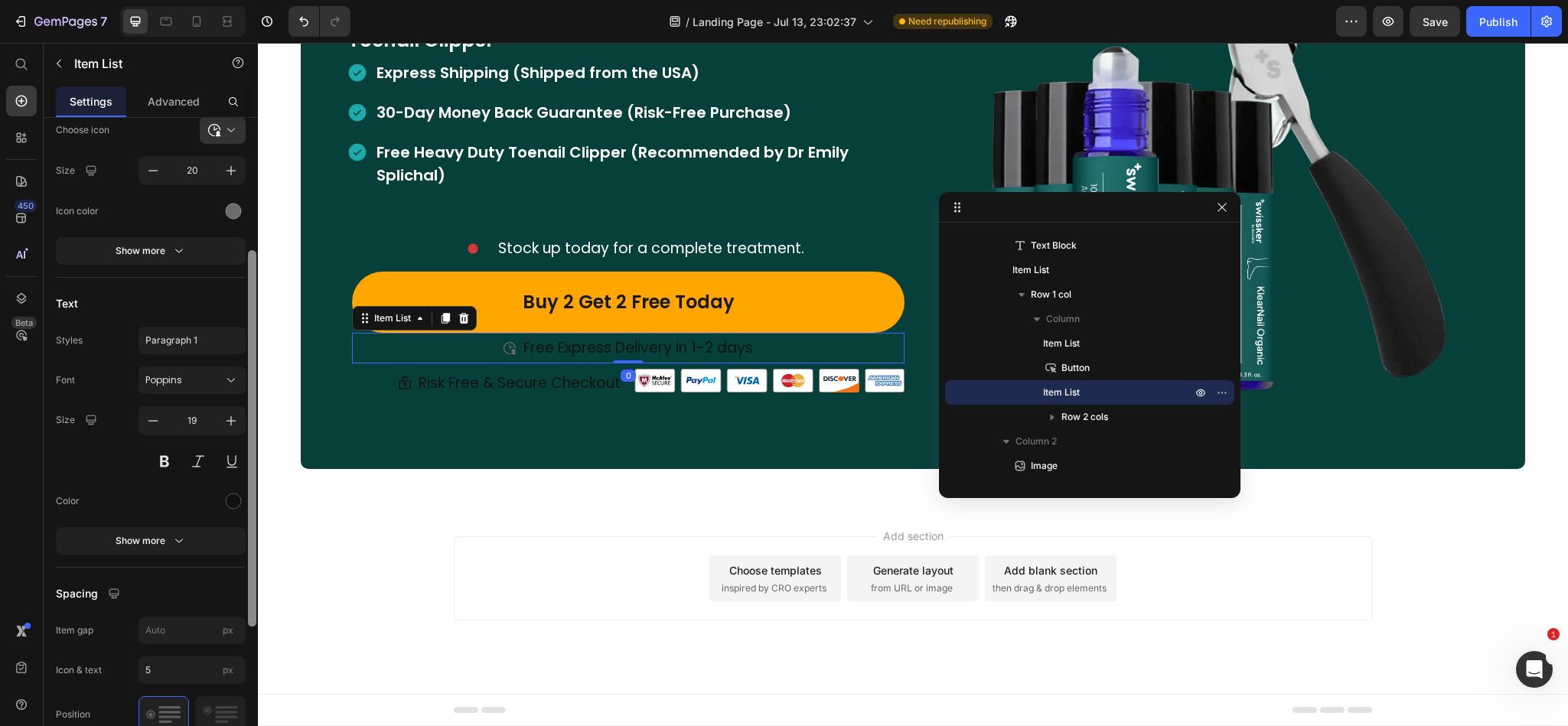 click at bounding box center (252, 444) 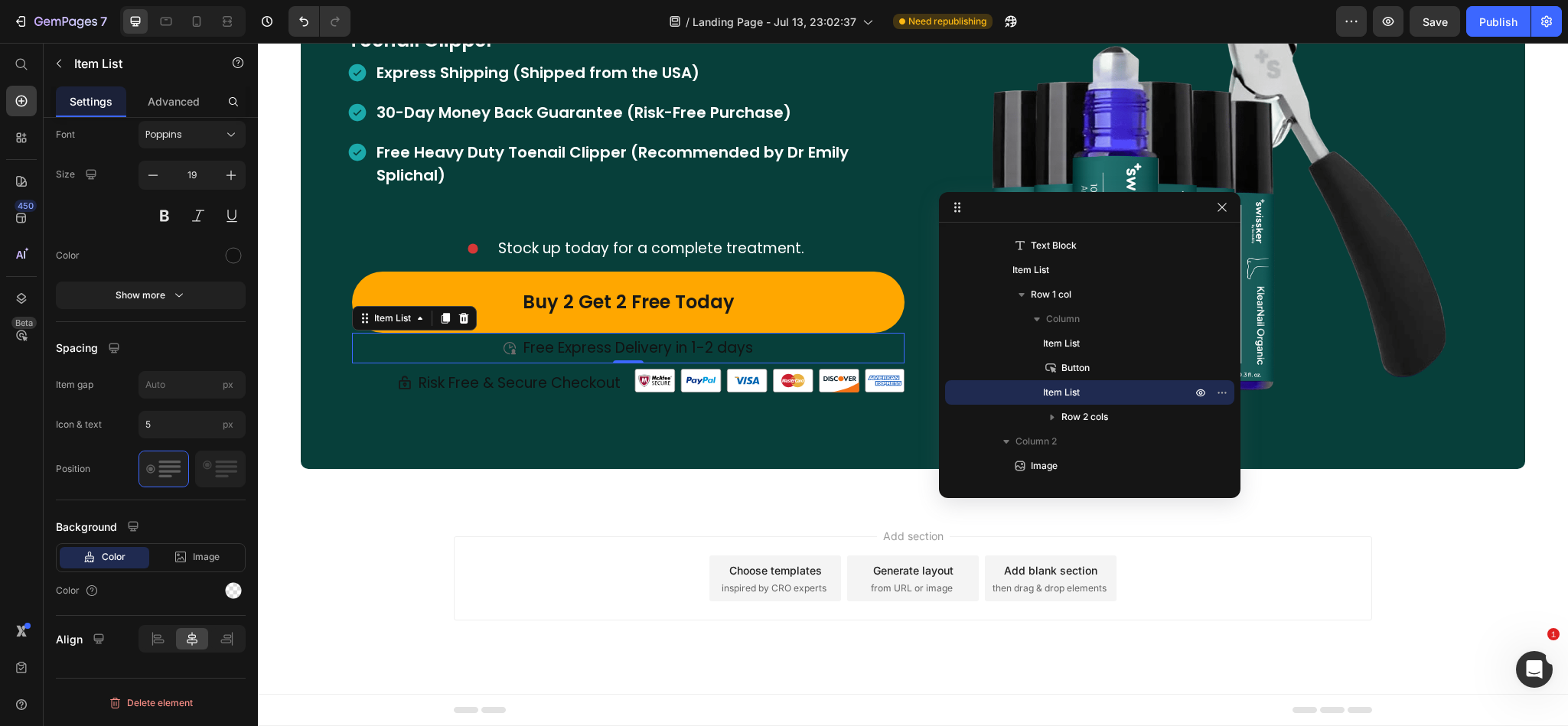 click on "Free Express Delivery in 1-2 days" at bounding box center (638, 348) 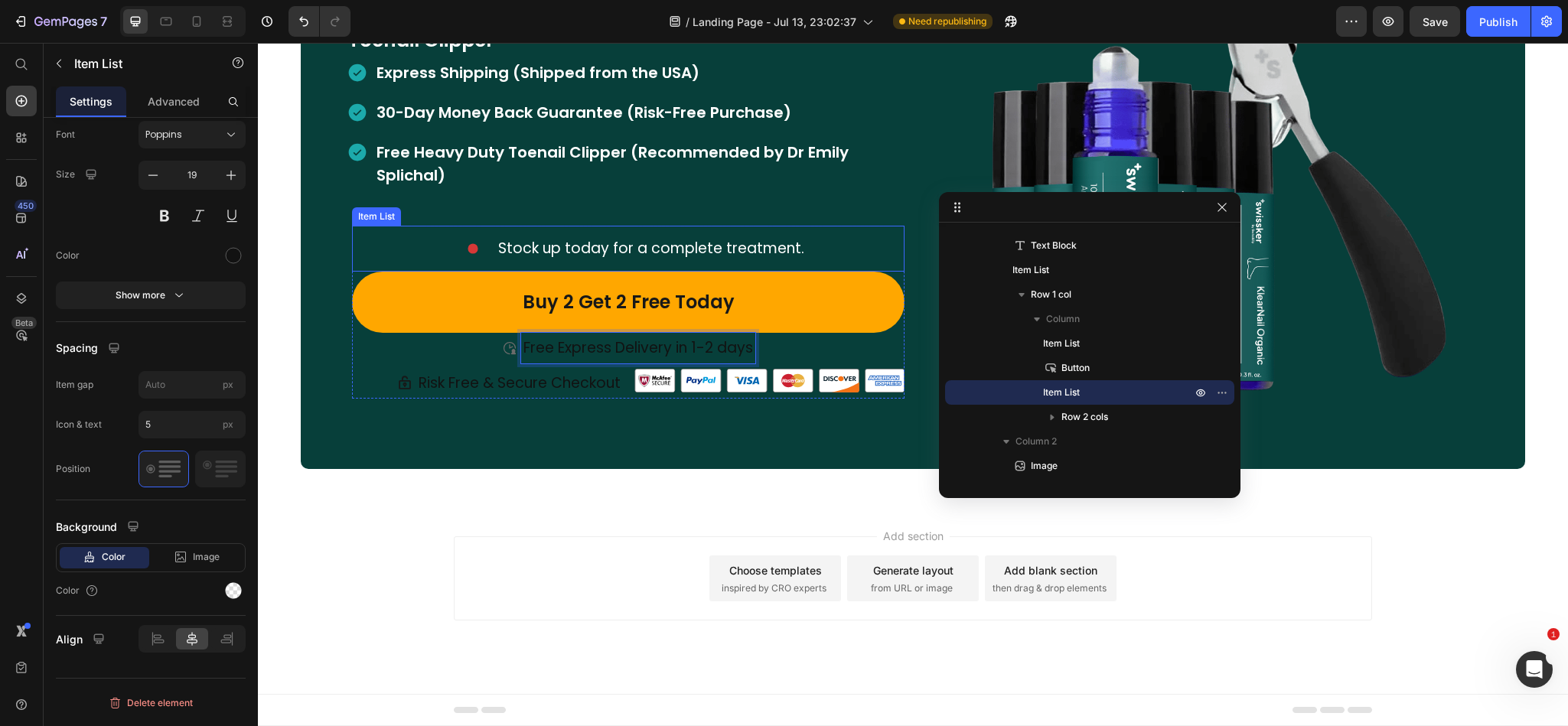 click on "Stock up today for a complete treatment." at bounding box center (651, 249) 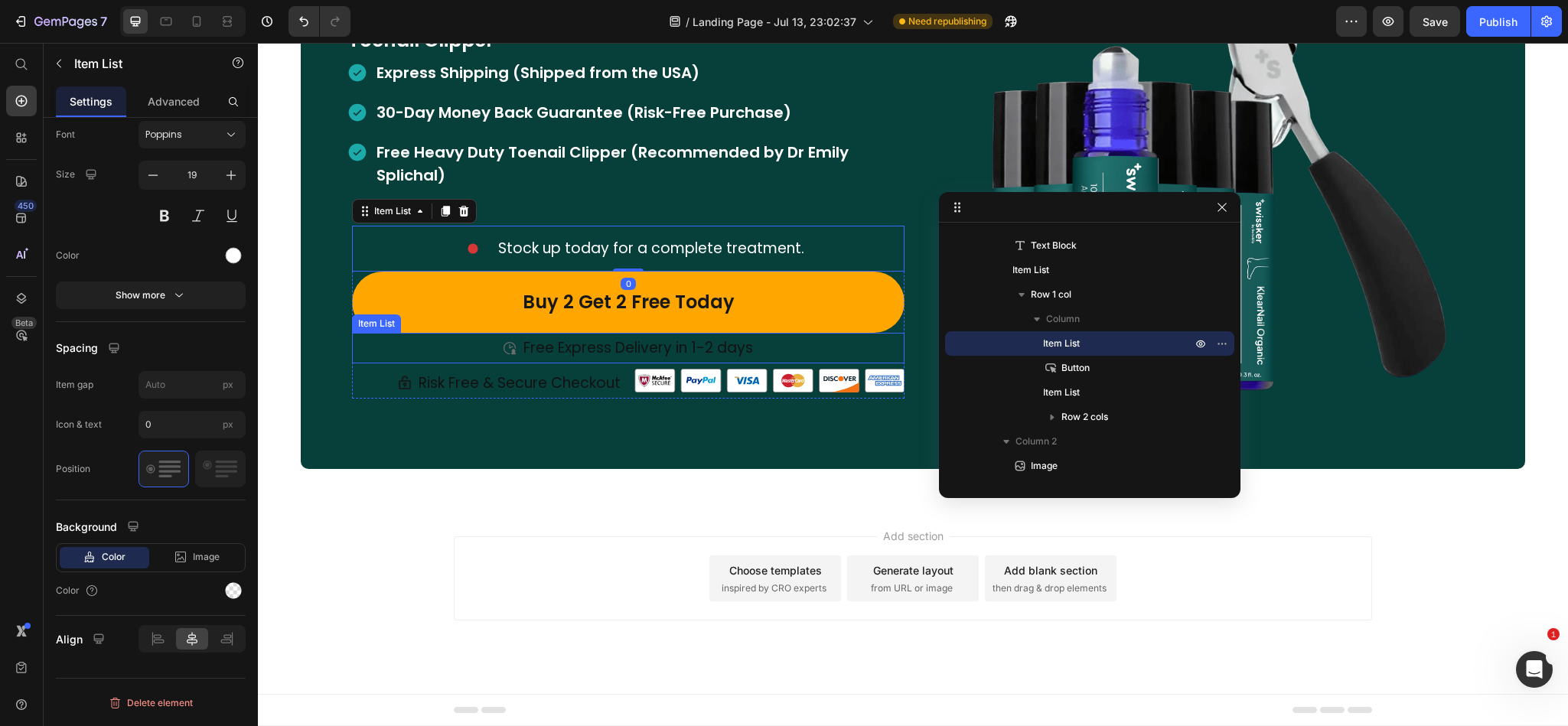 click on "Free Express Delivery in 1-2 days" at bounding box center (638, 348) 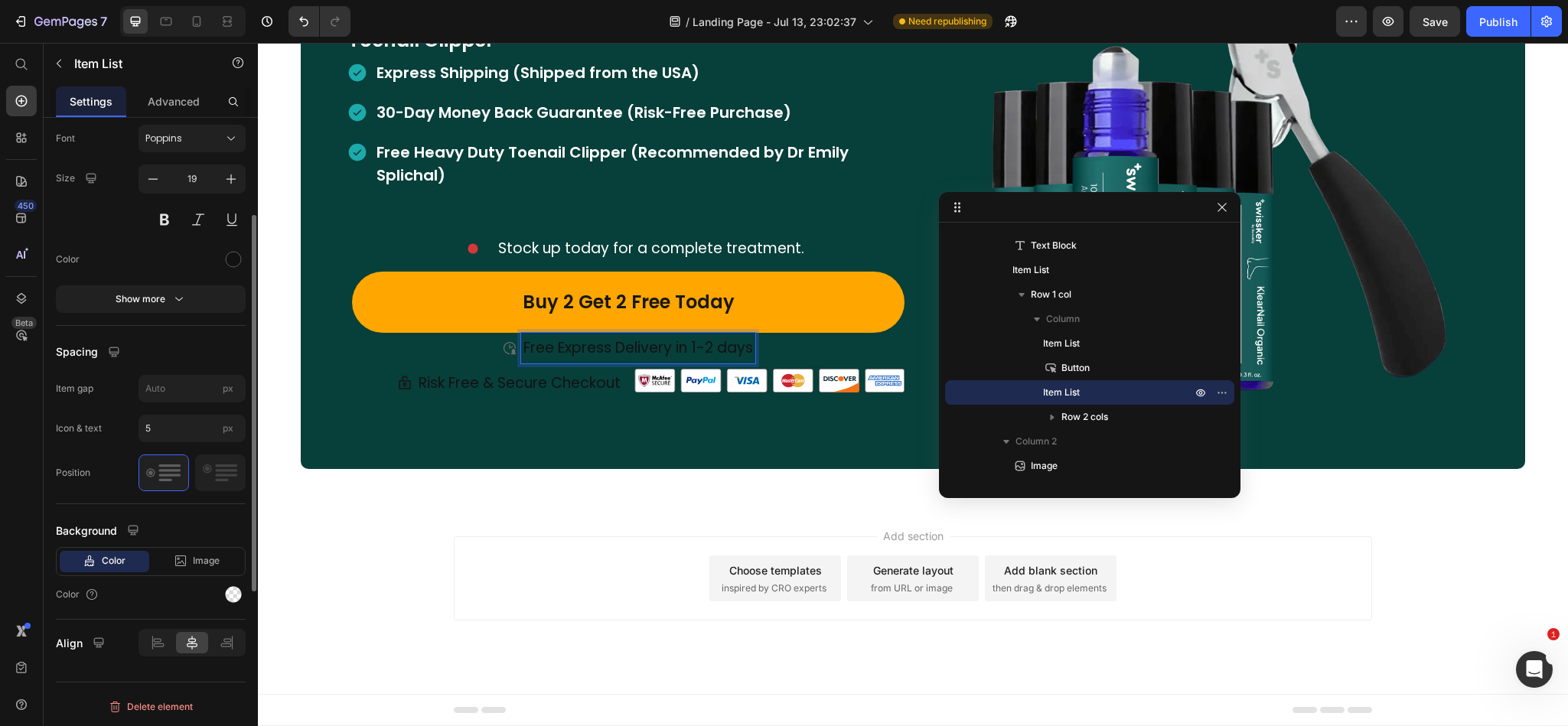 scroll, scrollTop: 360, scrollLeft: 0, axis: vertical 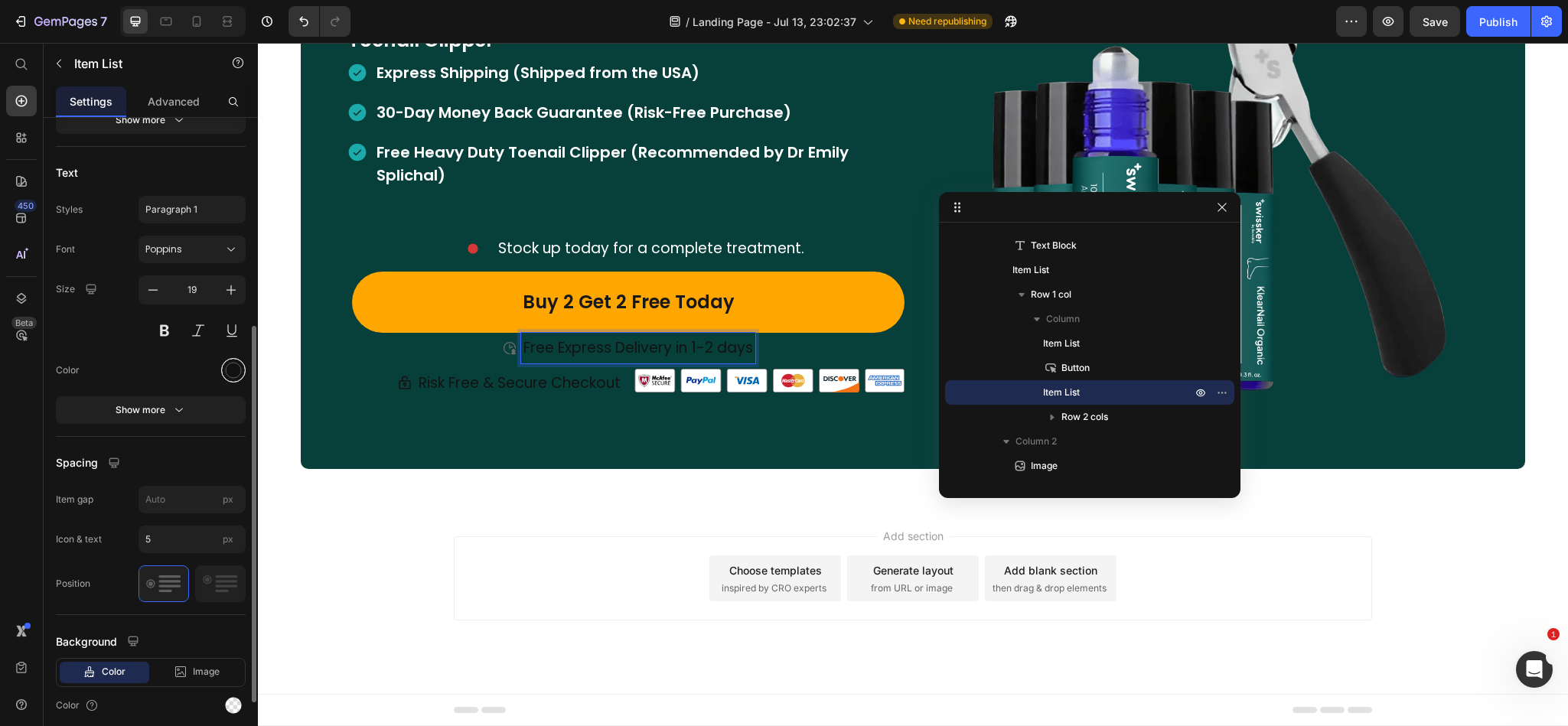 click at bounding box center [233, 370] 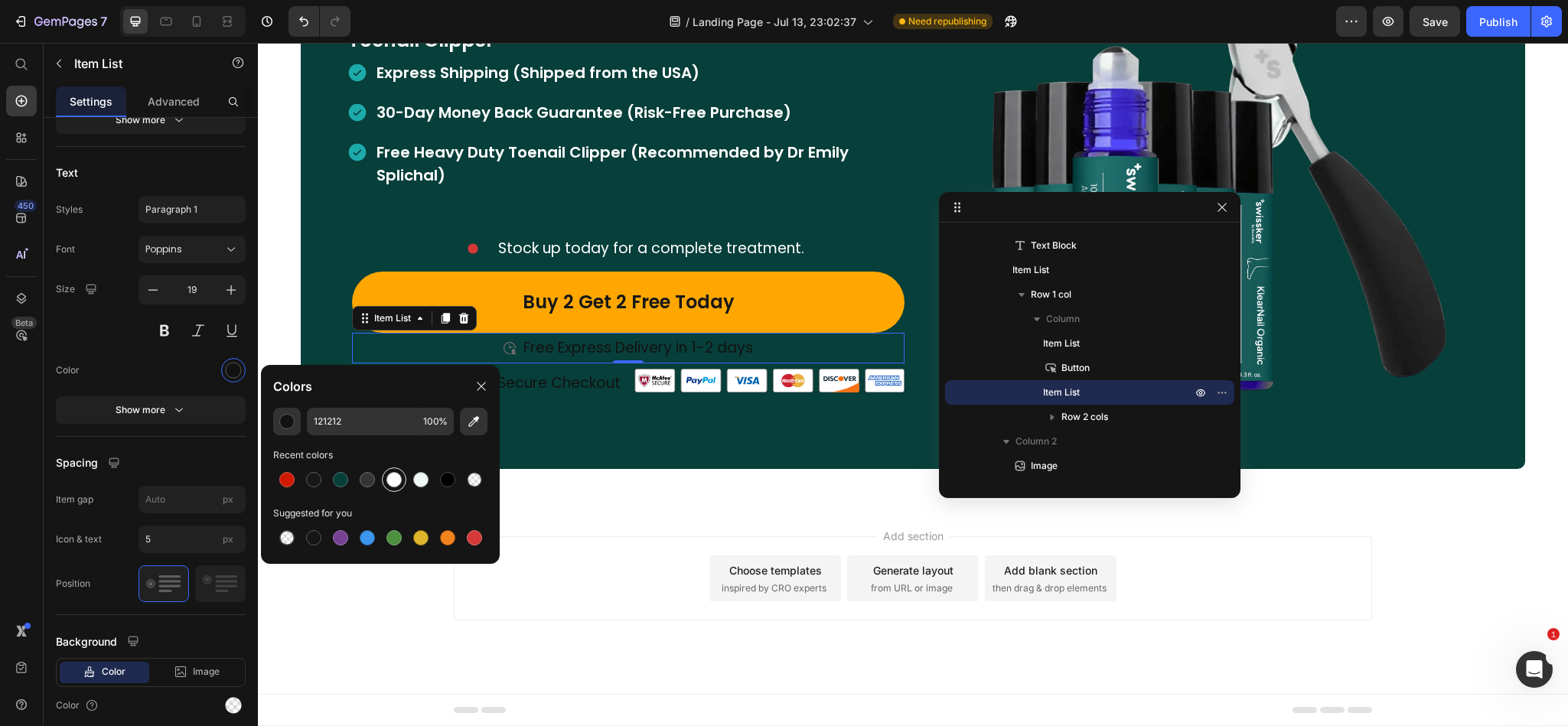 click at bounding box center [394, 480] 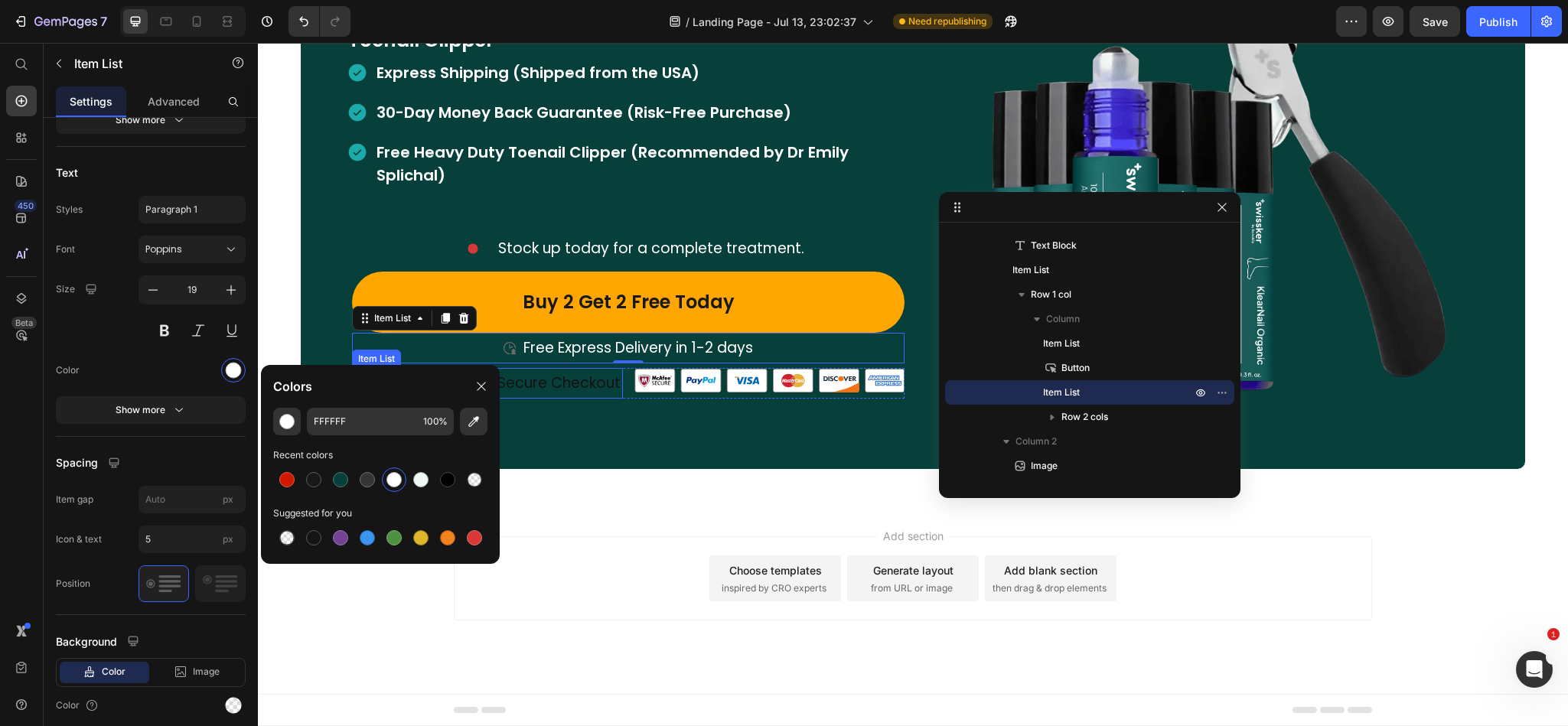click on "Risk Free & Secure Checkout" at bounding box center (520, 383) 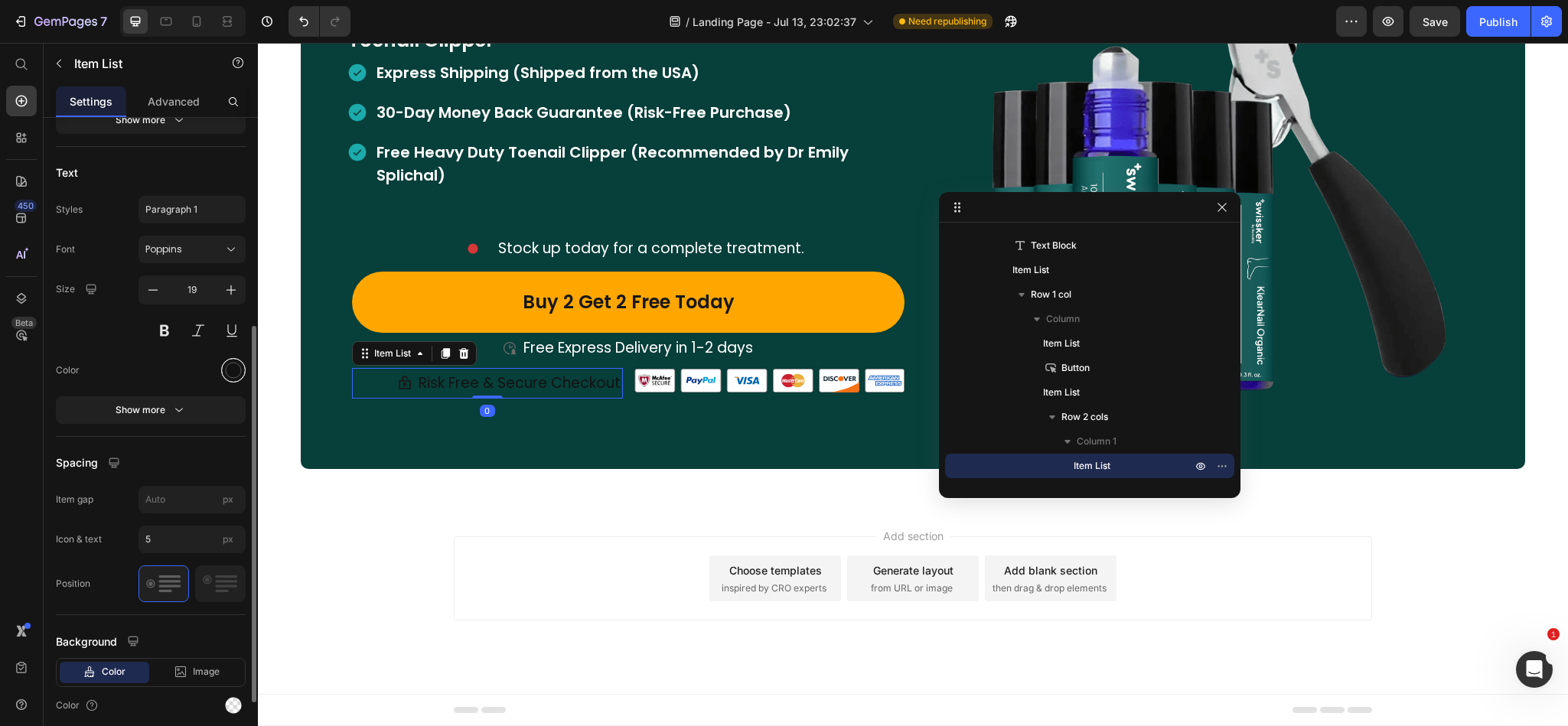 click at bounding box center [233, 370] 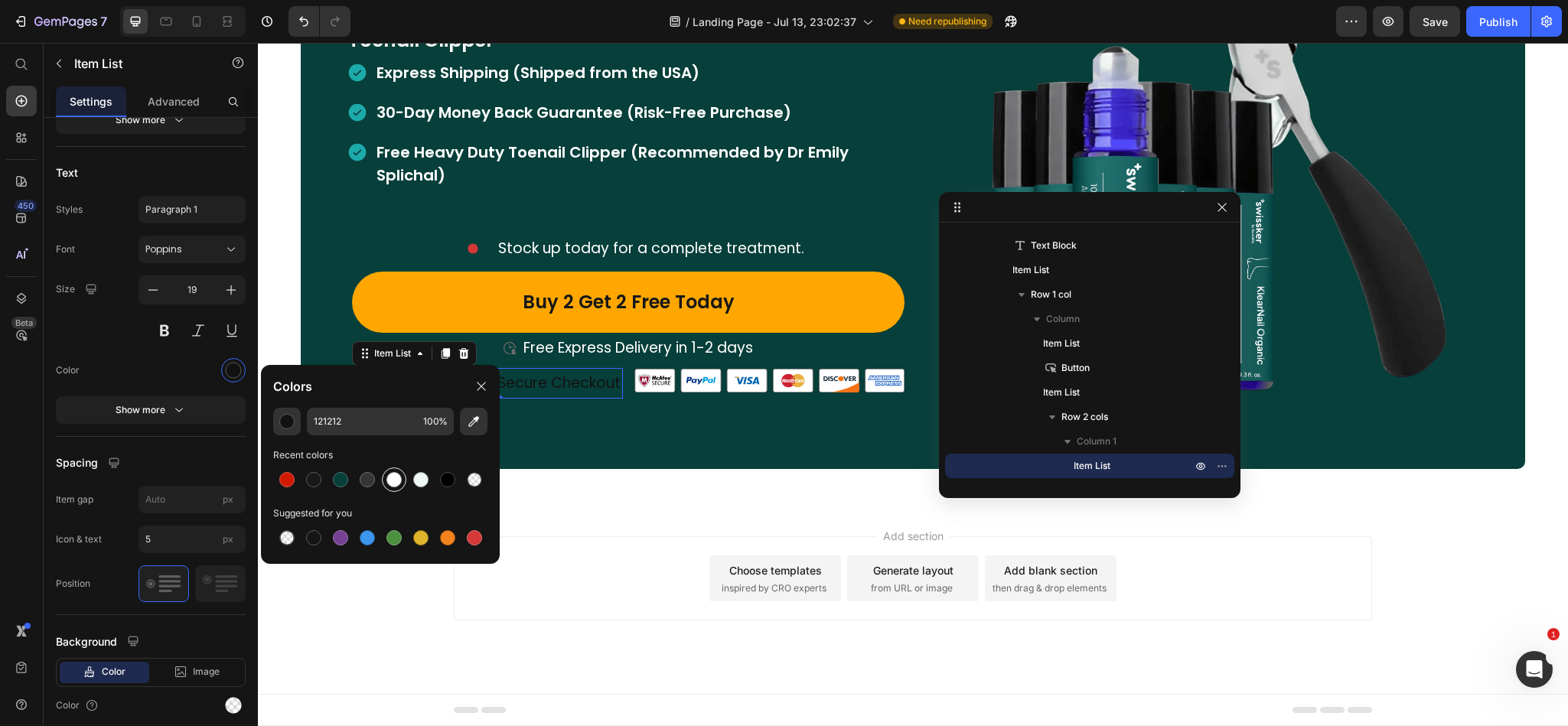 click at bounding box center (394, 480) 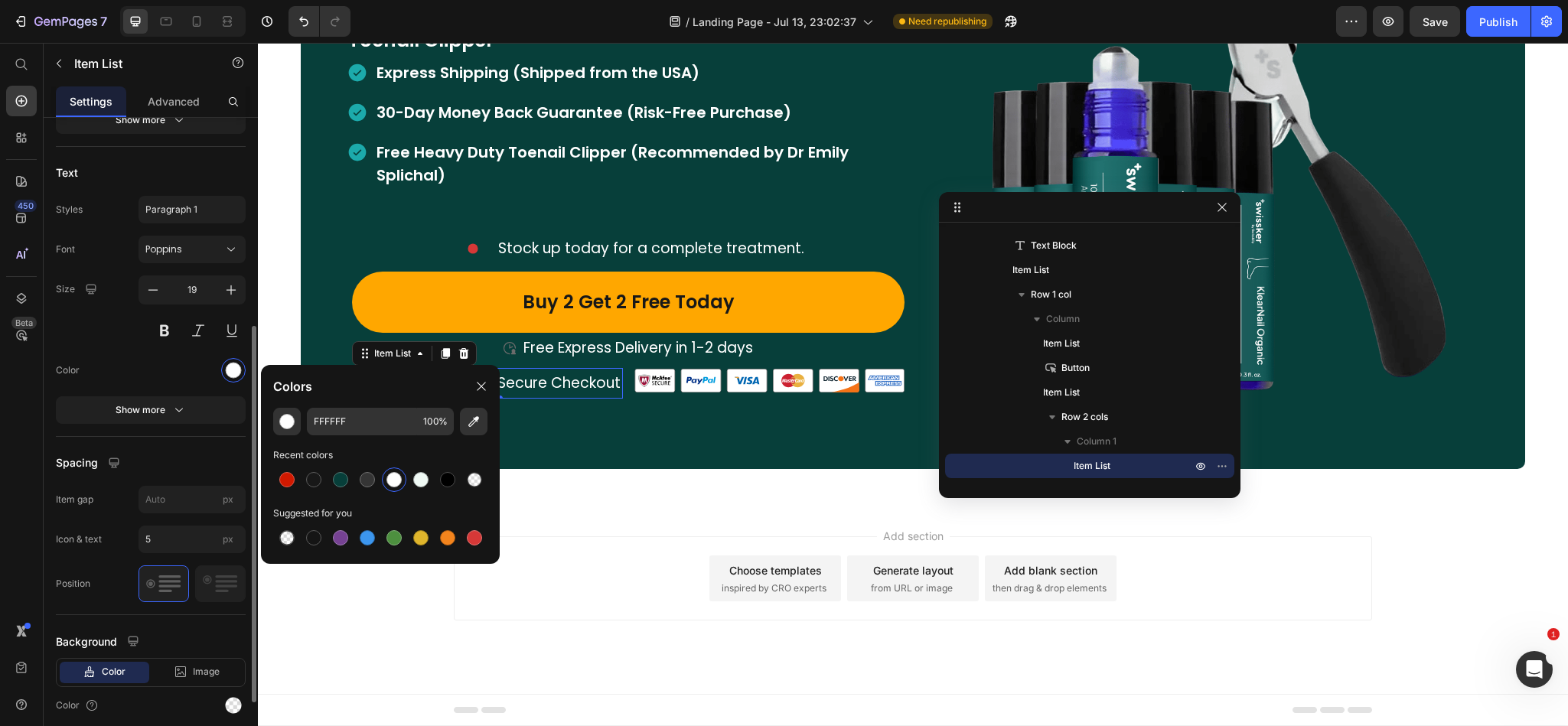 click on "Item management Risk Free & Secure Checkout Risk Free &amp; Secure Checkout Add more Icon Icon type  Choose icon
Size 20 Icon color Show more Text Styles Paragraph 1 Font Poppins Size 19 Color Show more Spacing Item gap px Icon & text 5 px Position Background Color Image Video  Color  Align" at bounding box center [151, 281] 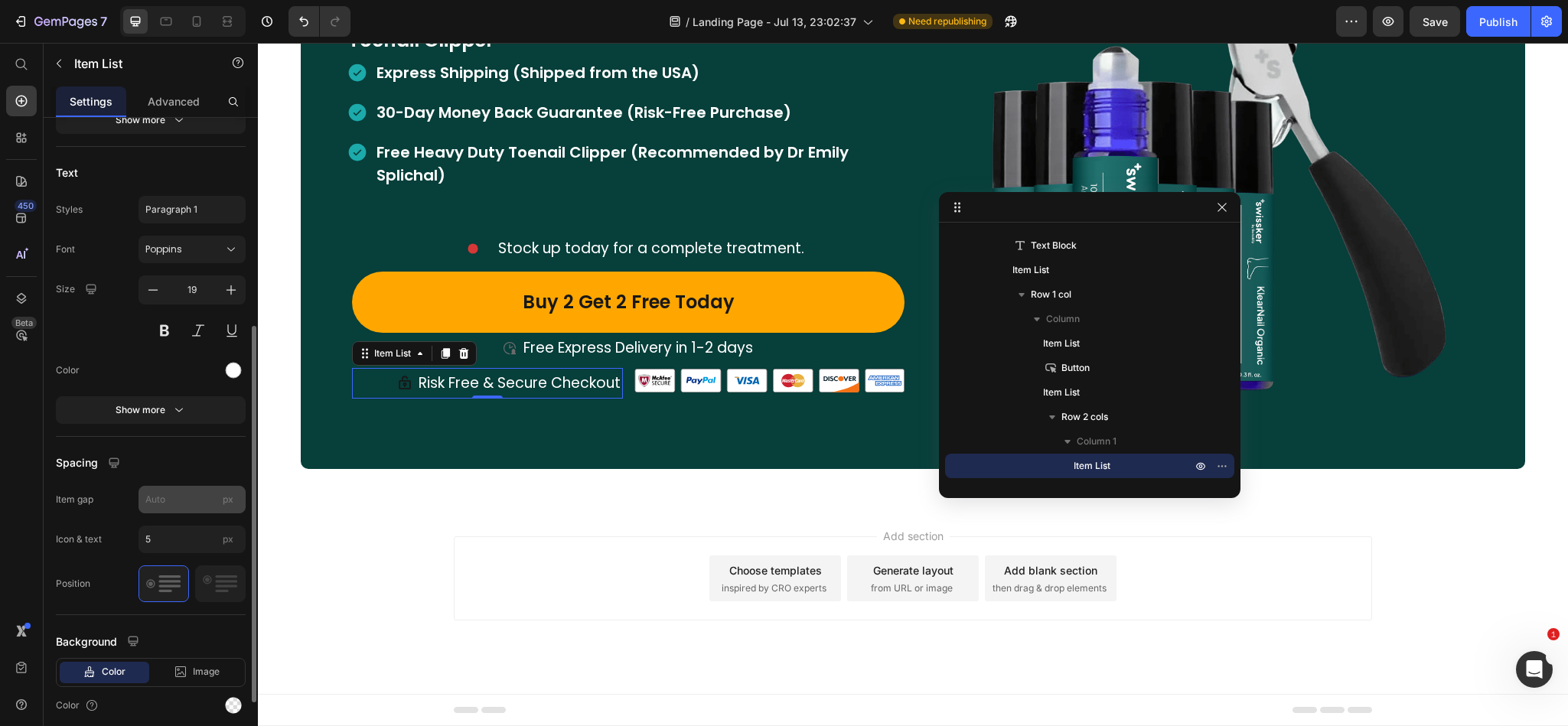 scroll, scrollTop: 246, scrollLeft: 0, axis: vertical 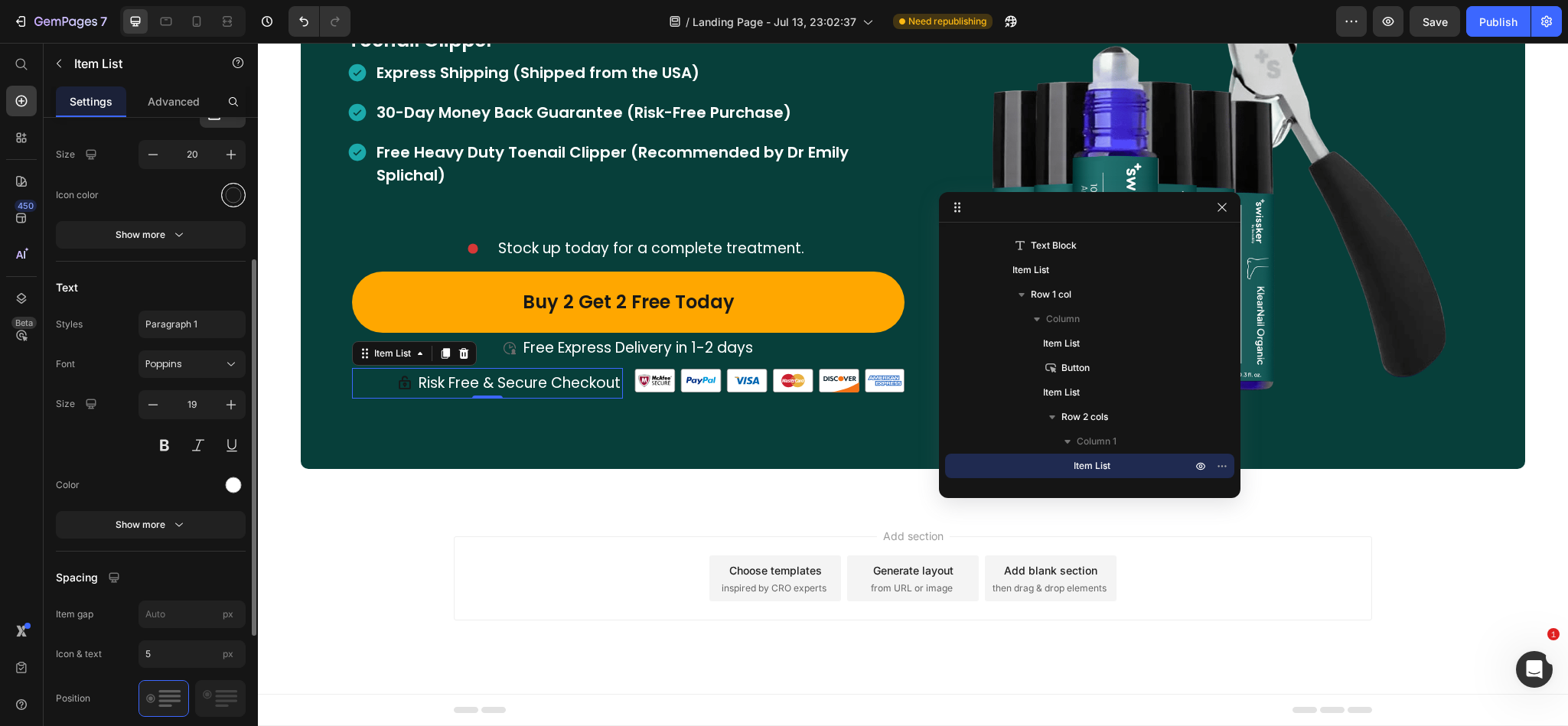 click at bounding box center (233, 195) 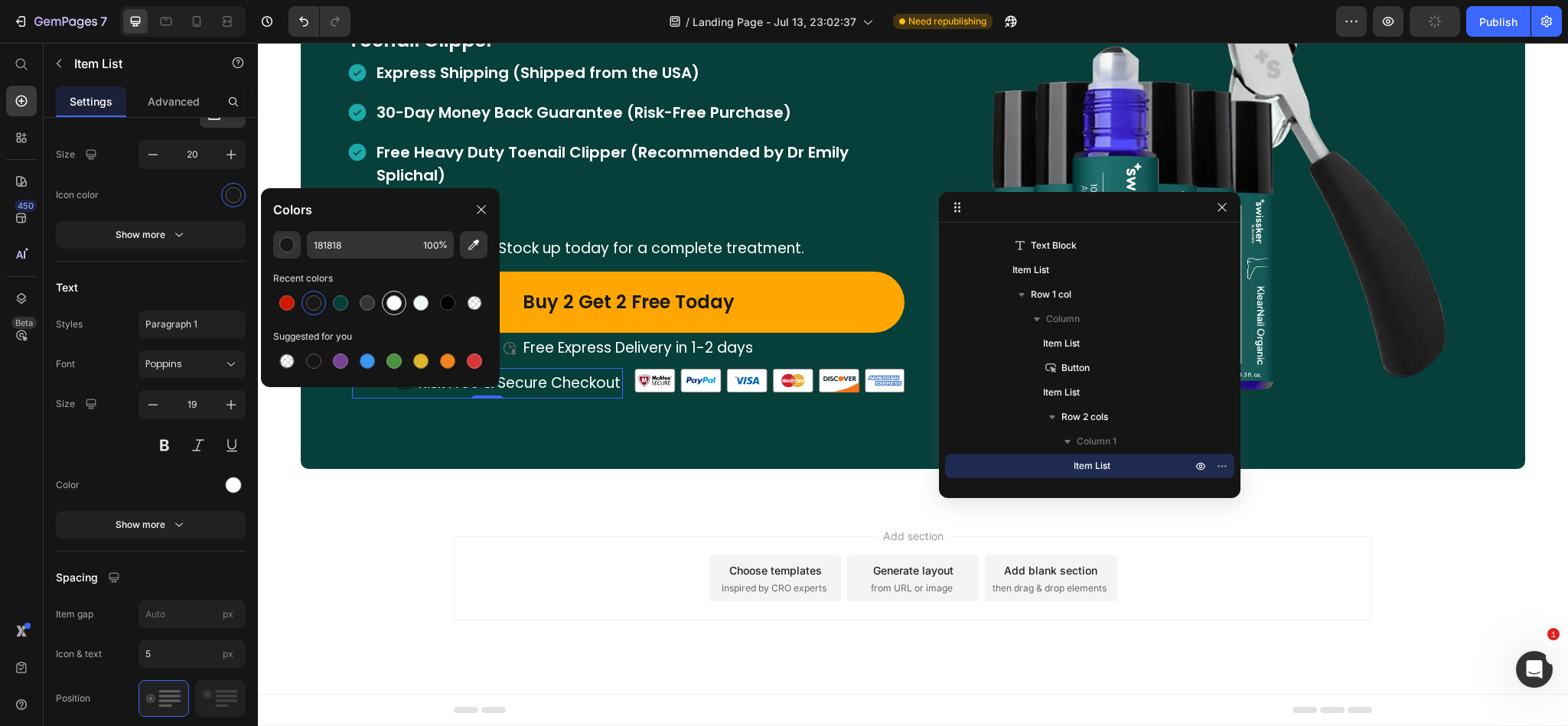 click at bounding box center (394, 303) 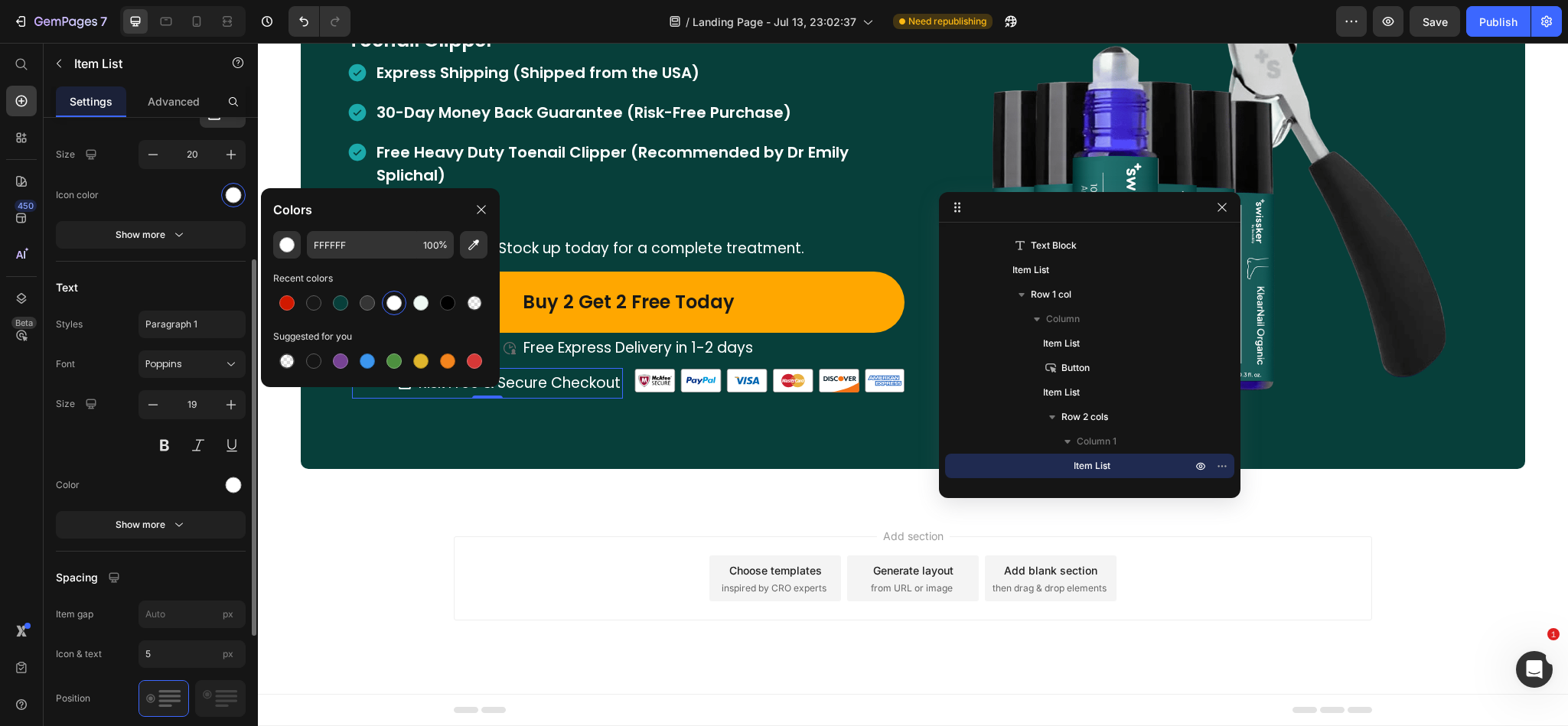 click on "Size 19" at bounding box center [151, 425] 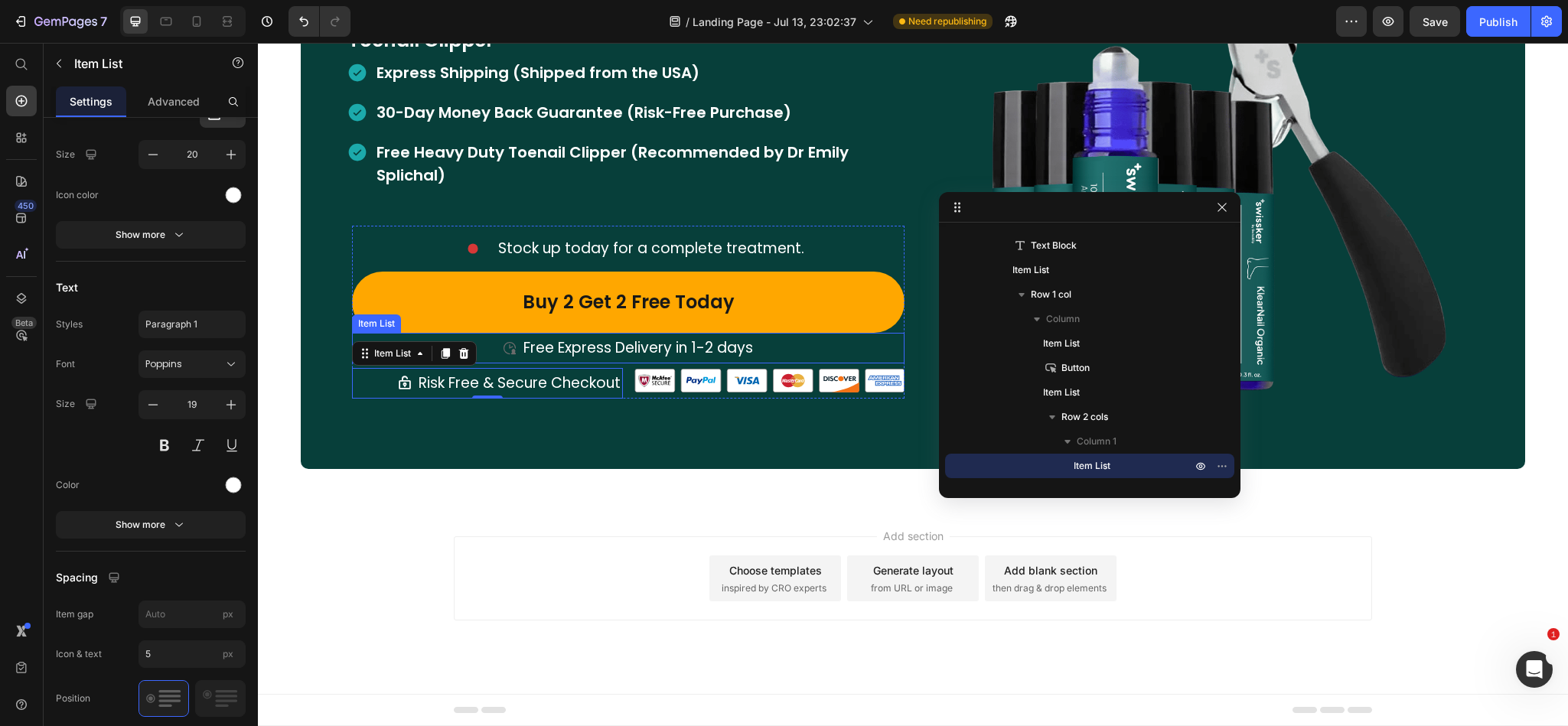 click 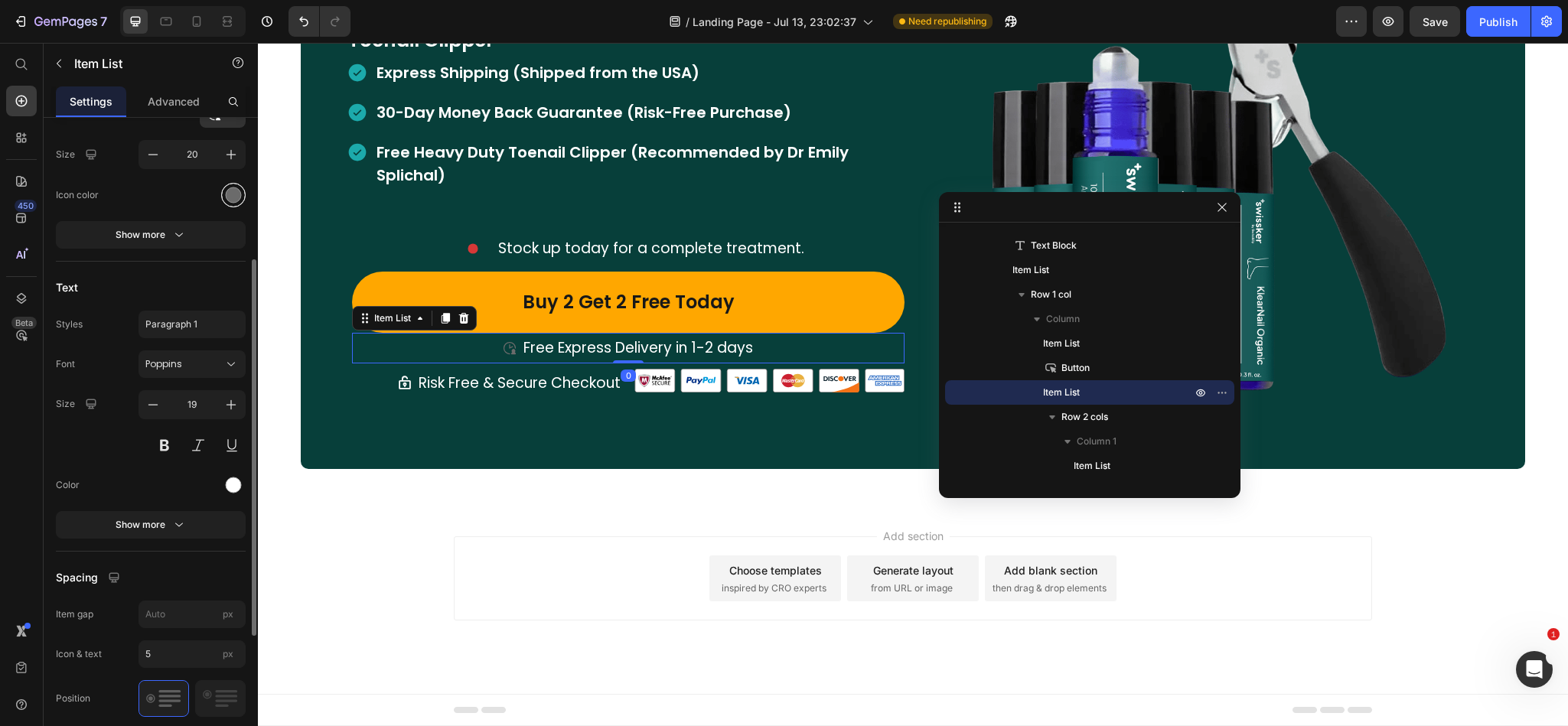 click at bounding box center (233, 194) 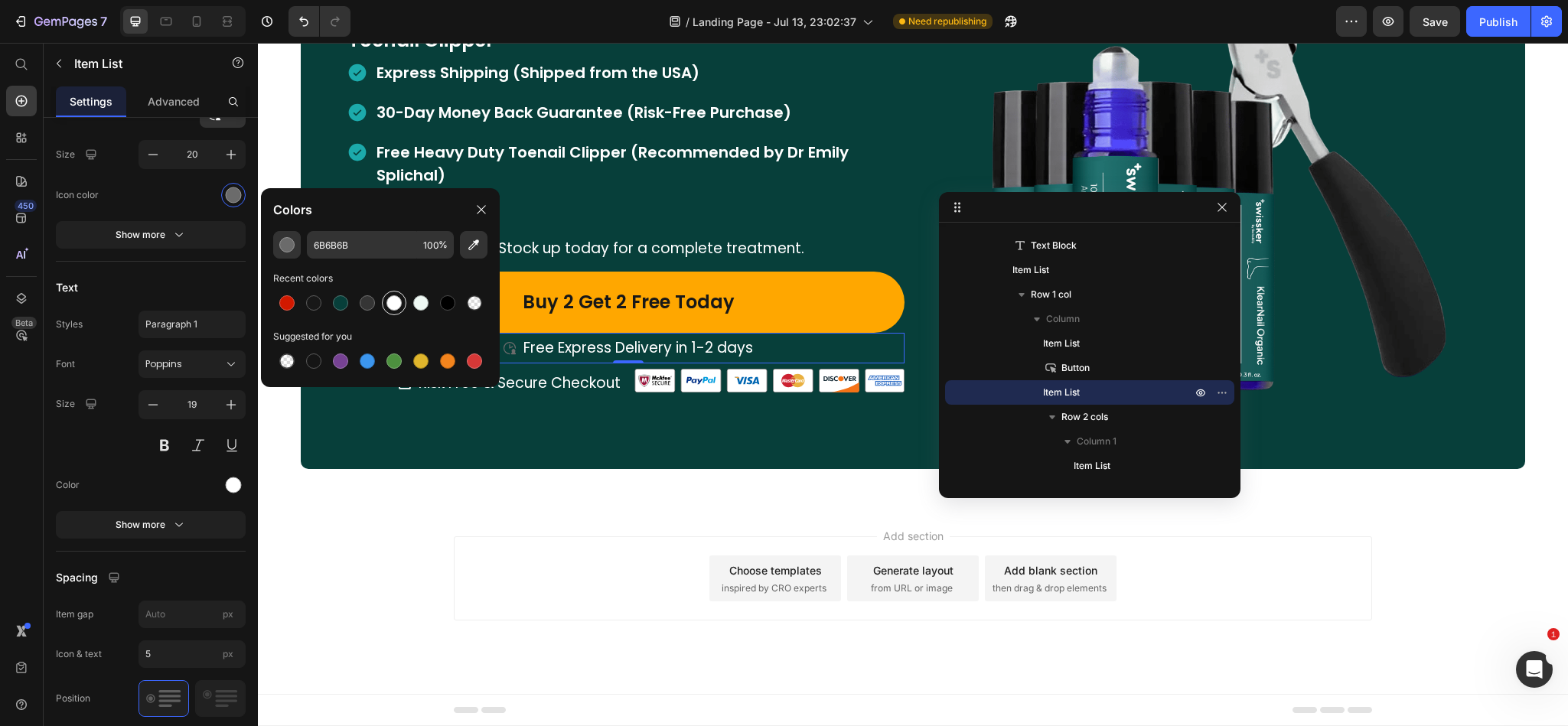 click at bounding box center (394, 303) 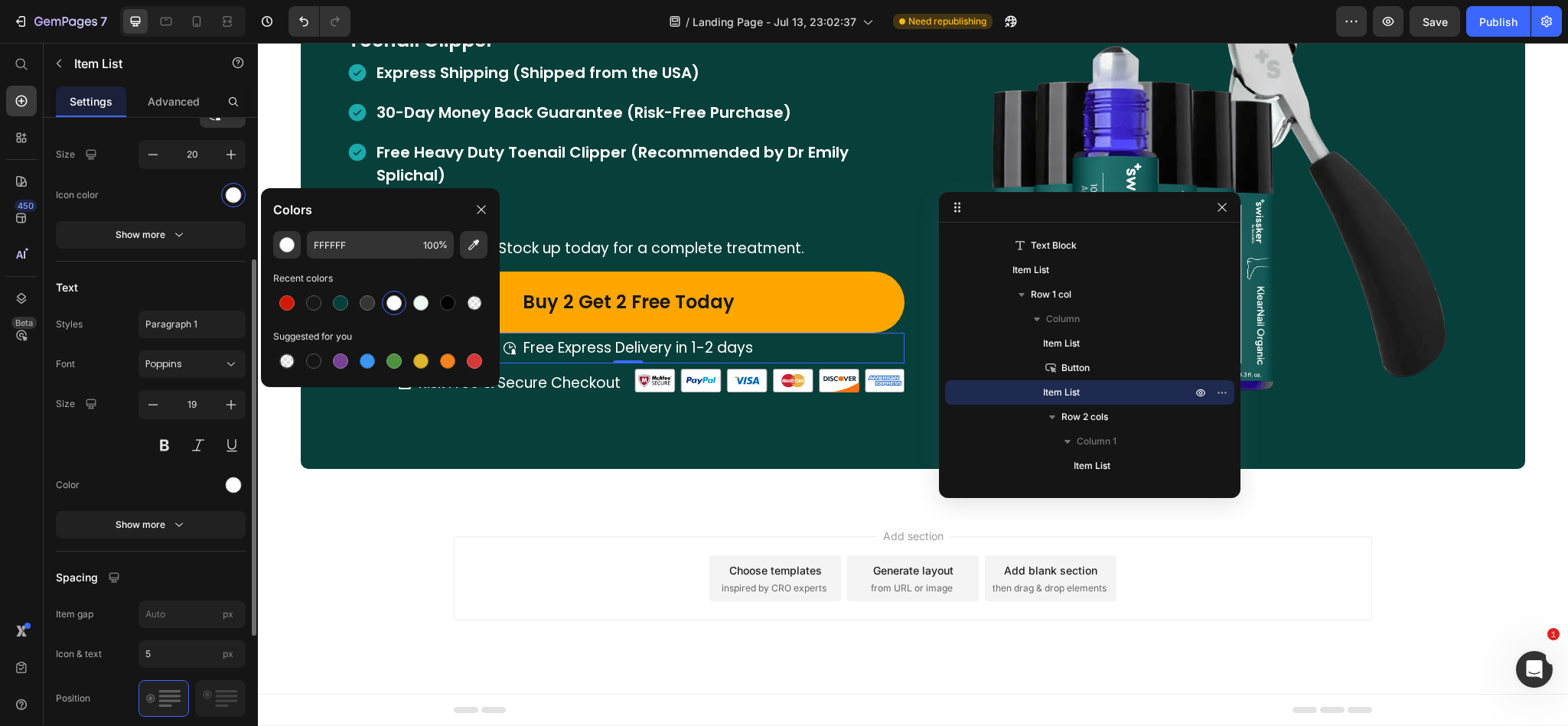click on "Font Poppins" at bounding box center [151, 364] 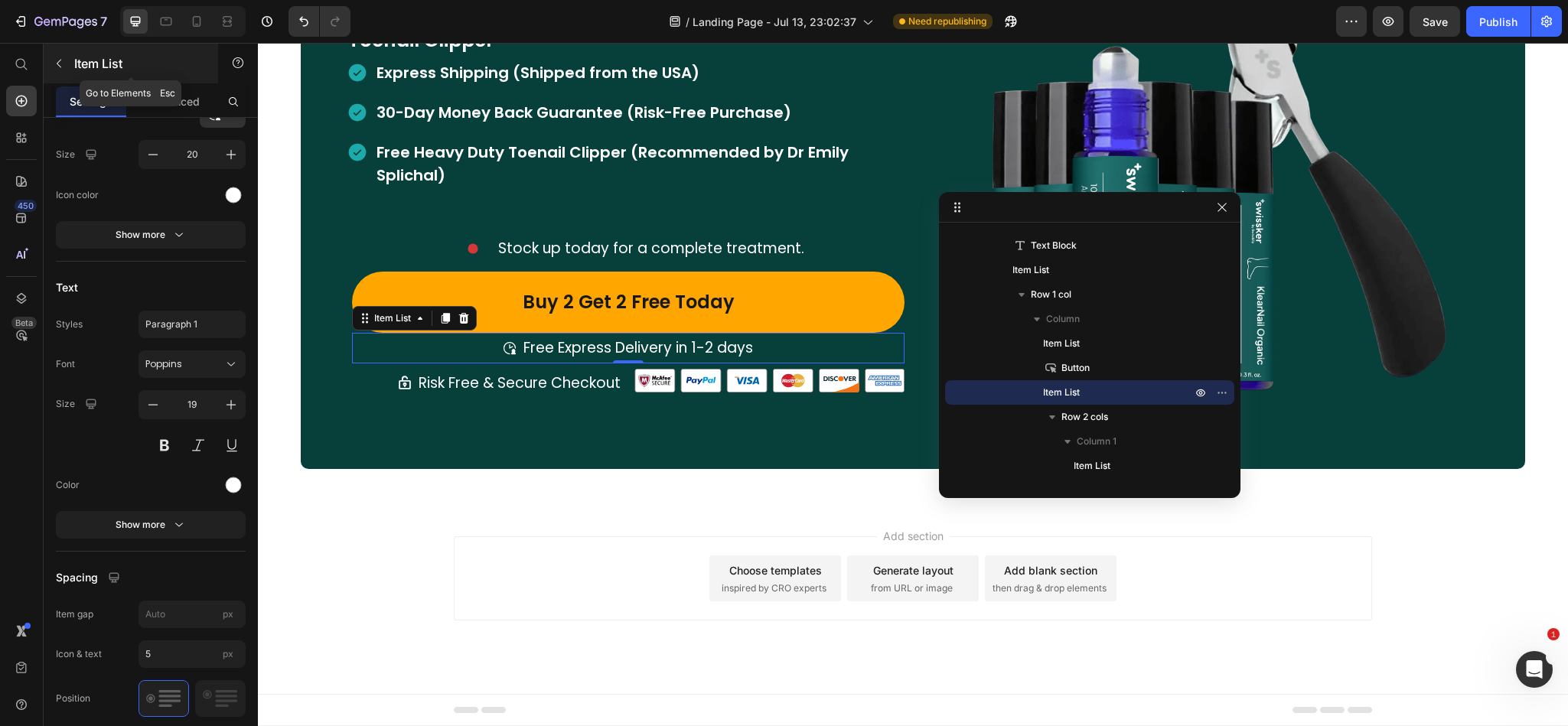 click 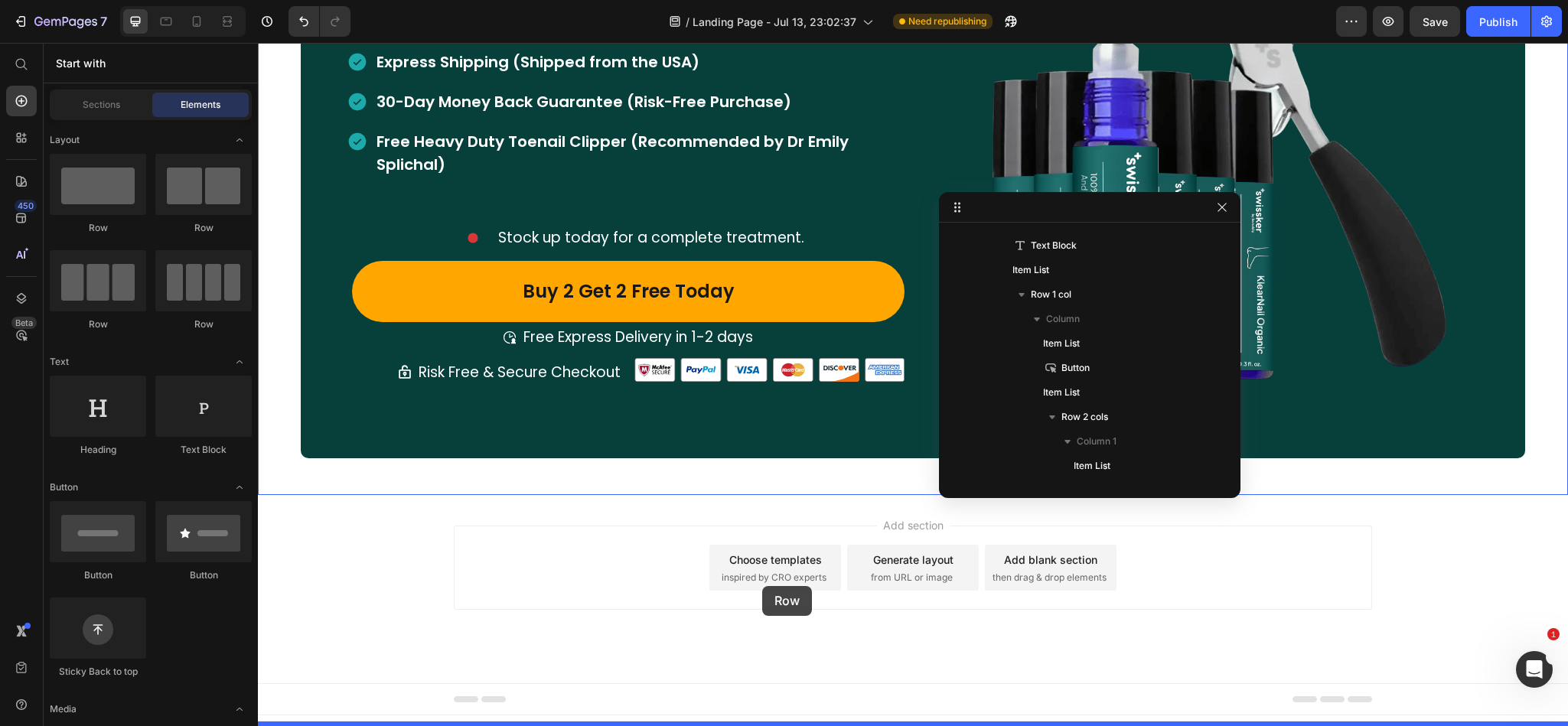 drag, startPoint x: 350, startPoint y: 245, endPoint x: 762, endPoint y: 586, distance: 534.8131 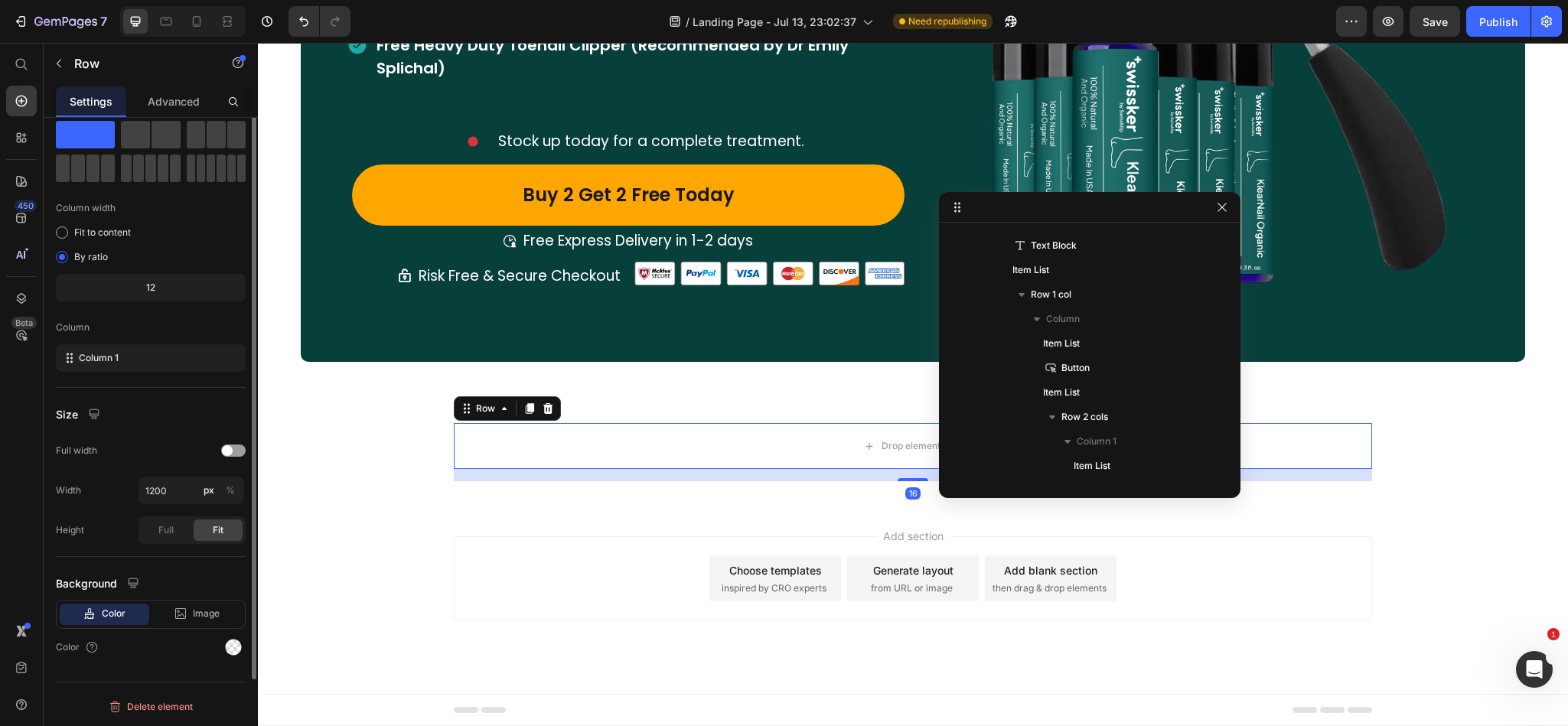 scroll, scrollTop: 1118, scrollLeft: 0, axis: vertical 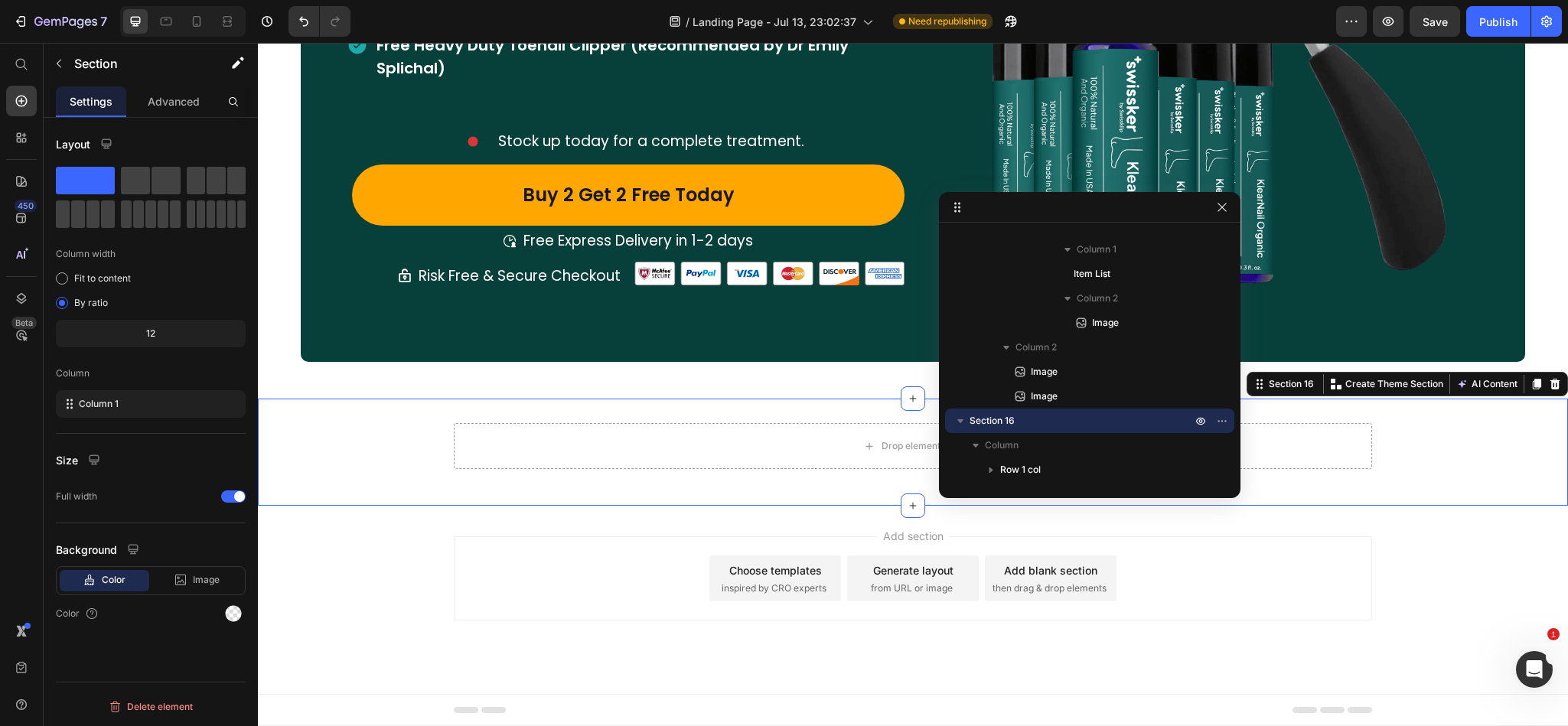 click on "Drop element here Row" at bounding box center (913, 452) 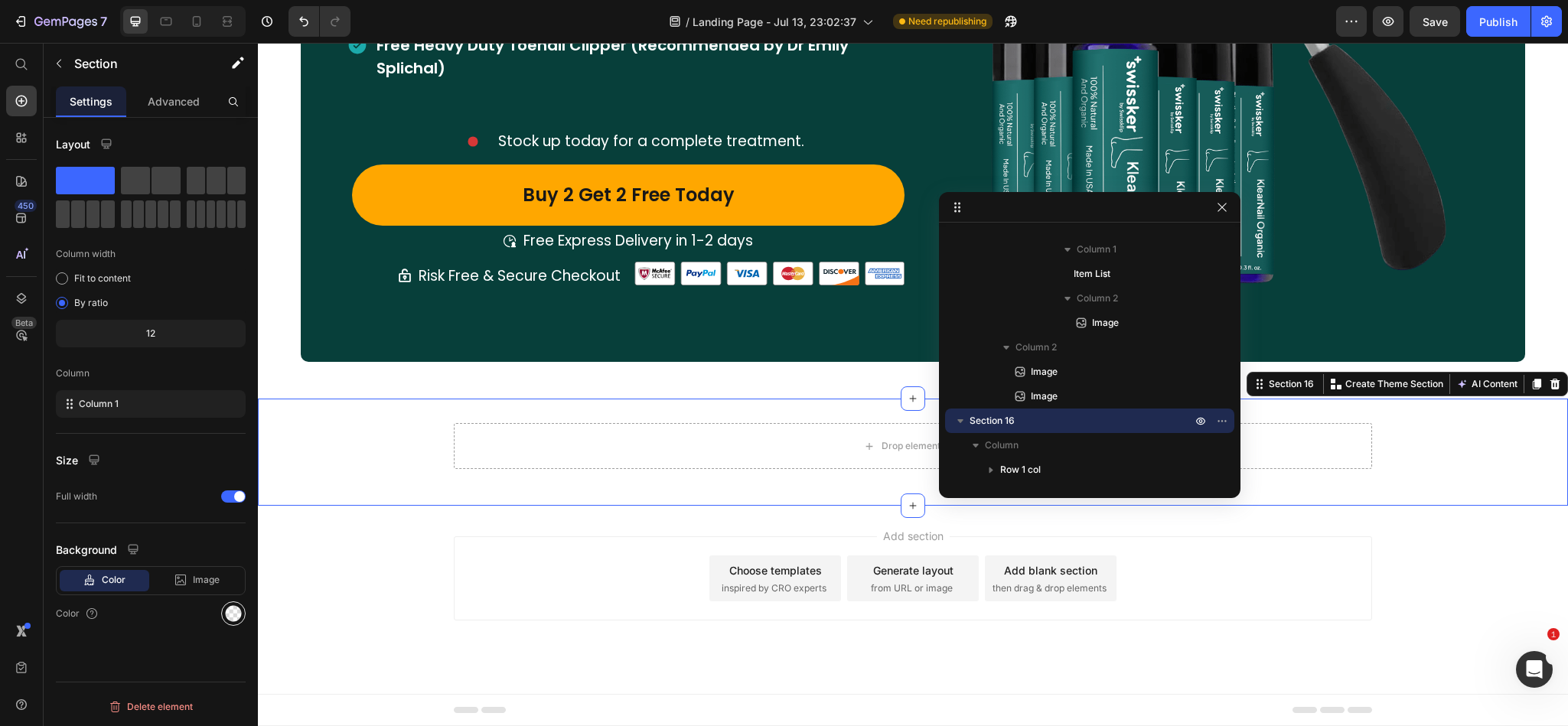 click at bounding box center (233, 614) 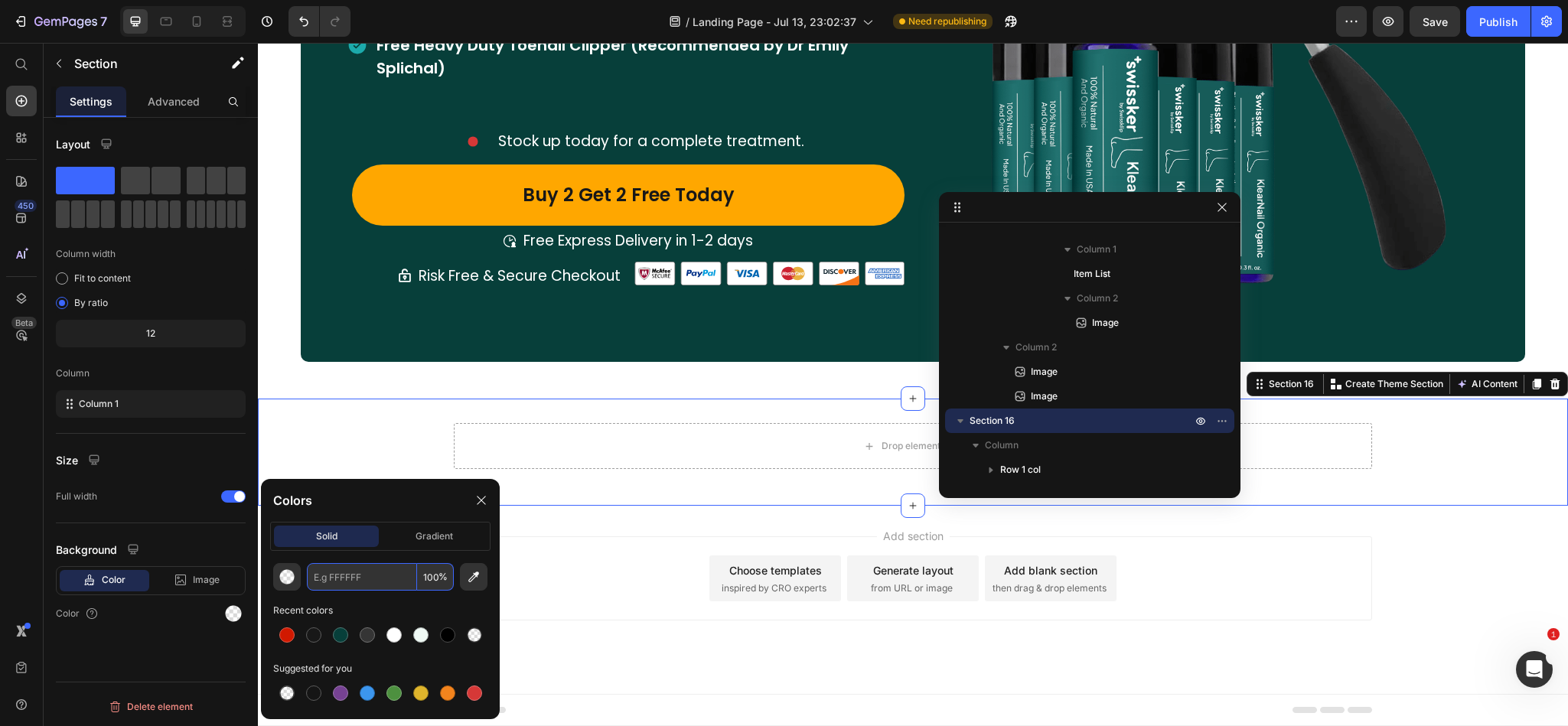 click at bounding box center [362, 577] 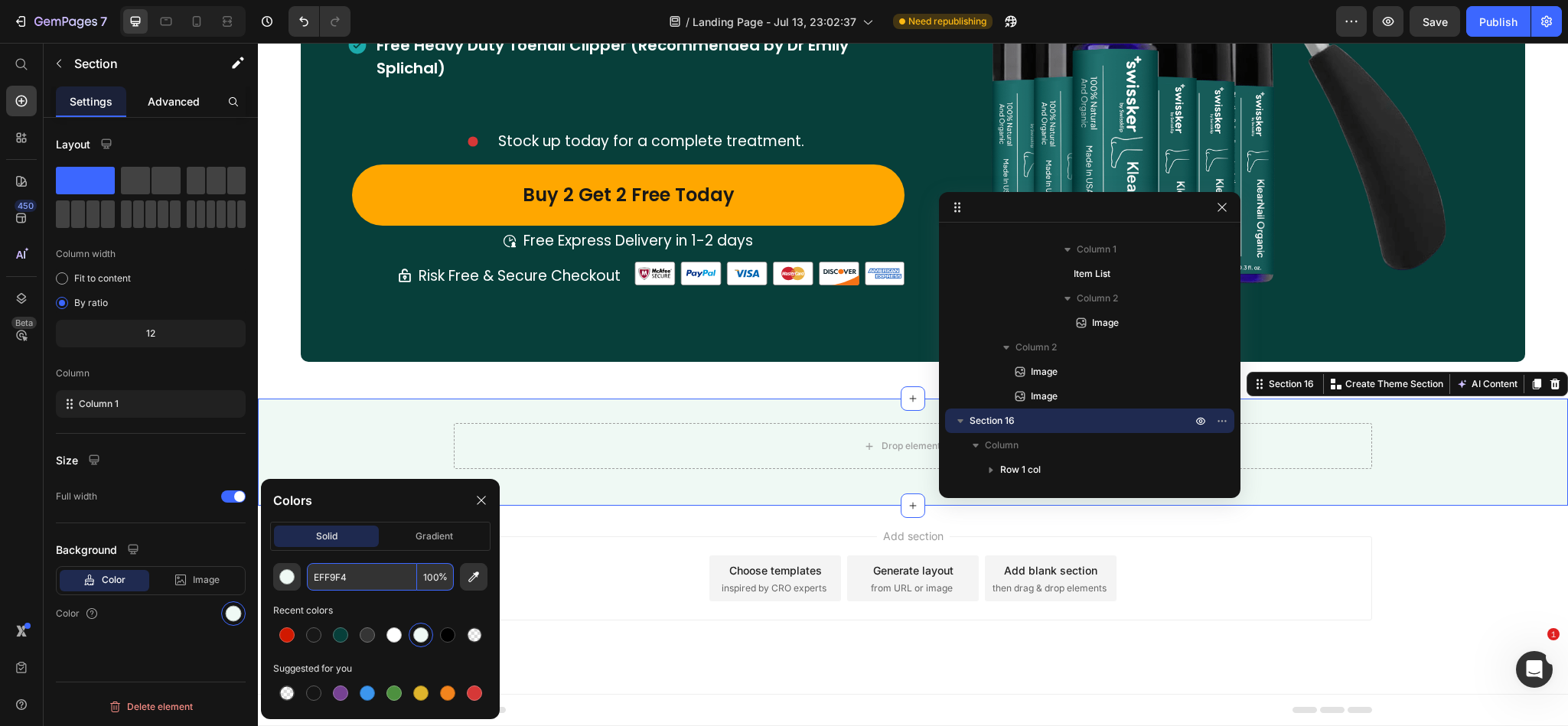 type on "EFF9F4" 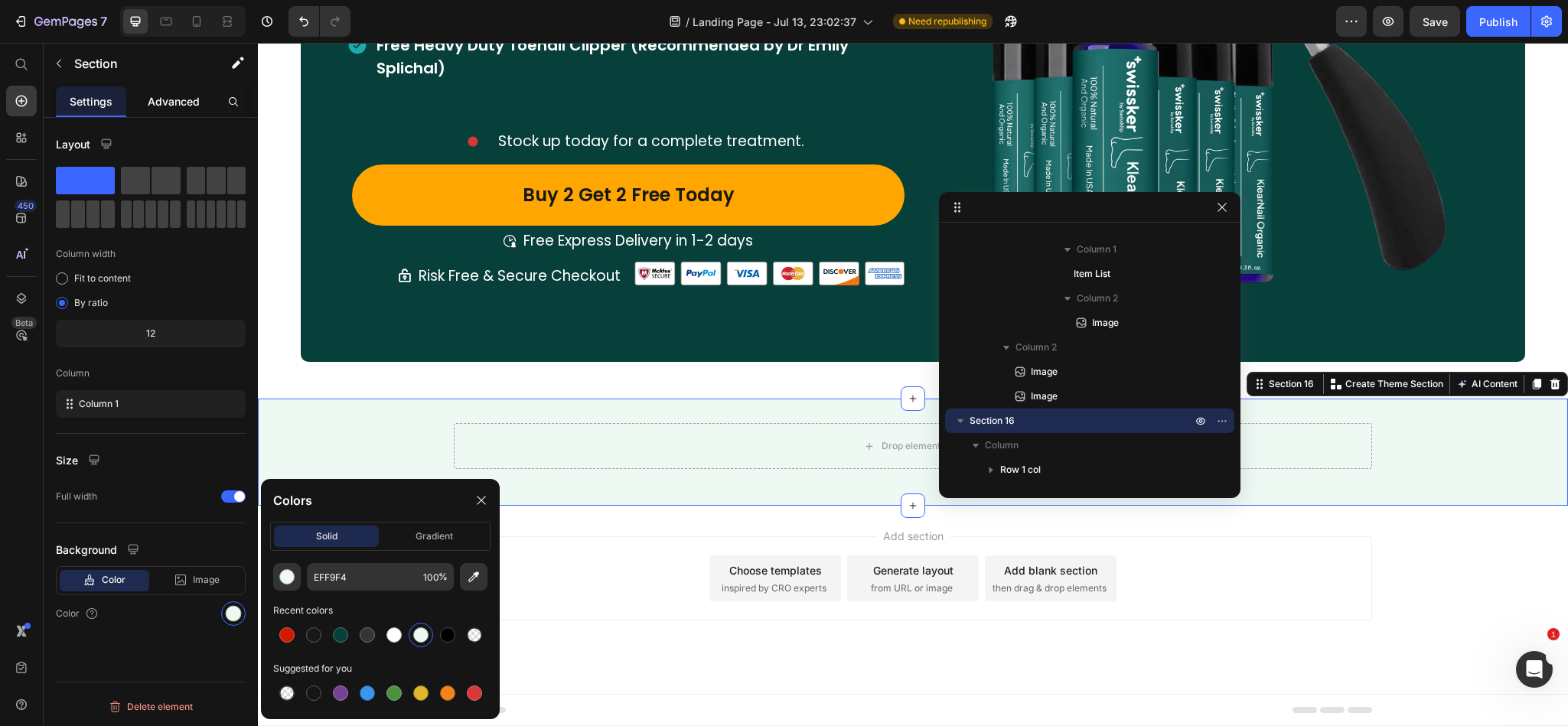 click on "Advanced" at bounding box center [174, 101] 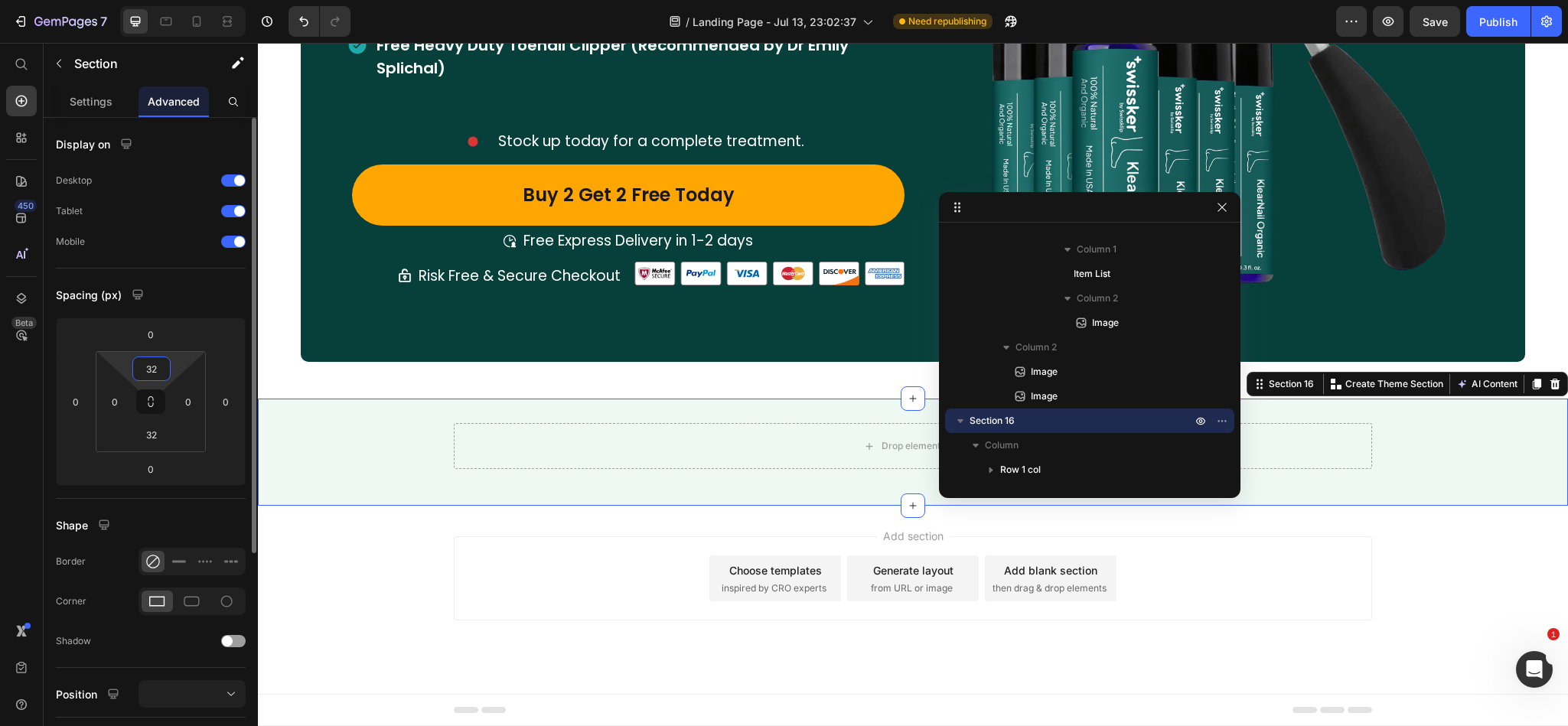 click on "32" at bounding box center [152, 369] 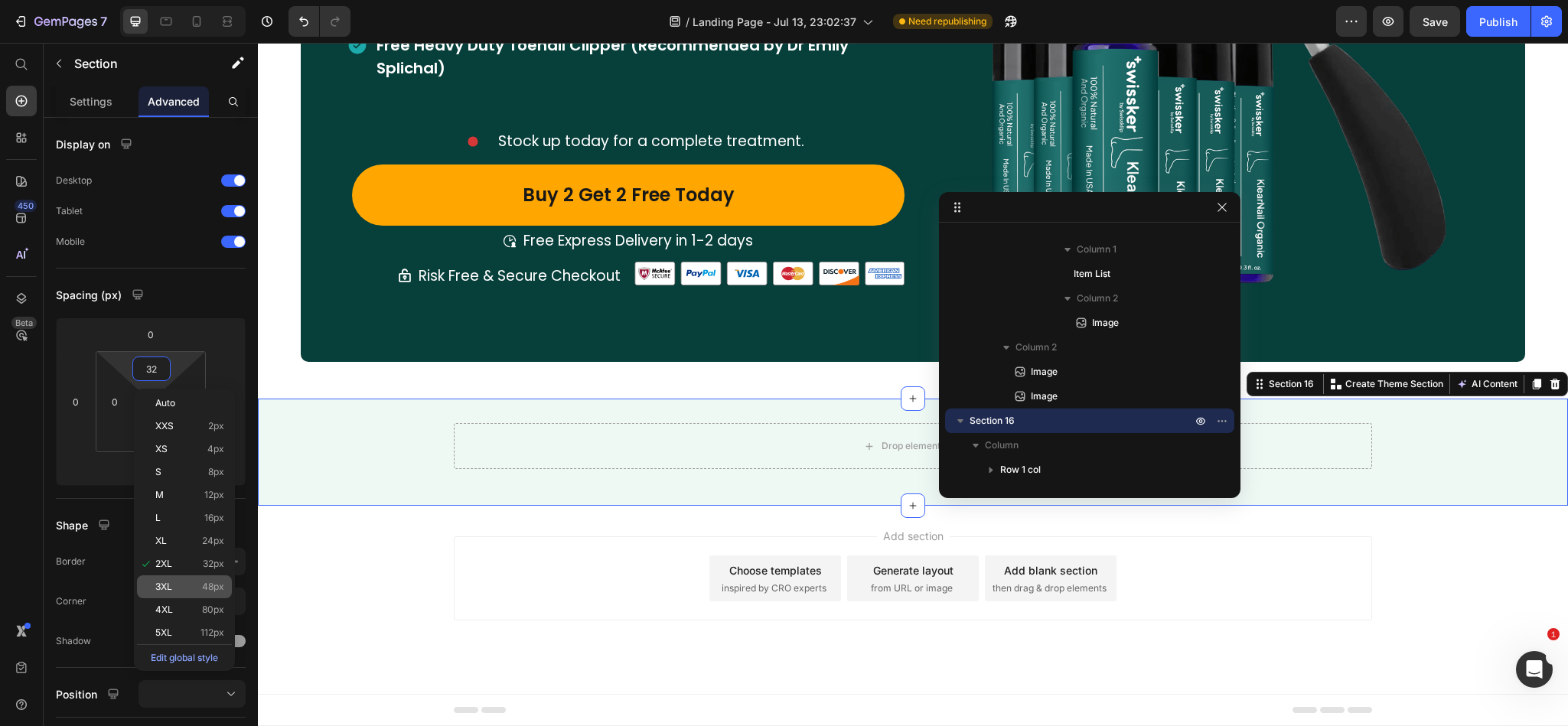 click on "3XL 48px" at bounding box center (190, 587) 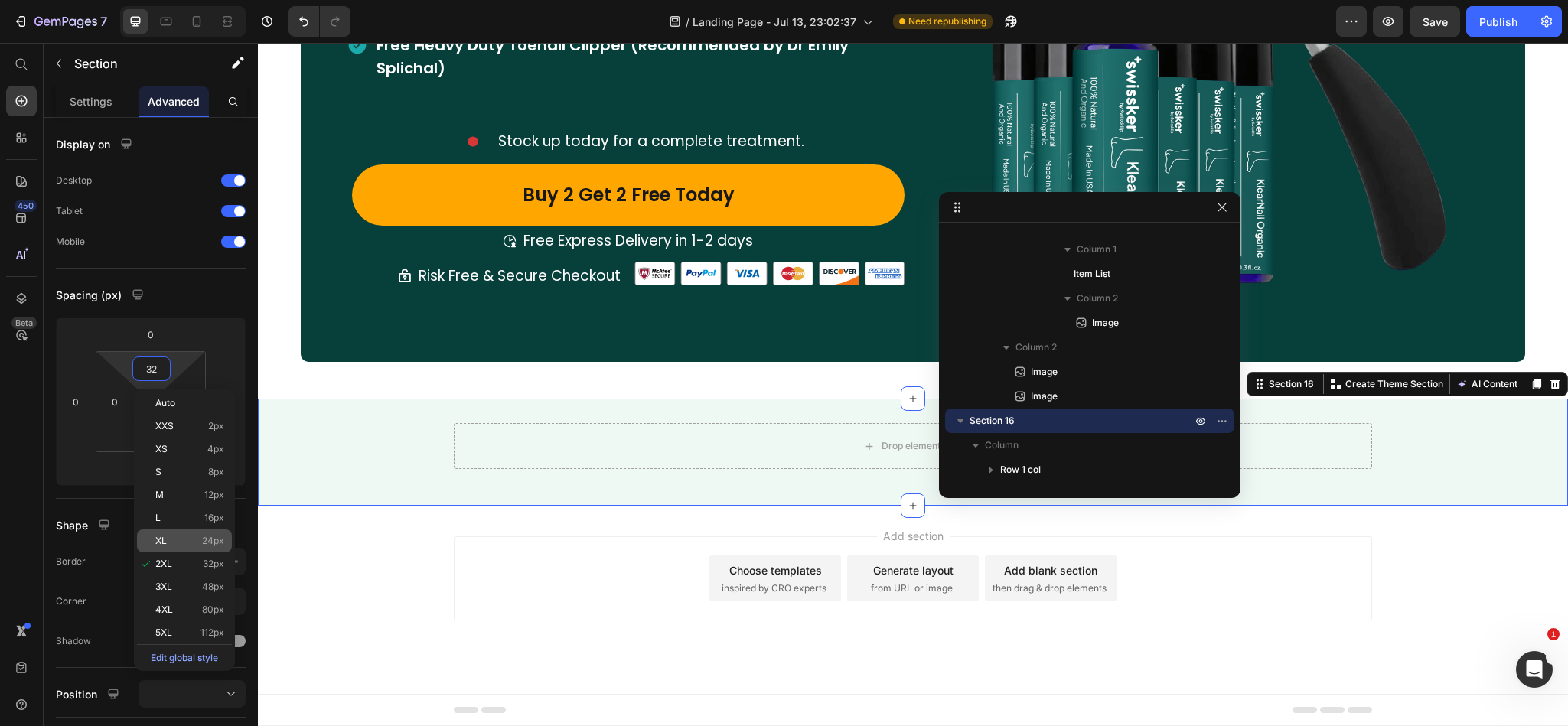 type on "48" 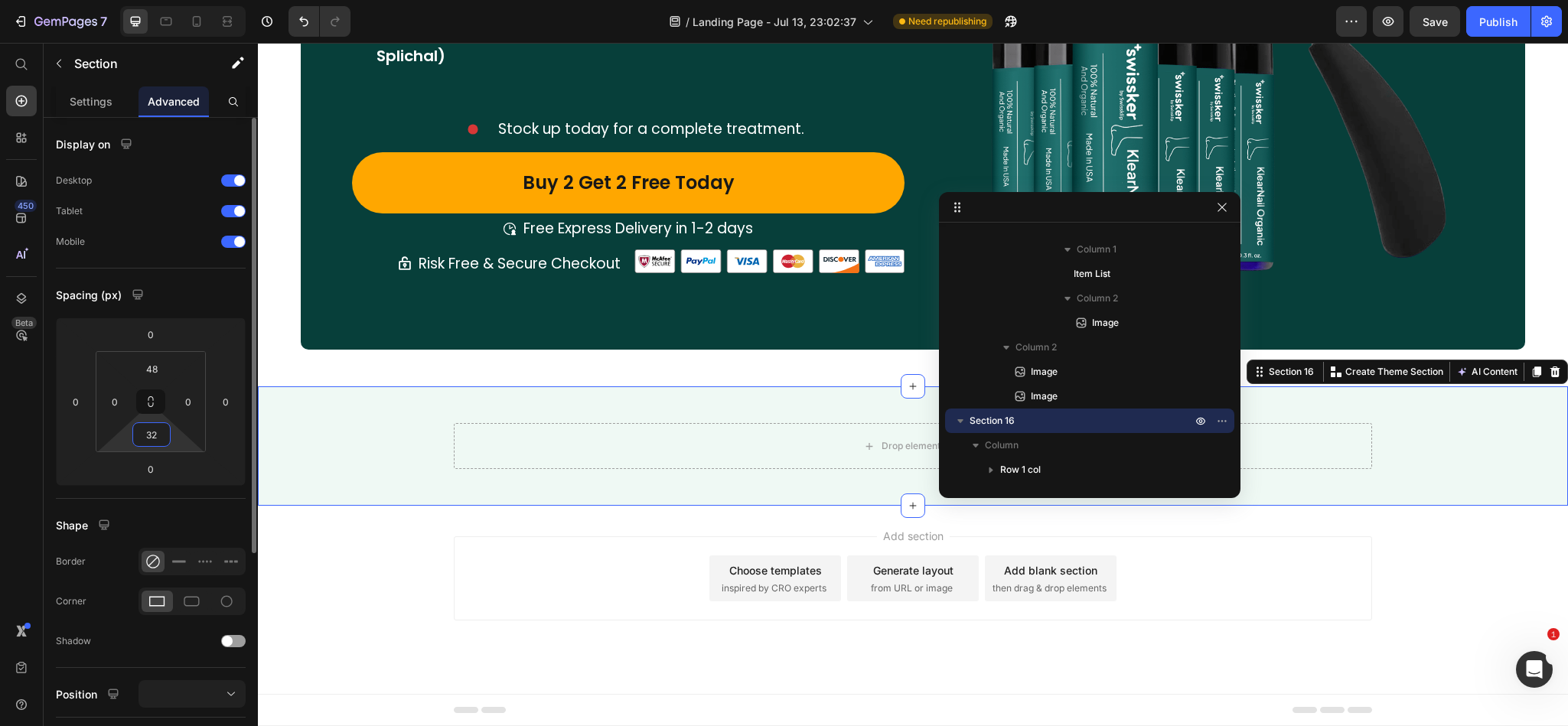 click on "32" at bounding box center [152, 435] 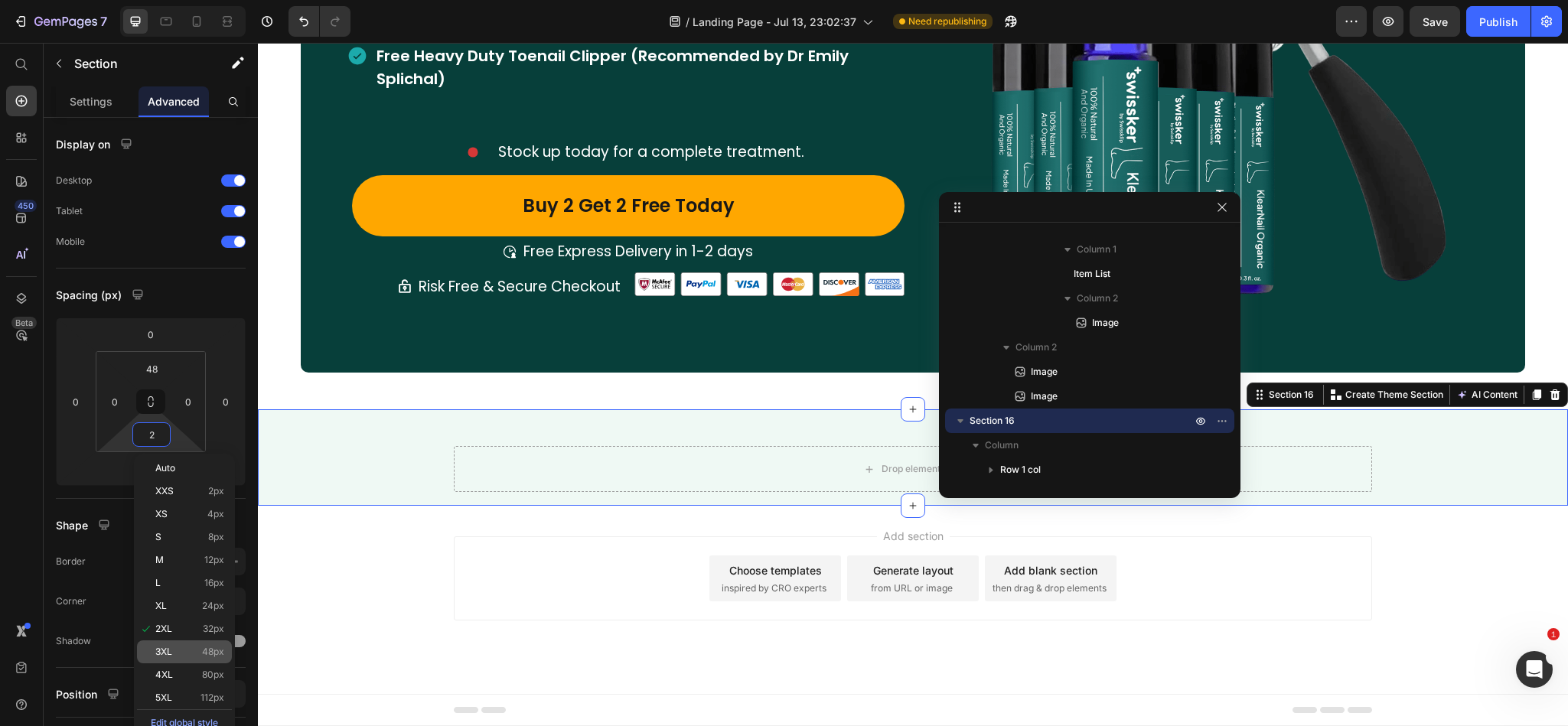 click on "48px" at bounding box center [213, 652] 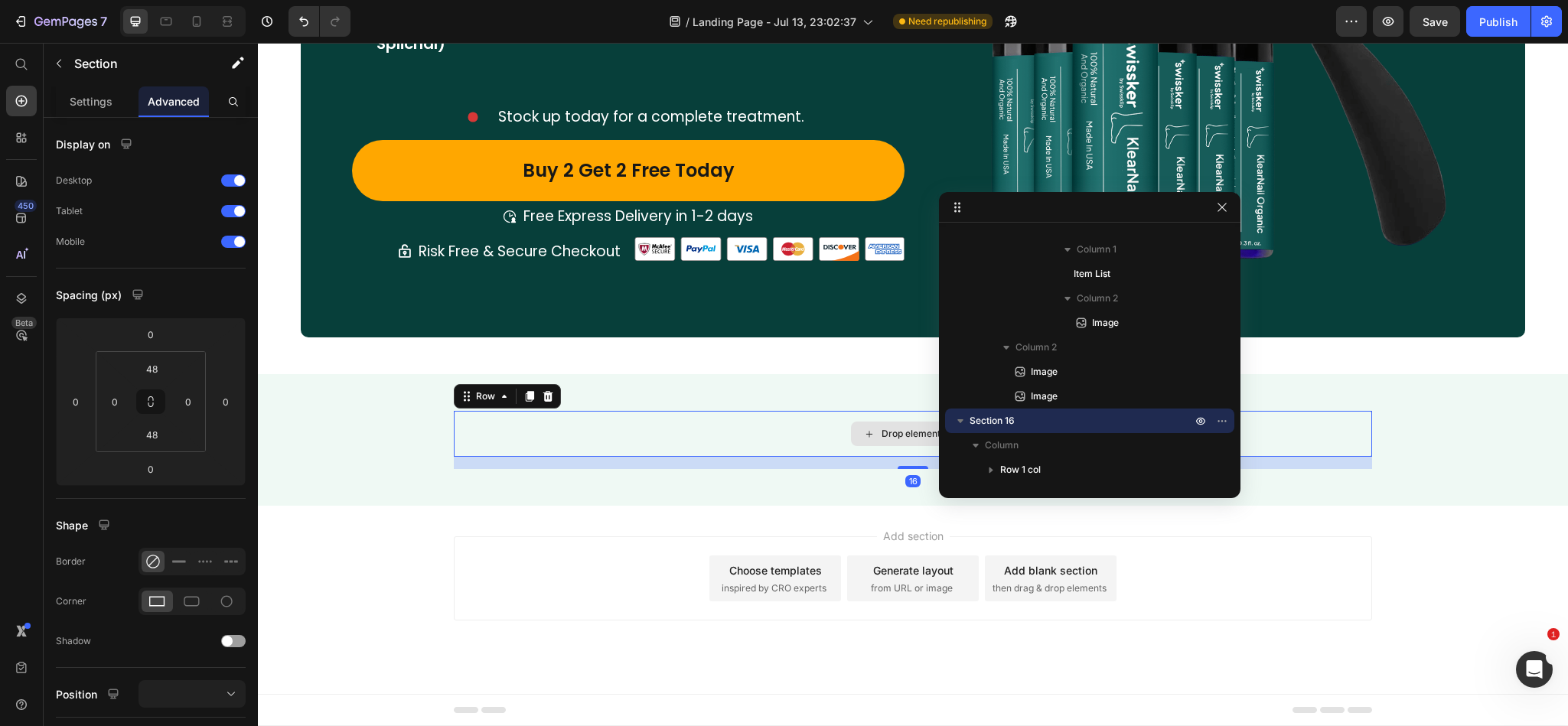click on "Drop element here" at bounding box center [913, 434] 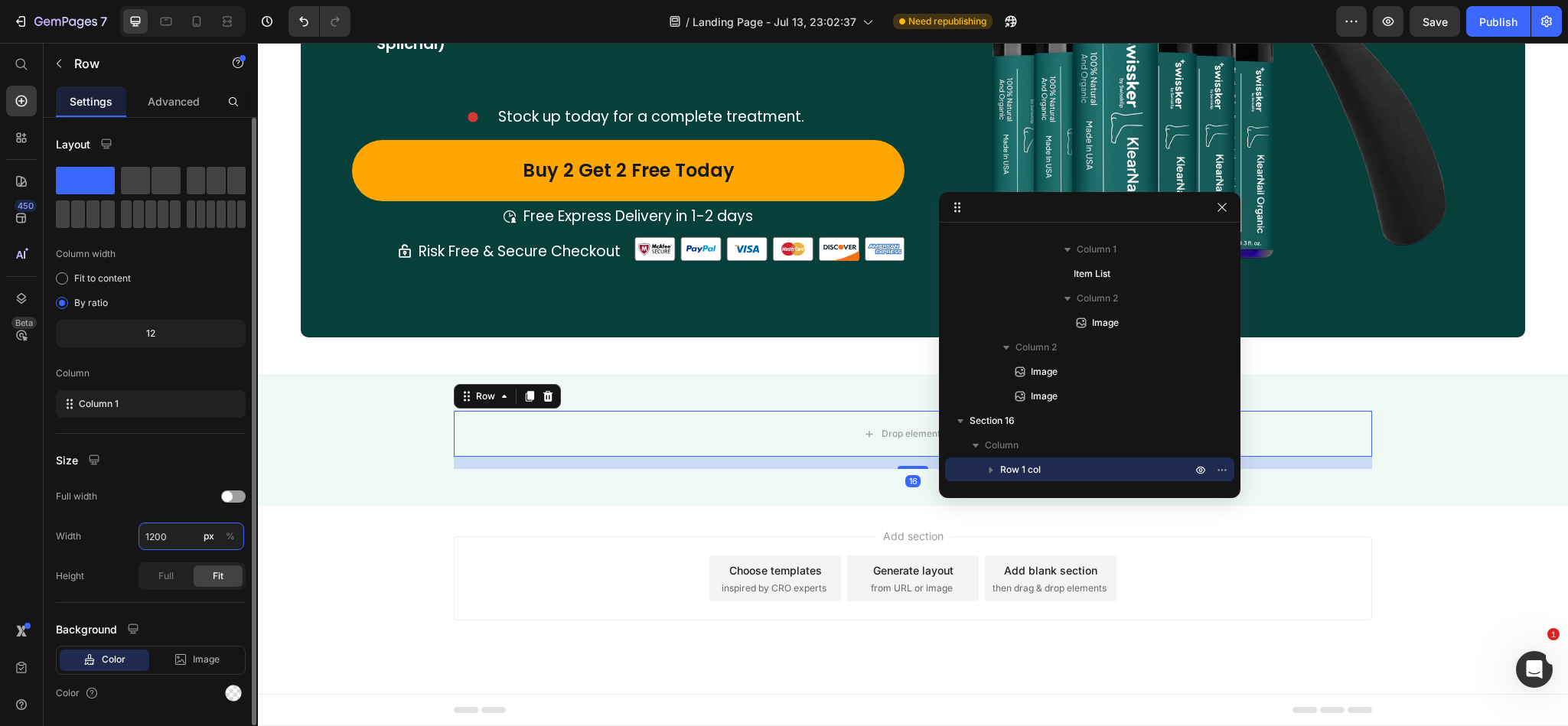 click on "1200" at bounding box center [191, 536] 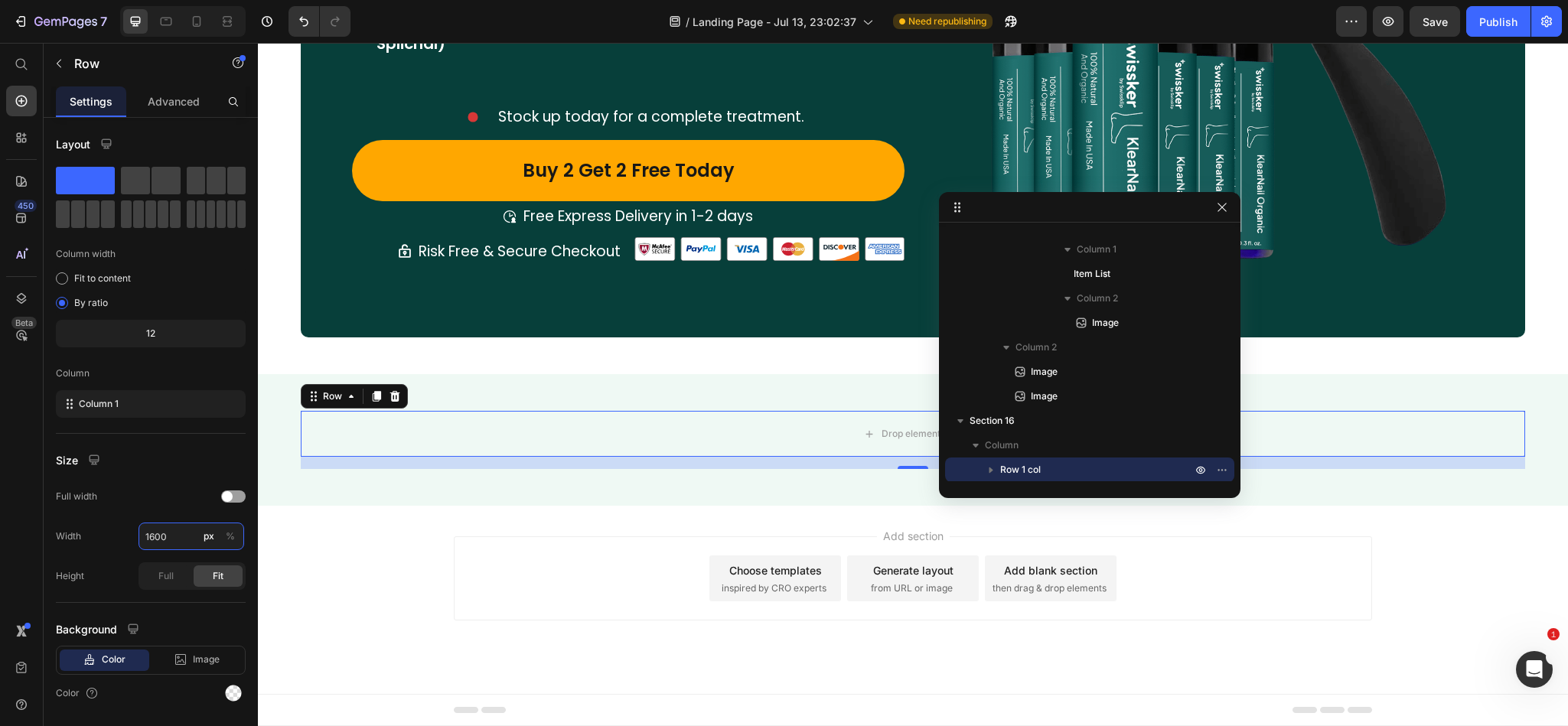 type on "1600" 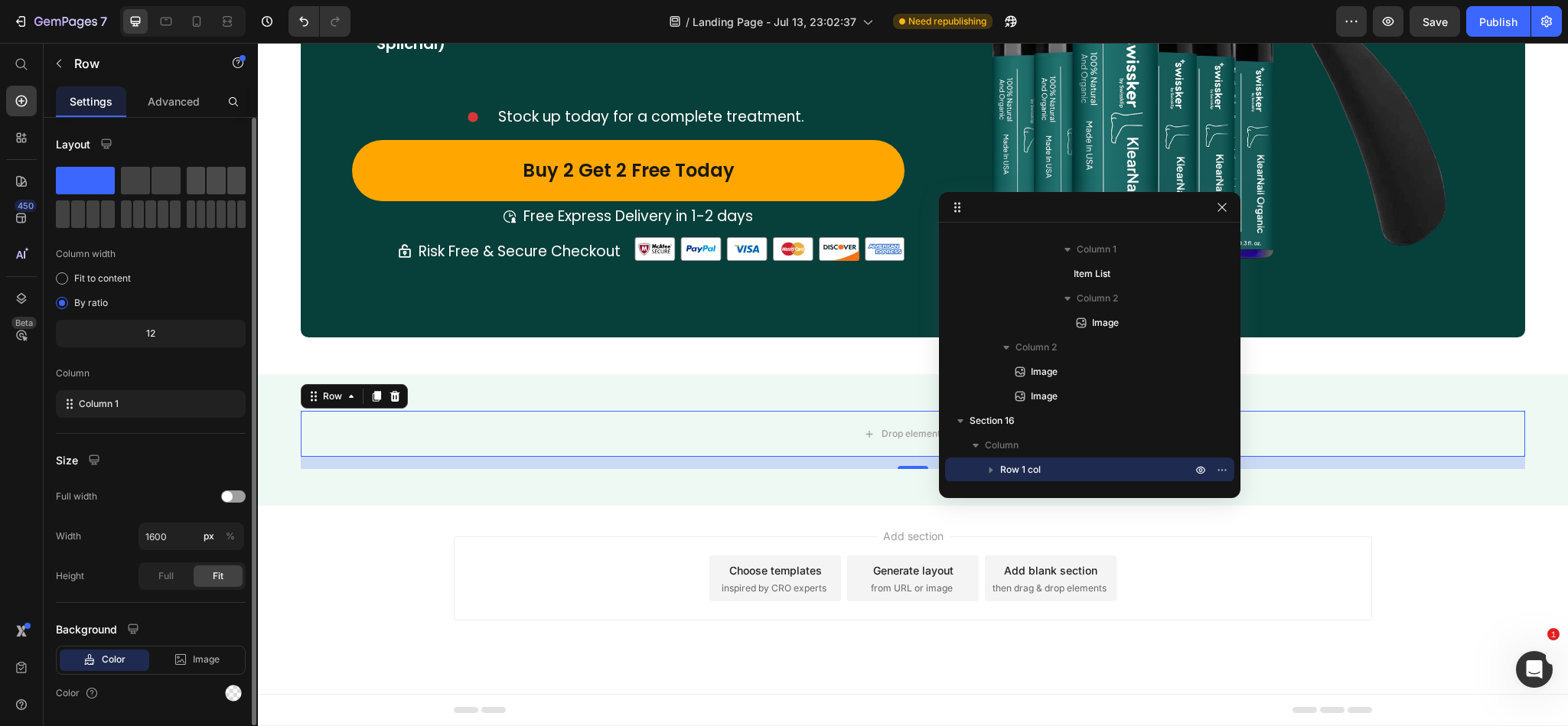 click 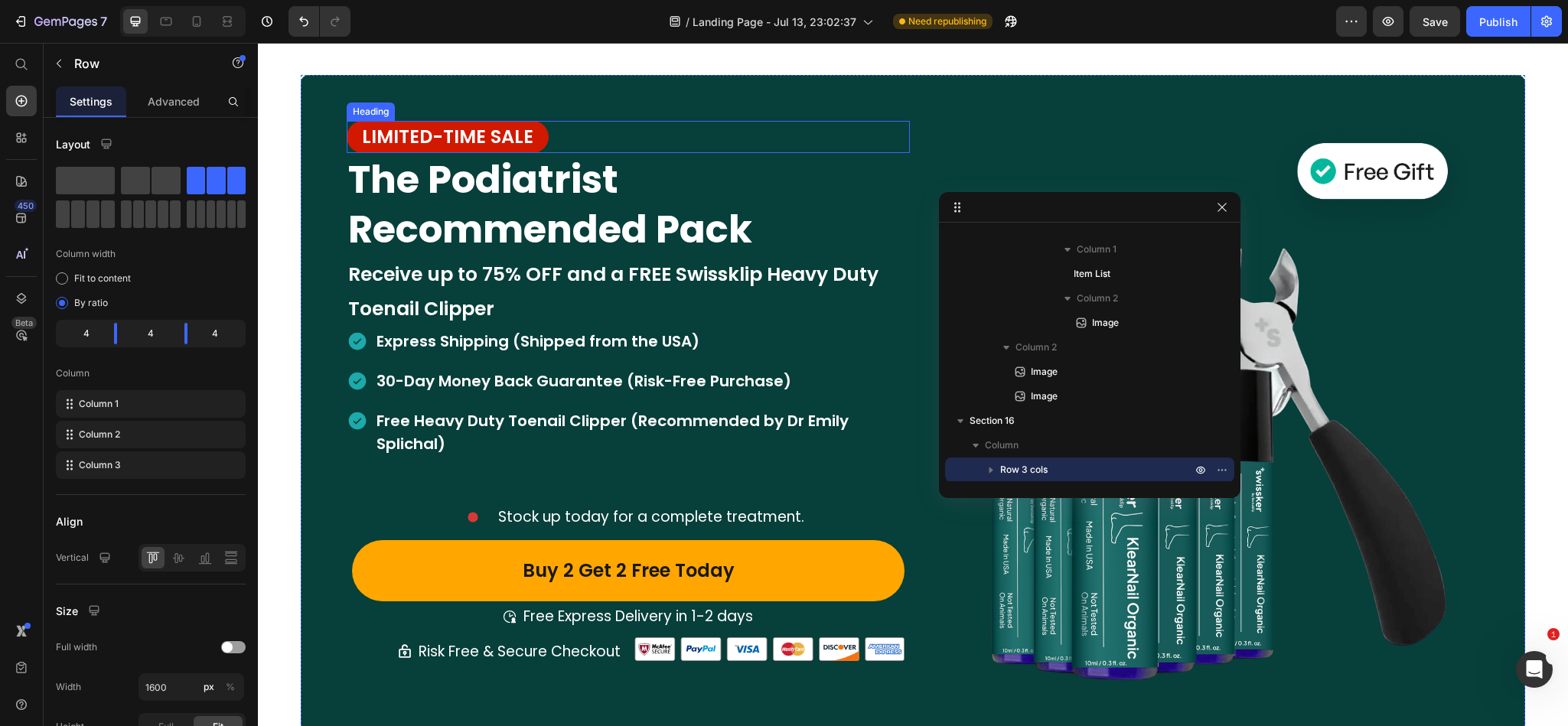 scroll, scrollTop: 8591, scrollLeft: 0, axis: vertical 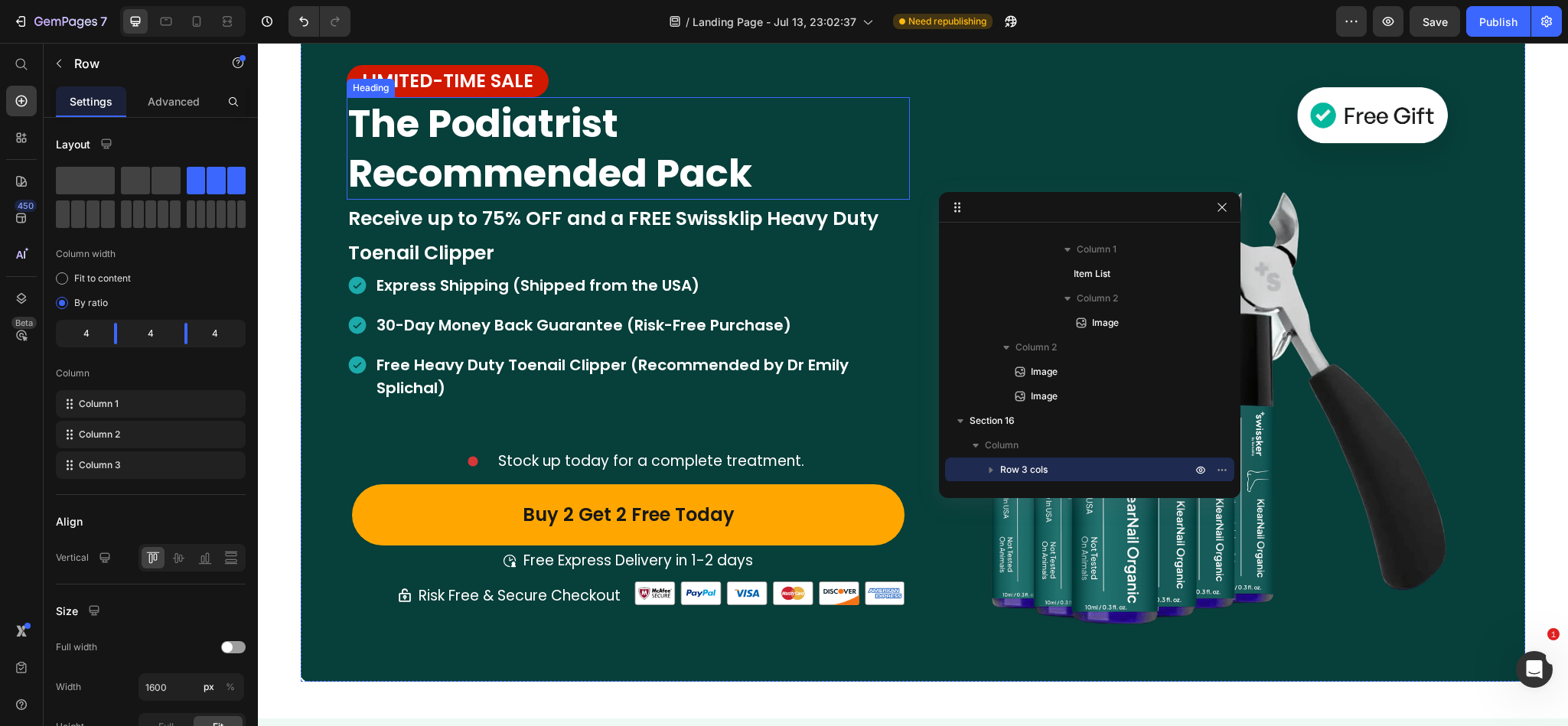 click on "Recommended Pack" at bounding box center [550, 173] 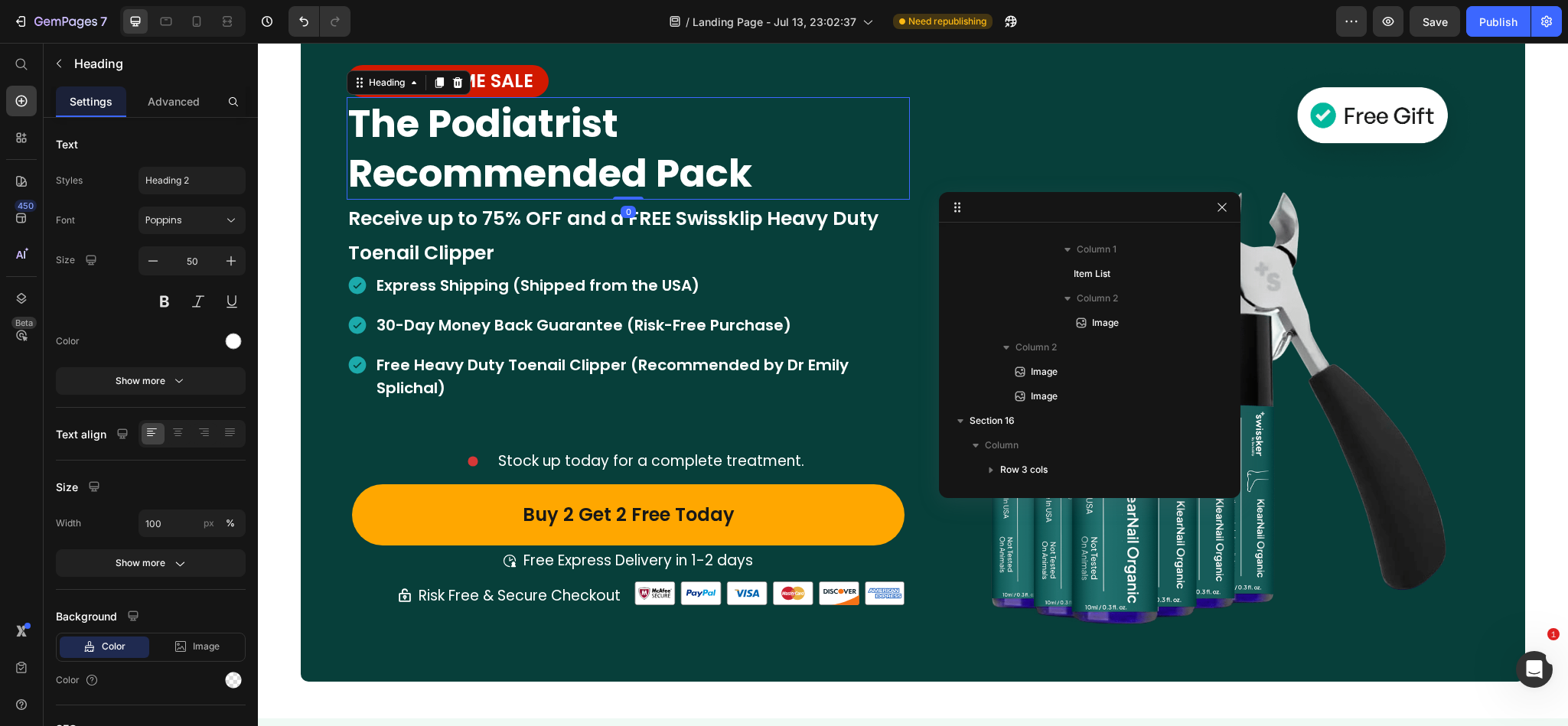 scroll, scrollTop: 803, scrollLeft: 0, axis: vertical 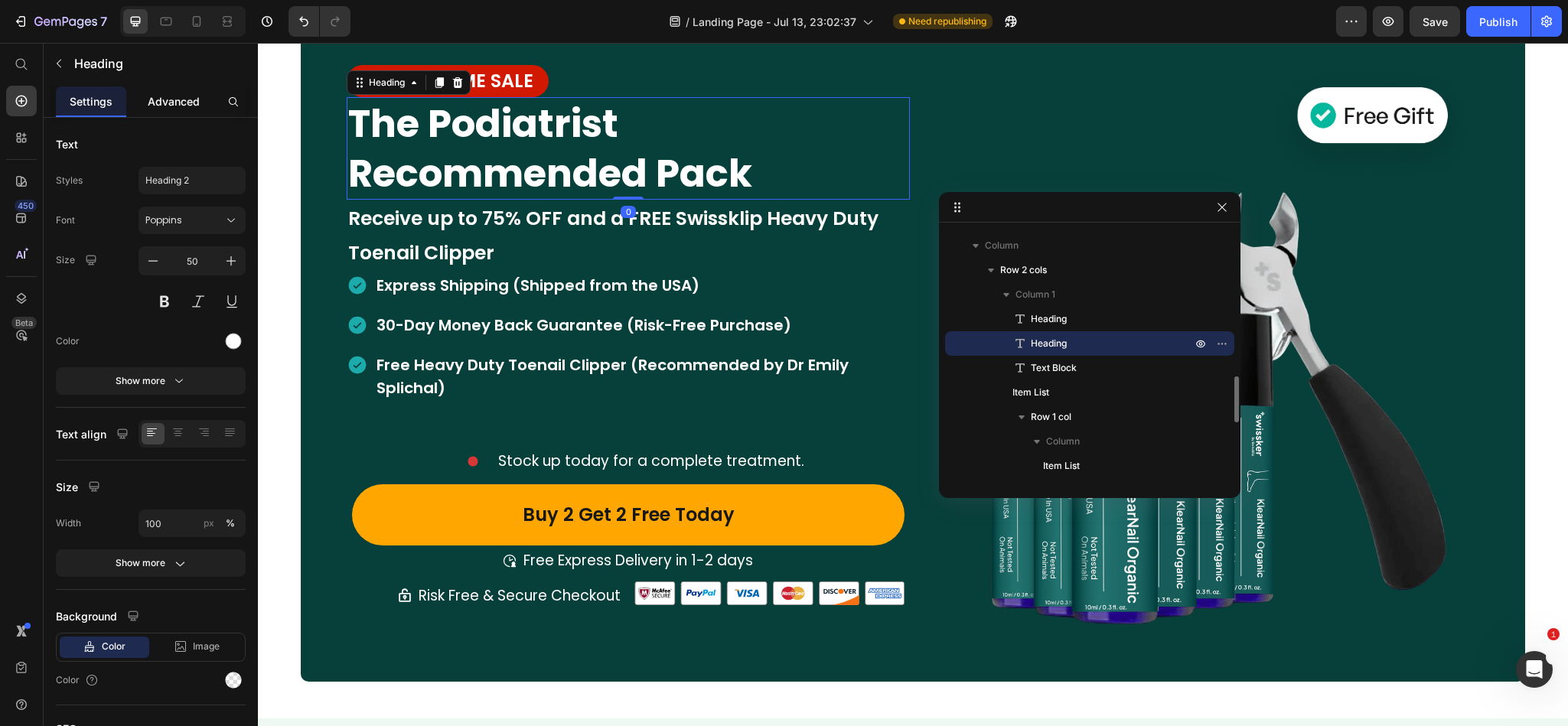 click on "Advanced" at bounding box center [174, 101] 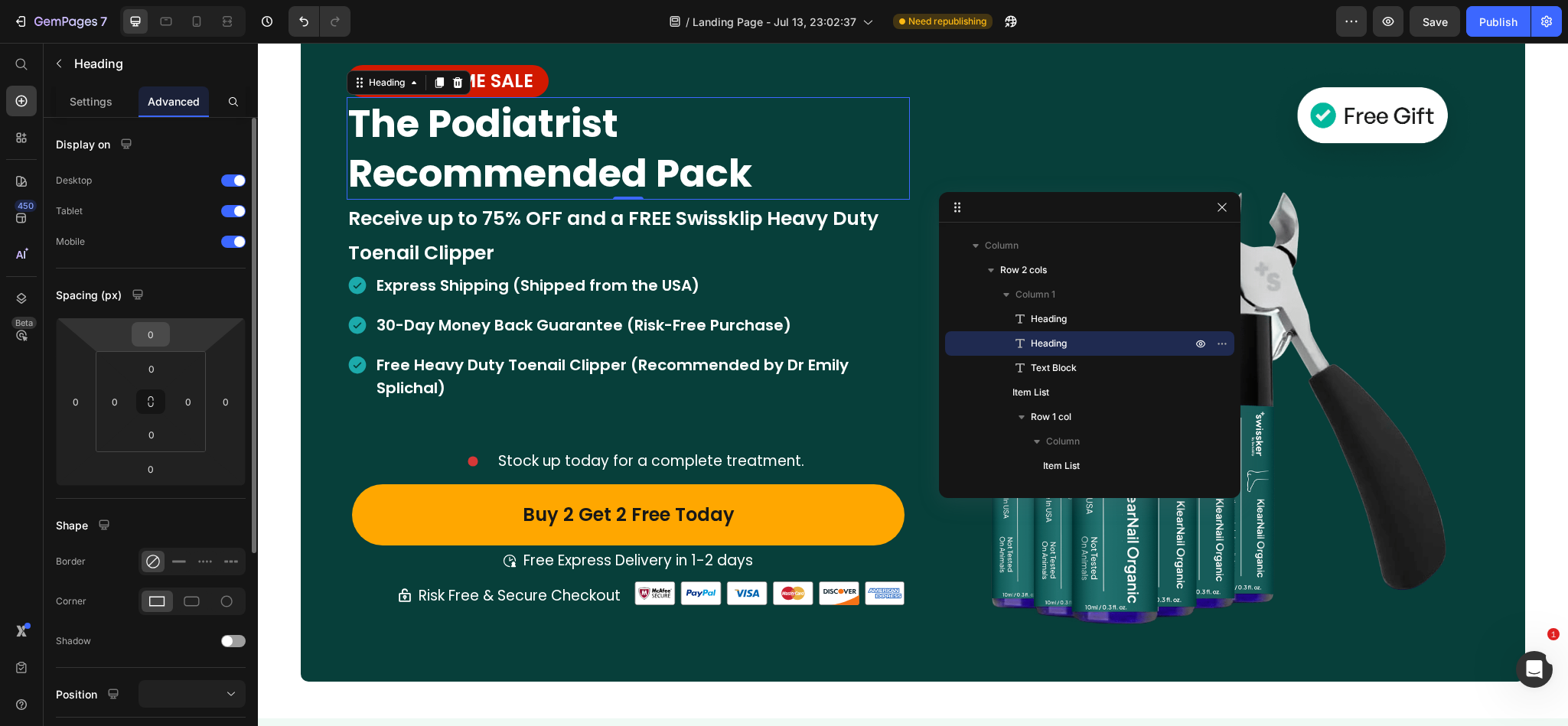 click on "0" at bounding box center [151, 334] 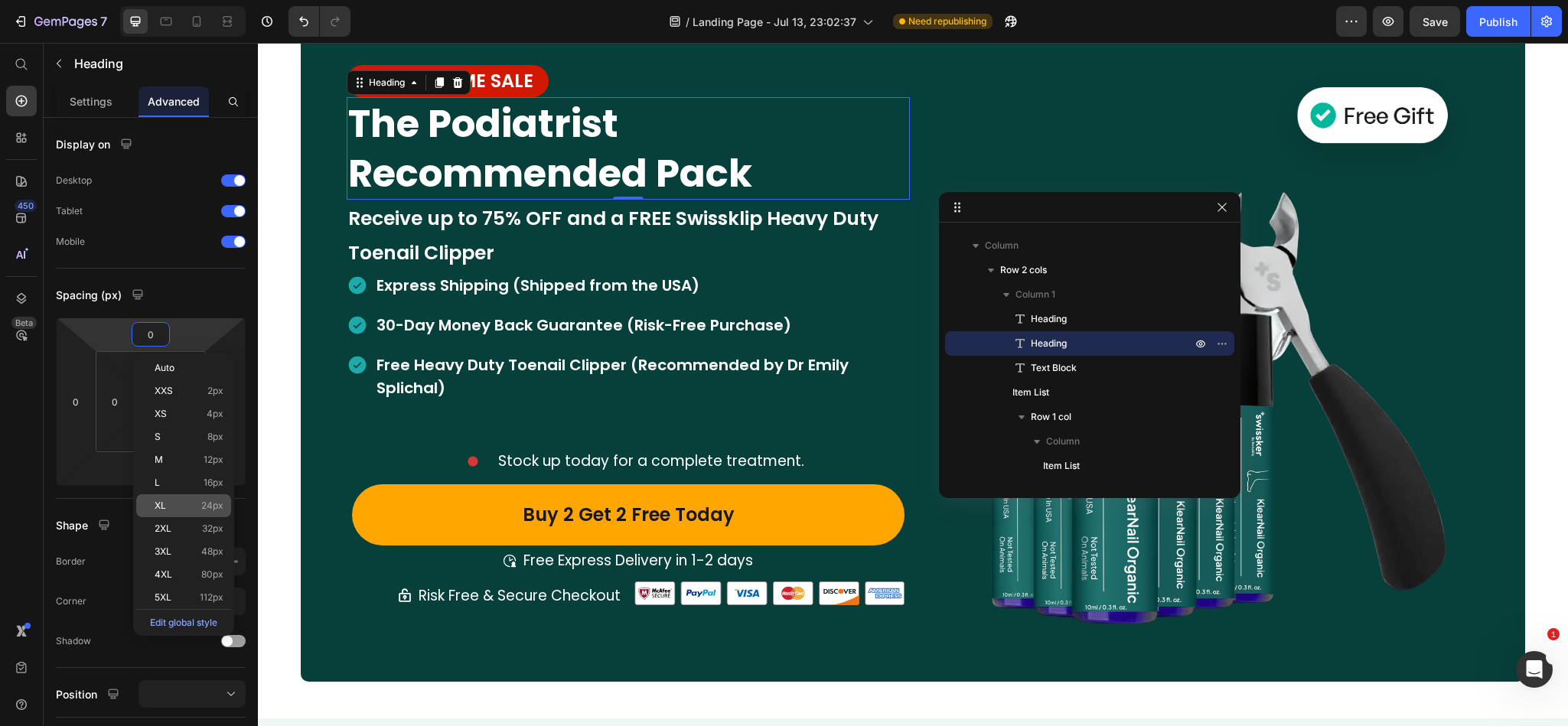 click on "XL 24px" at bounding box center (189, 506) 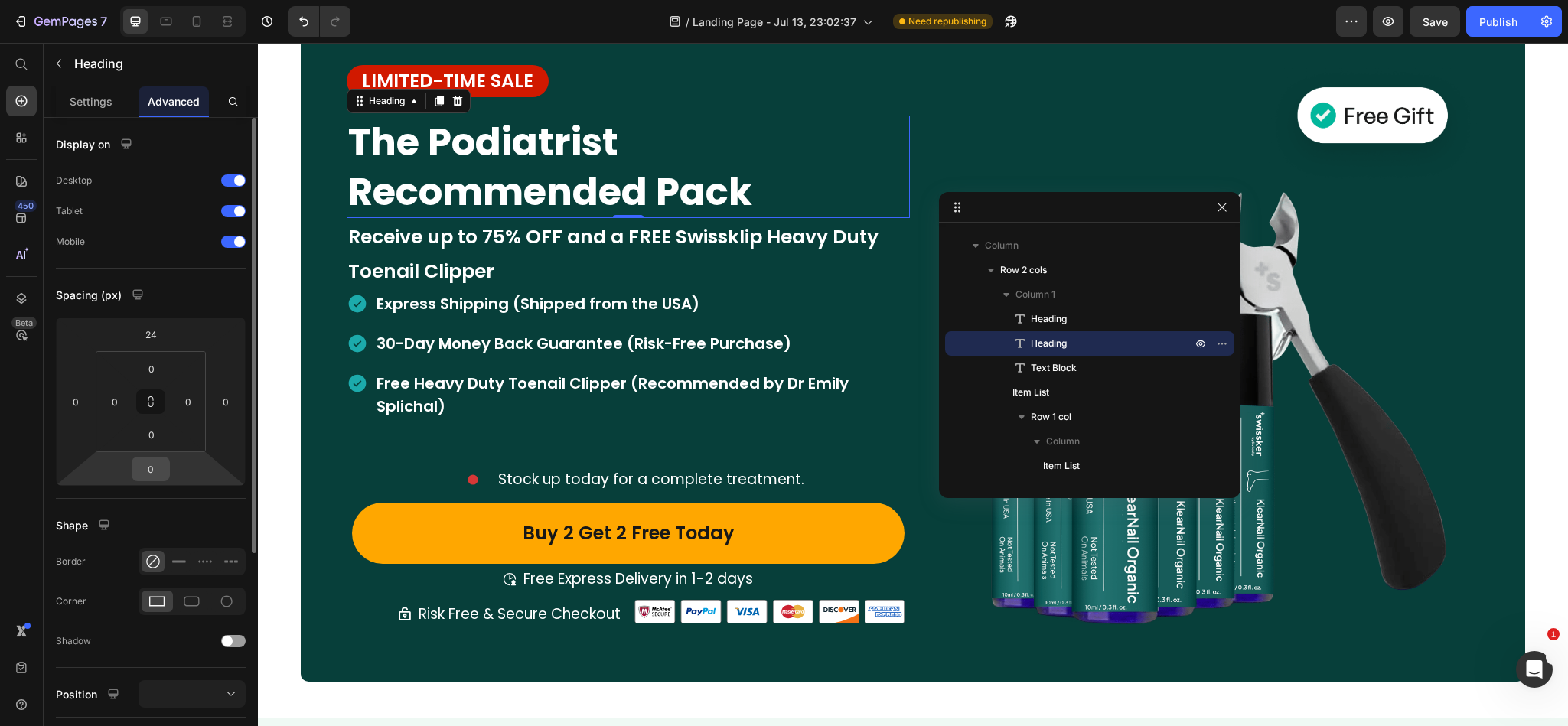 click on "0" at bounding box center [151, 469] 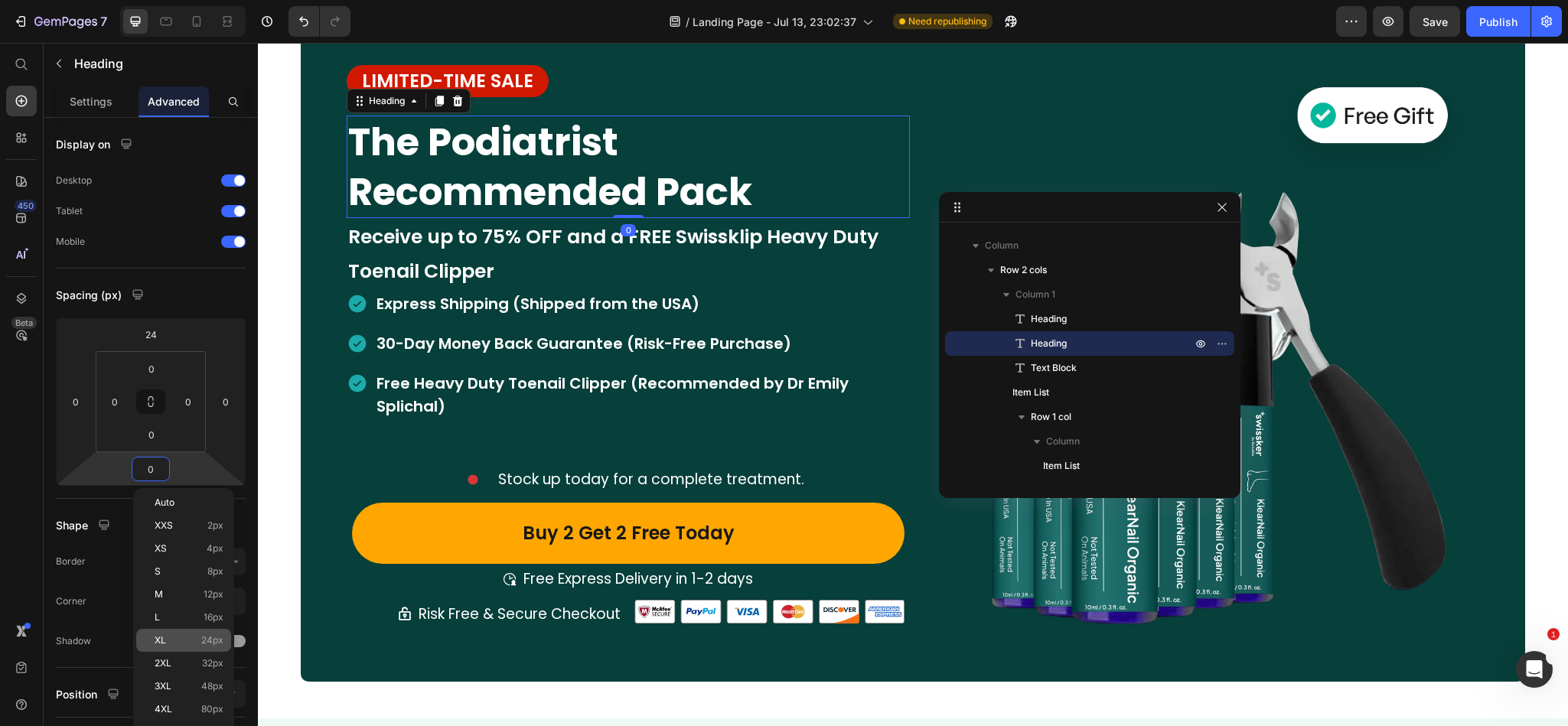 click on "XL 24px" at bounding box center (189, 640) 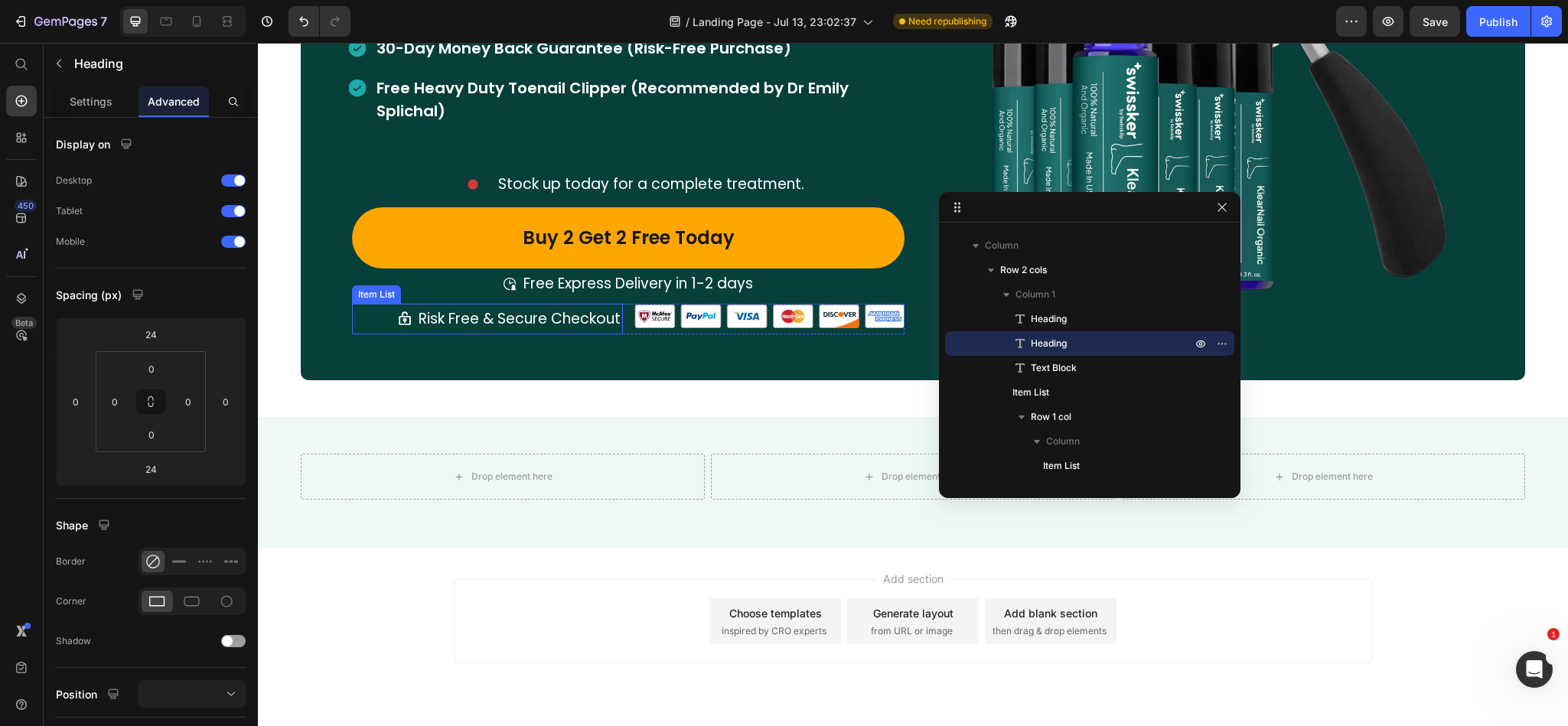 scroll, scrollTop: 9181, scrollLeft: 0, axis: vertical 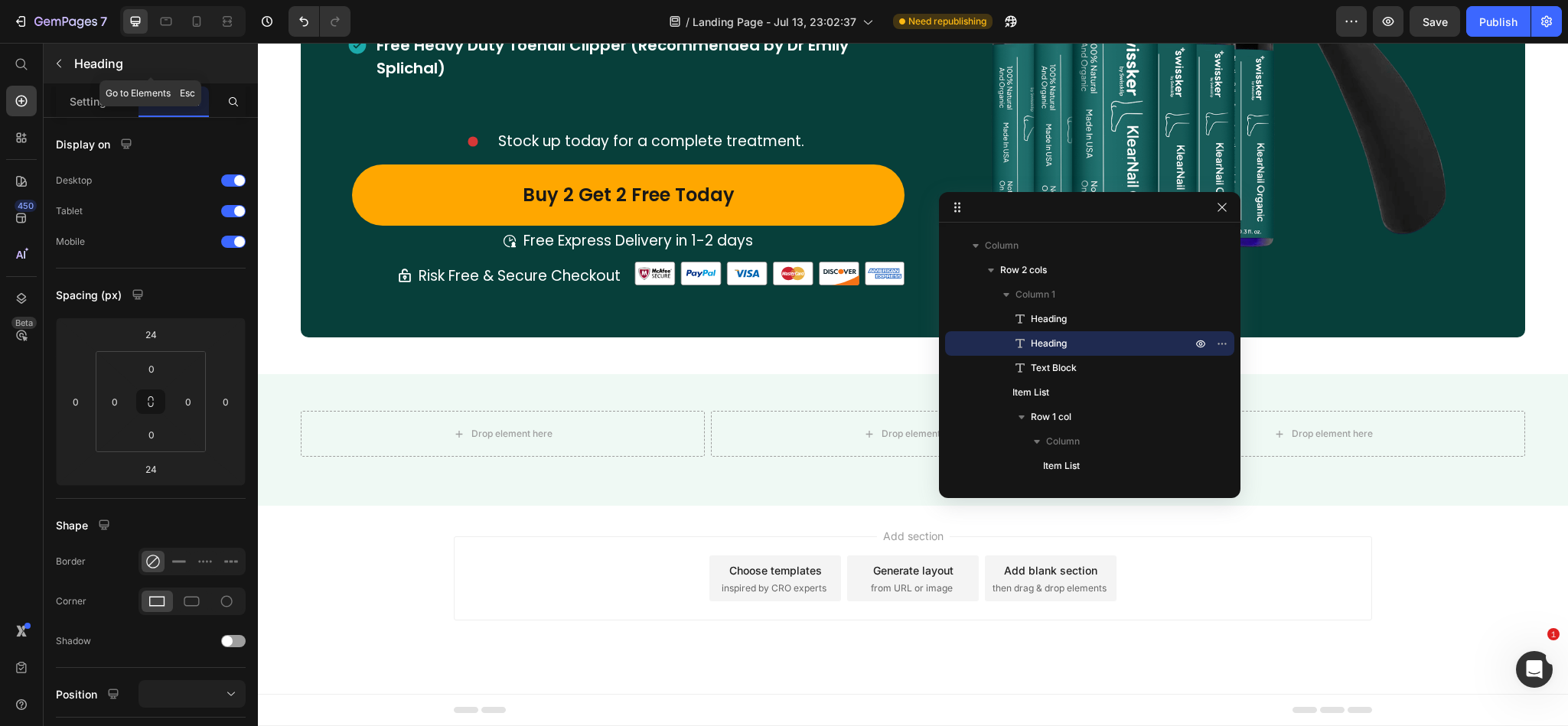 click 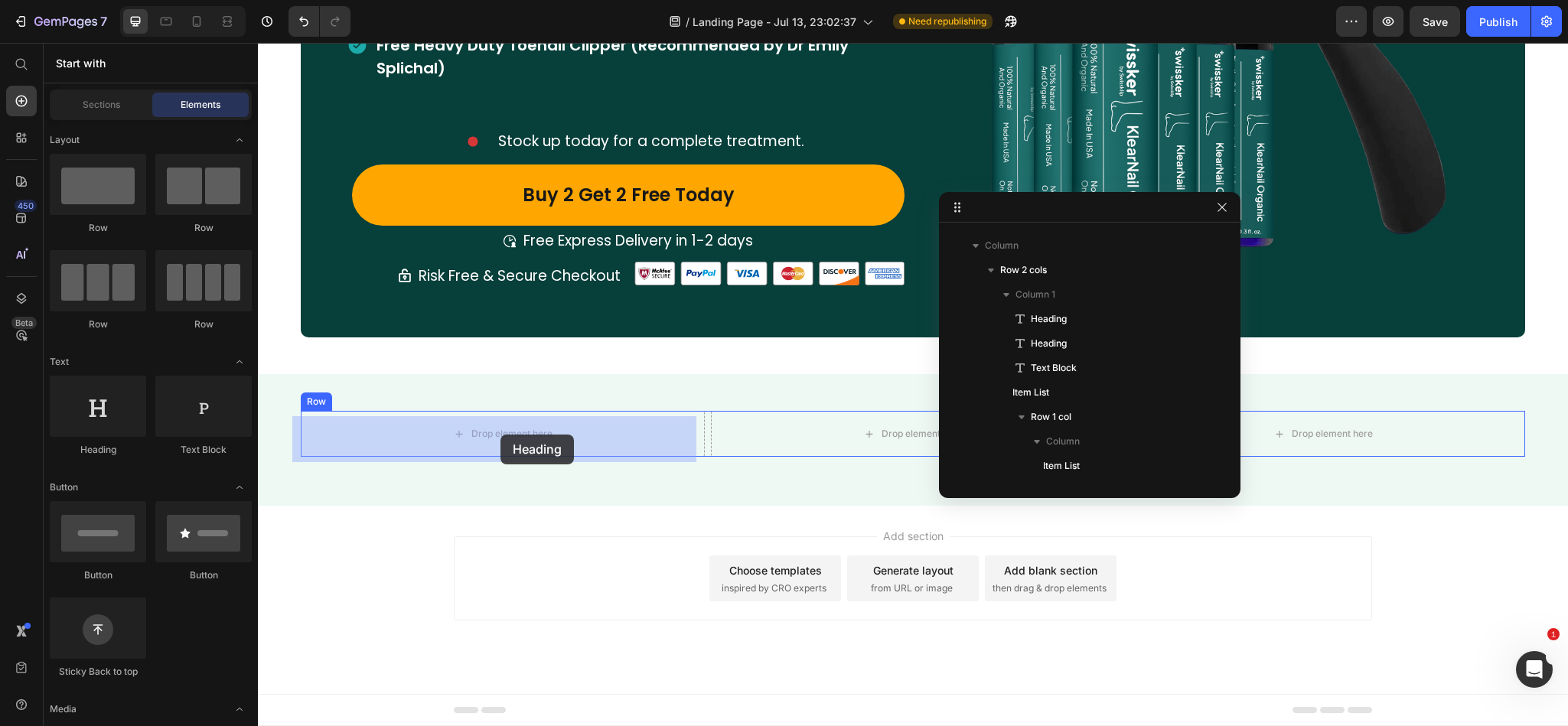 drag, startPoint x: 350, startPoint y: 474, endPoint x: 500, endPoint y: 435, distance: 154.9871 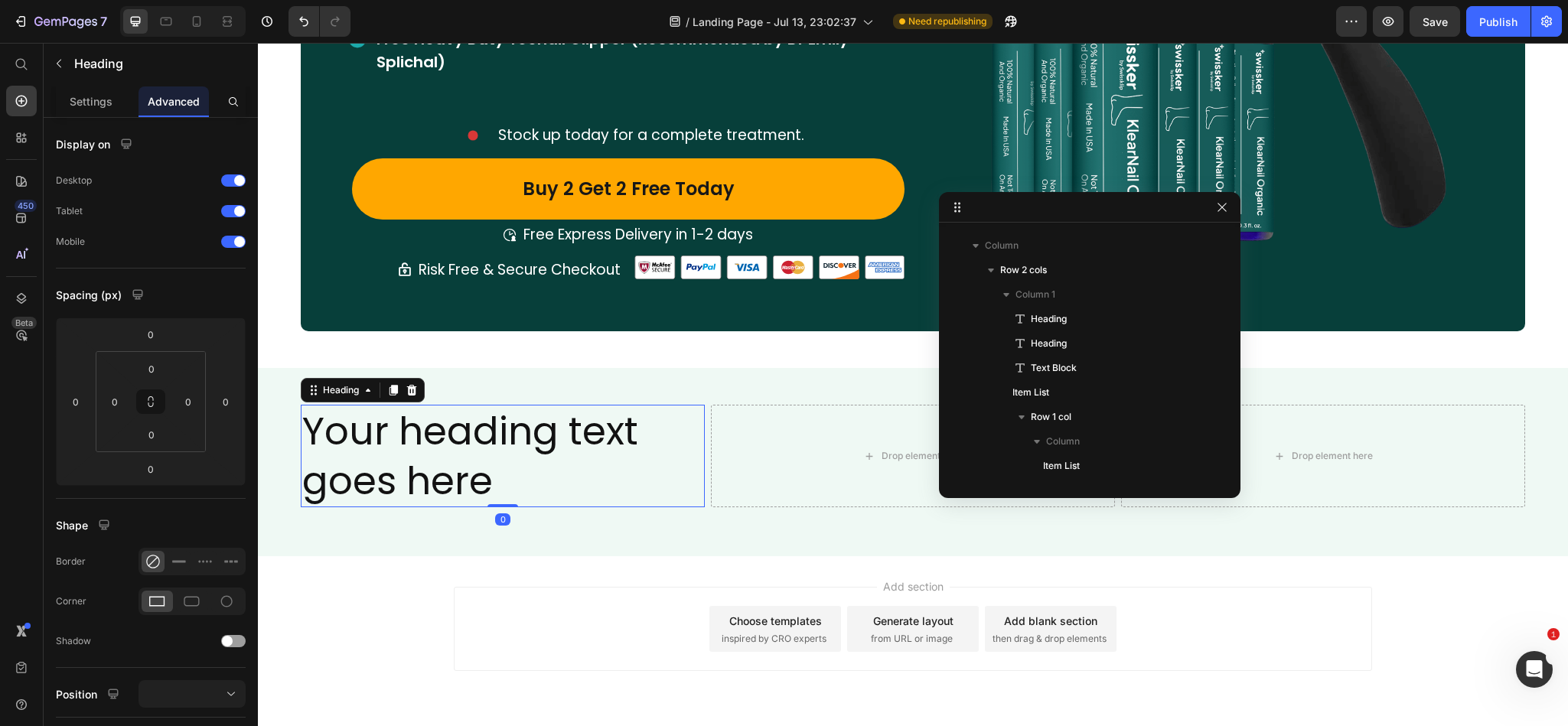 scroll, scrollTop: 1253, scrollLeft: 0, axis: vertical 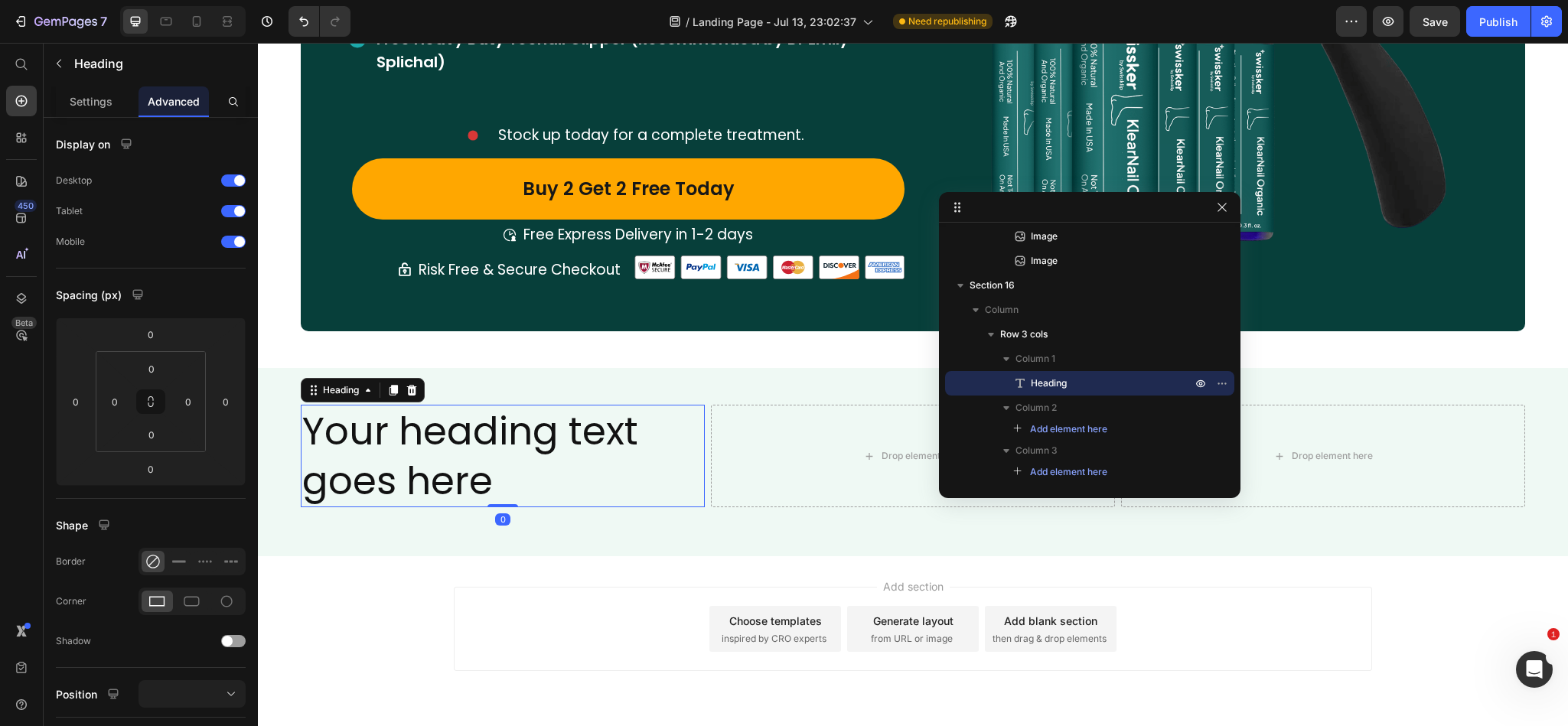 click on "Your heading text goes here" at bounding box center [503, 456] 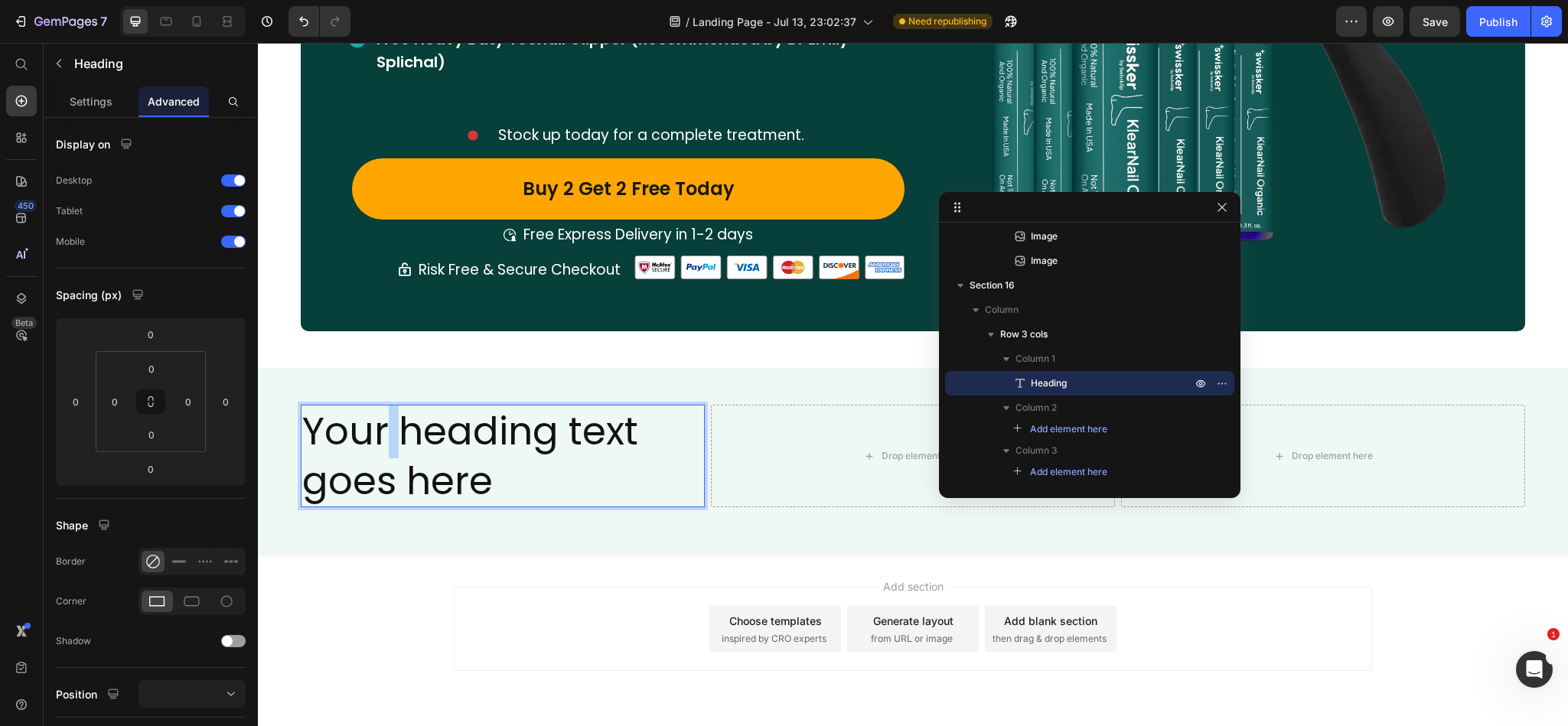 click on "Your heading text goes here" at bounding box center [503, 456] 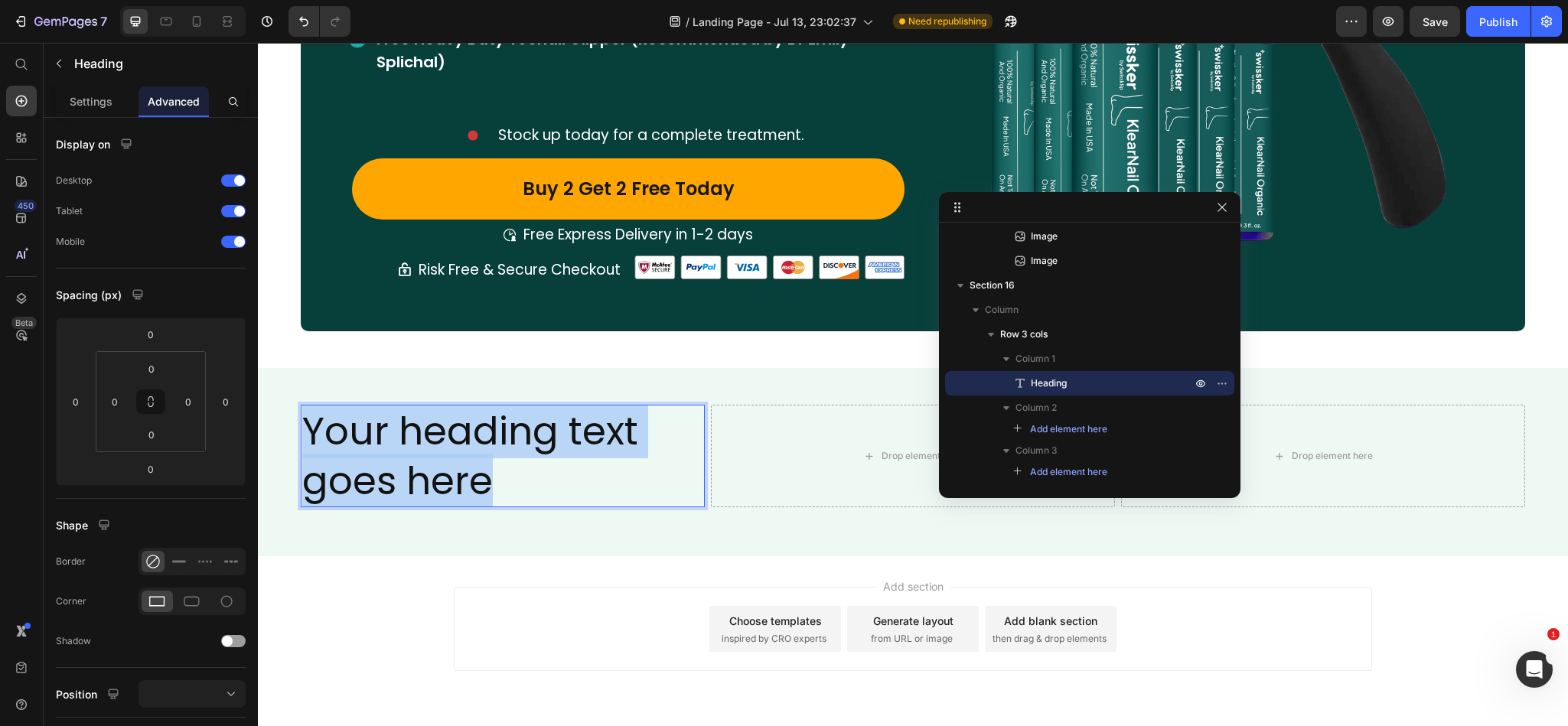 click on "Your heading text goes here" at bounding box center [503, 456] 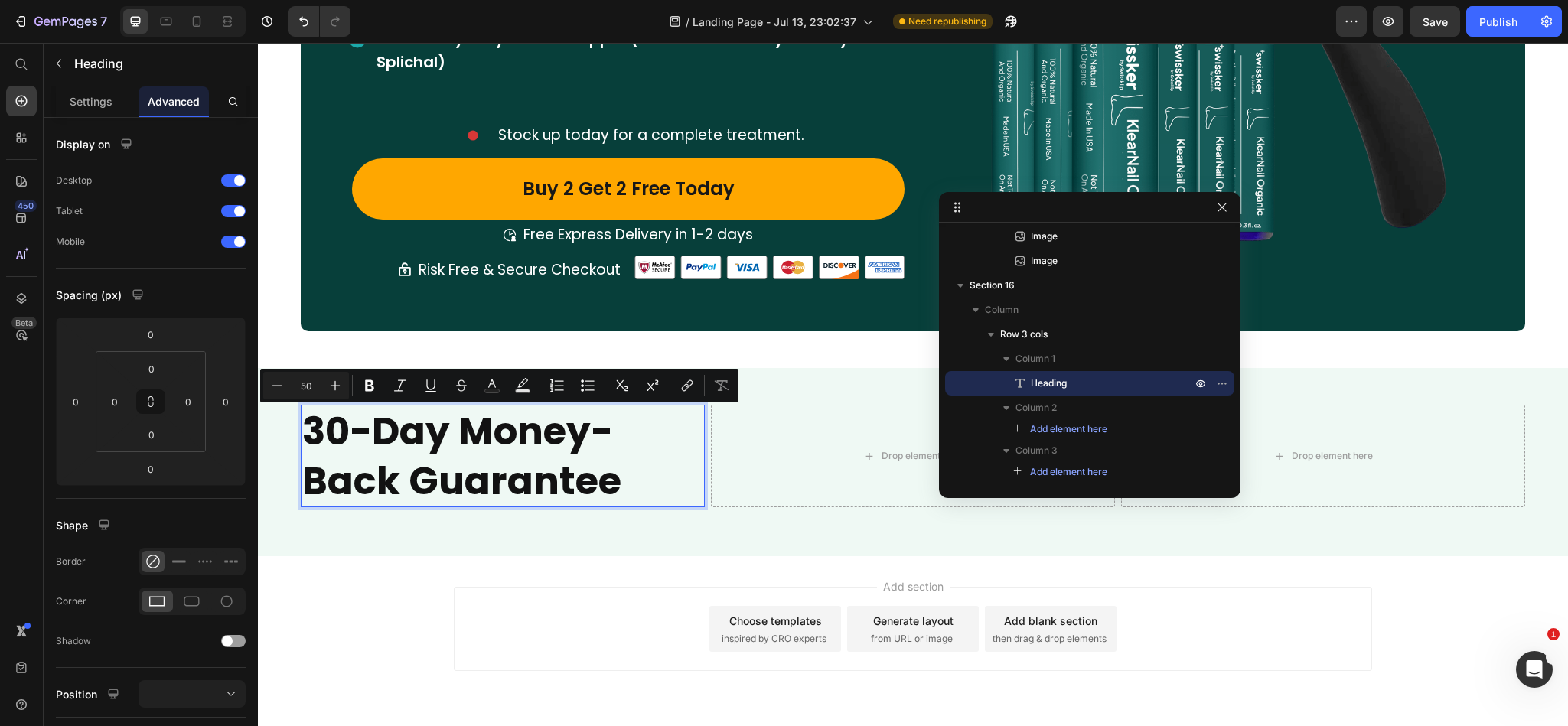 scroll, scrollTop: 1, scrollLeft: 0, axis: vertical 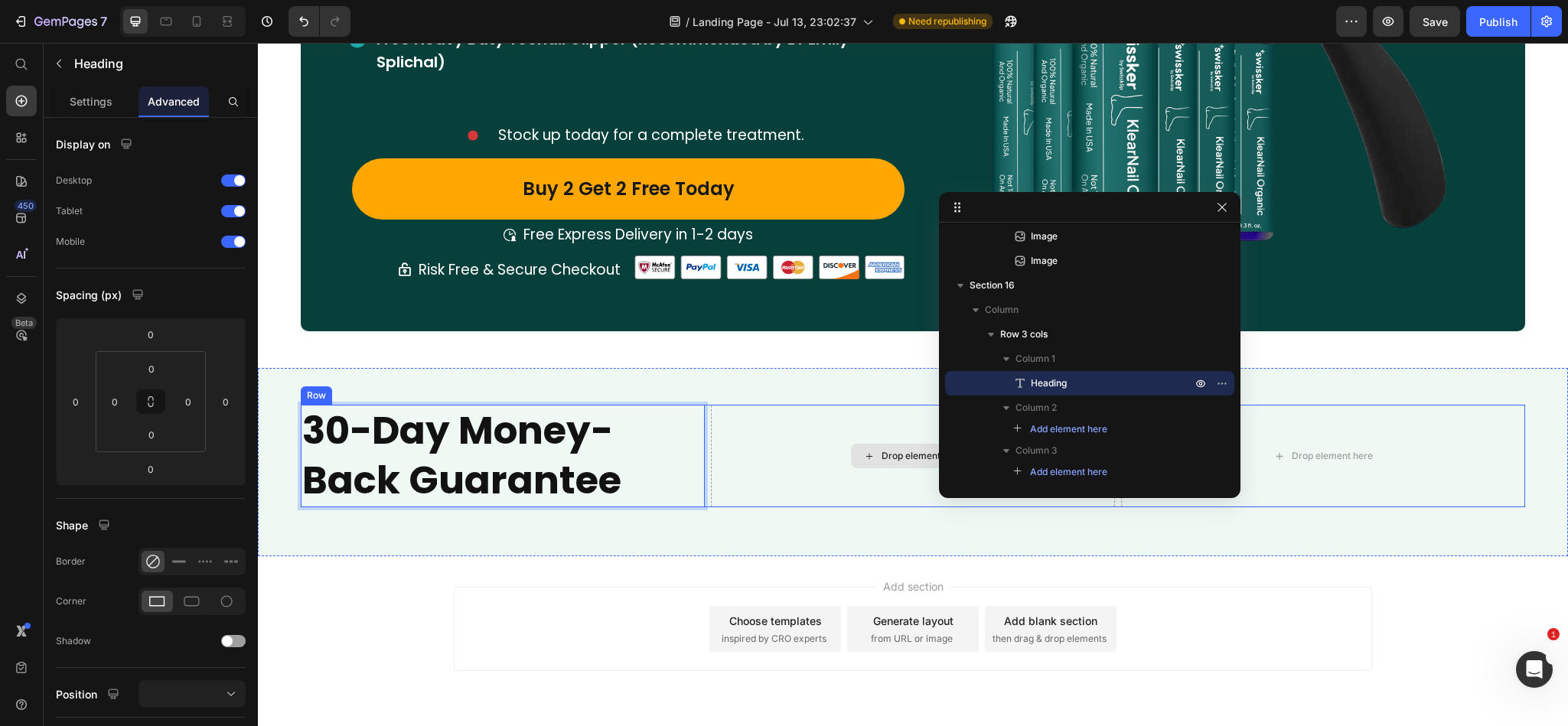 click on "Drop element here" at bounding box center [913, 456] 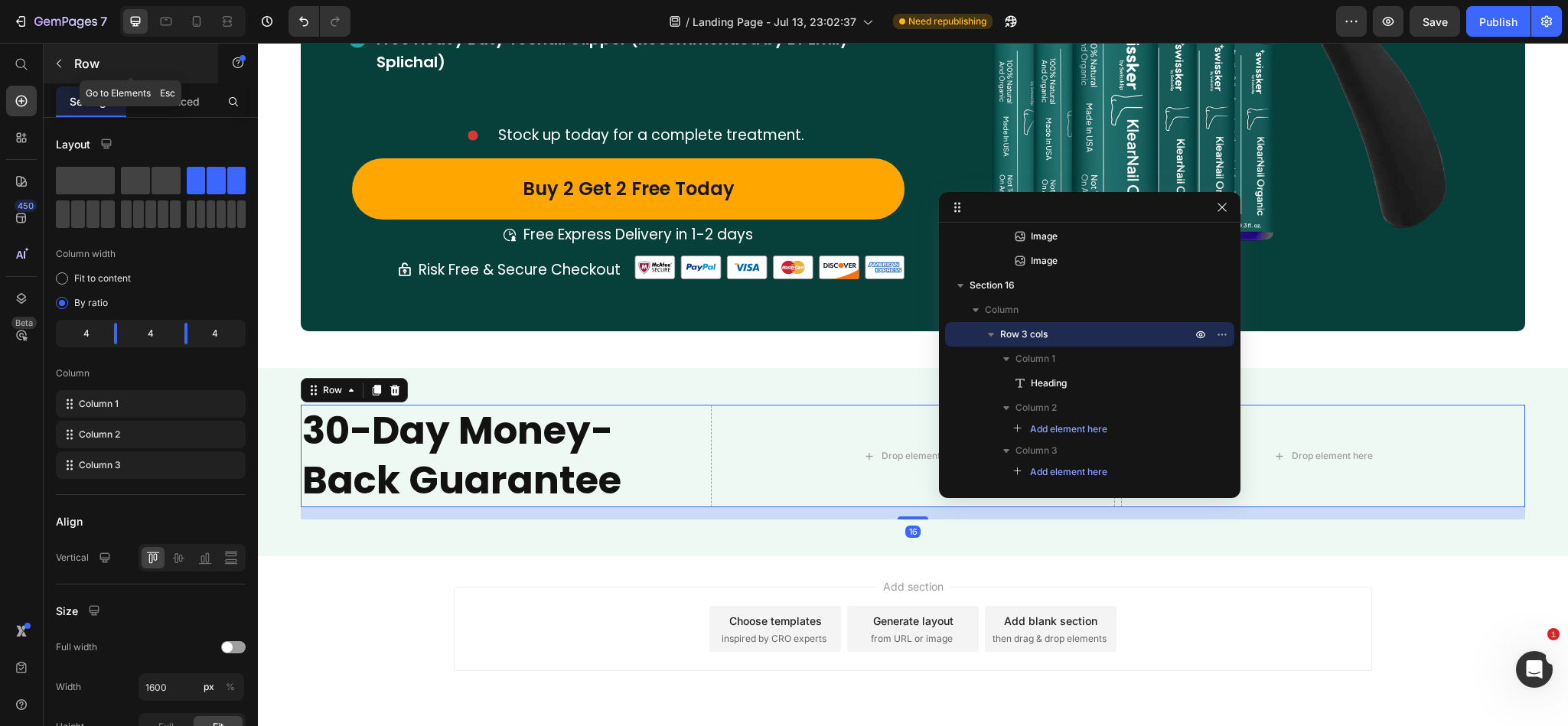 click on "Row" at bounding box center [131, 63] 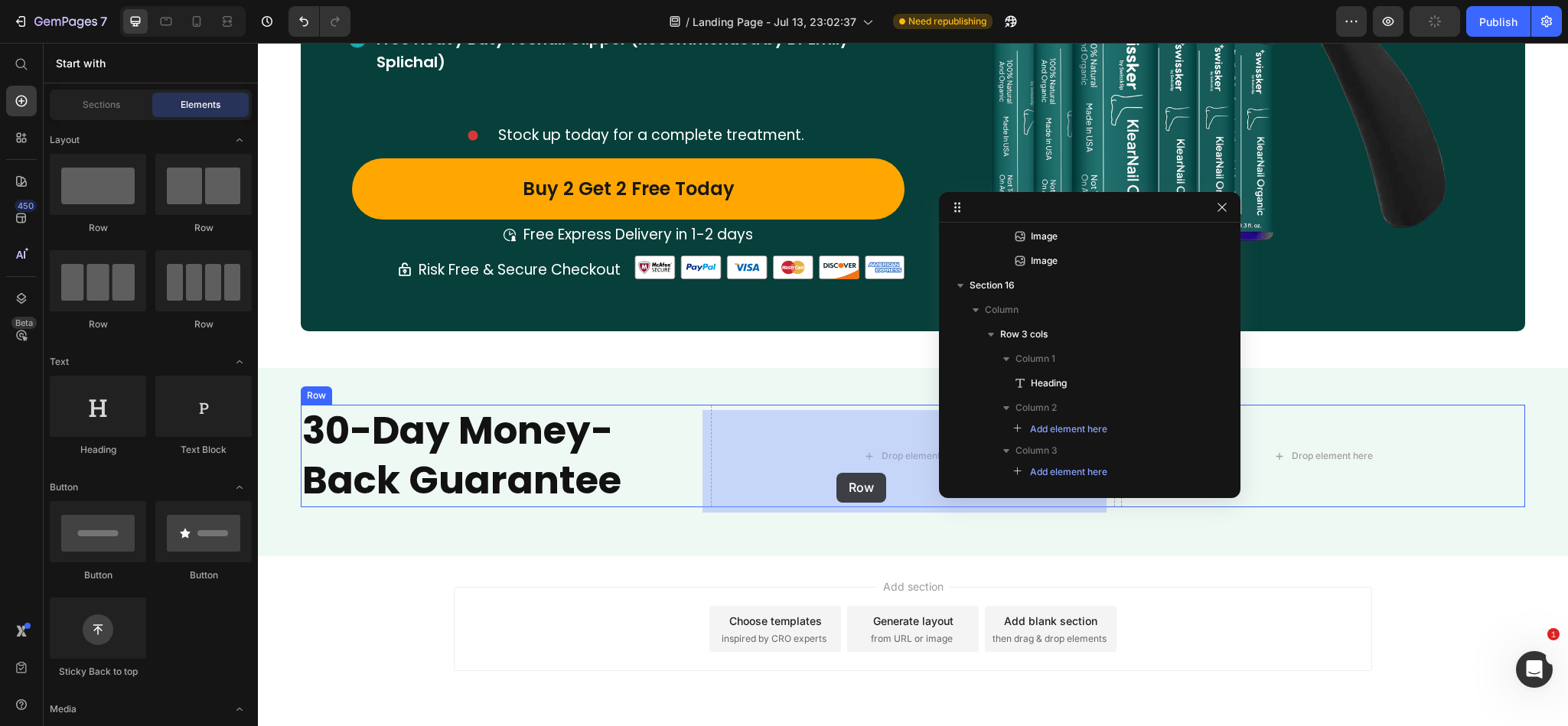 drag, startPoint x: 416, startPoint y: 262, endPoint x: 836, endPoint y: 473, distance: 470.02234 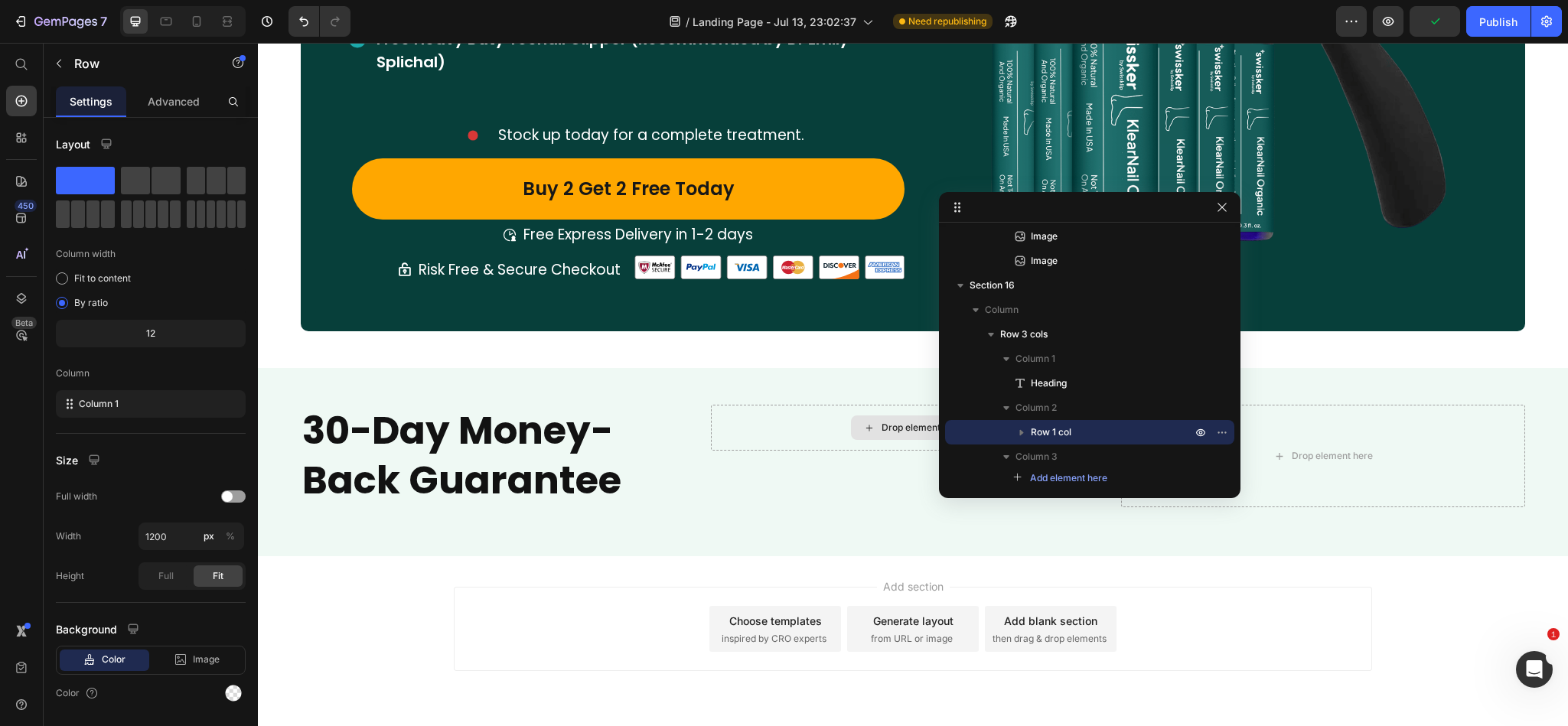 click on "Drop element here" at bounding box center [922, 428] 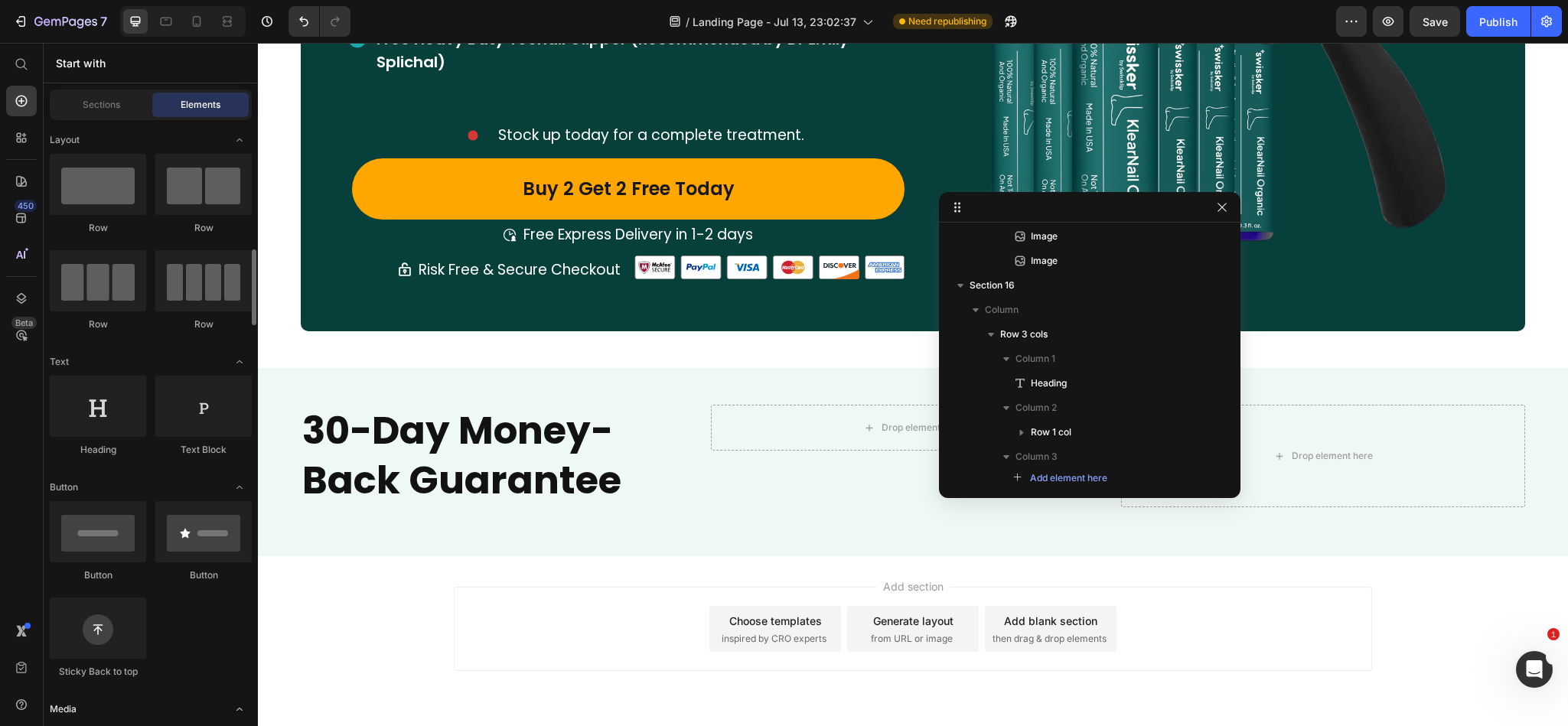scroll, scrollTop: 230, scrollLeft: 0, axis: vertical 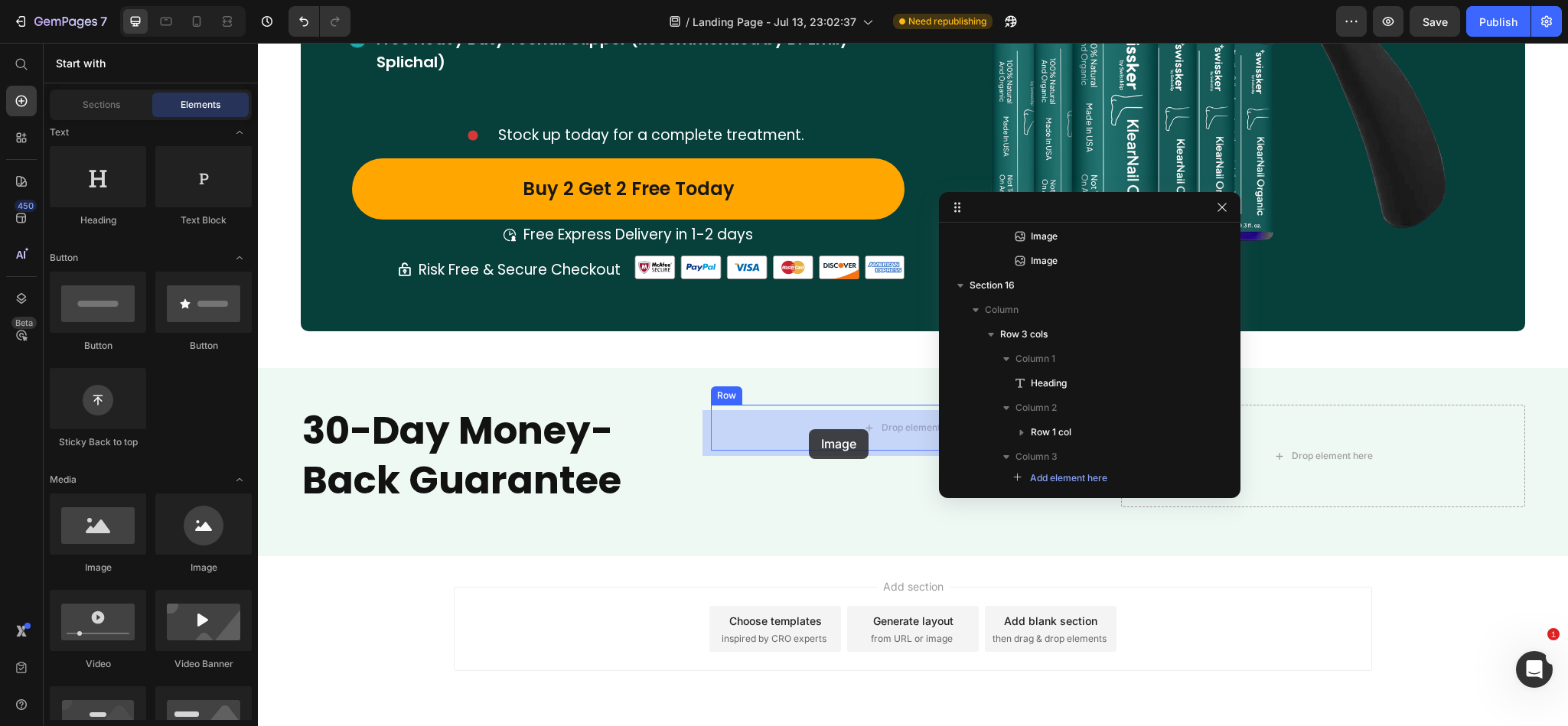 drag, startPoint x: 371, startPoint y: 591, endPoint x: 809, endPoint y: 429, distance: 466.99893 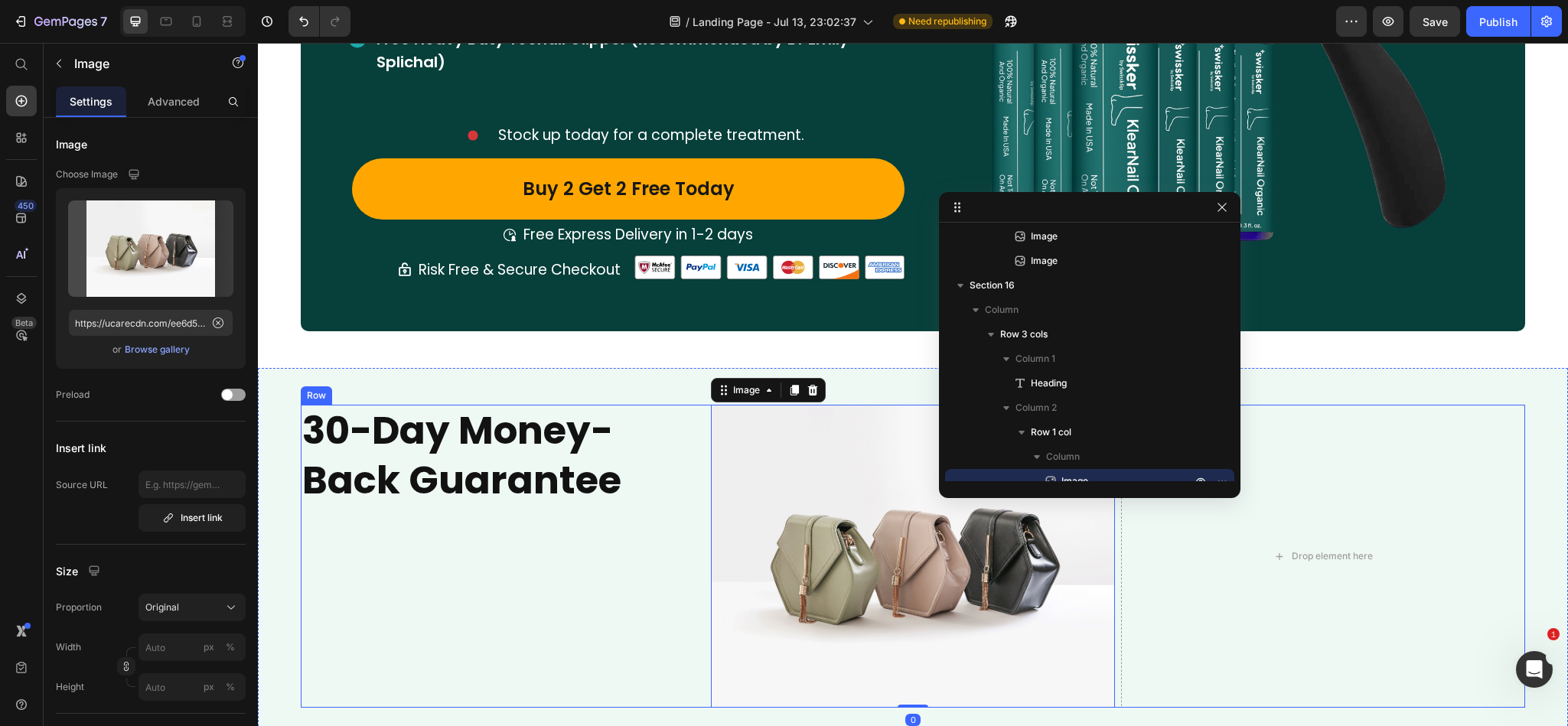 scroll, scrollTop: 1308, scrollLeft: 0, axis: vertical 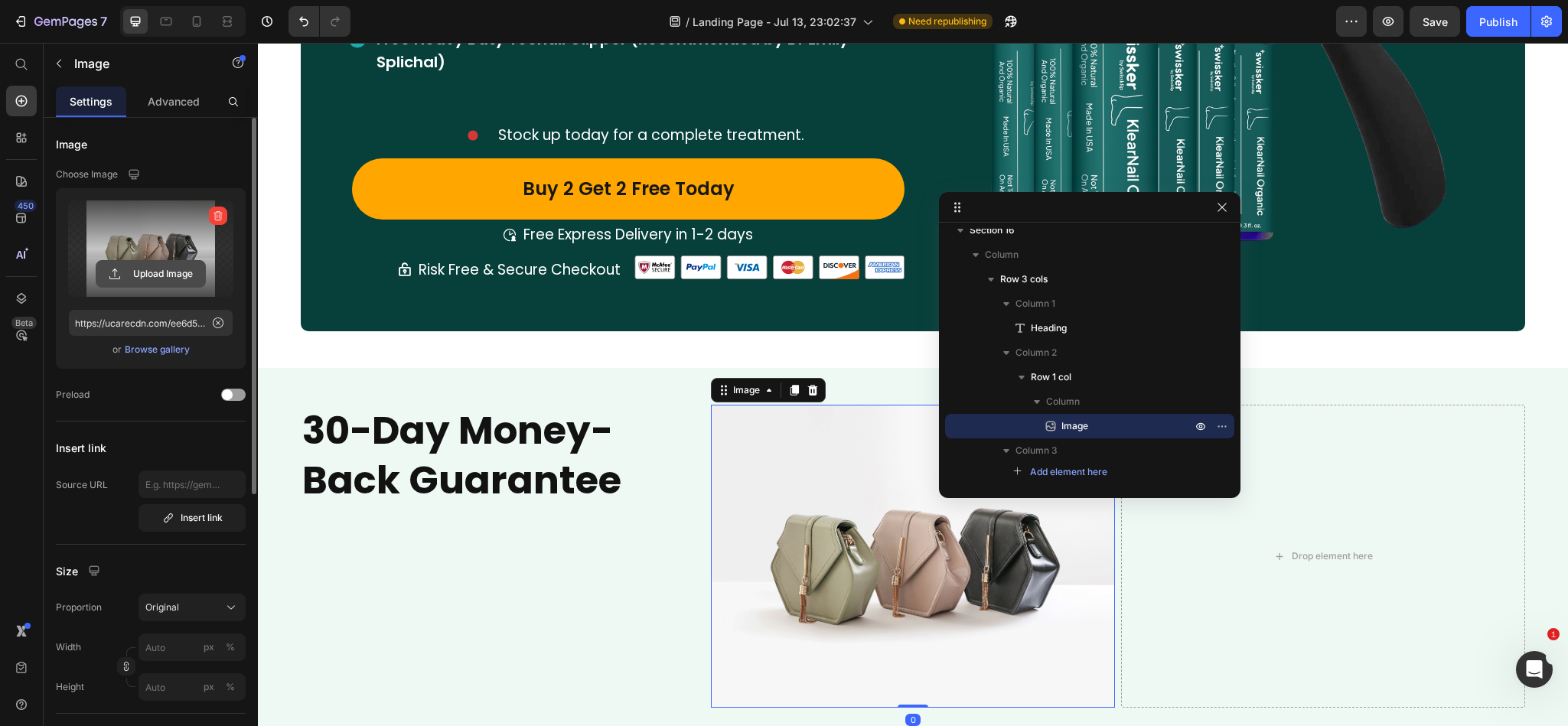 click 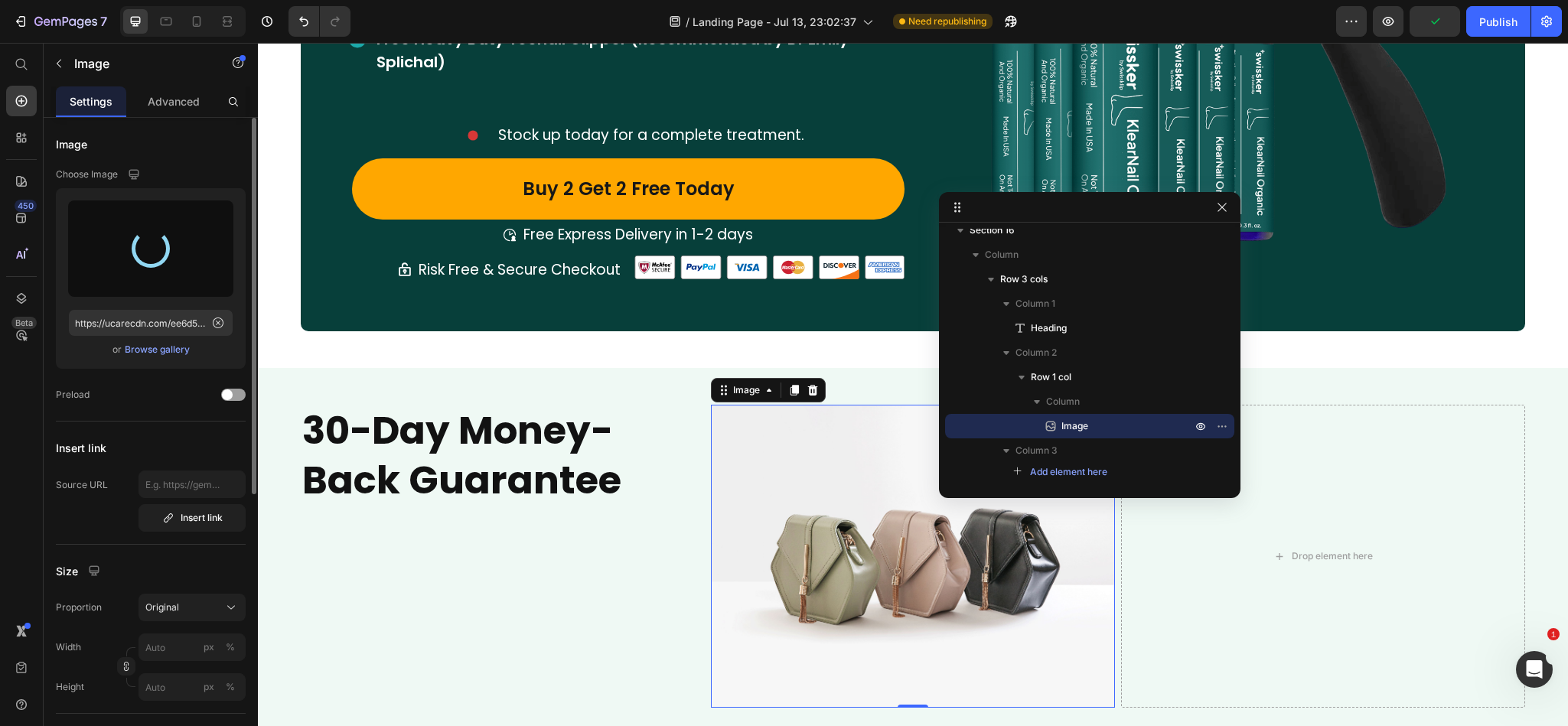 type on "https://cdn.shopify.com/s/files/1/0968/8953/6850/files/gempages_569934698445275975-39268ca3-696a-45ba-a3b3-d23e27305bb4.png" 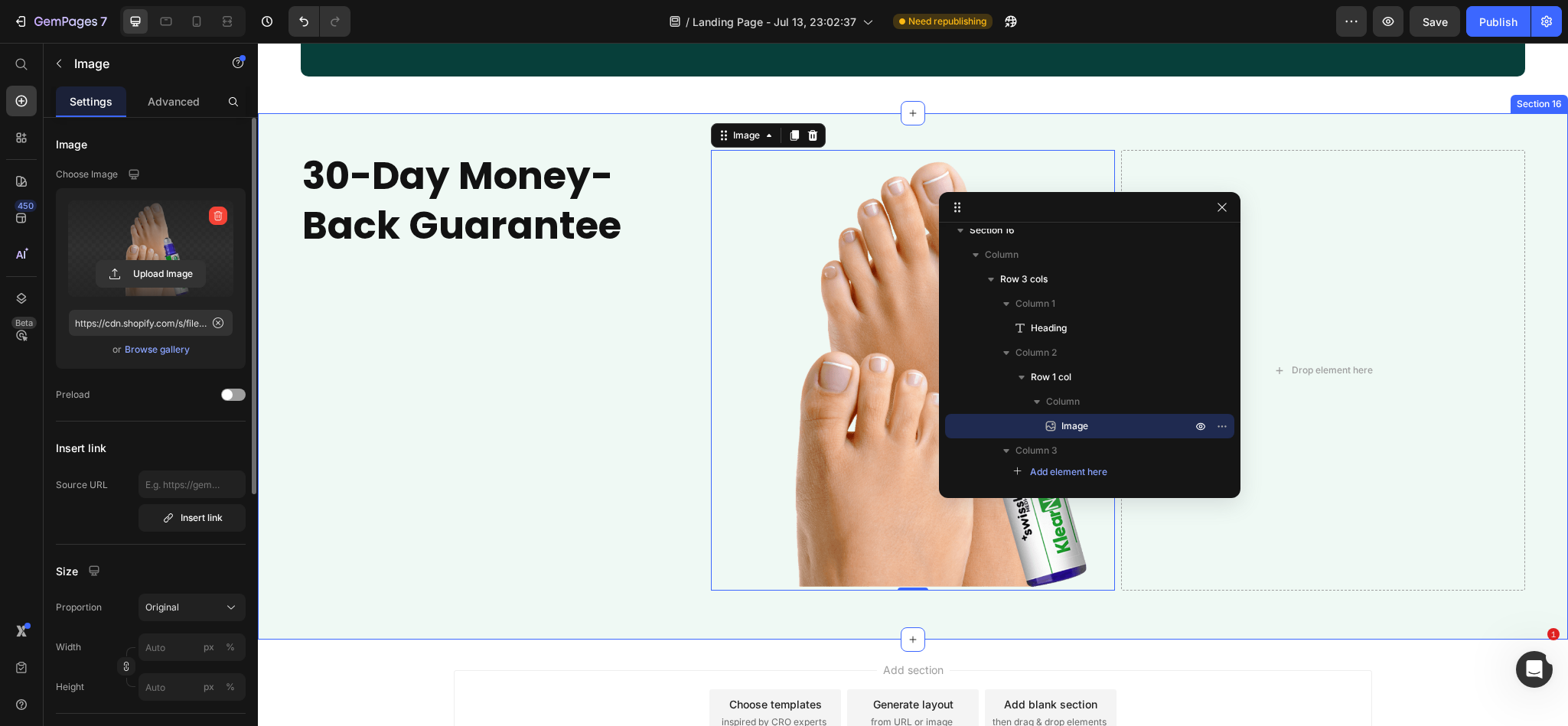 scroll, scrollTop: 9410, scrollLeft: 0, axis: vertical 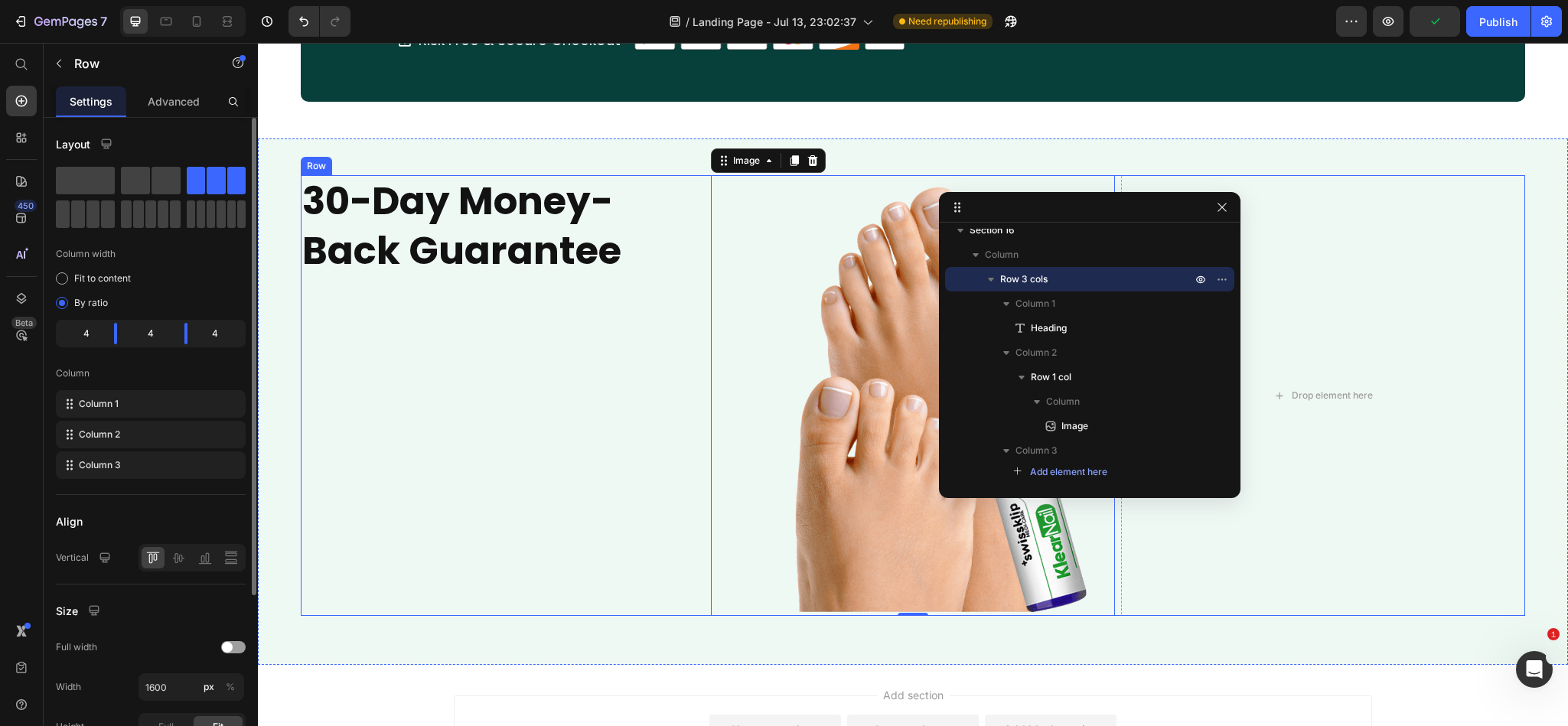 click on "⁠⁠⁠⁠⁠⁠⁠ 30-Day Money-Back Guarantee Heading" at bounding box center [503, 396] 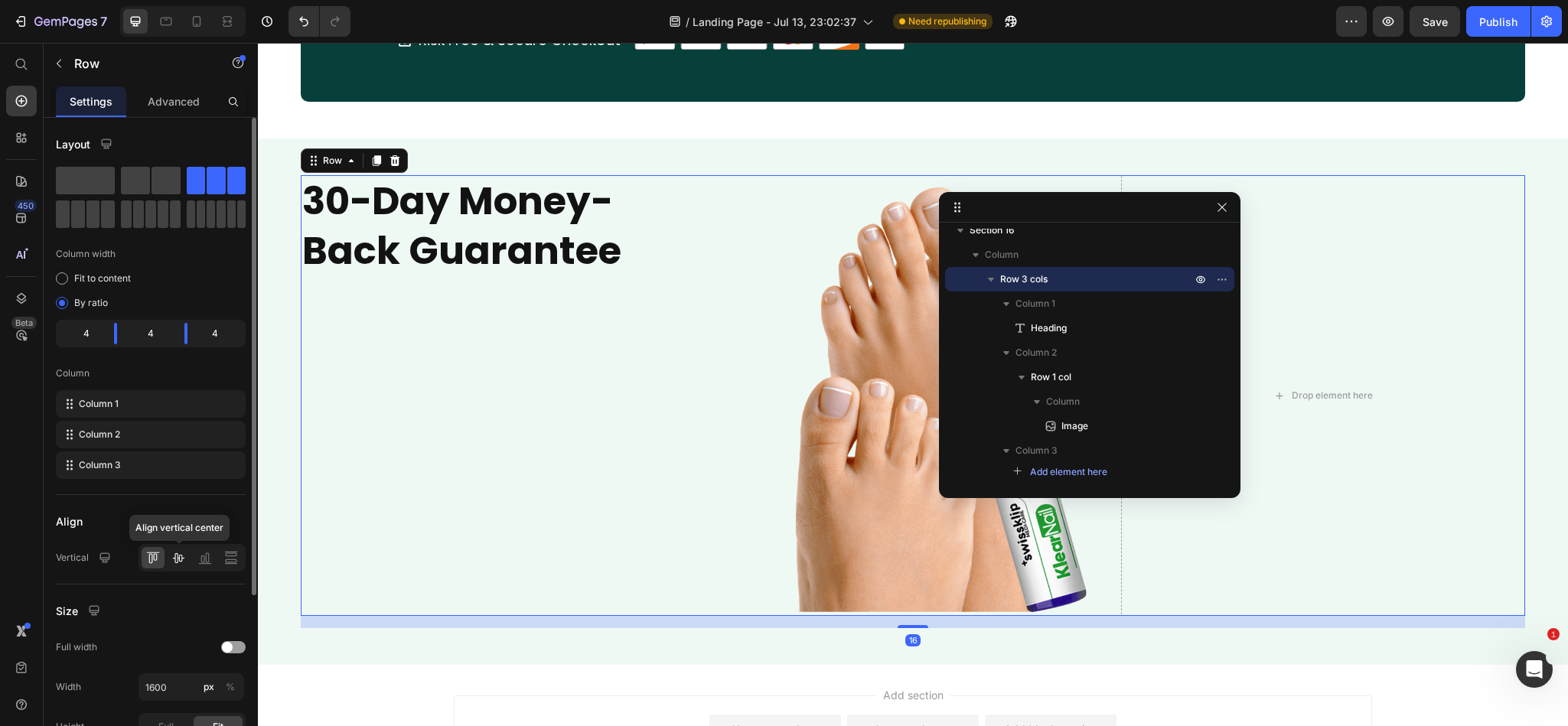 click 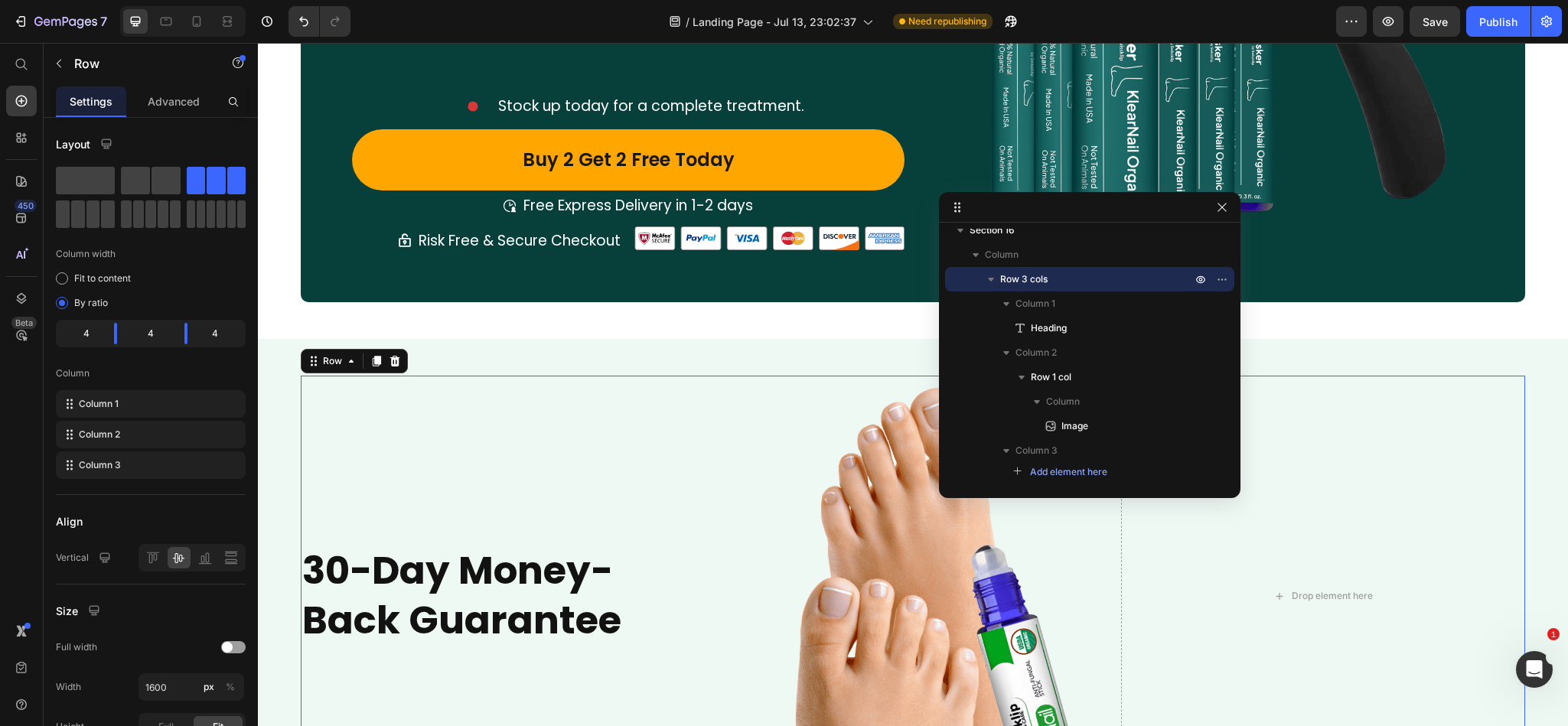 scroll, scrollTop: 9181, scrollLeft: 0, axis: vertical 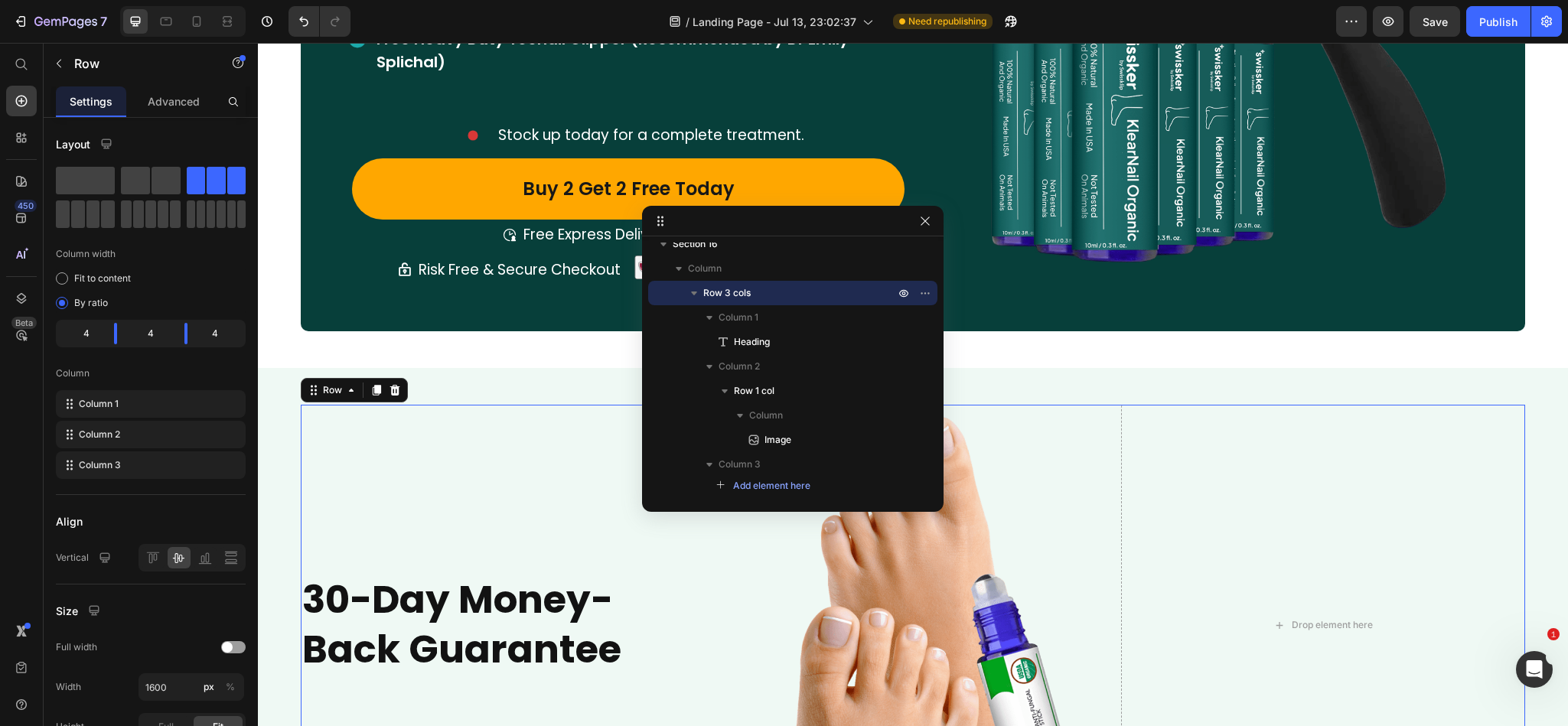 drag, startPoint x: 1097, startPoint y: 209, endPoint x: 729, endPoint y: 226, distance: 368.3925 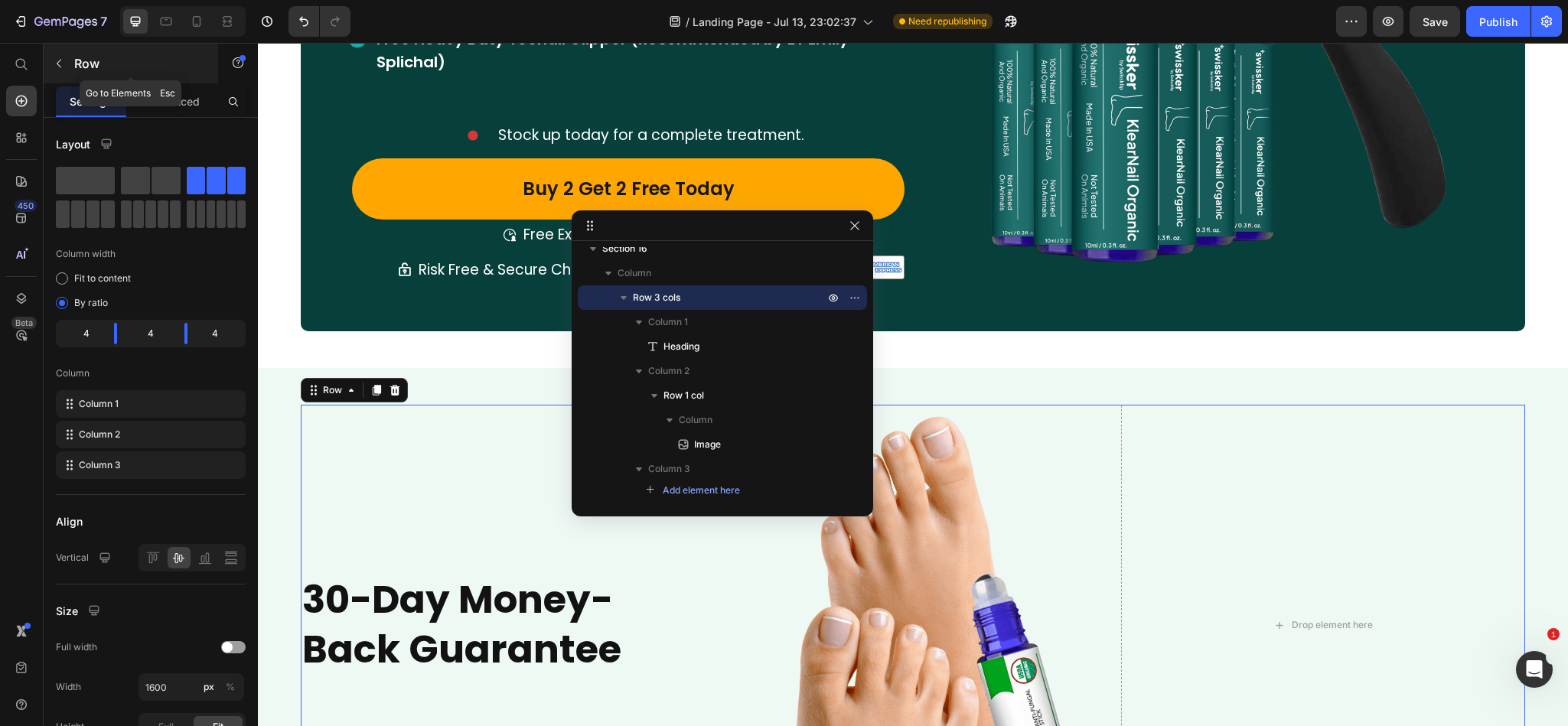 click 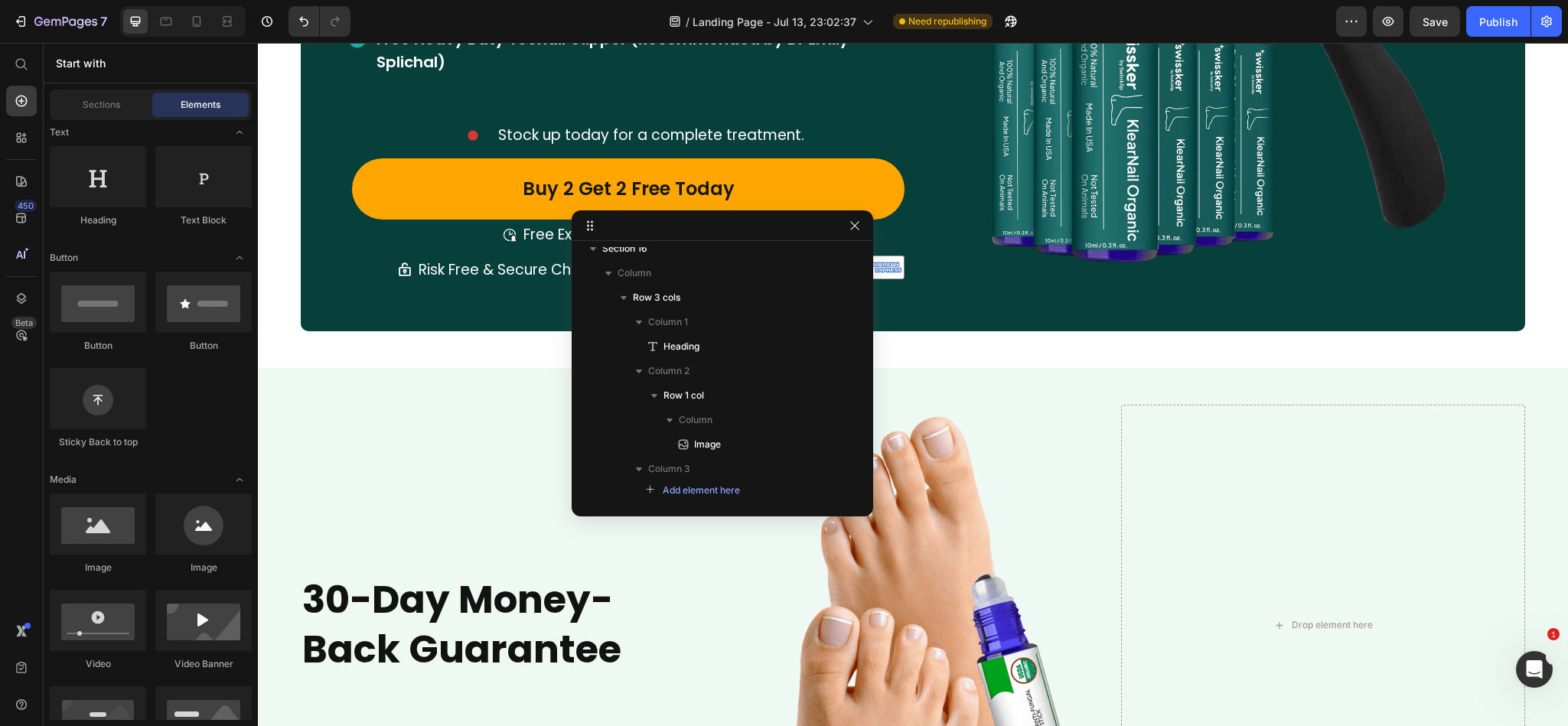 scroll, scrollTop: 0, scrollLeft: 0, axis: both 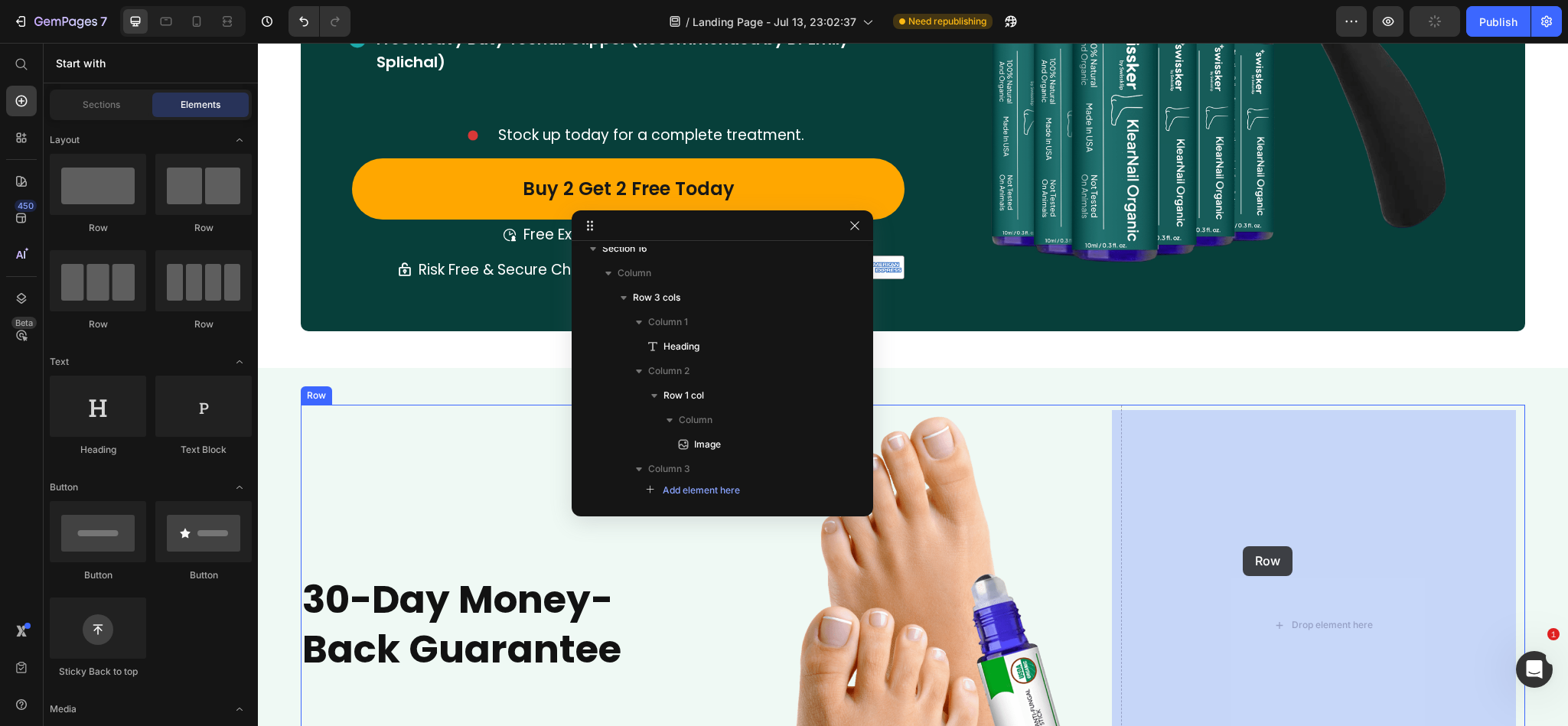 drag, startPoint x: 373, startPoint y: 239, endPoint x: 1243, endPoint y: 546, distance: 922.5774 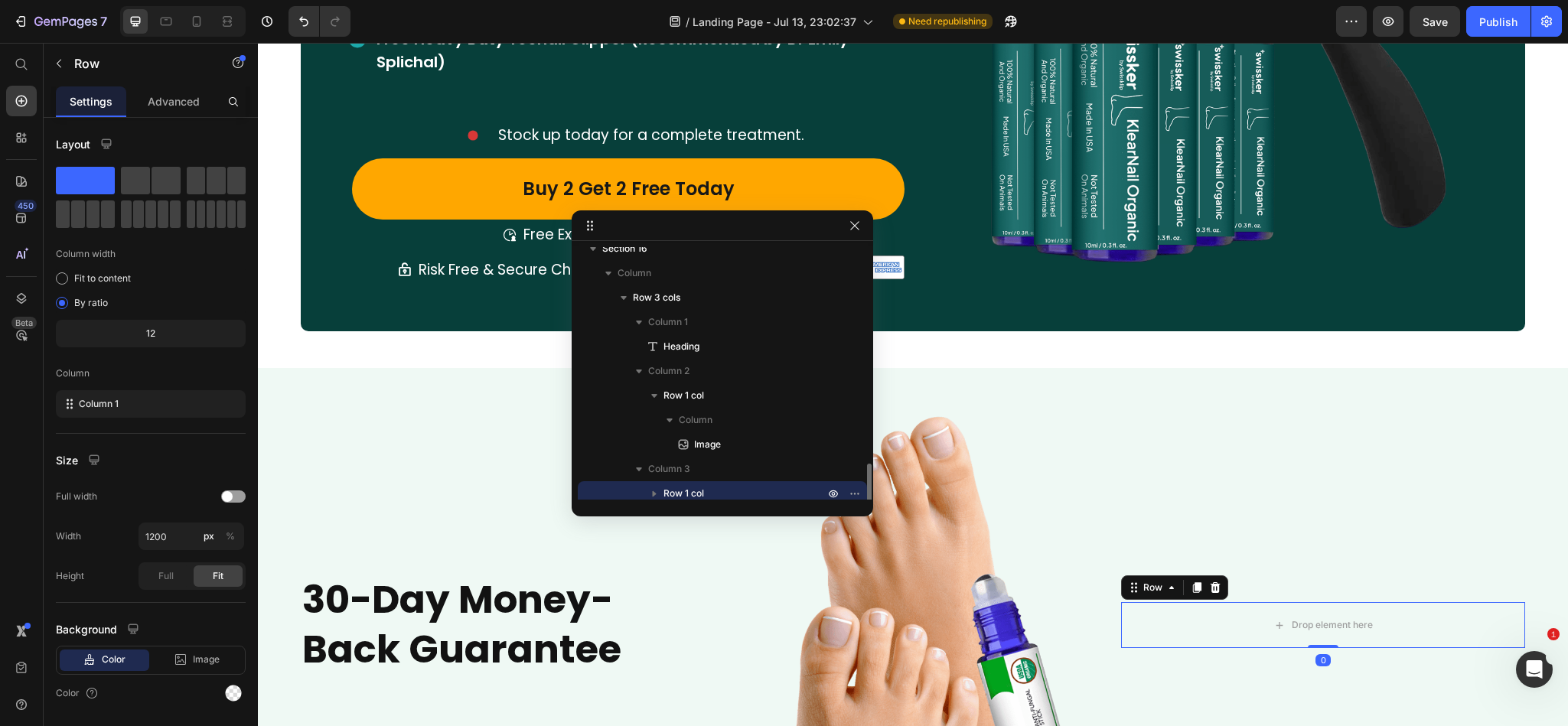 scroll, scrollTop: 1314, scrollLeft: 0, axis: vertical 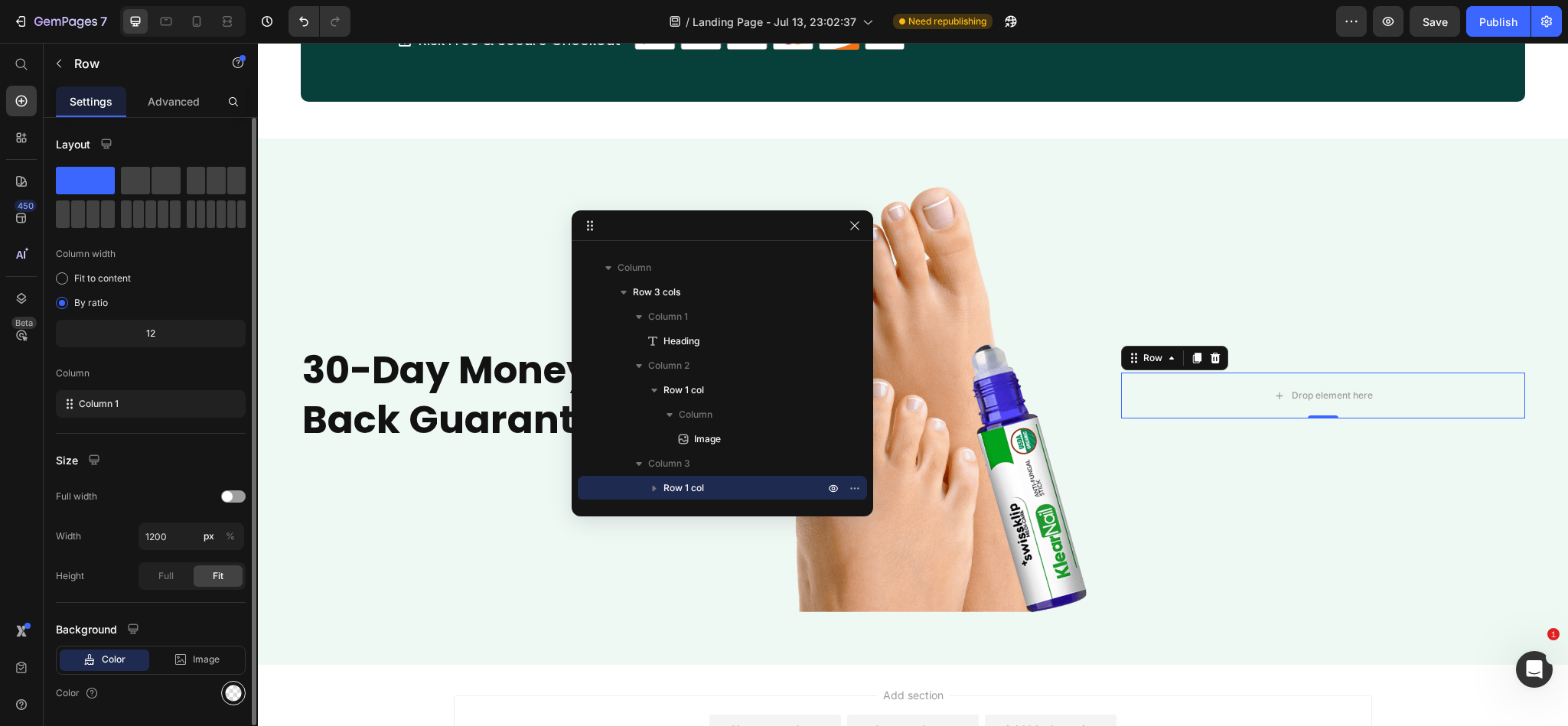 click at bounding box center [233, 693] 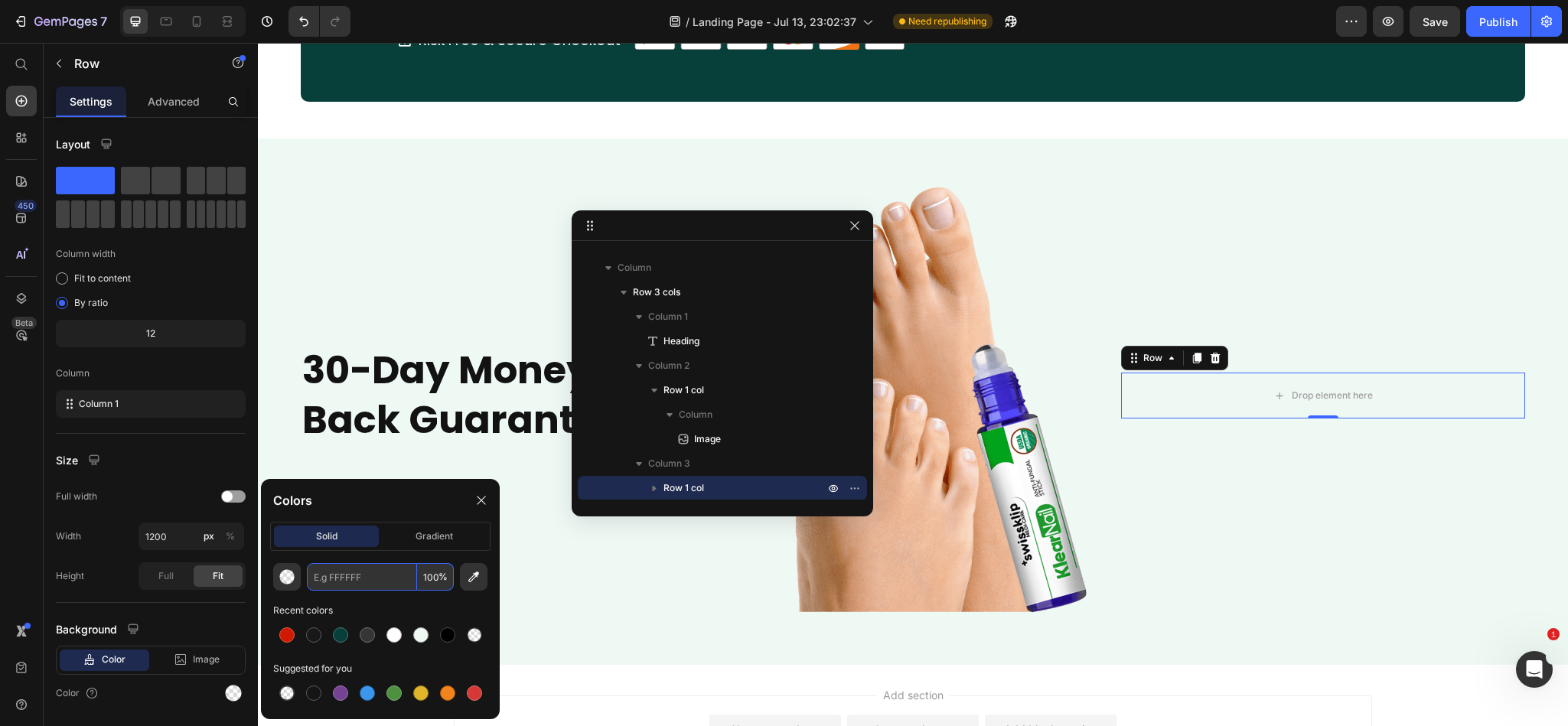 click at bounding box center (362, 577) 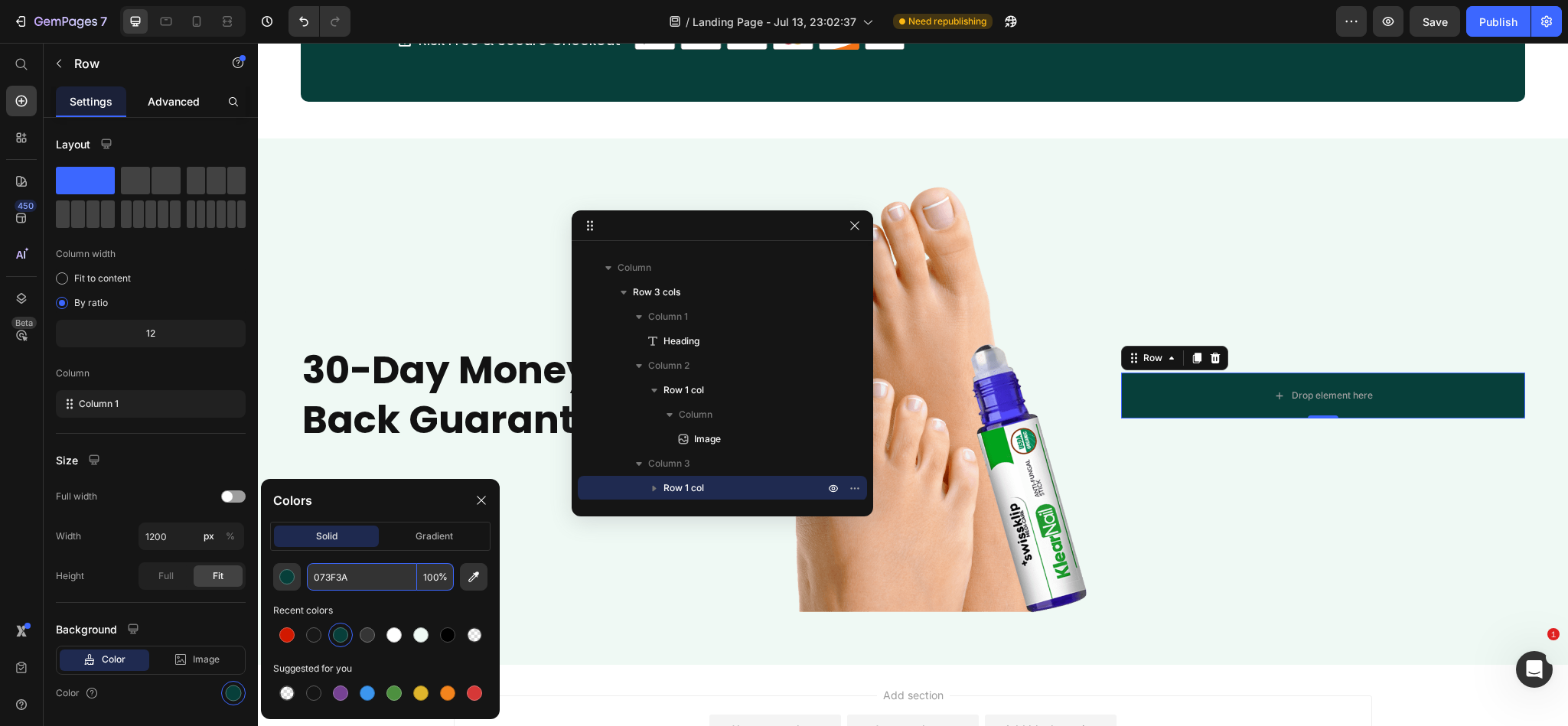 type on "073F3A" 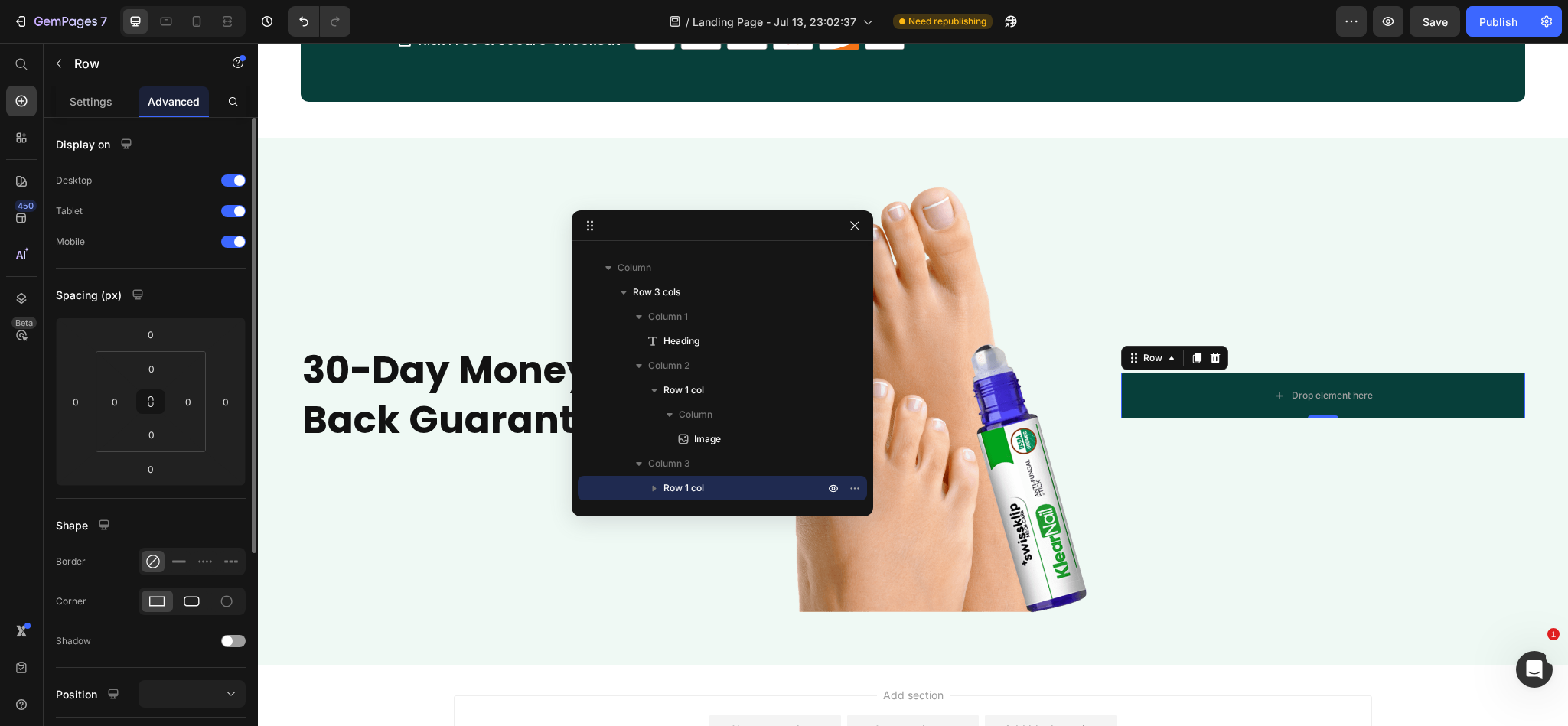 click 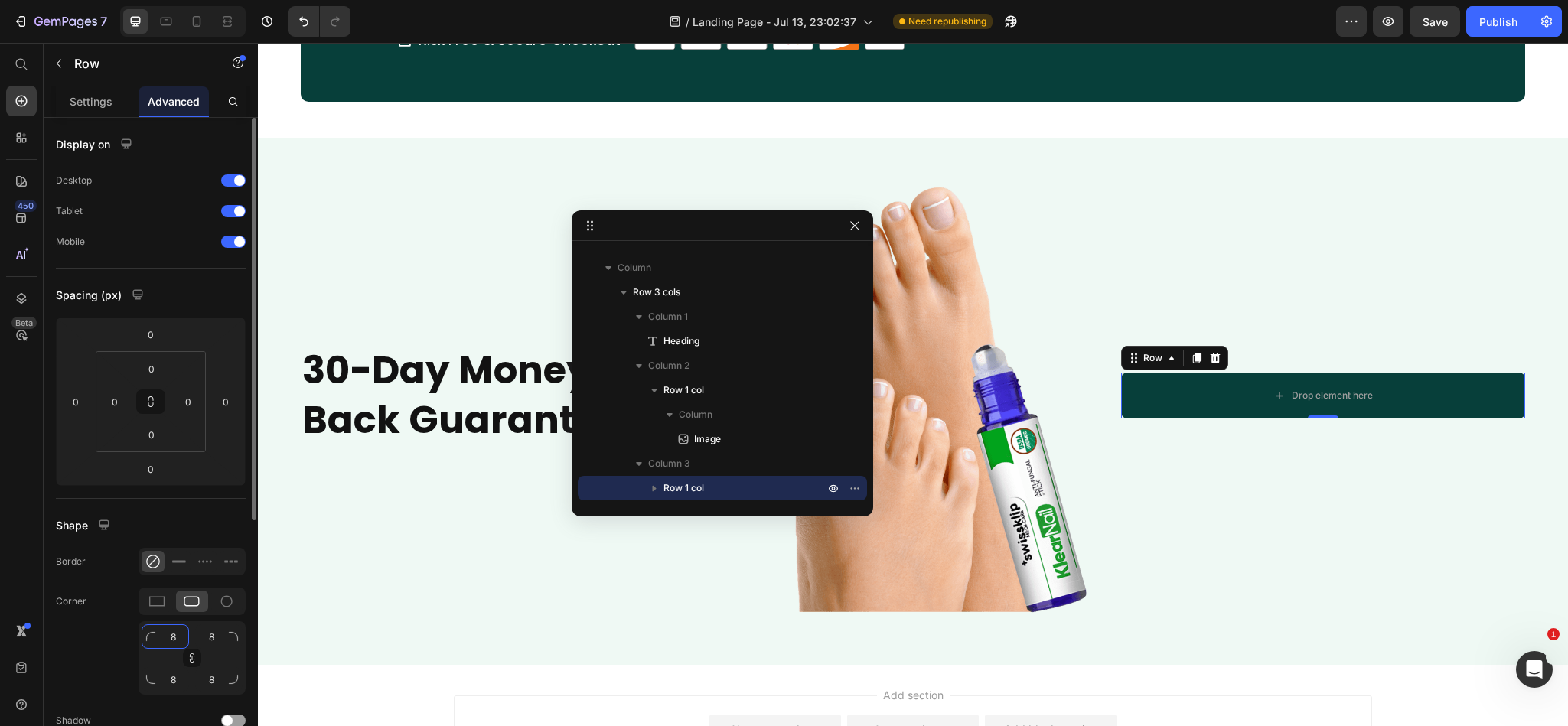 click on "8" 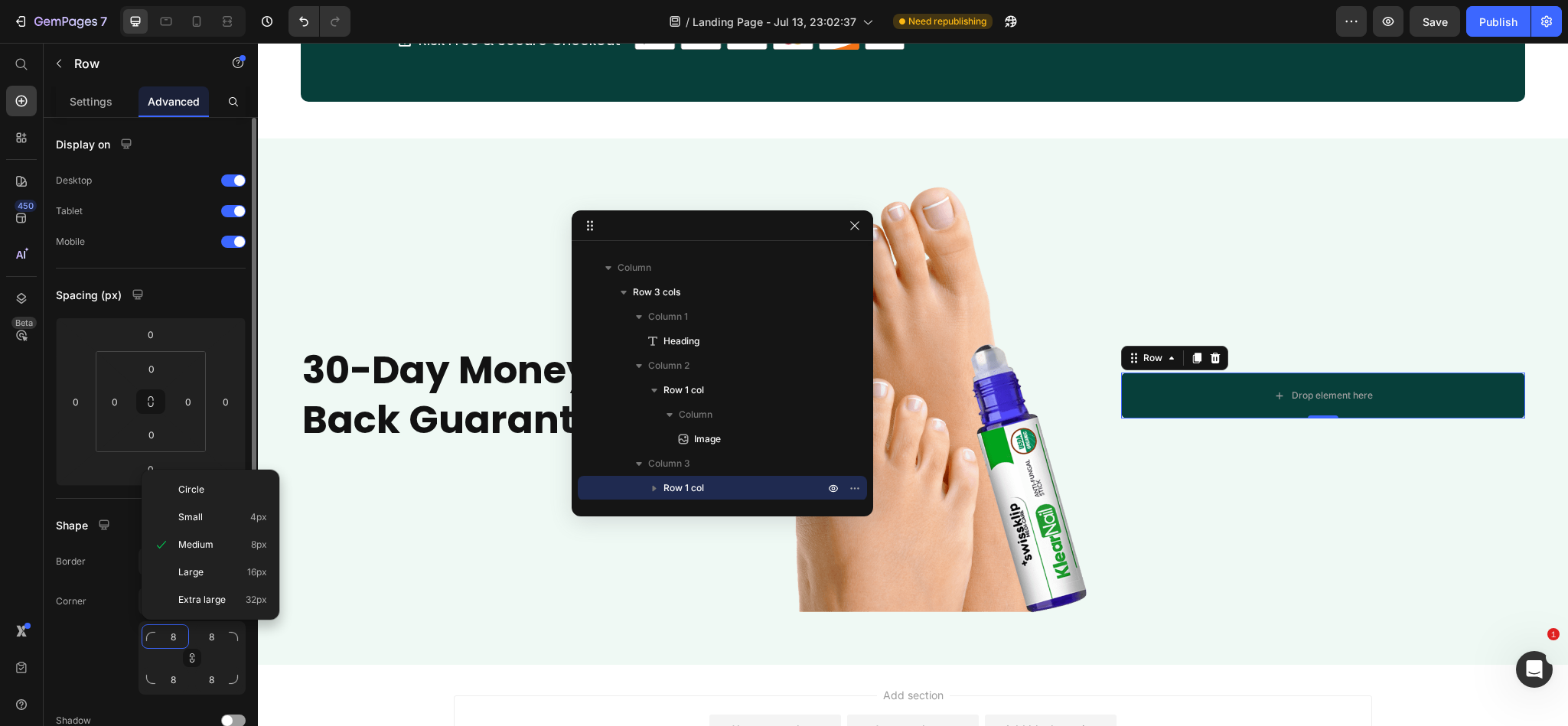 type on "9" 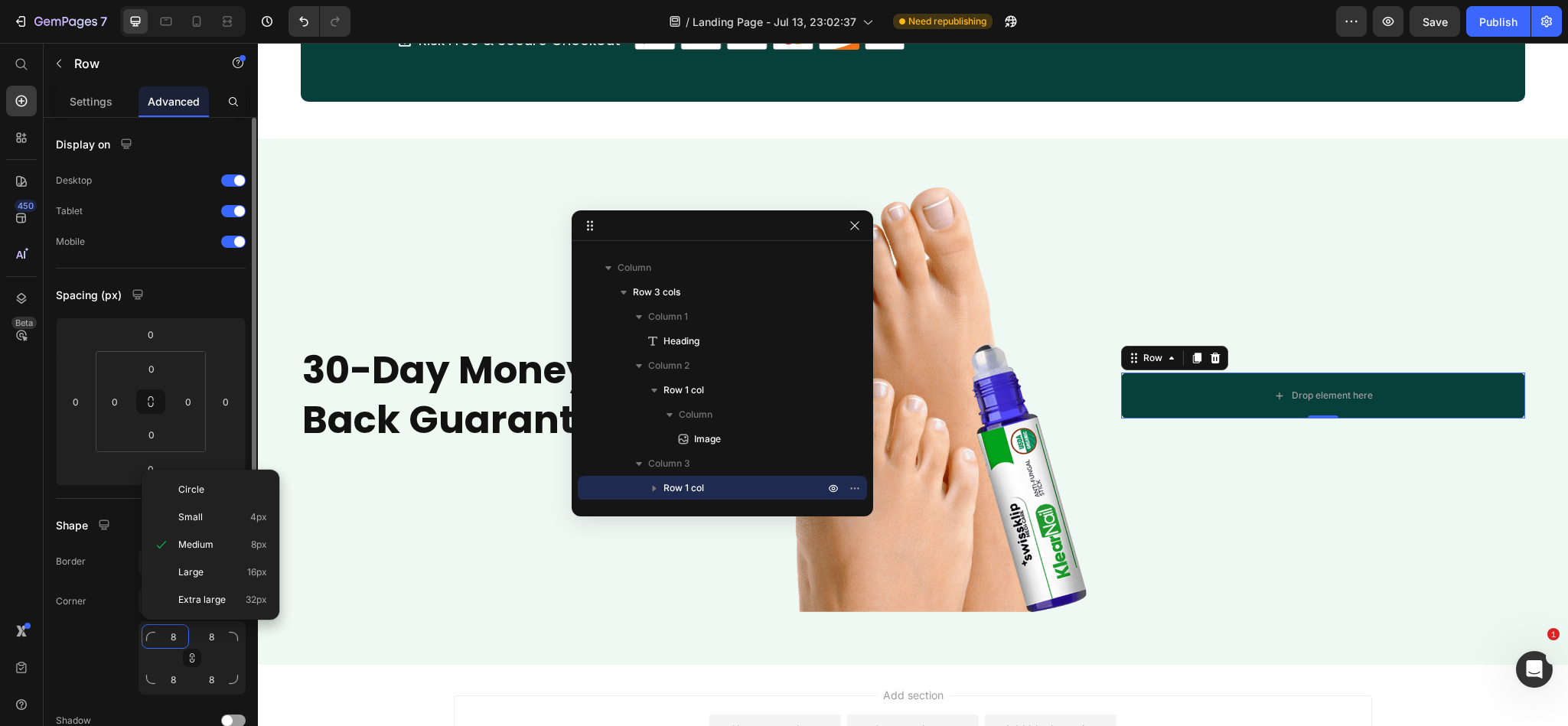 type on "9" 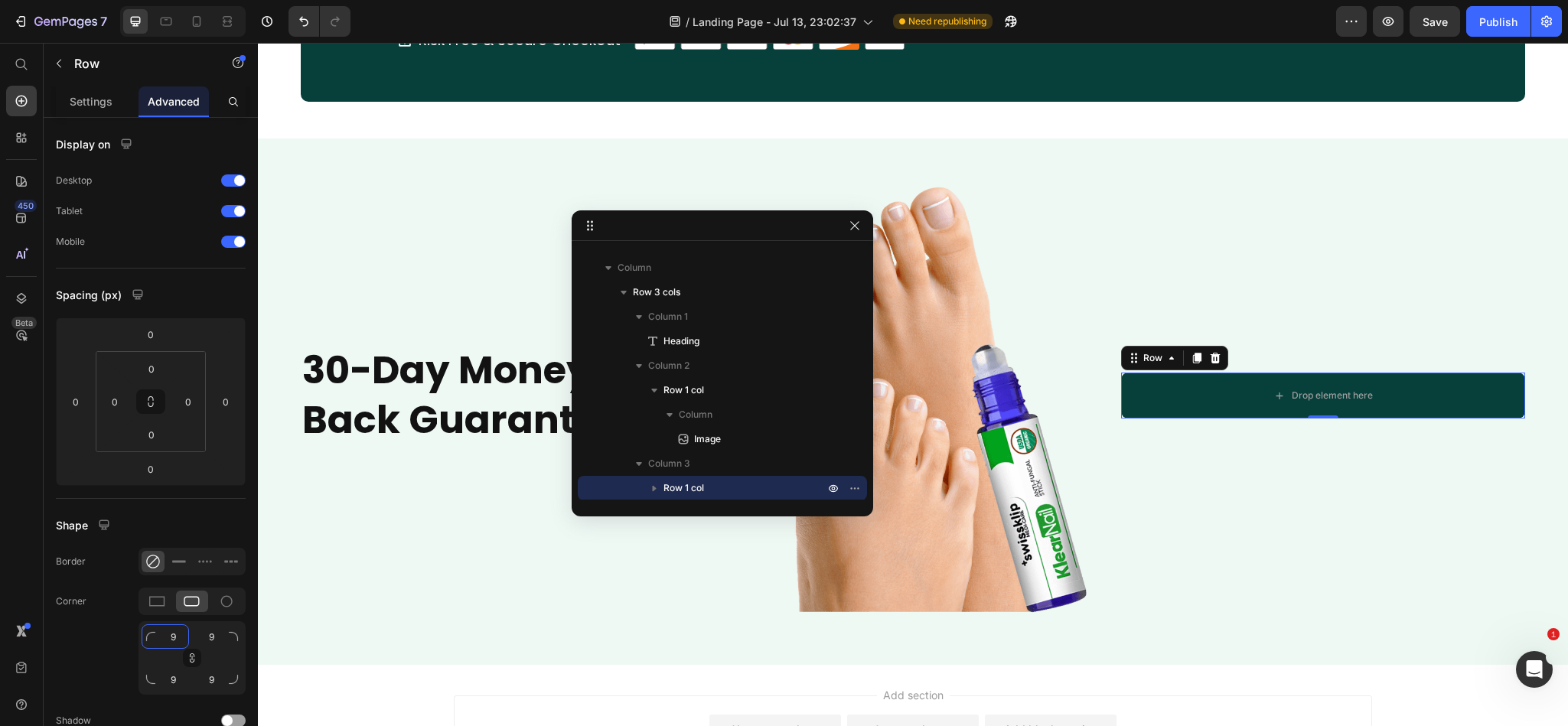 type on "9" 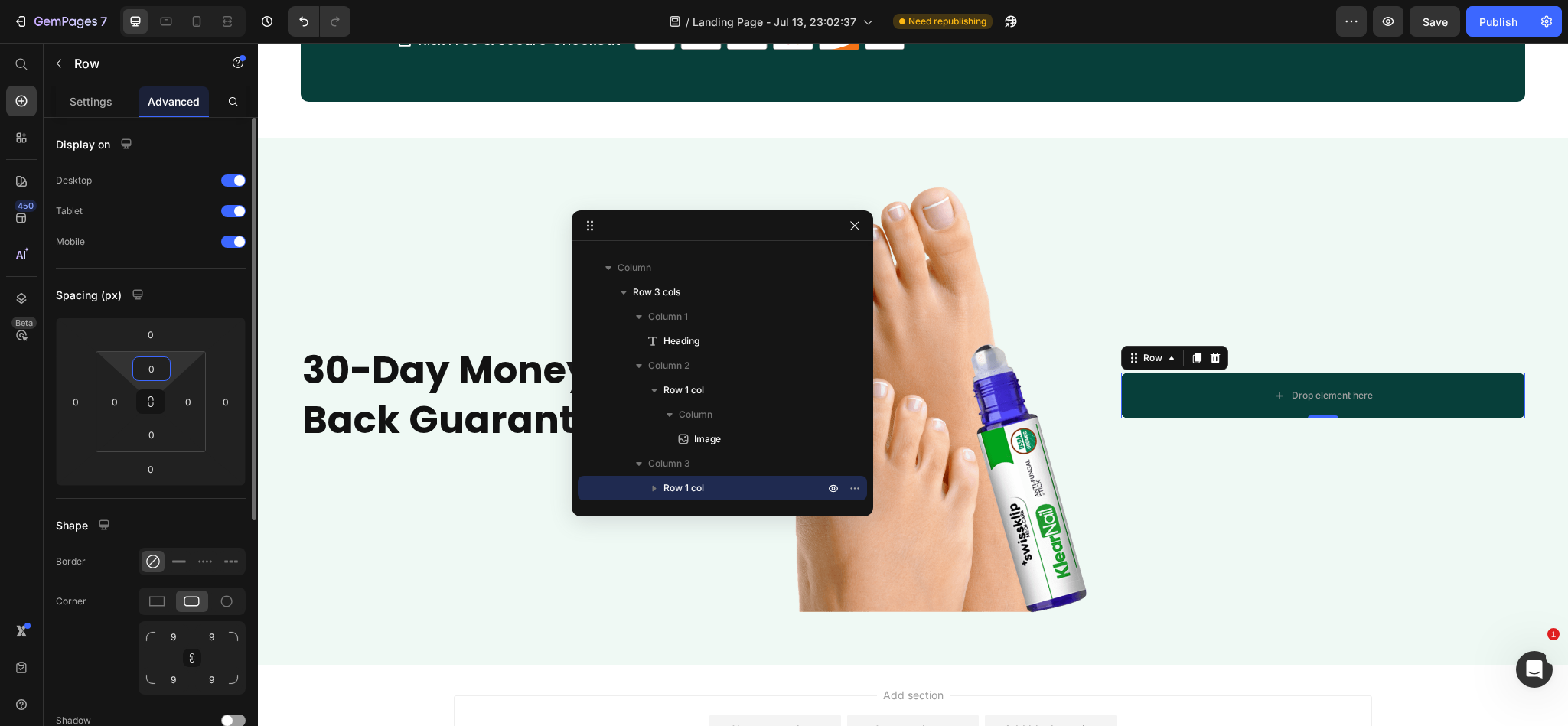 click on "0" at bounding box center (152, 369) 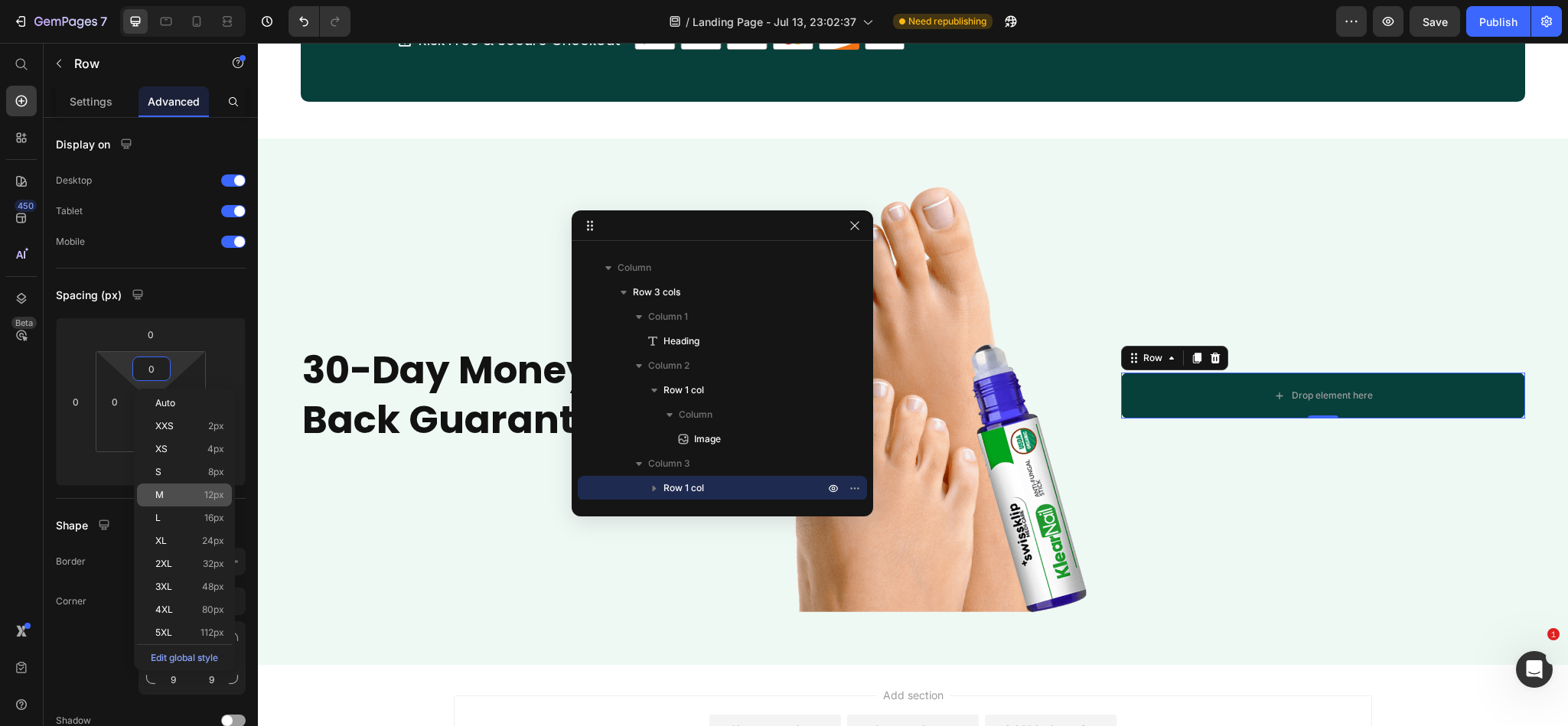 click on "M 12px" at bounding box center (190, 495) 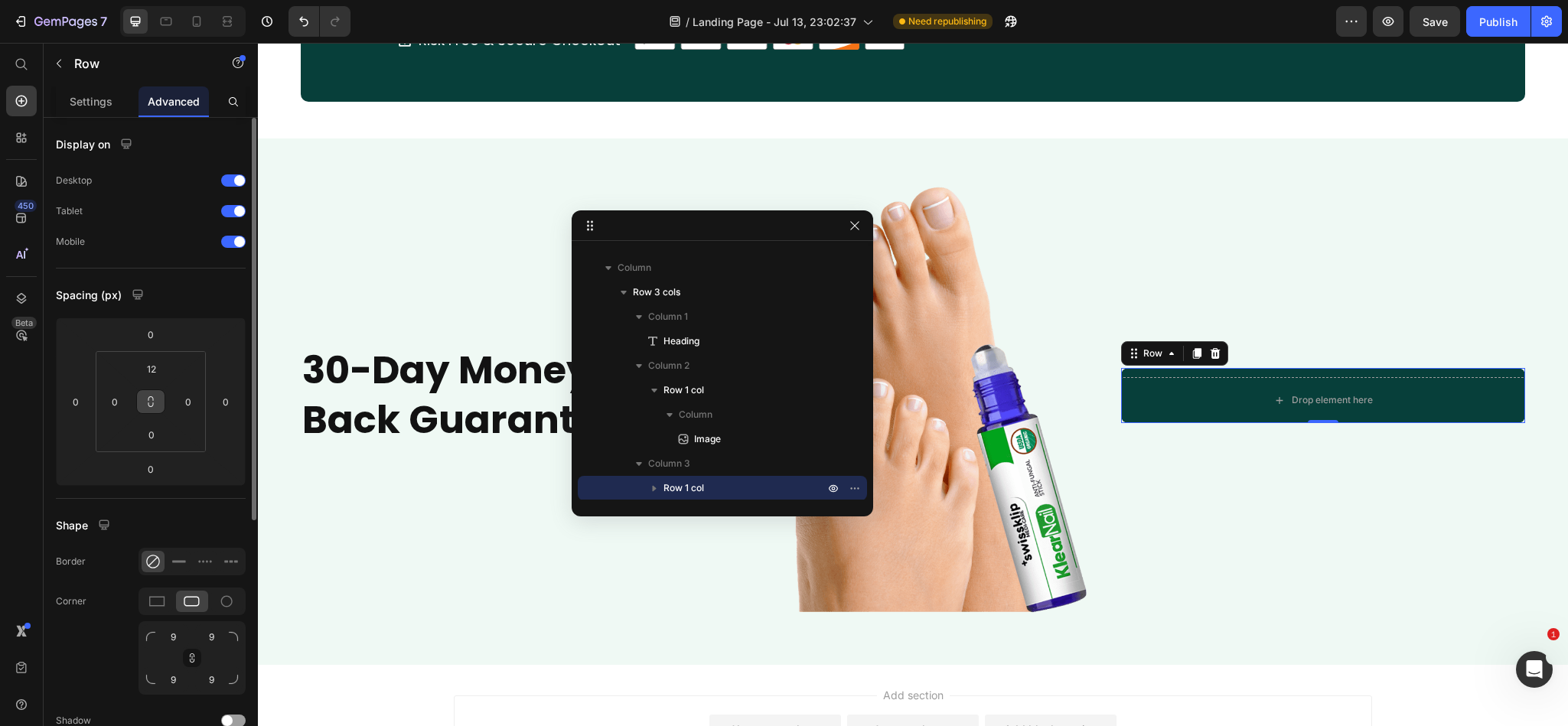 click at bounding box center (151, 402) 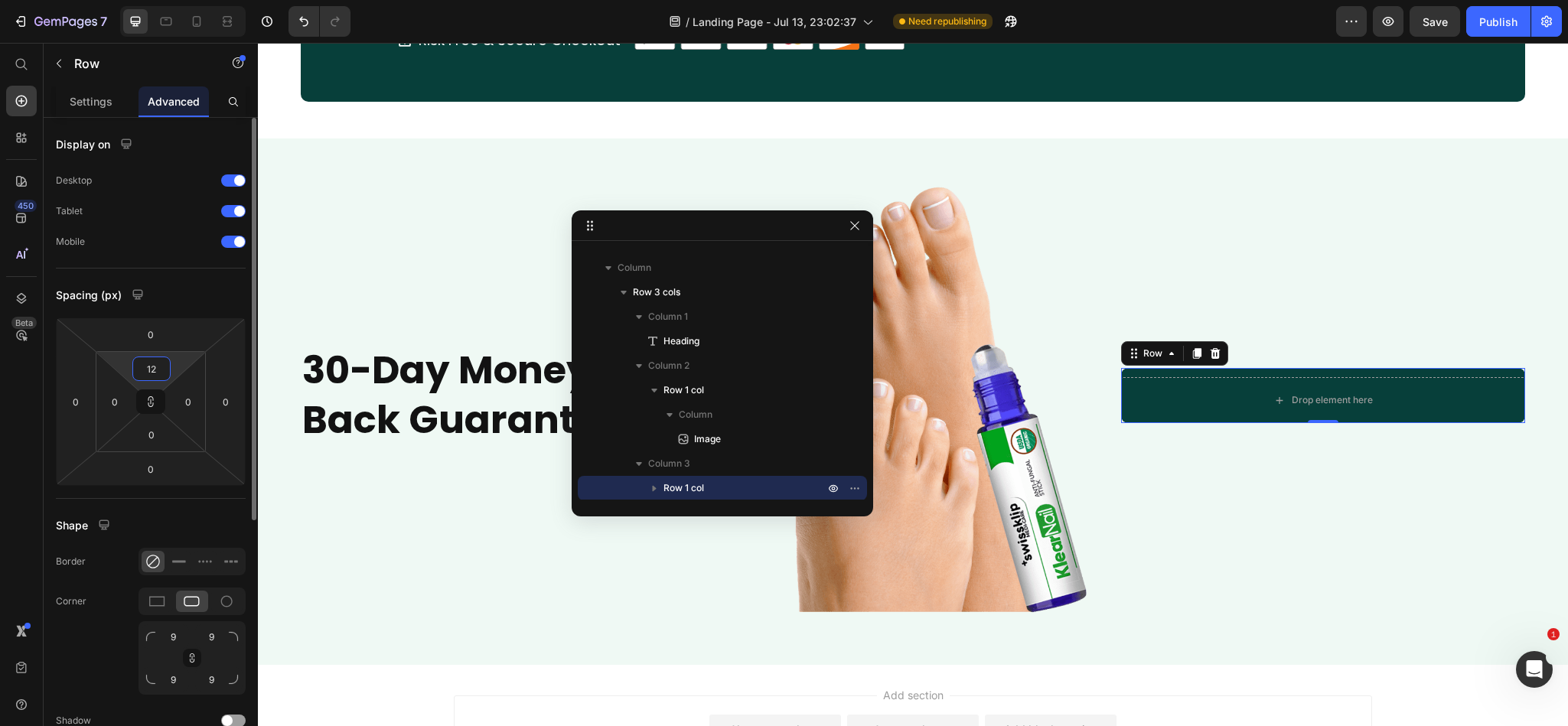 click on "12" at bounding box center (152, 369) 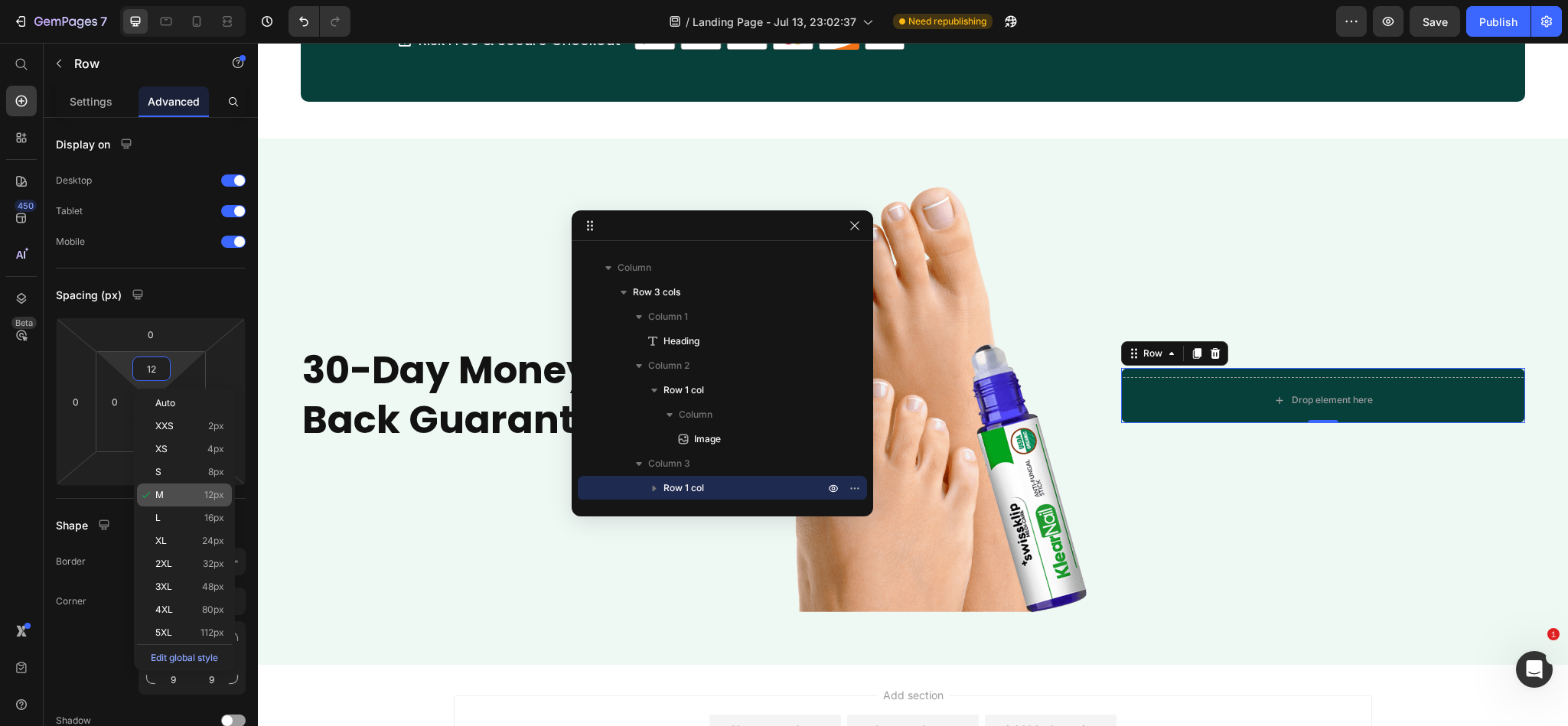type on "12" 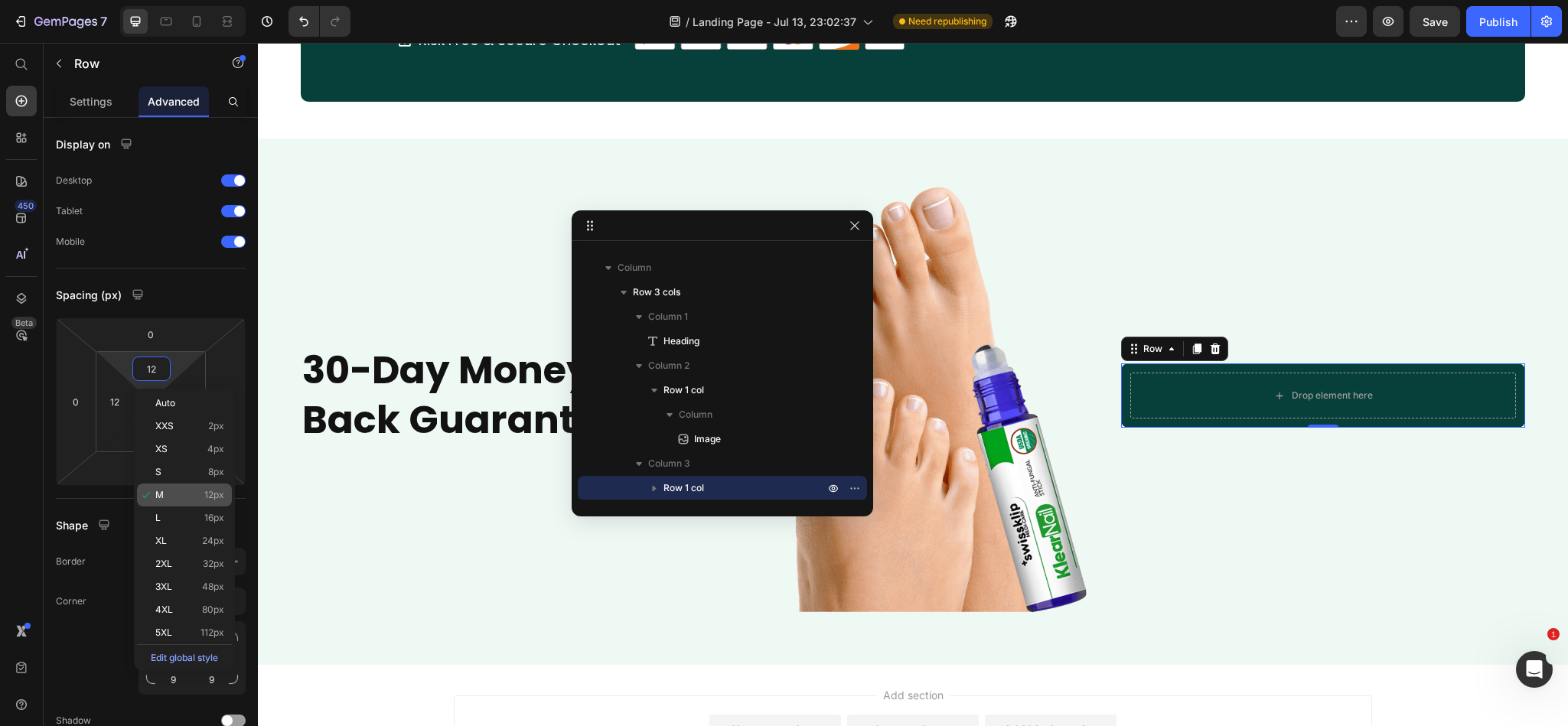 click on "M 12px" at bounding box center [190, 495] 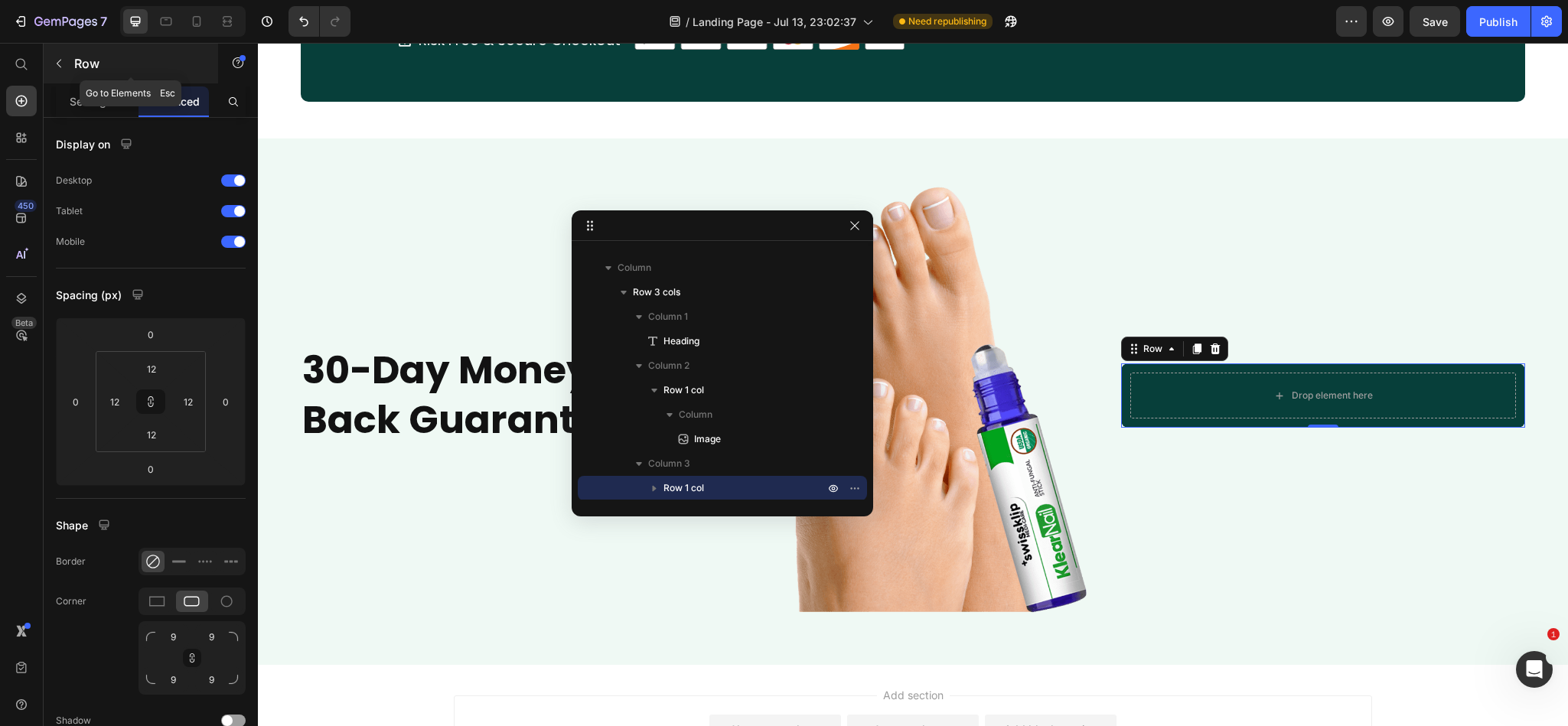 click 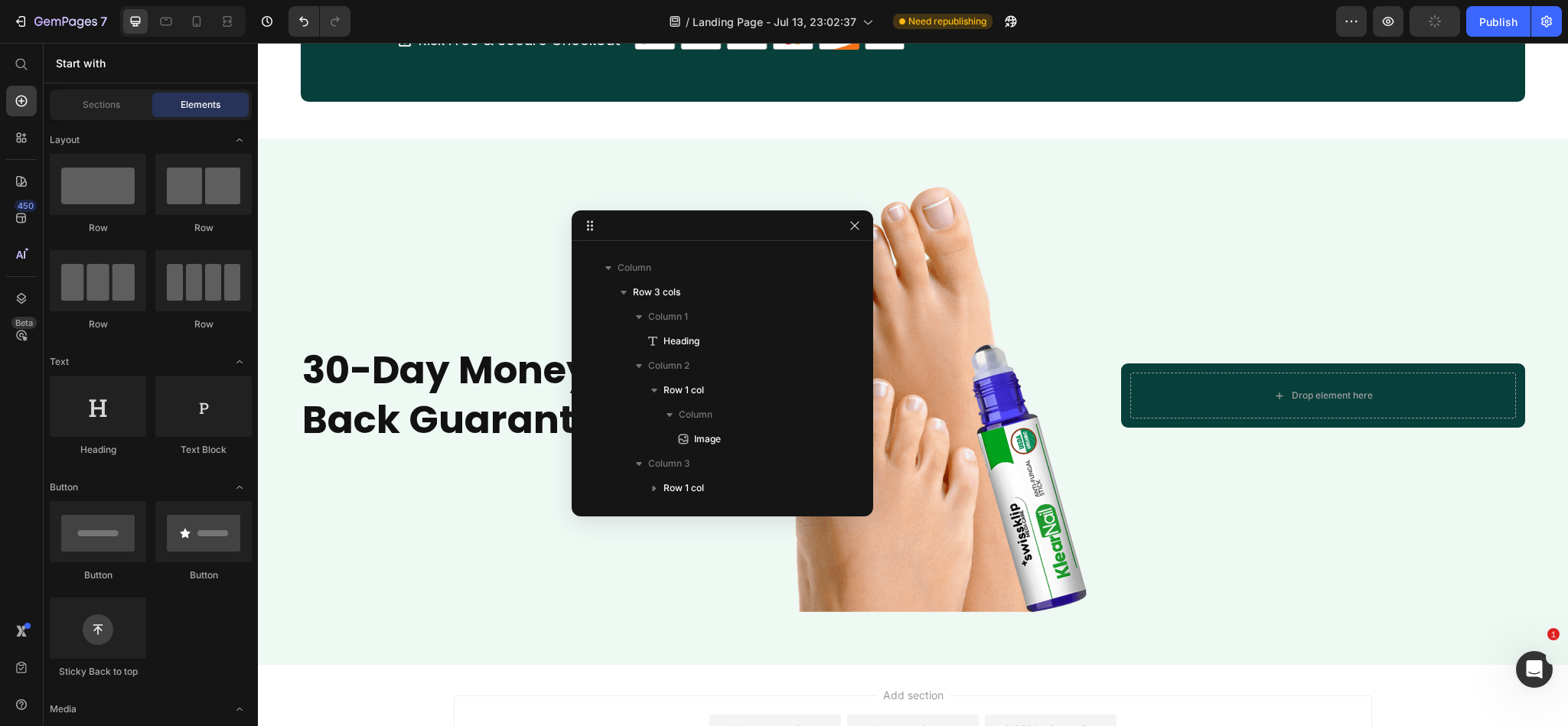 scroll, scrollTop: 115, scrollLeft: 0, axis: vertical 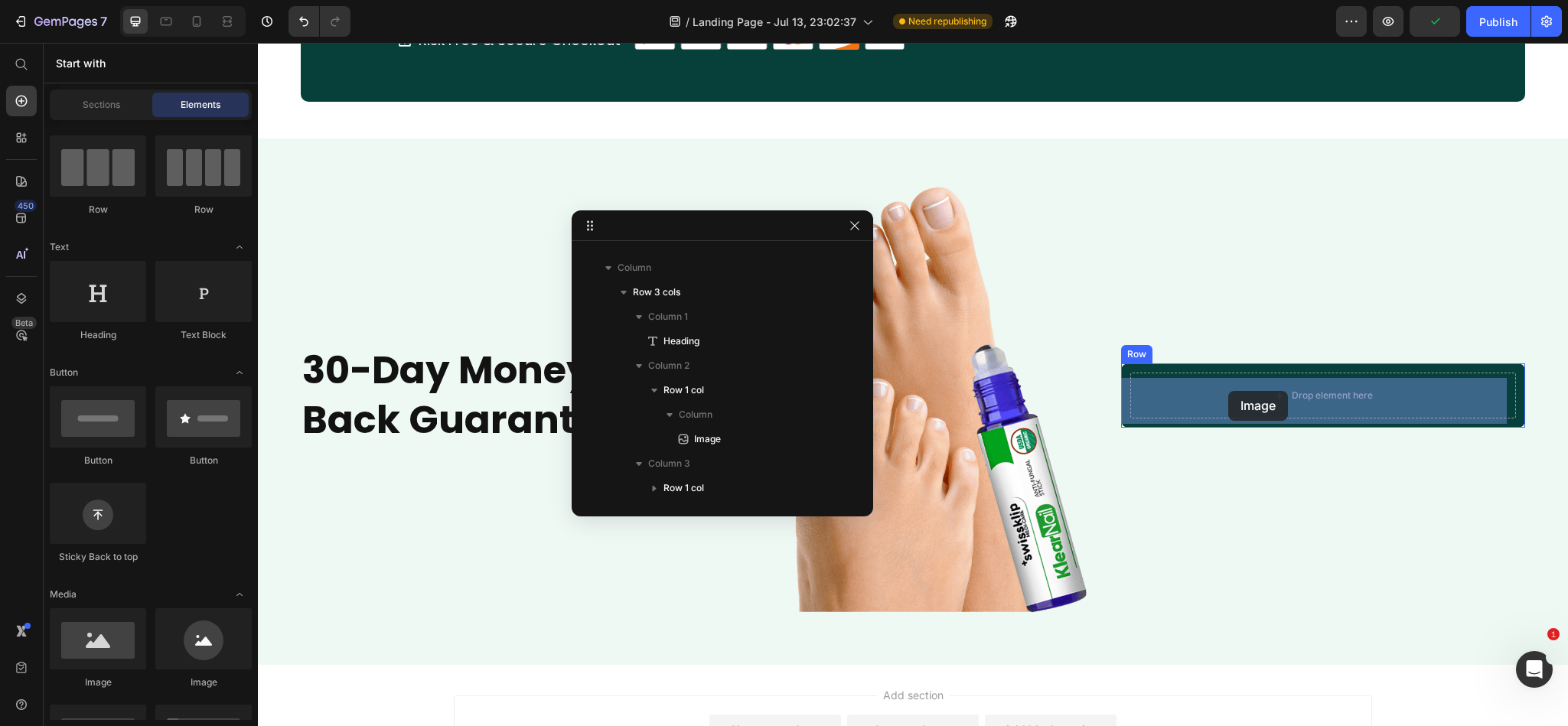 drag, startPoint x: 364, startPoint y: 699, endPoint x: 1228, endPoint y: 391, distance: 917.2568 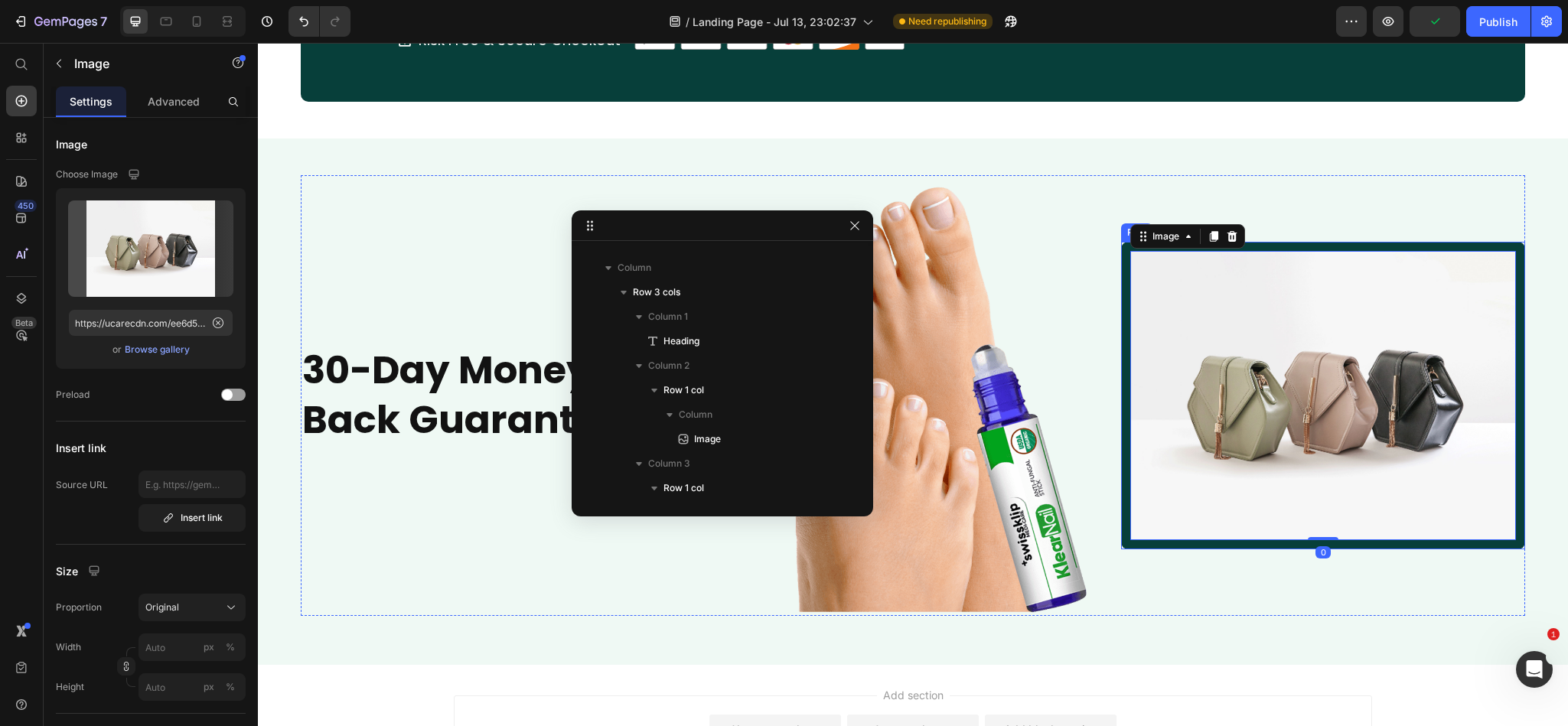 scroll, scrollTop: 1363, scrollLeft: 0, axis: vertical 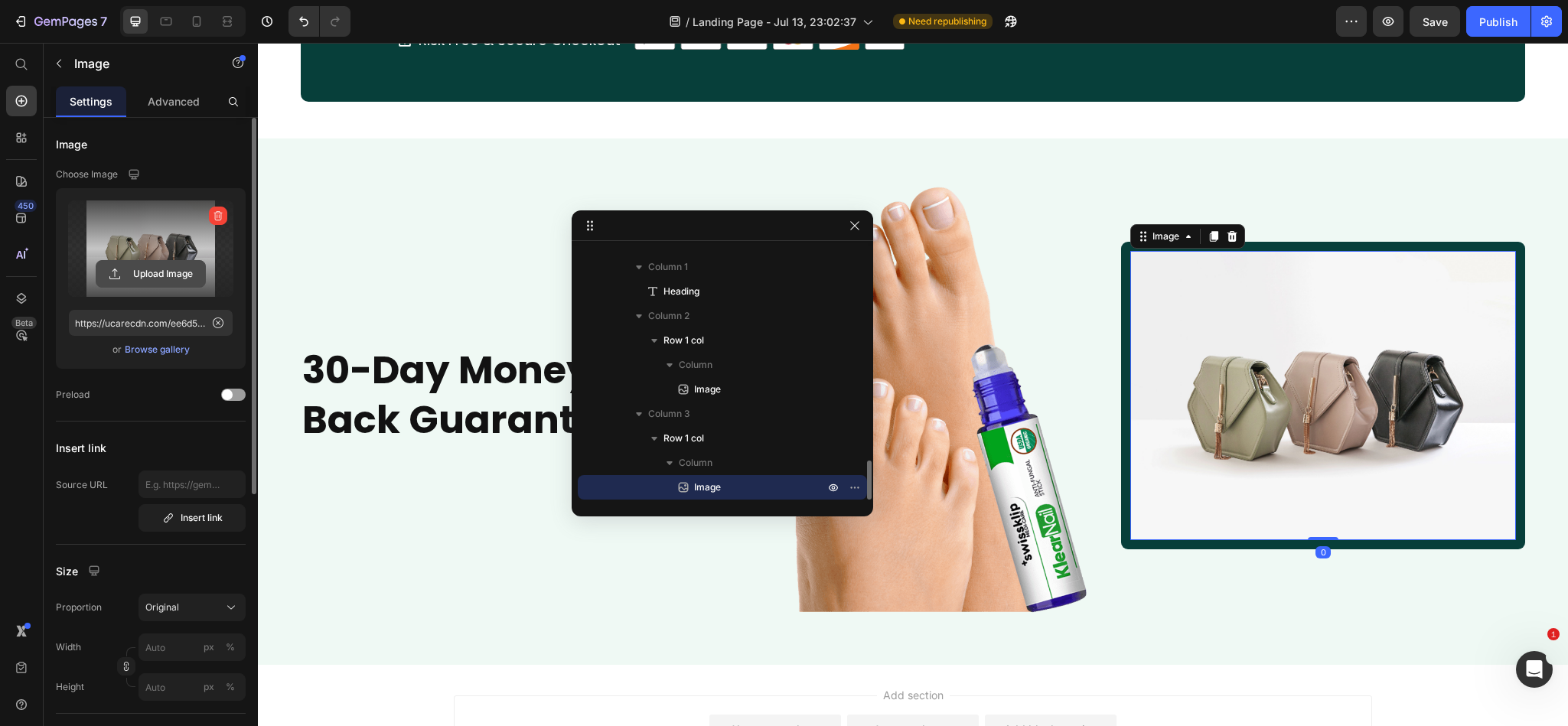 click 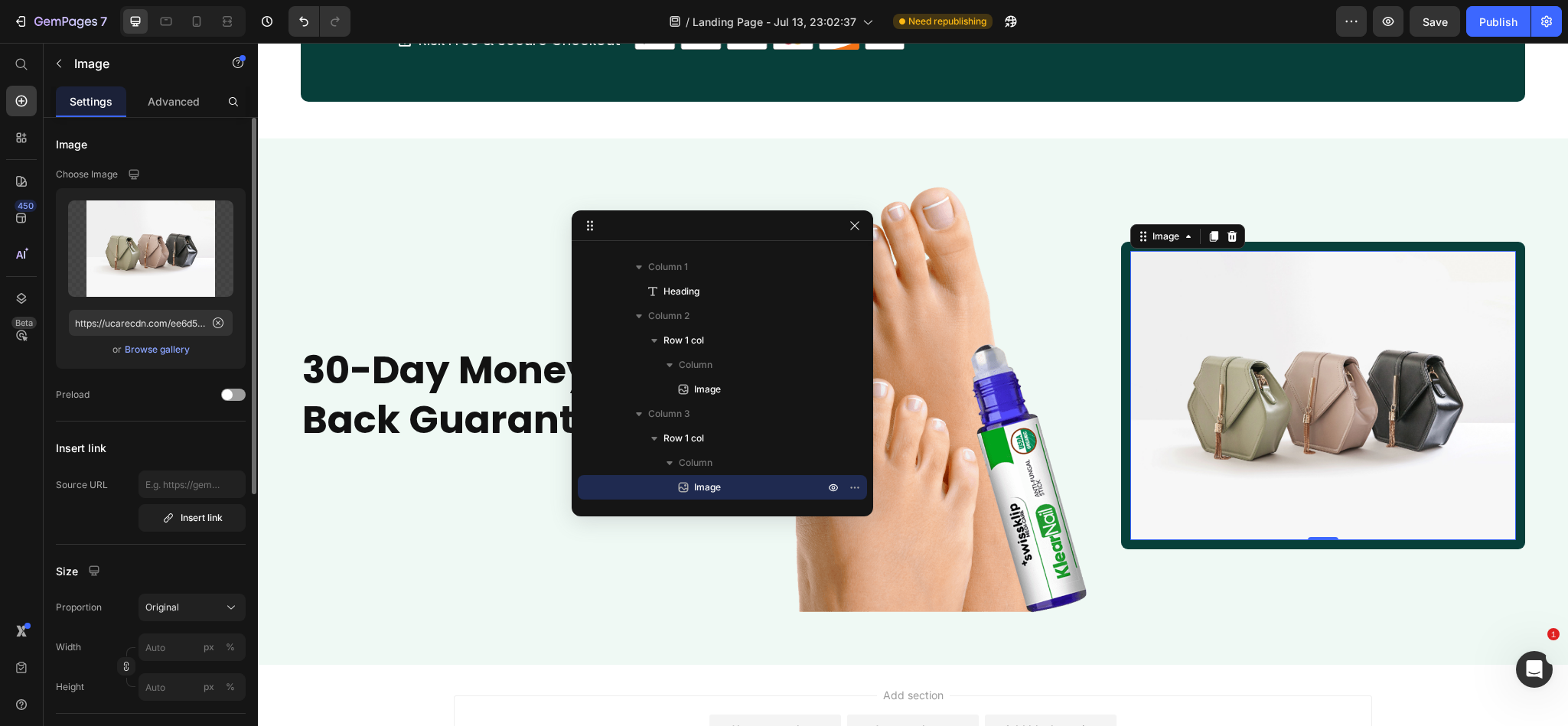 click on "Browse gallery" at bounding box center (157, 350) 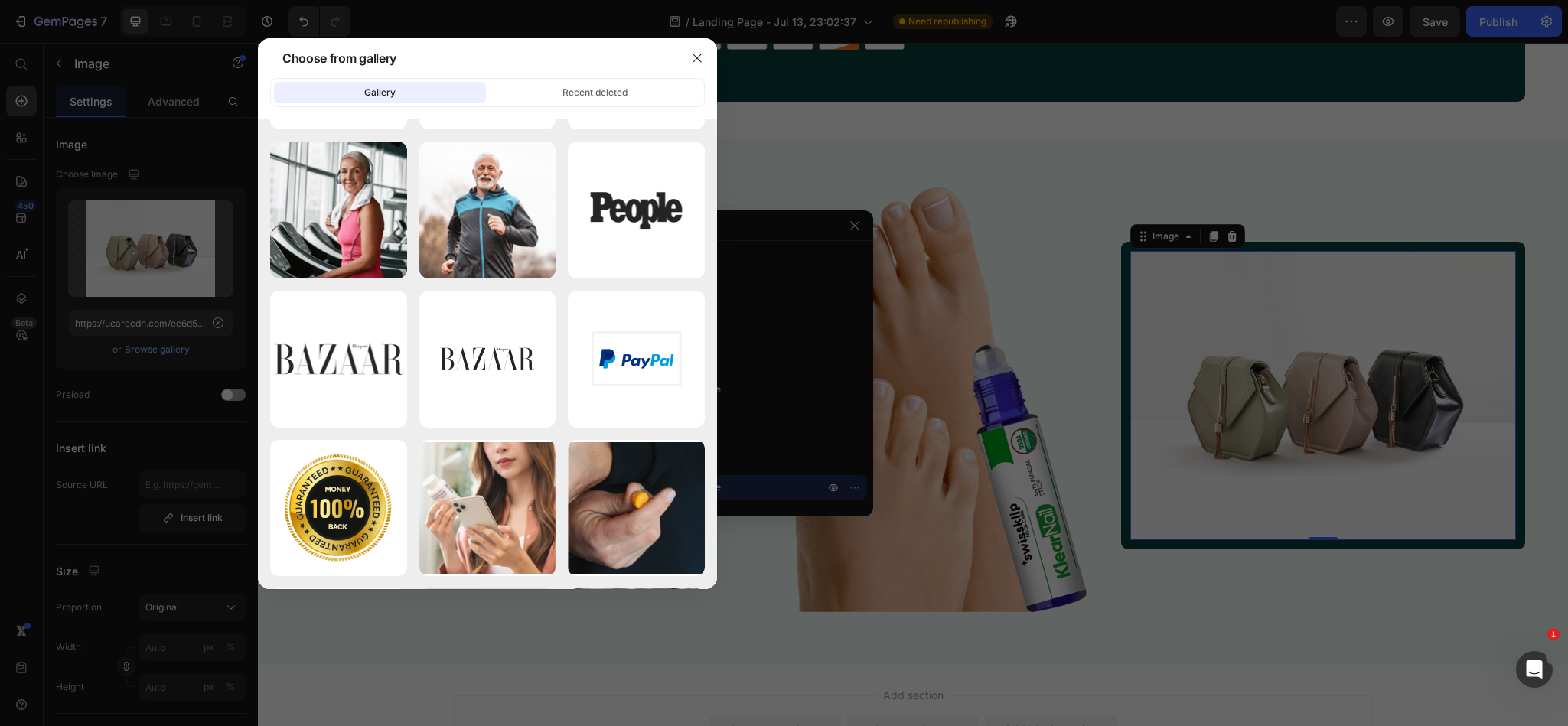 scroll, scrollTop: 8823, scrollLeft: 0, axis: vertical 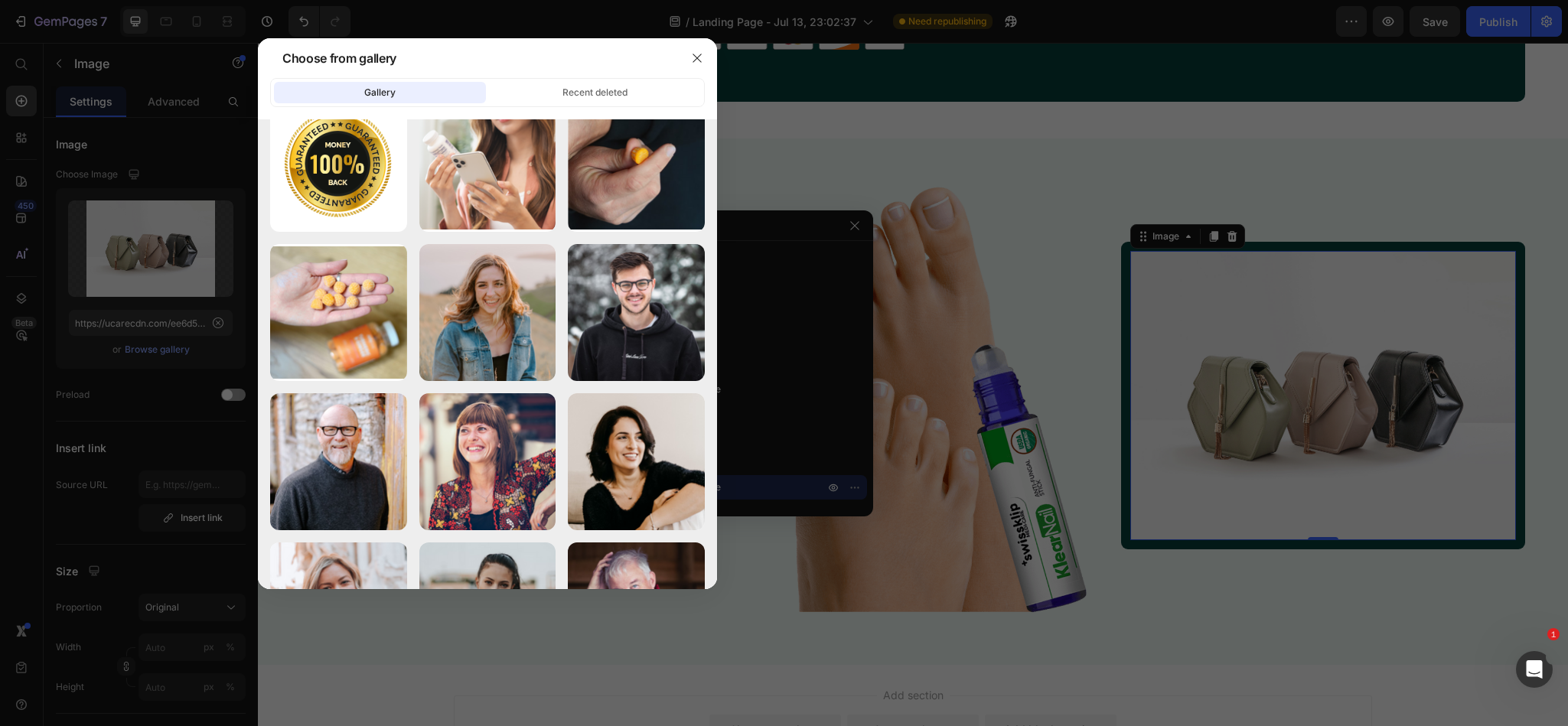click on "Gallery" 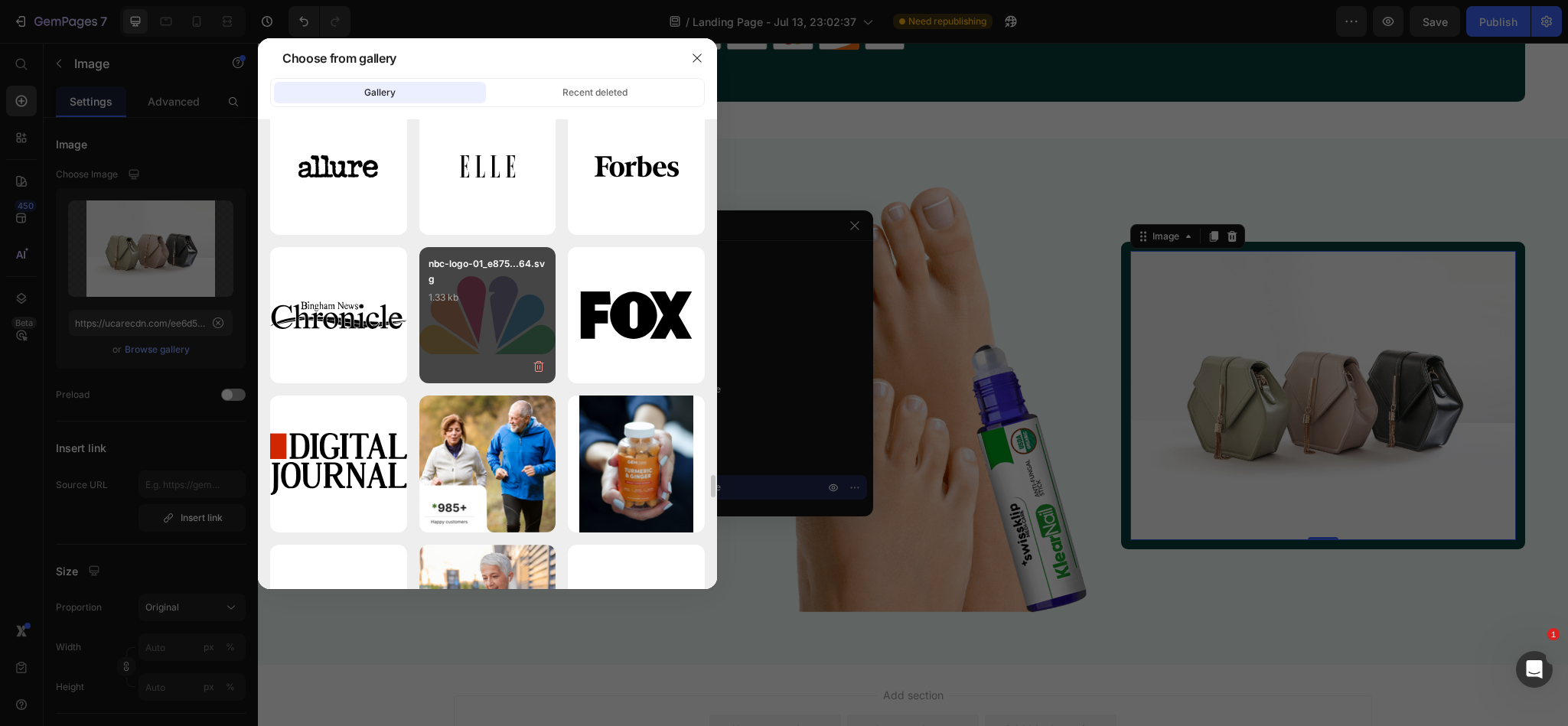 scroll, scrollTop: 6528, scrollLeft: 0, axis: vertical 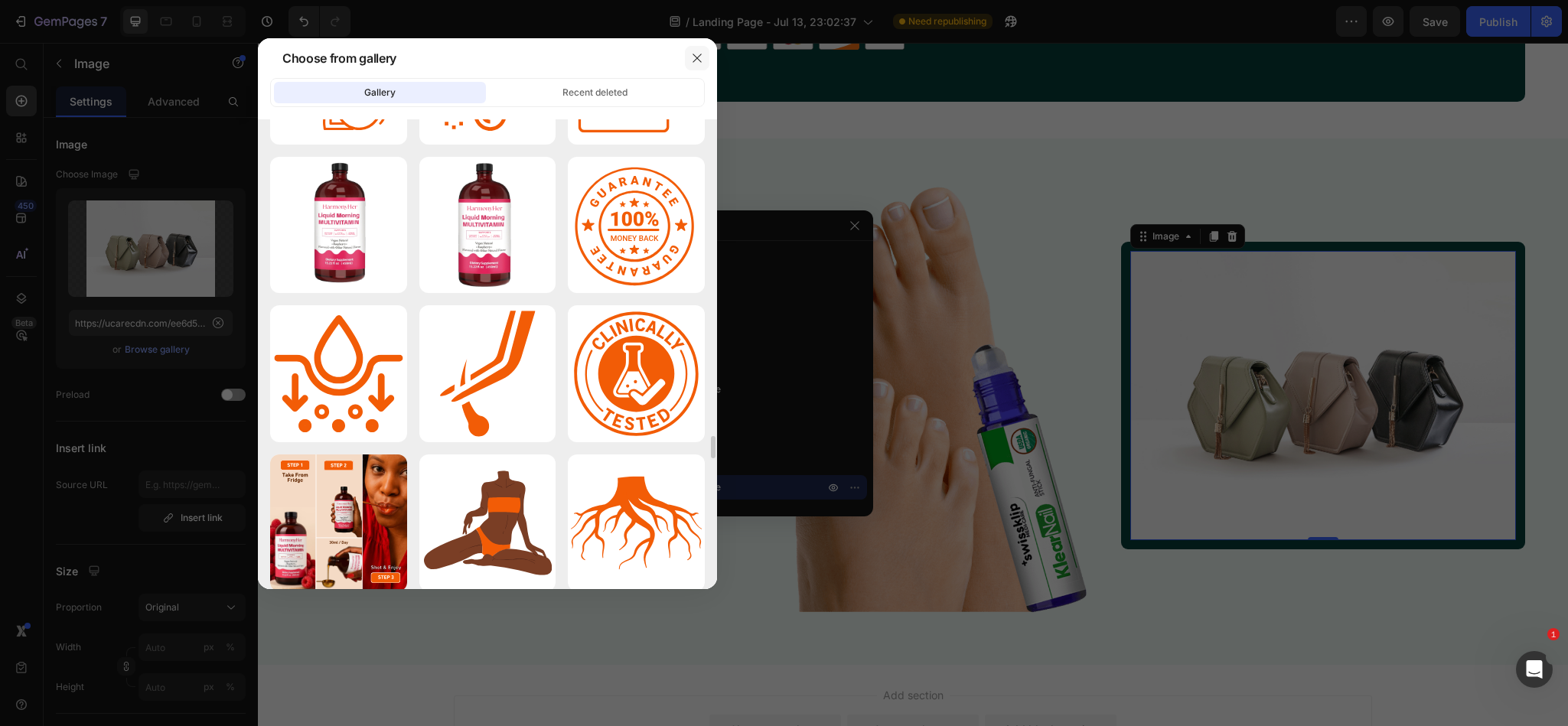click 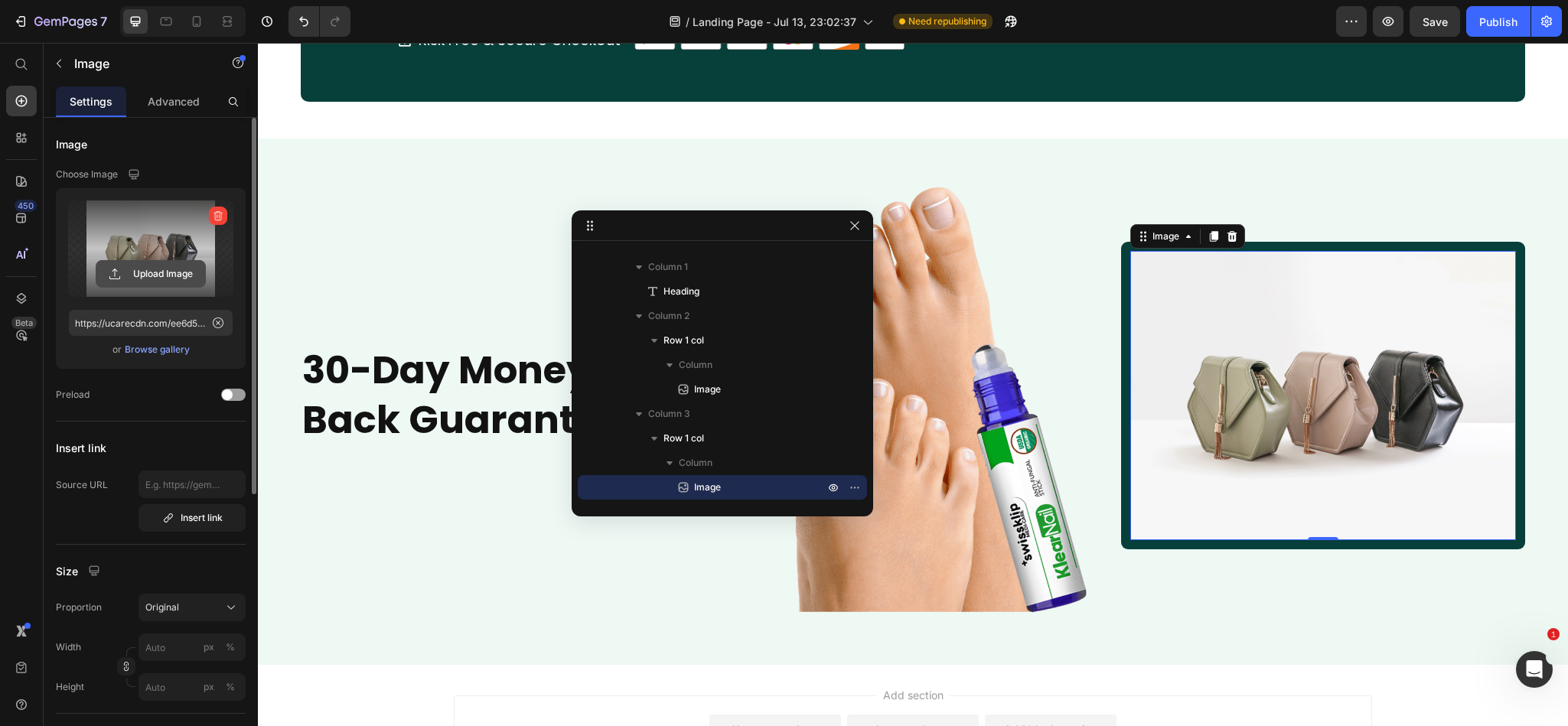 click 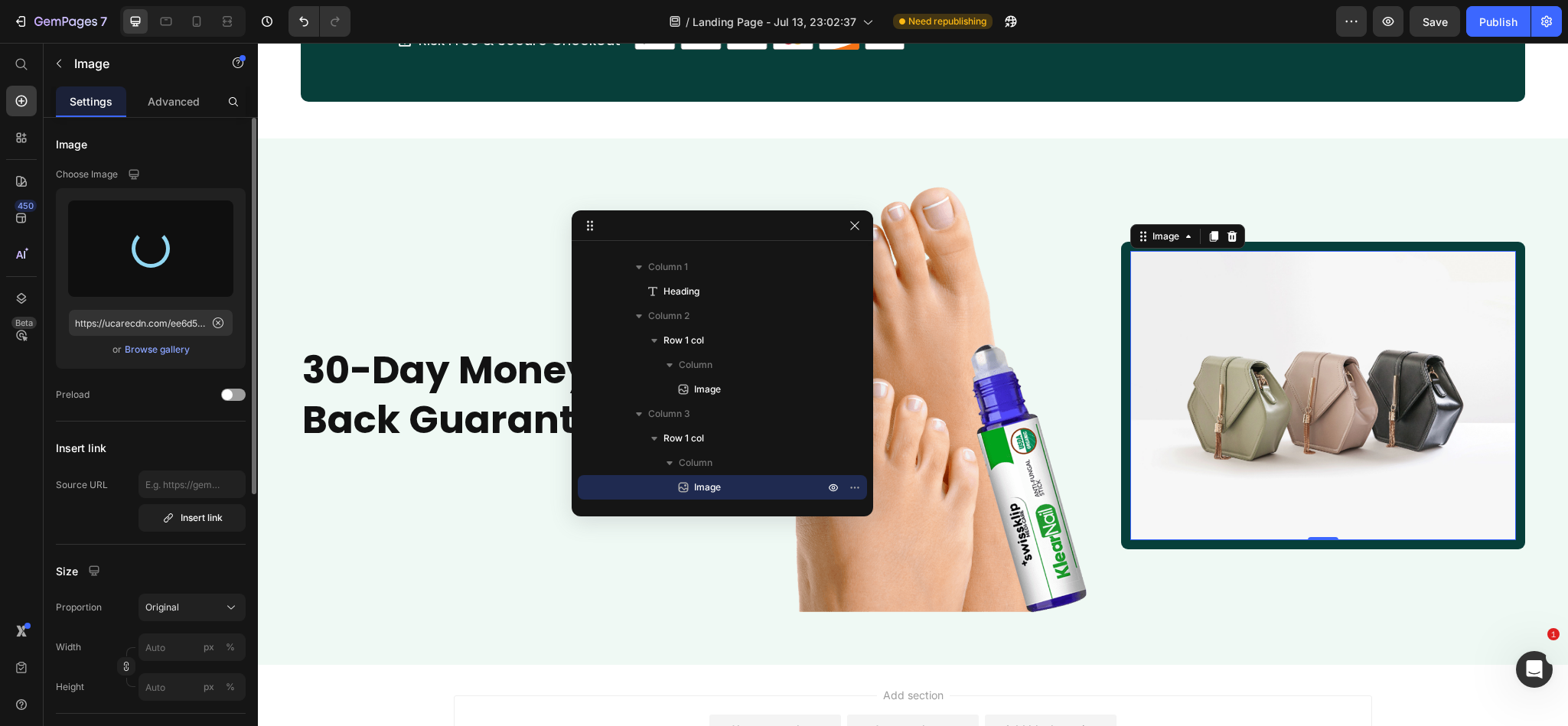type on "https://cdn.shopify.com/s/files/1/0968/8953/6850/files/gempages_569934698445275975-78a429aa-1829-4fcc-8ec8-a612405d151c.png" 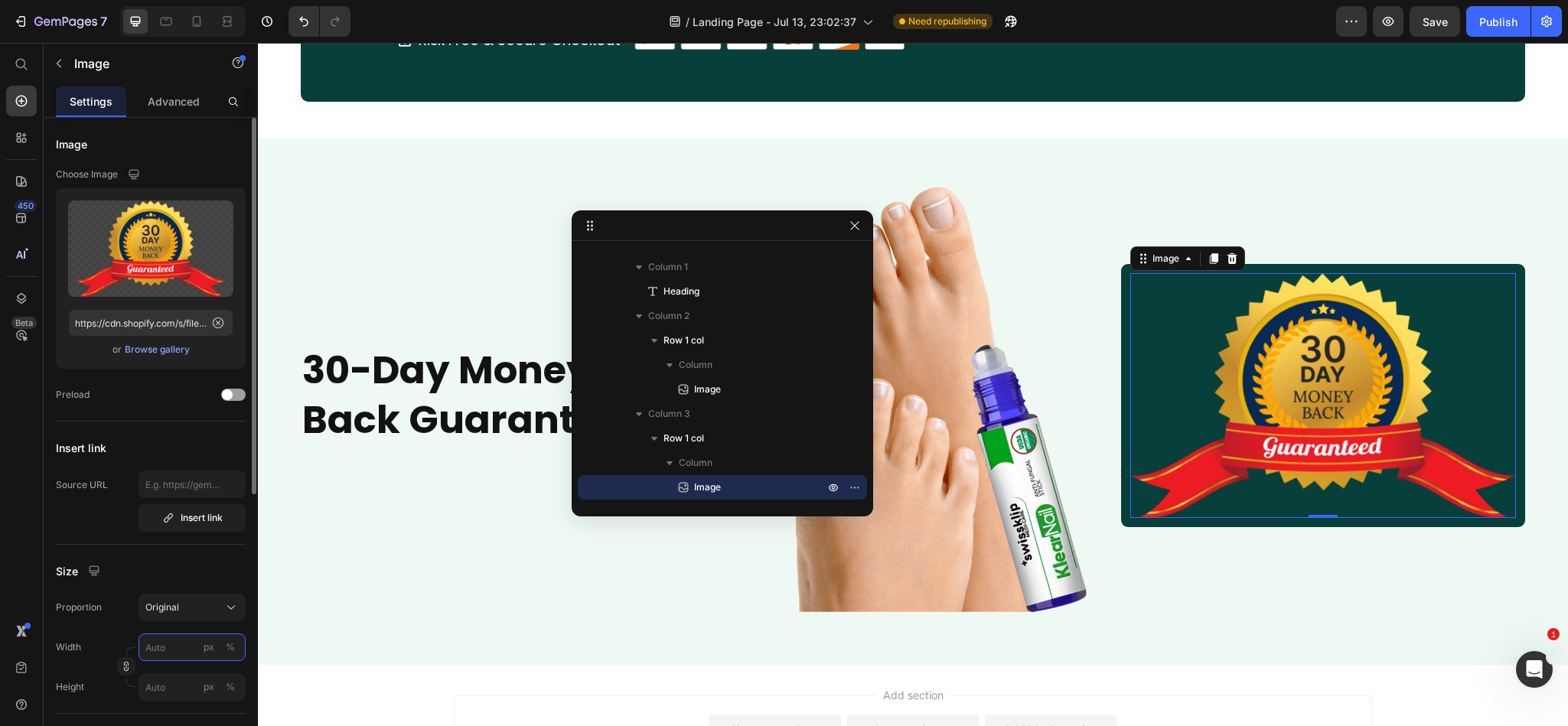 click on "px %" at bounding box center [192, 647] 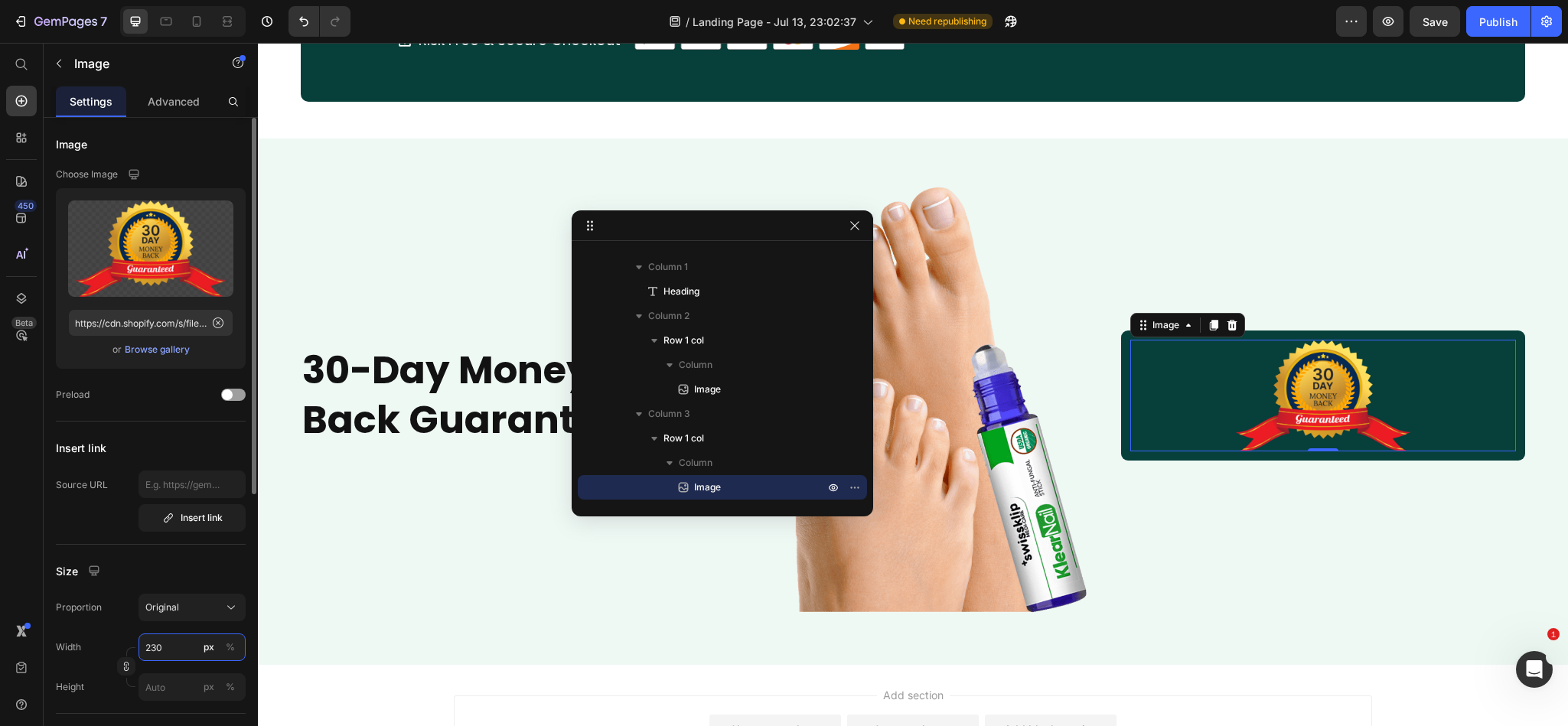 drag, startPoint x: 154, startPoint y: 649, endPoint x: 166, endPoint y: 649, distance: 12 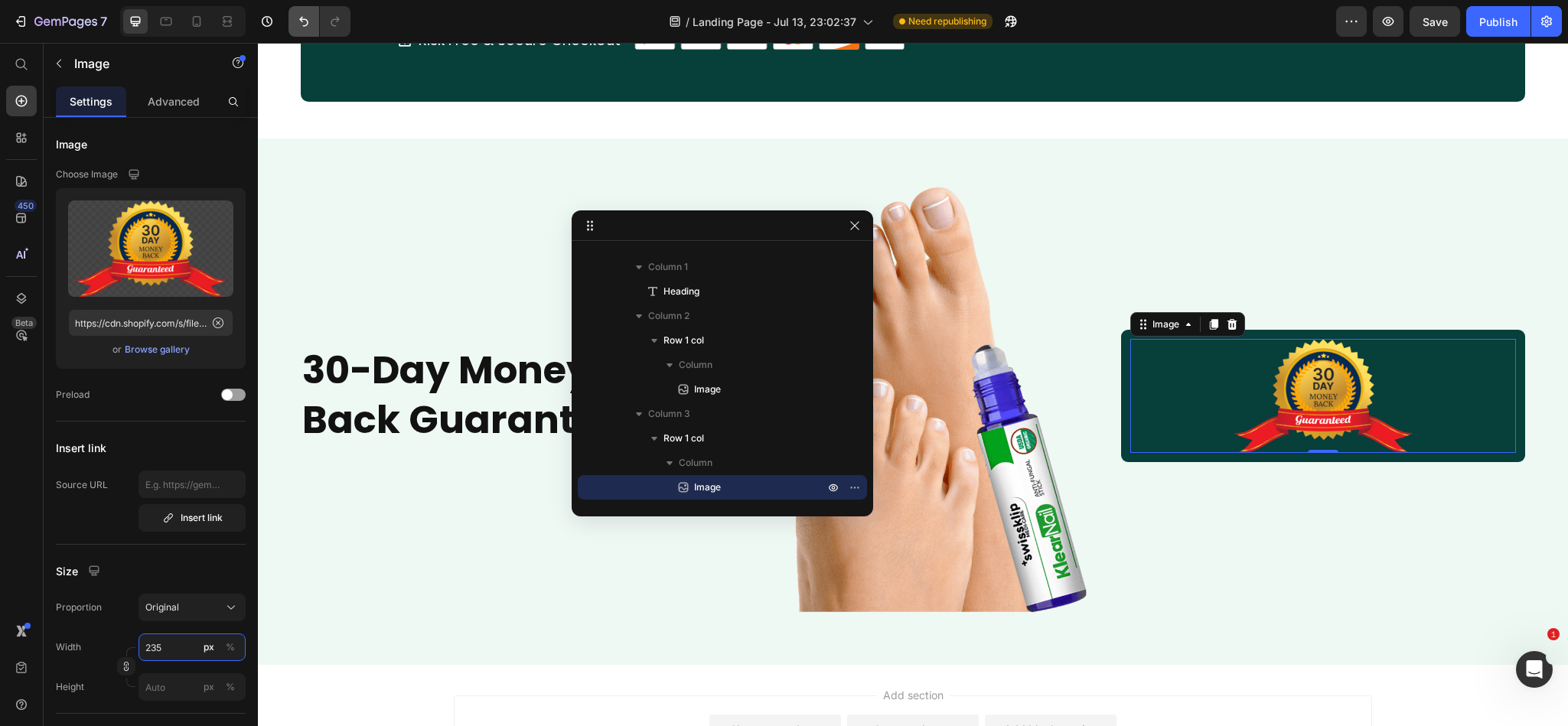type on "235" 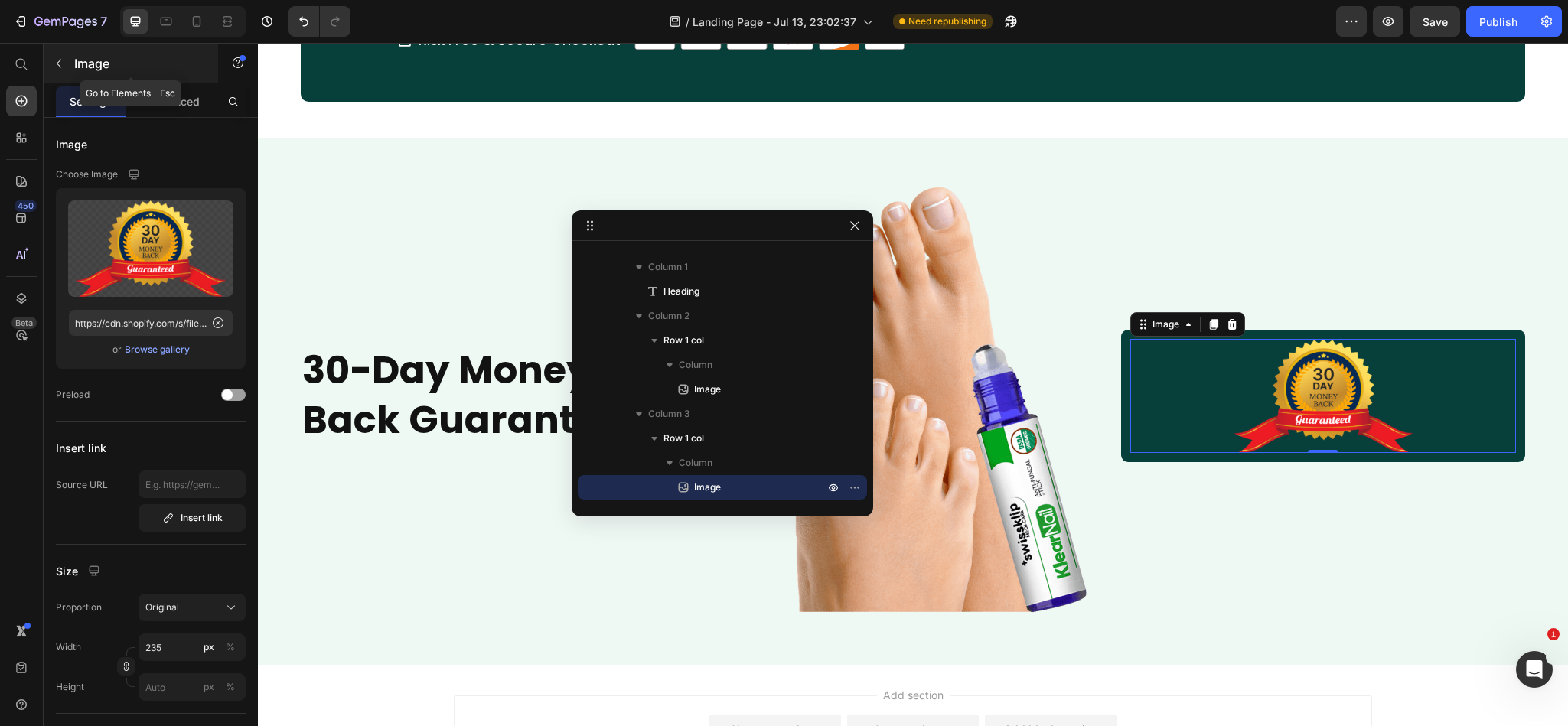 click at bounding box center (59, 63) 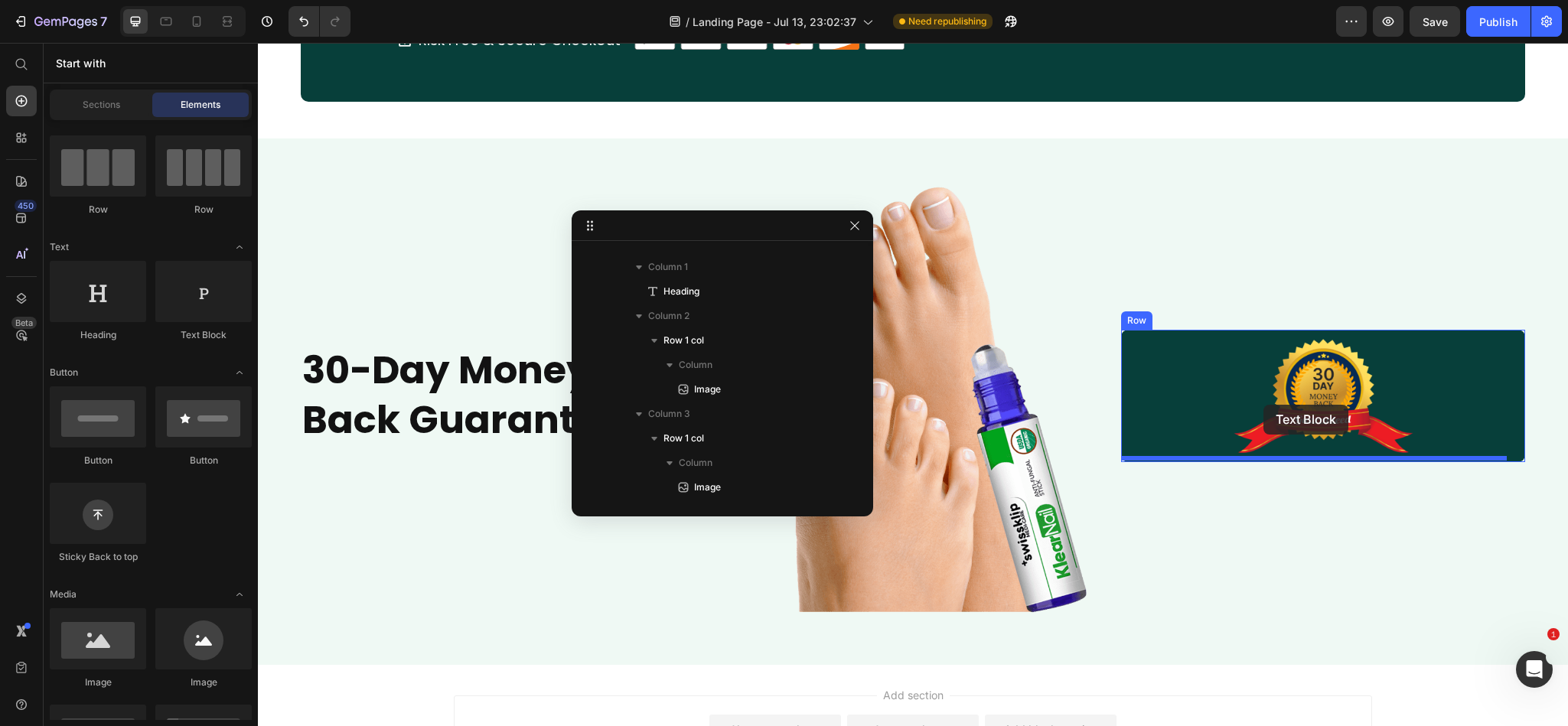 drag, startPoint x: 486, startPoint y: 362, endPoint x: 1263, endPoint y: 405, distance: 778.1889 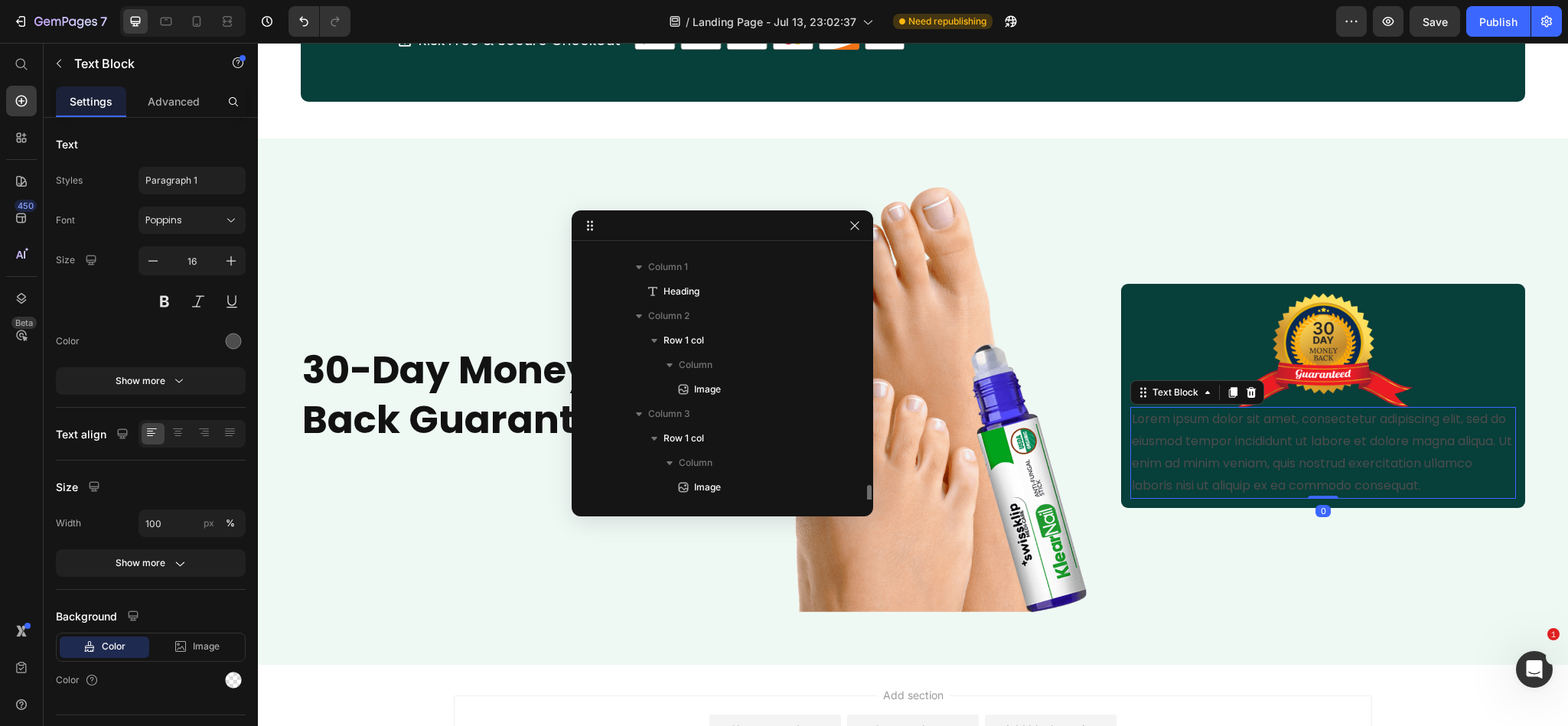 scroll, scrollTop: 1387, scrollLeft: 0, axis: vertical 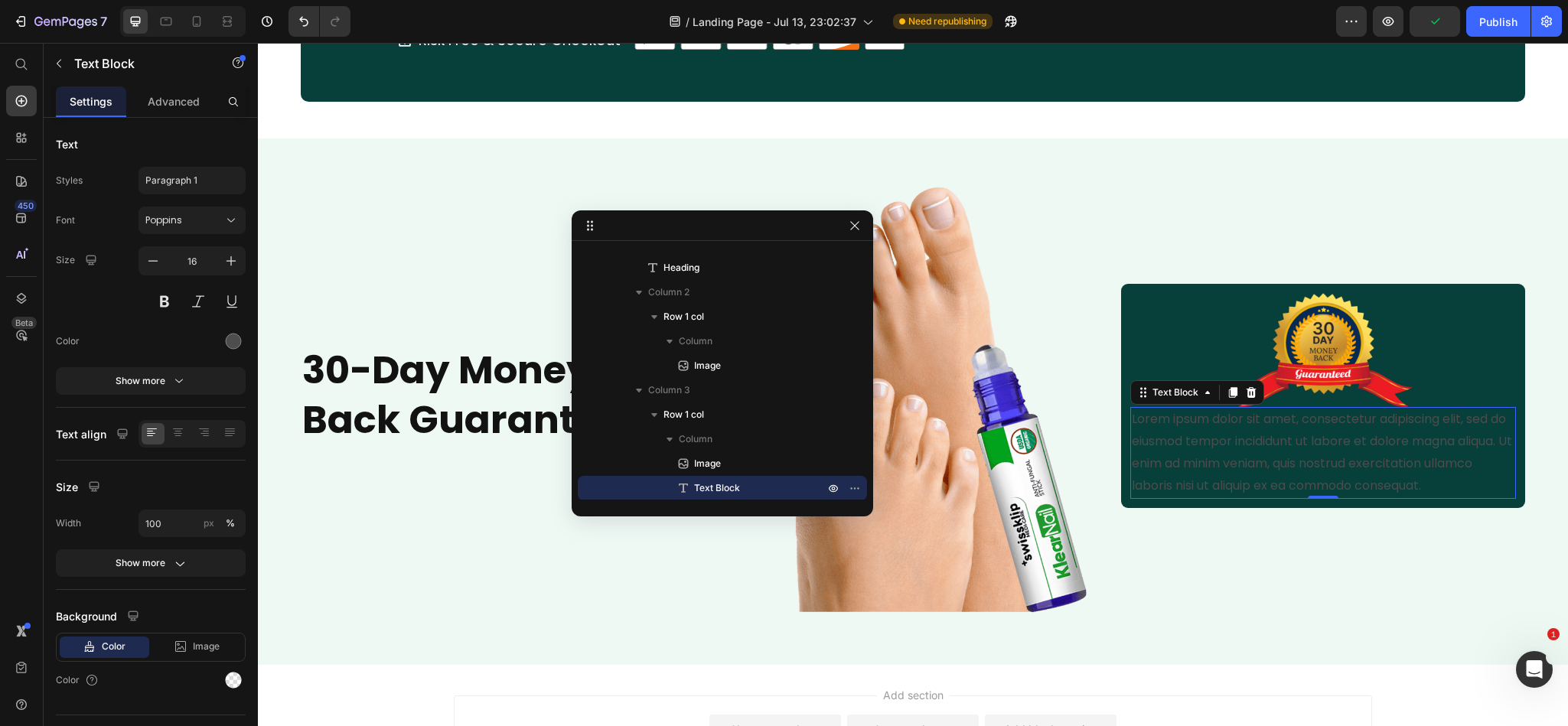 click on "Lorem ipsum dolor sit amet, consectetur adipiscing elit, sed do eiusmod tempor incididunt ut labore et dolore magna aliqua. Ut enim ad minim veniam, quis nostrud exercitation ullamco laboris nisi ut aliquip ex ea commodo consequat." at bounding box center [1323, 452] 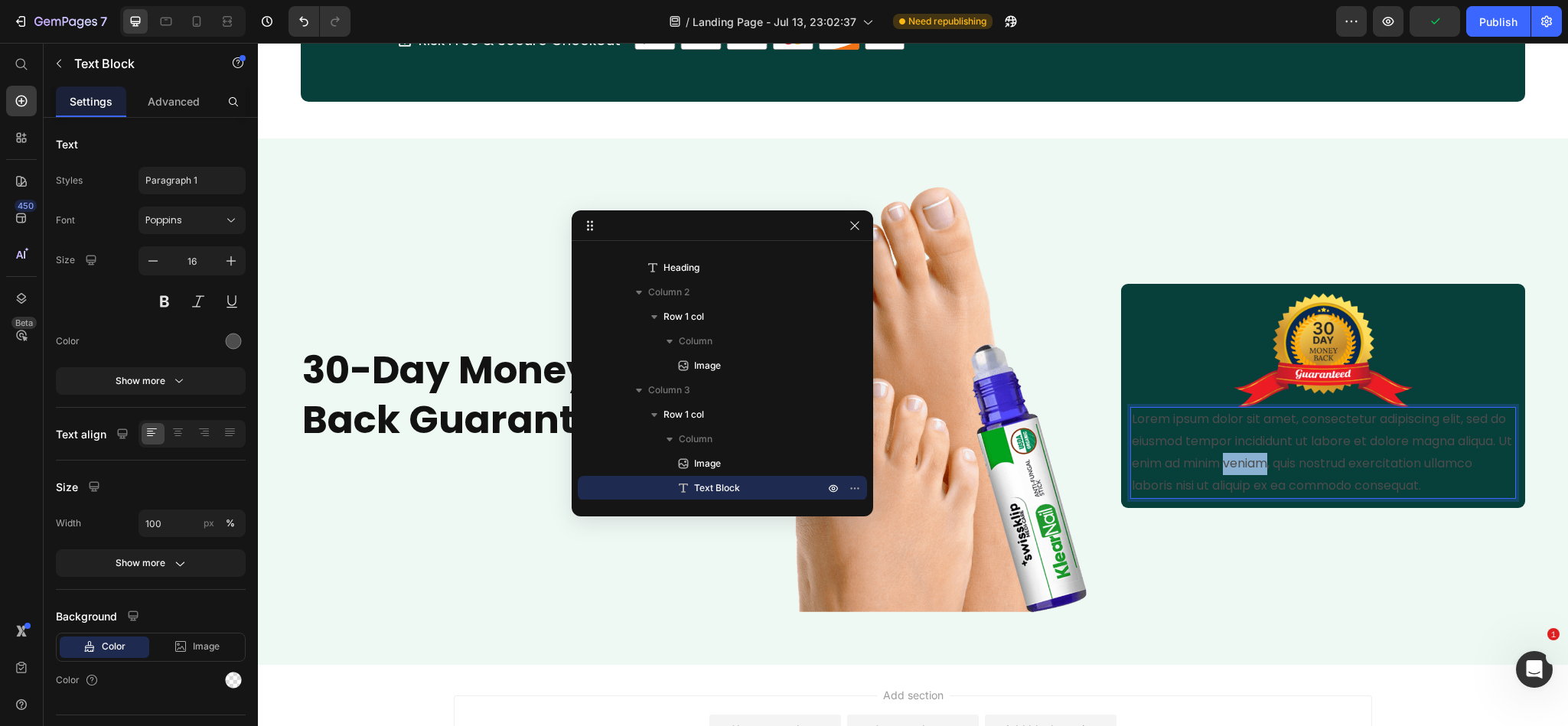 click on "Lorem ipsum dolor sit amet, consectetur adipiscing elit, sed do eiusmod tempor incididunt ut labore et dolore magna aliqua. Ut enim ad minim veniam, quis nostrud exercitation ullamco laboris nisi ut aliquip ex ea commodo consequat." at bounding box center (1323, 452) 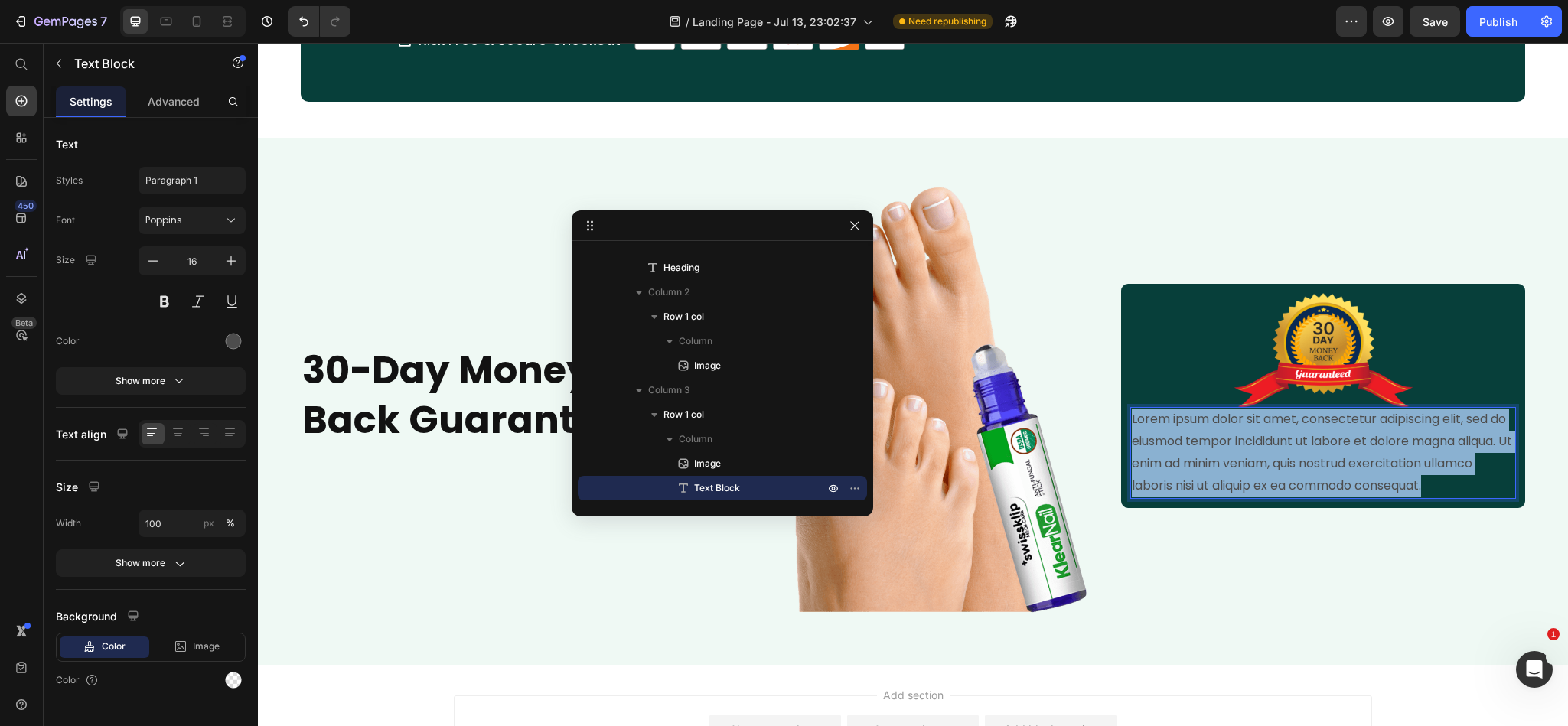 click on "Lorem ipsum dolor sit amet, consectetur adipiscing elit, sed do eiusmod tempor incididunt ut labore et dolore magna aliqua. Ut enim ad minim veniam, quis nostrud exercitation ullamco laboris nisi ut aliquip ex ea commodo consequat." at bounding box center (1323, 452) 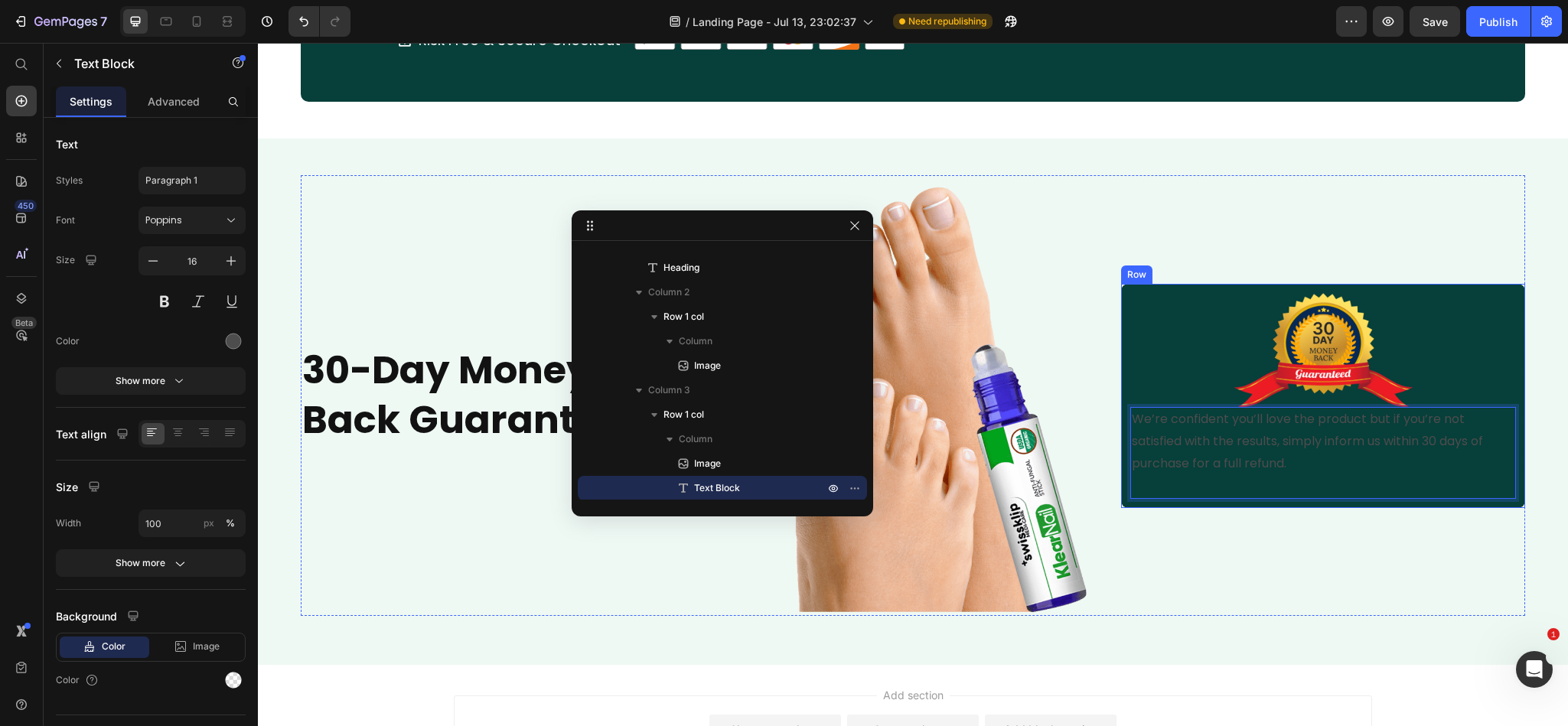 scroll, scrollTop: 9421, scrollLeft: 0, axis: vertical 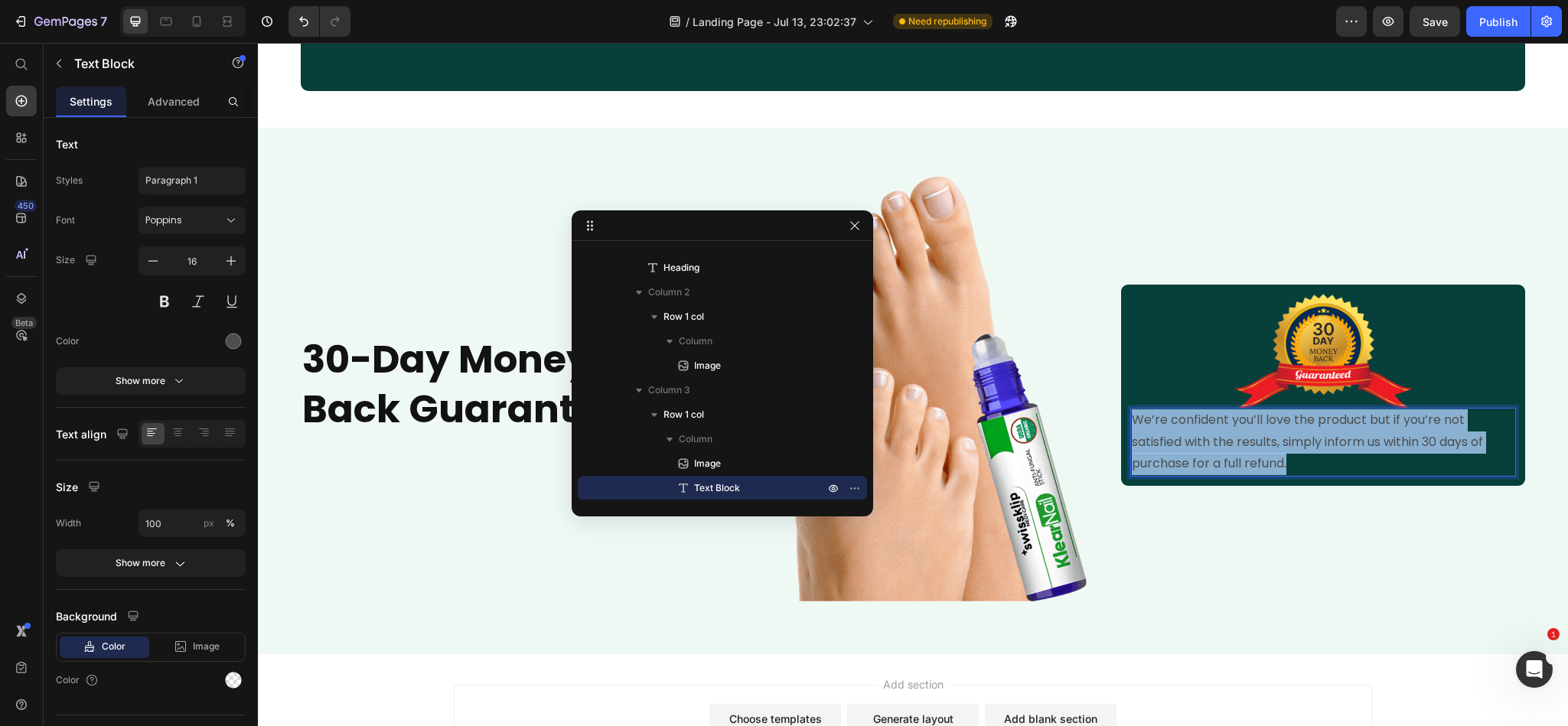 drag, startPoint x: 1302, startPoint y: 467, endPoint x: 1126, endPoint y: 425, distance: 180.94198 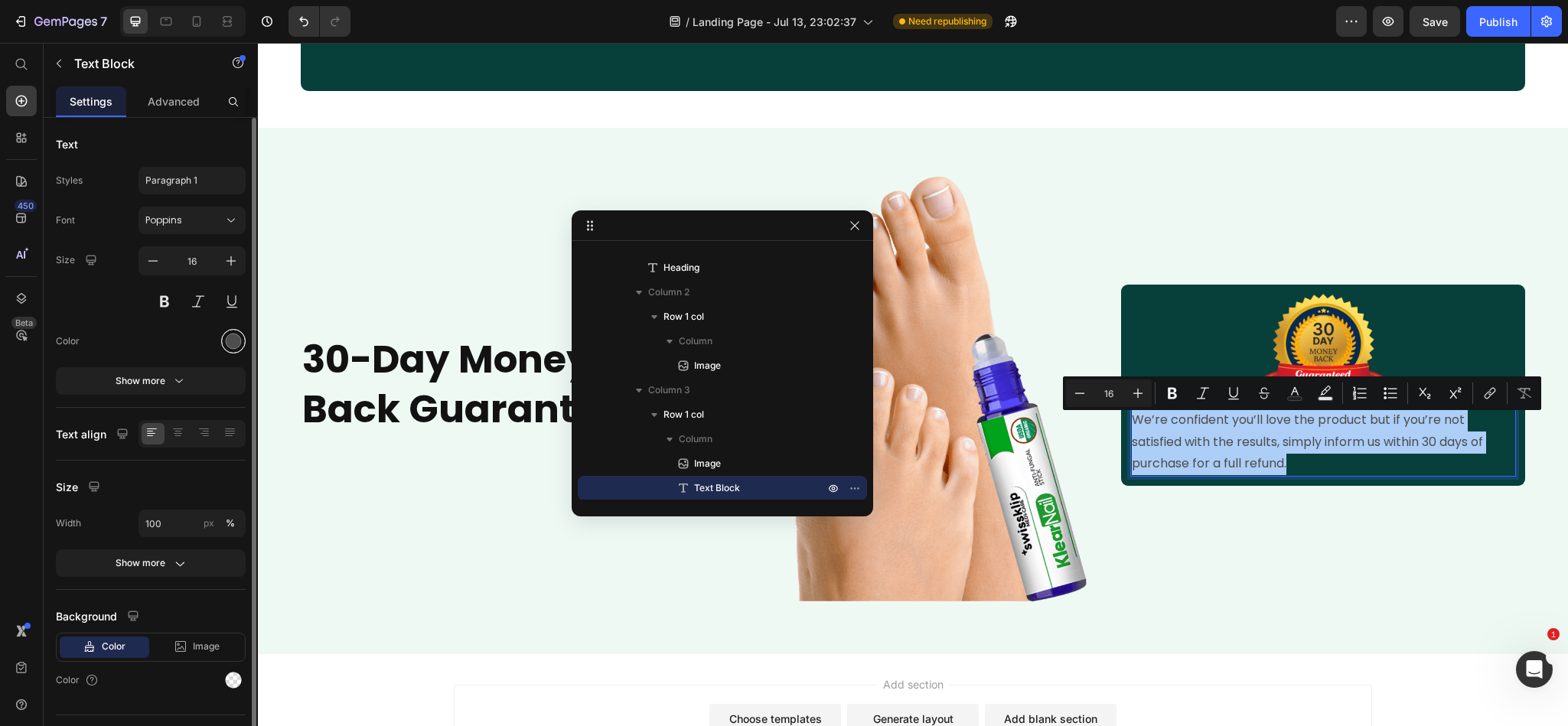click at bounding box center [233, 341] 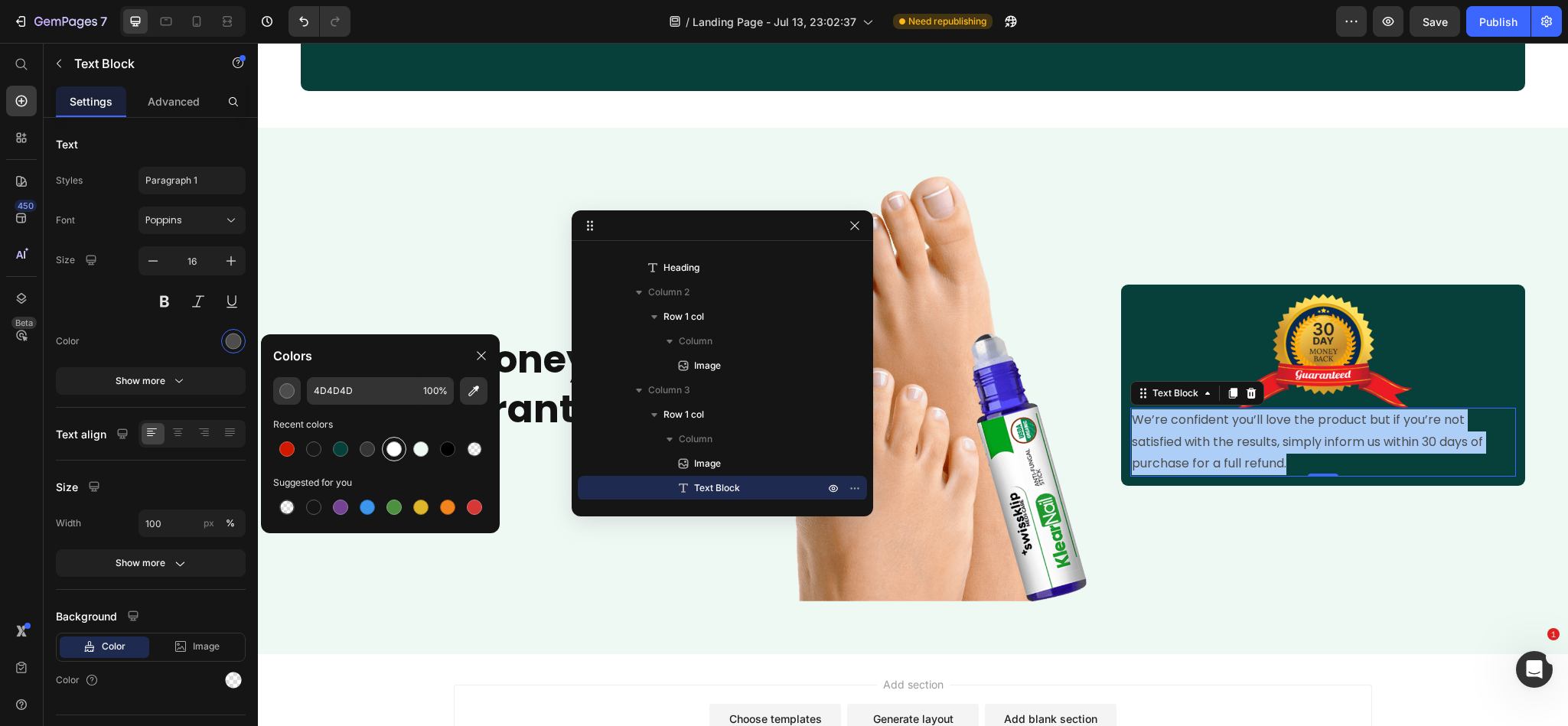 click at bounding box center [394, 449] 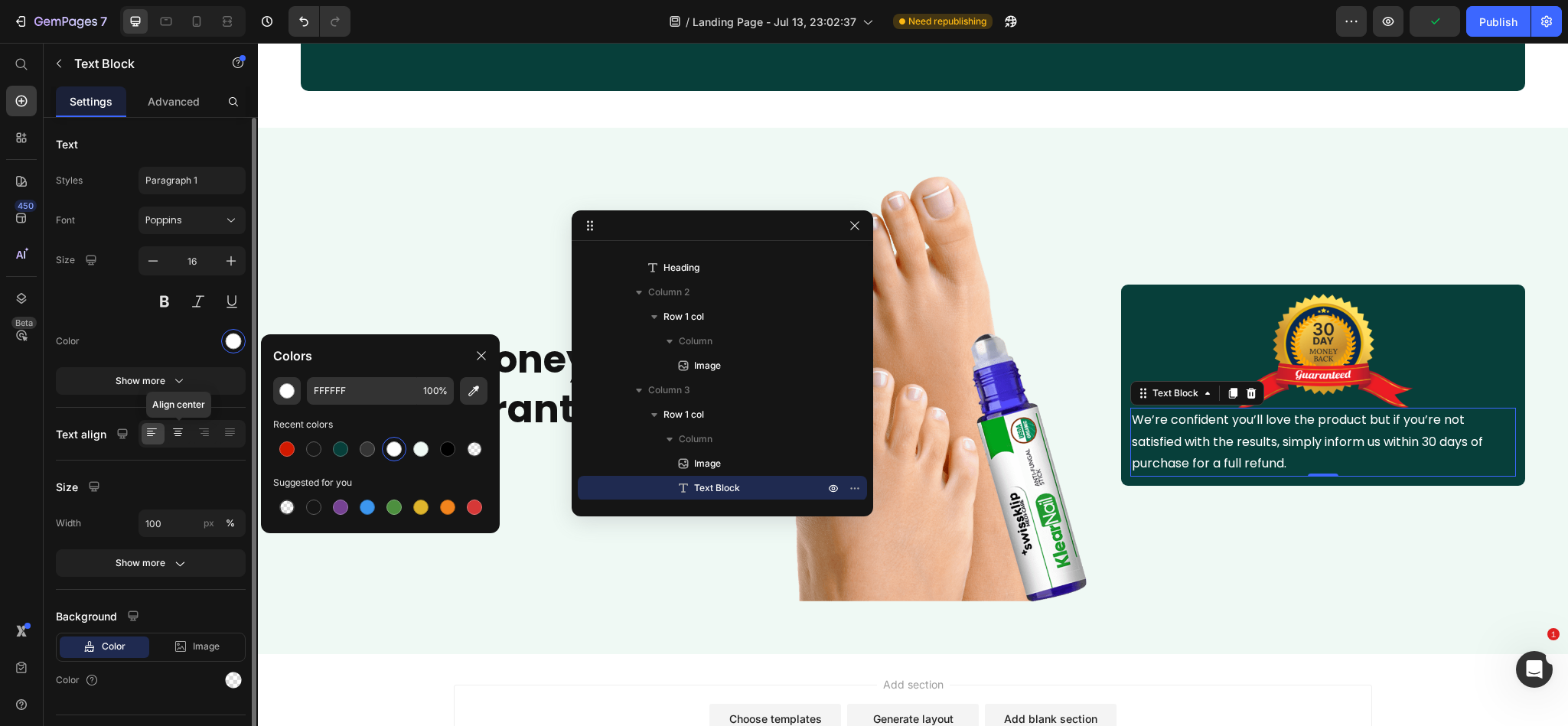 click 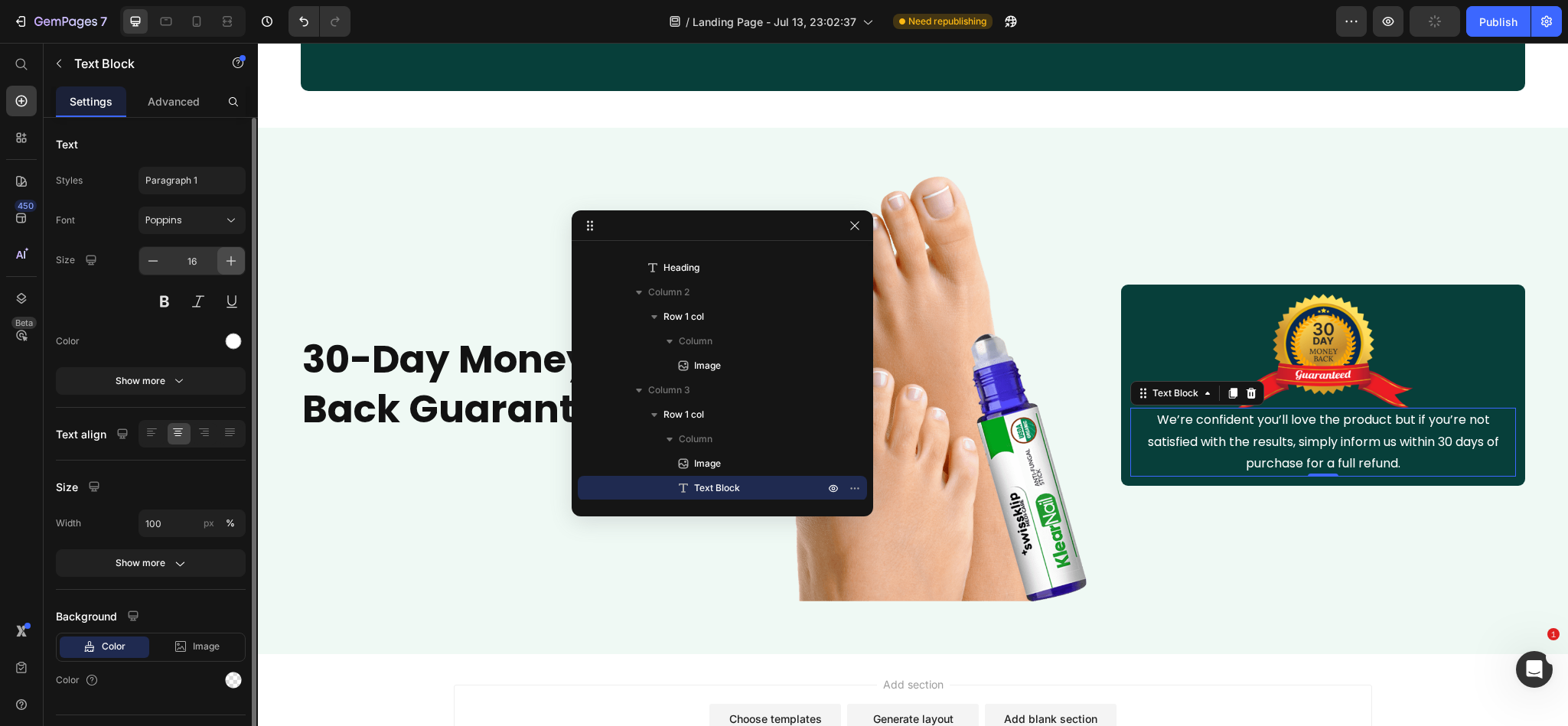 click at bounding box center [231, 261] 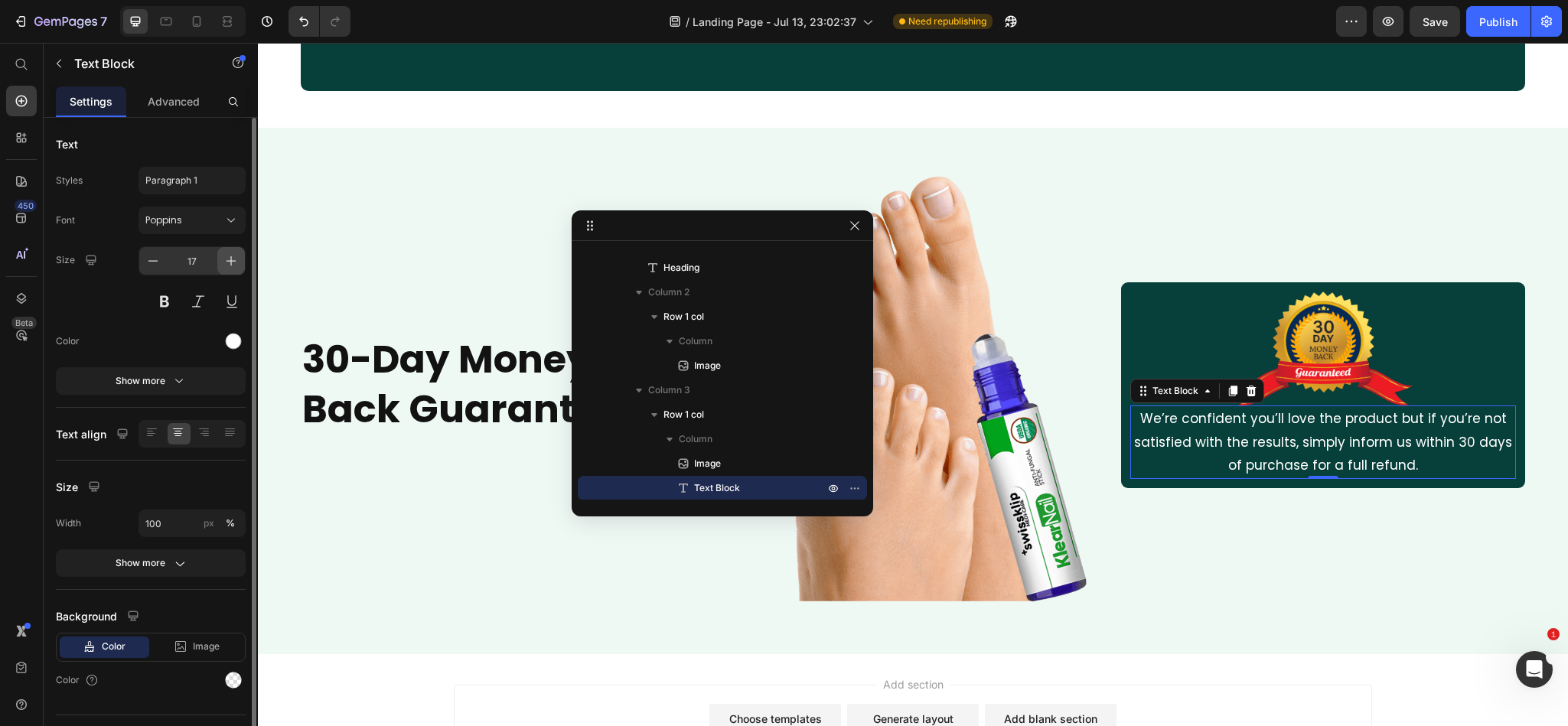 click 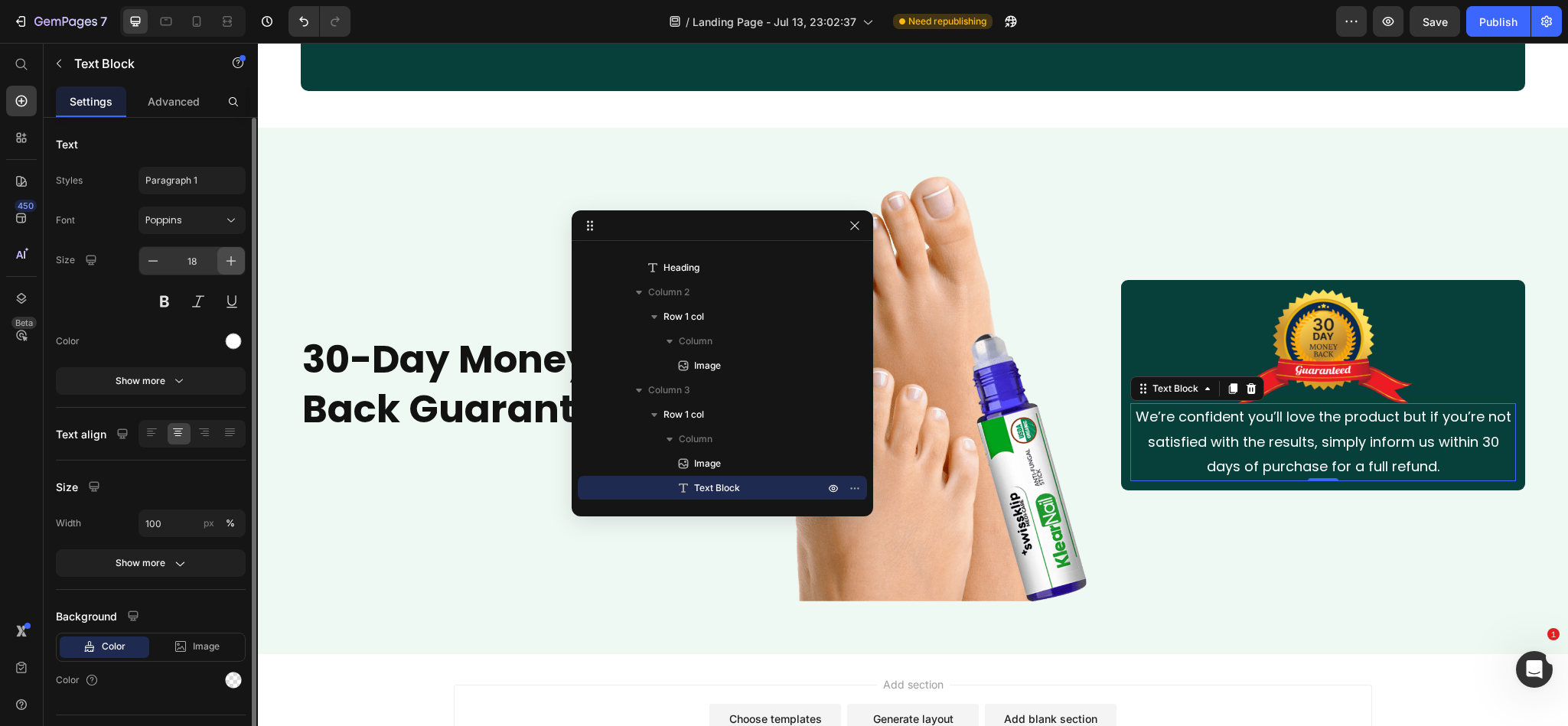click 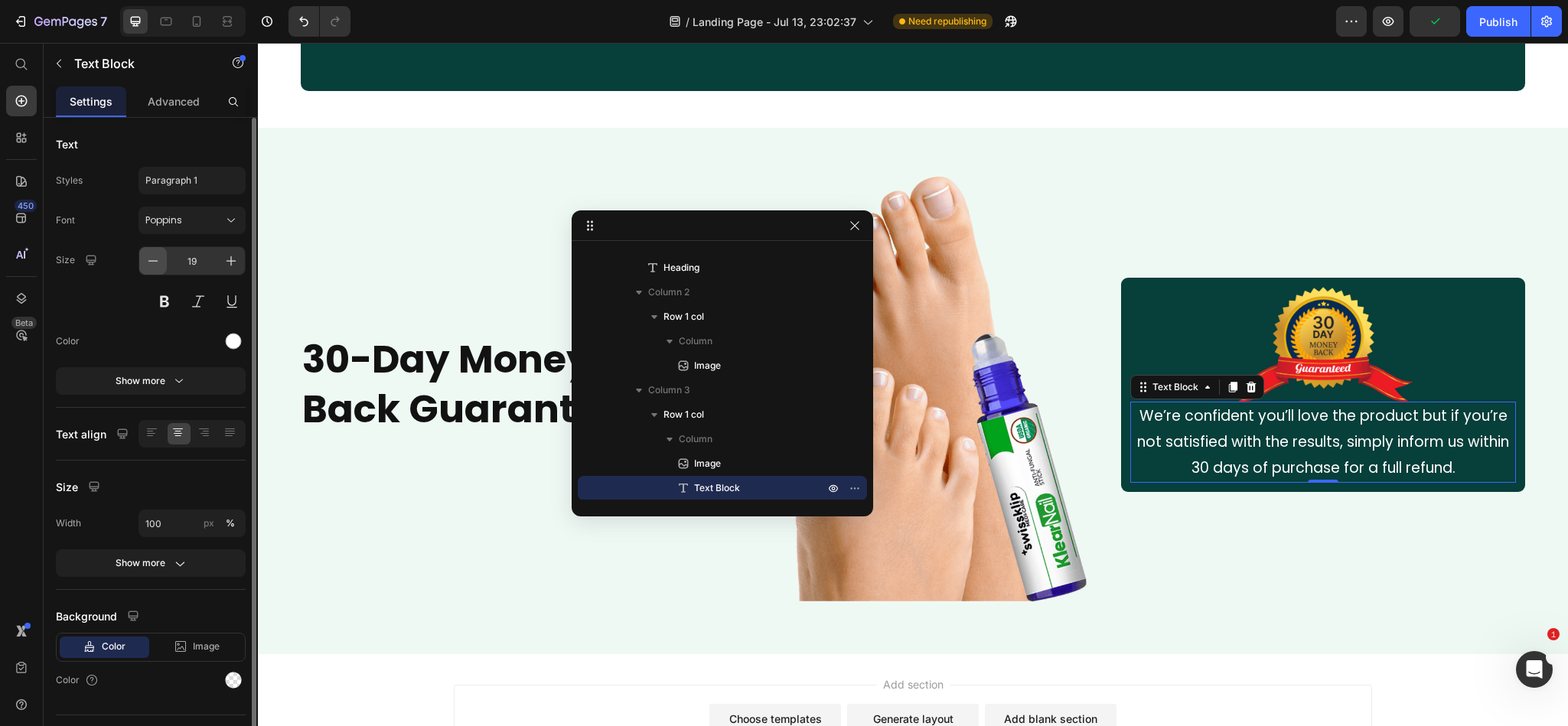 click 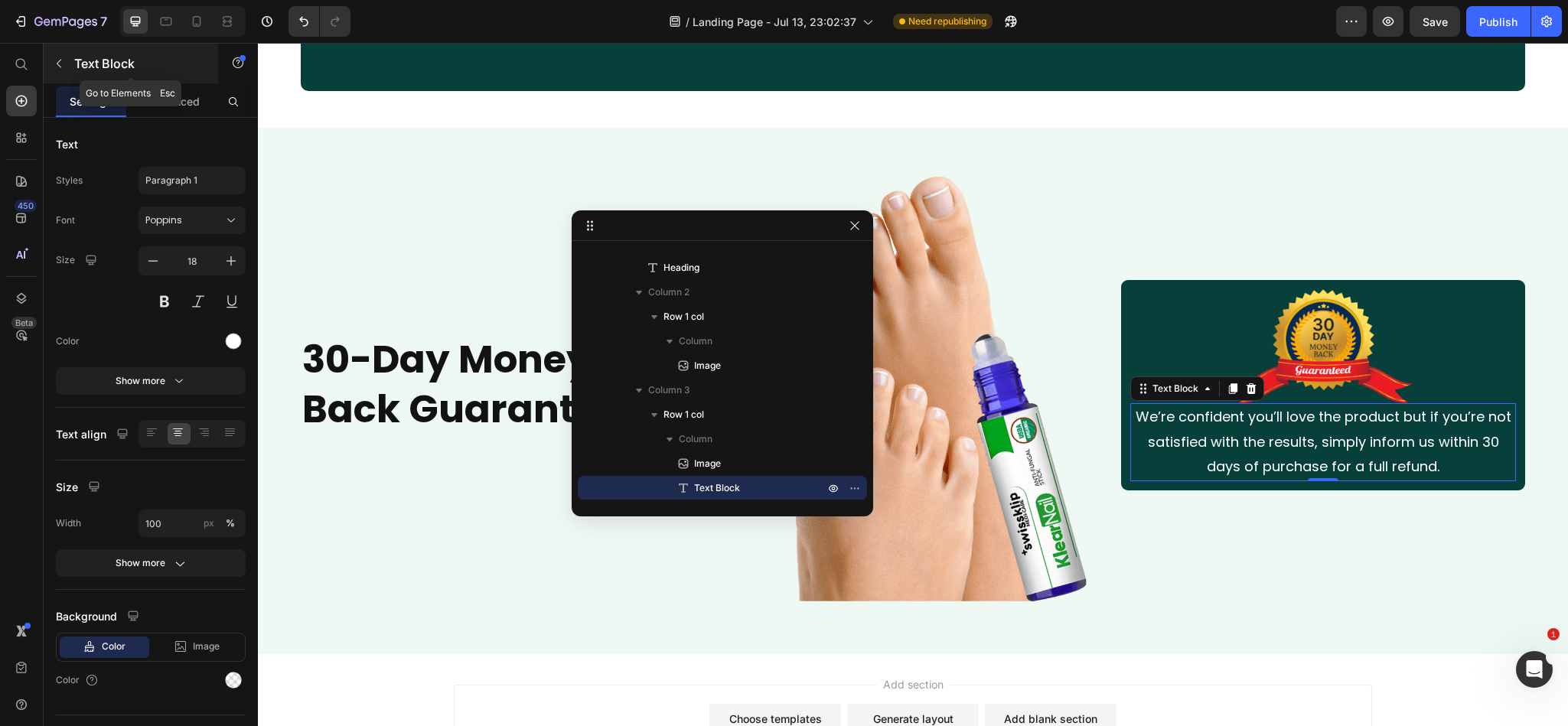 click at bounding box center [59, 63] 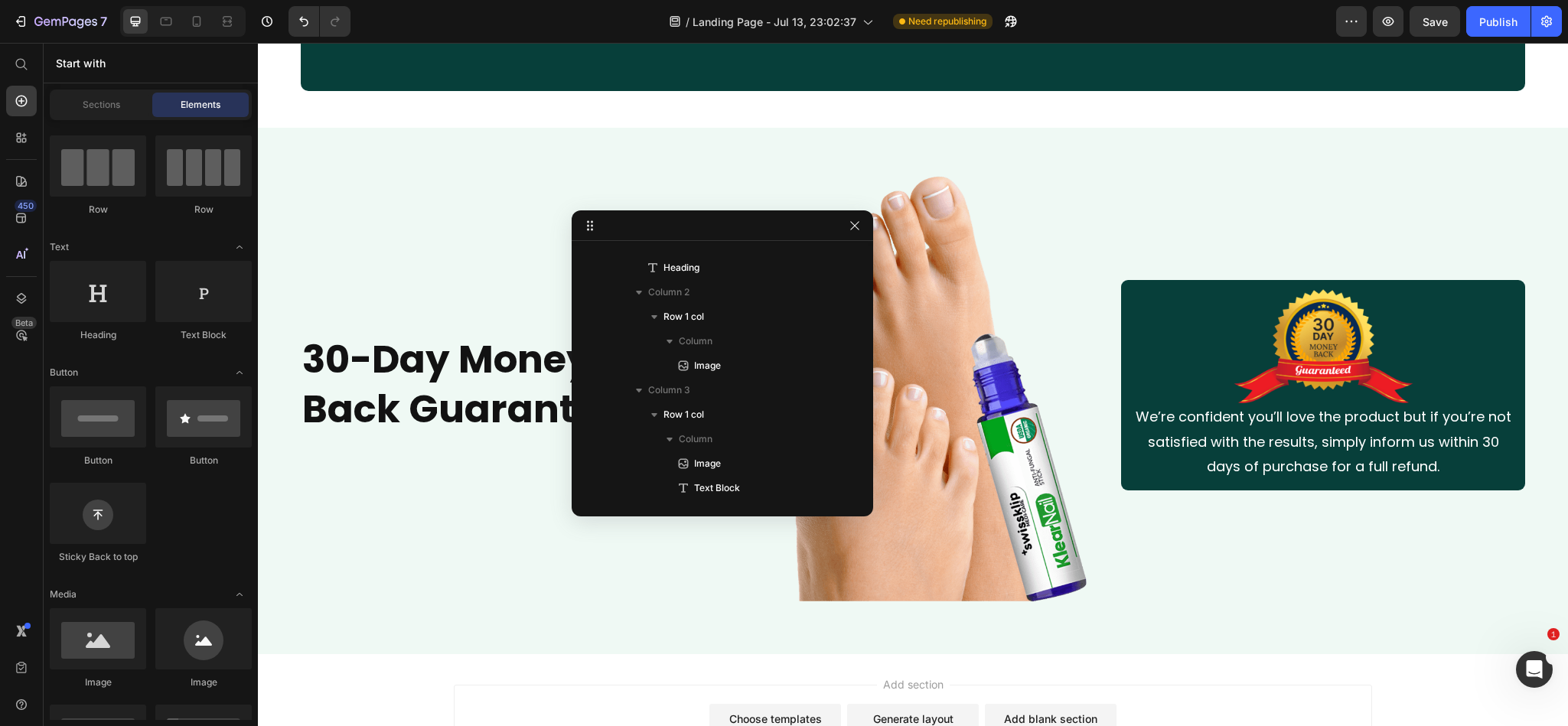 scroll, scrollTop: 0, scrollLeft: 0, axis: both 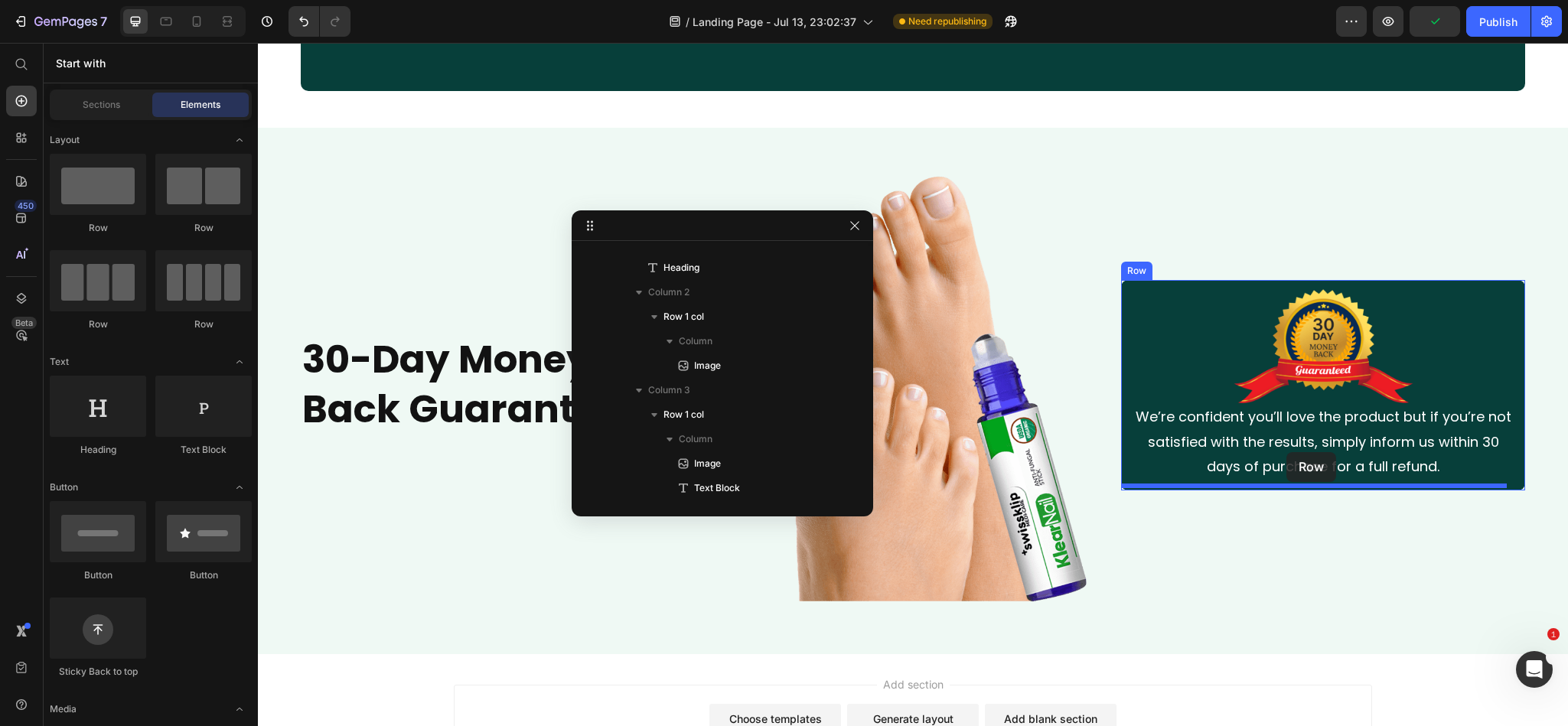 drag, startPoint x: 371, startPoint y: 243, endPoint x: 1286, endPoint y: 452, distance: 938.566 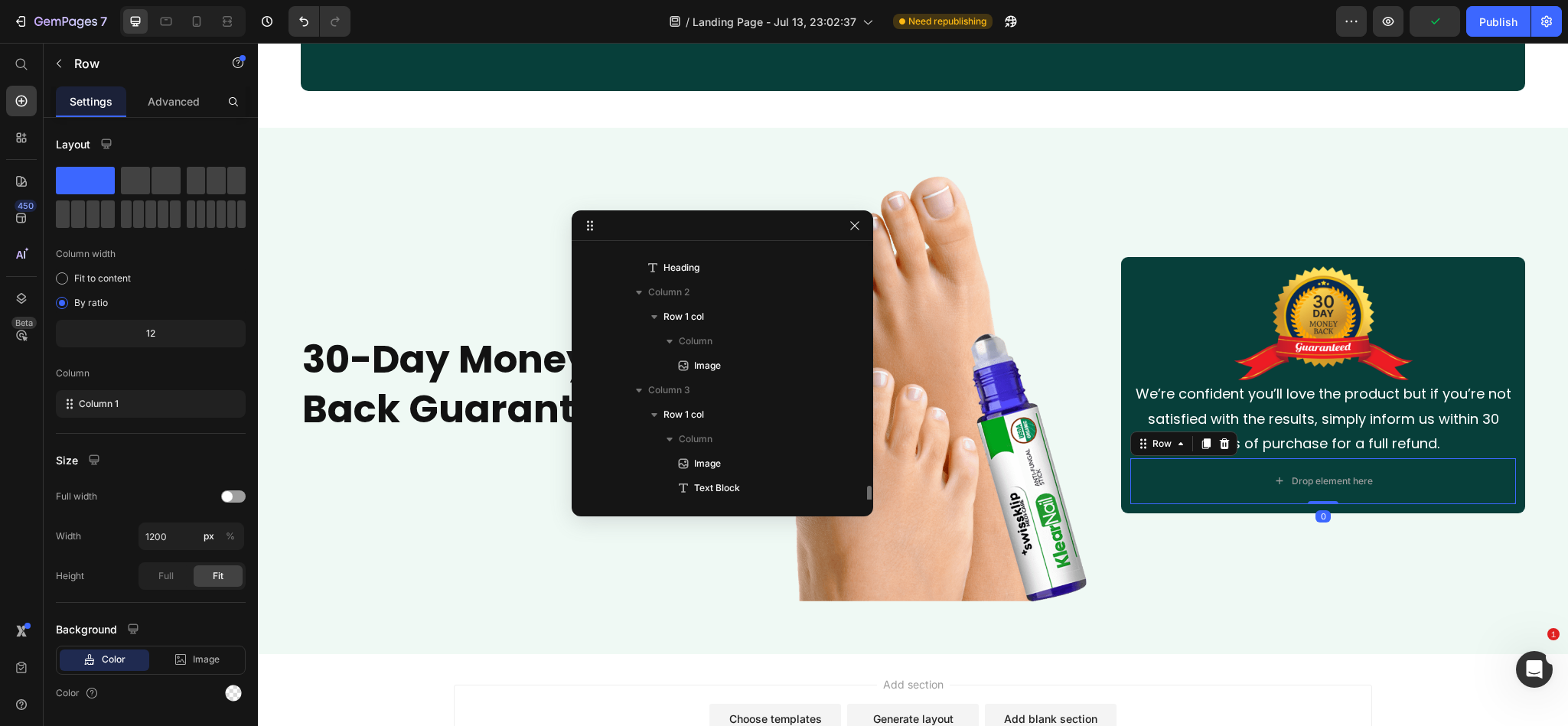 scroll, scrollTop: 1411, scrollLeft: 0, axis: vertical 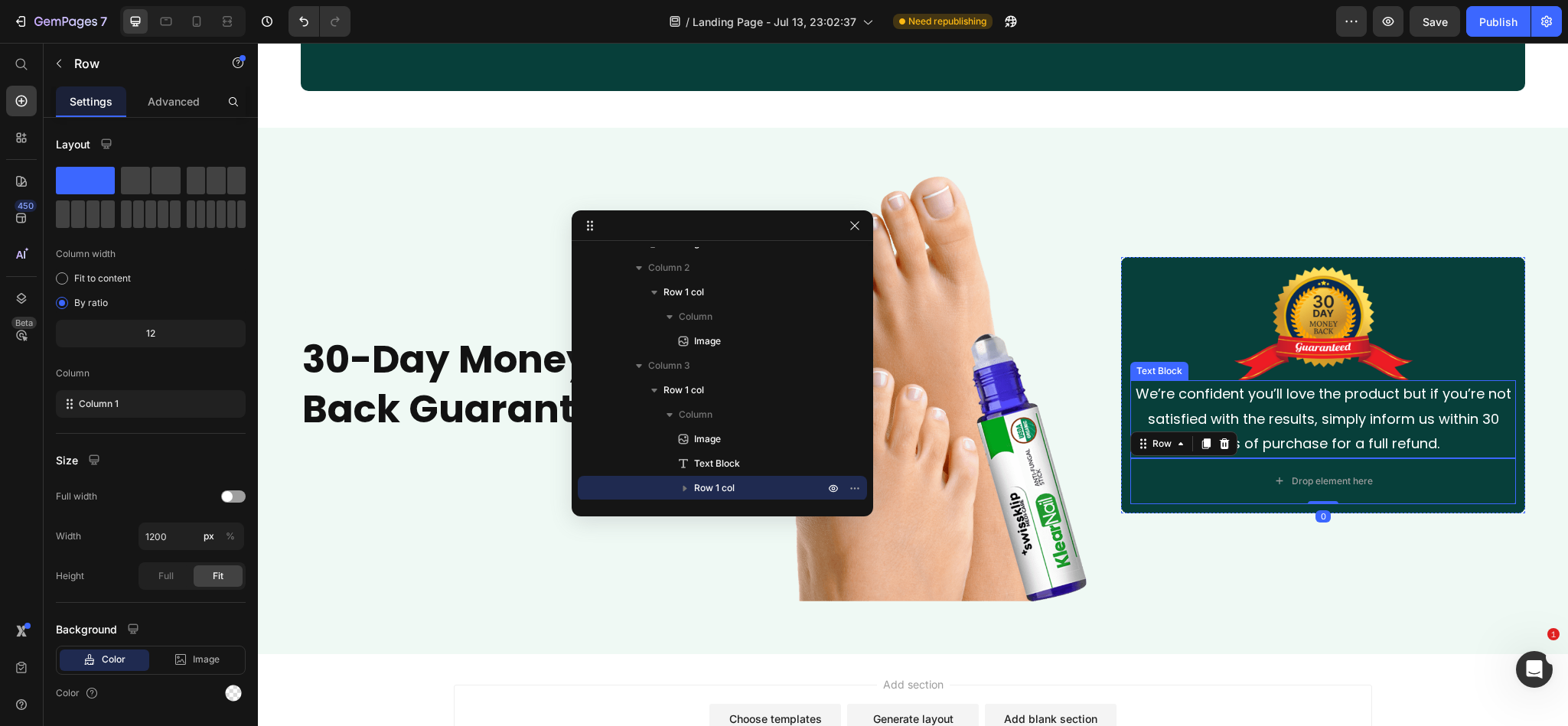 click on "We’re confident you’ll love the product but if you’re not satisfied with the results, simply inform us within 30 days of purchase for a full refund." at bounding box center (1323, 418) 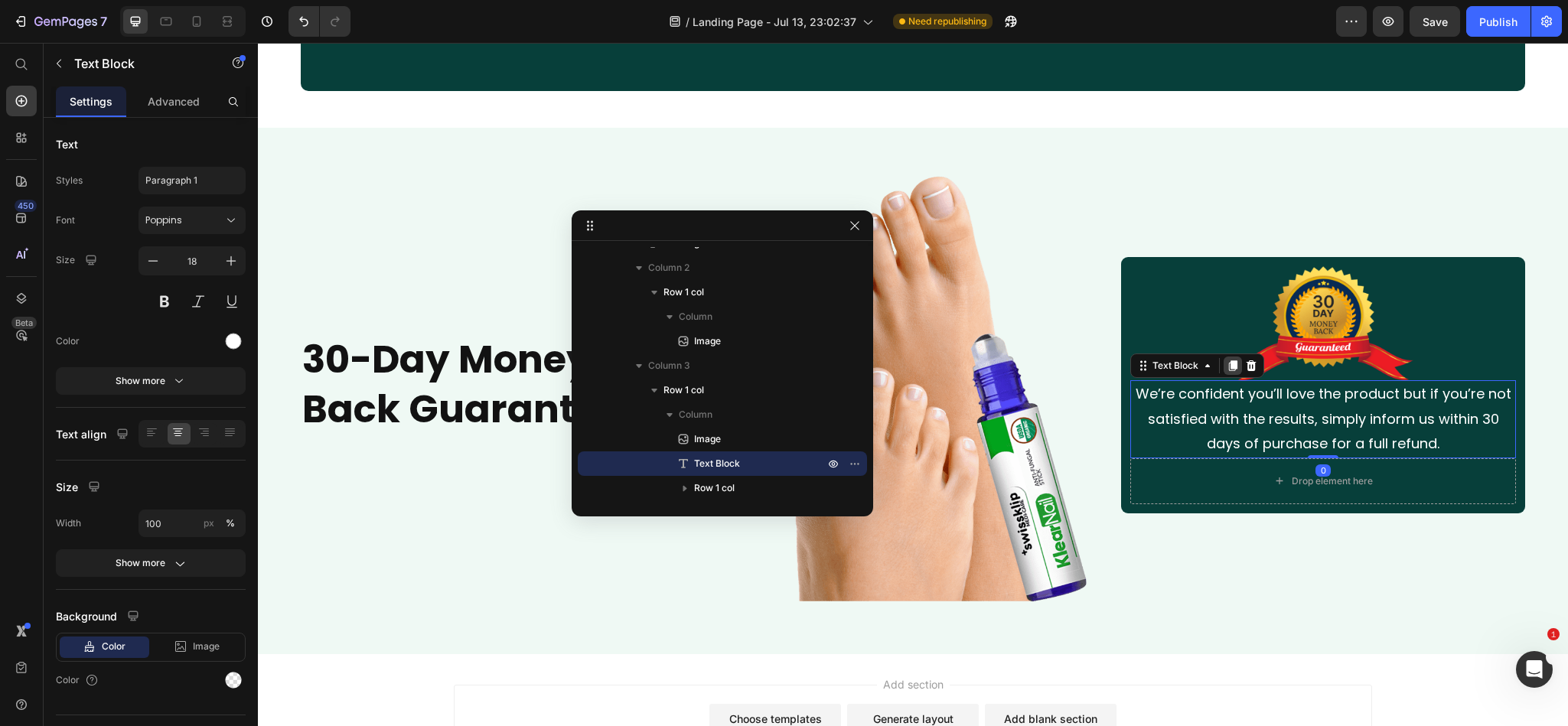 click 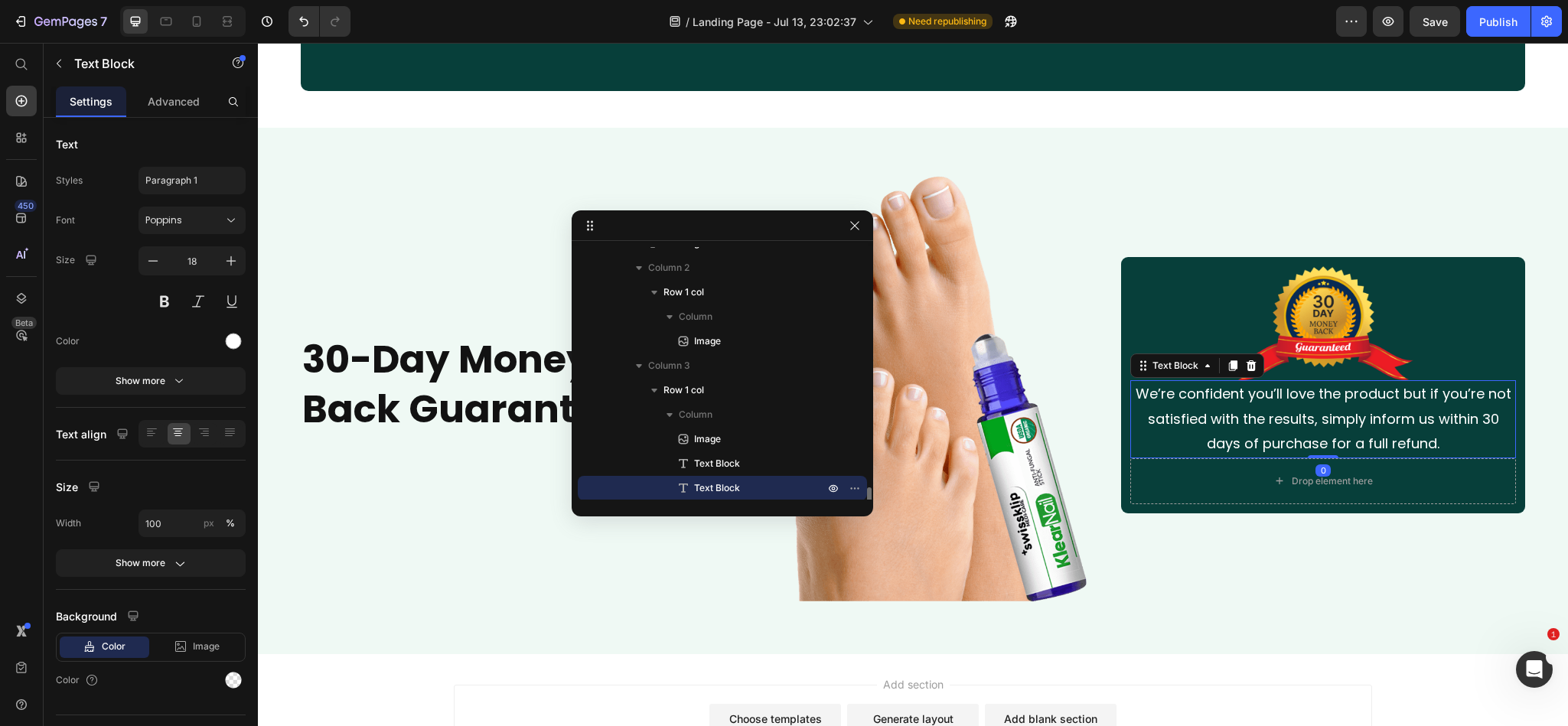 scroll, scrollTop: 1437, scrollLeft: 0, axis: vertical 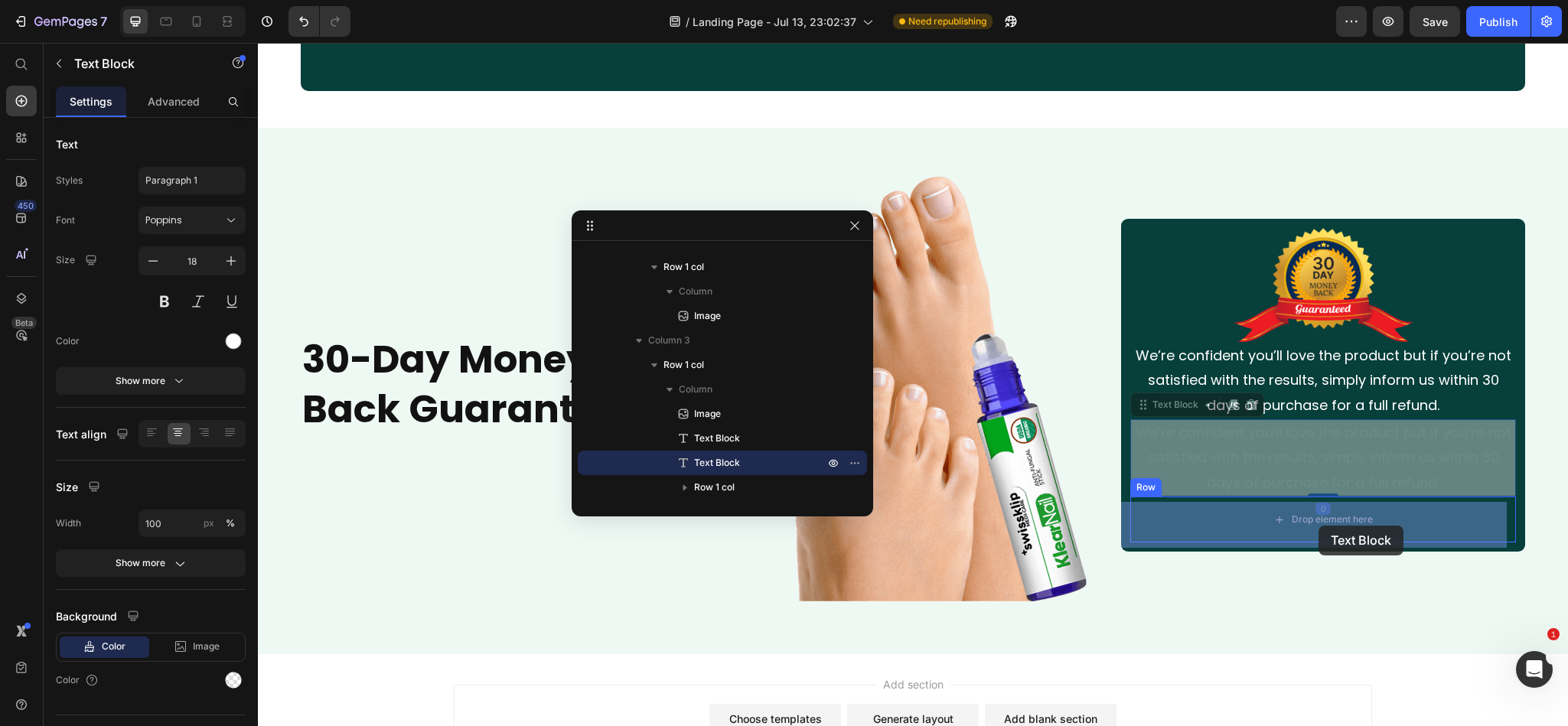 drag, startPoint x: 1149, startPoint y: 409, endPoint x: 1319, endPoint y: 526, distance: 206.371 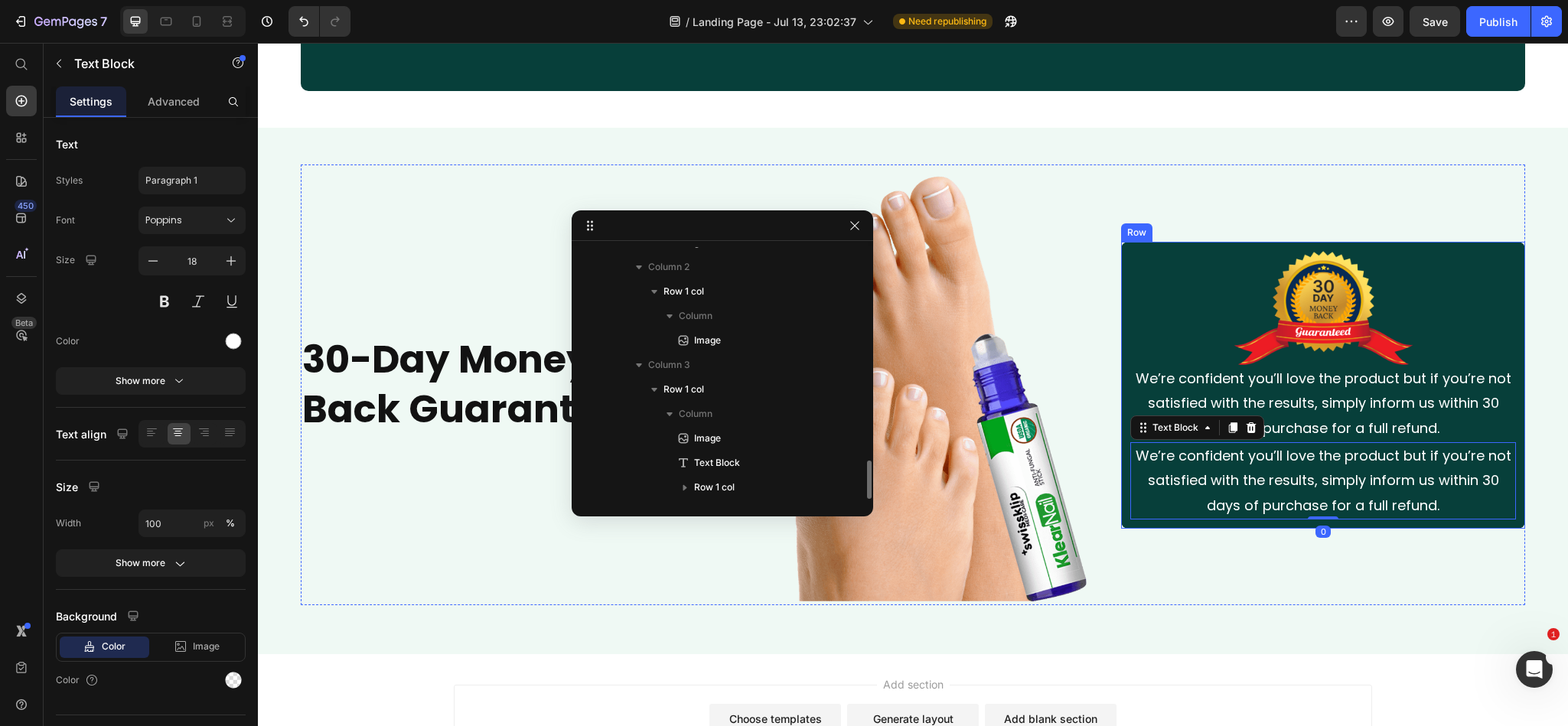 scroll, scrollTop: 1411, scrollLeft: 0, axis: vertical 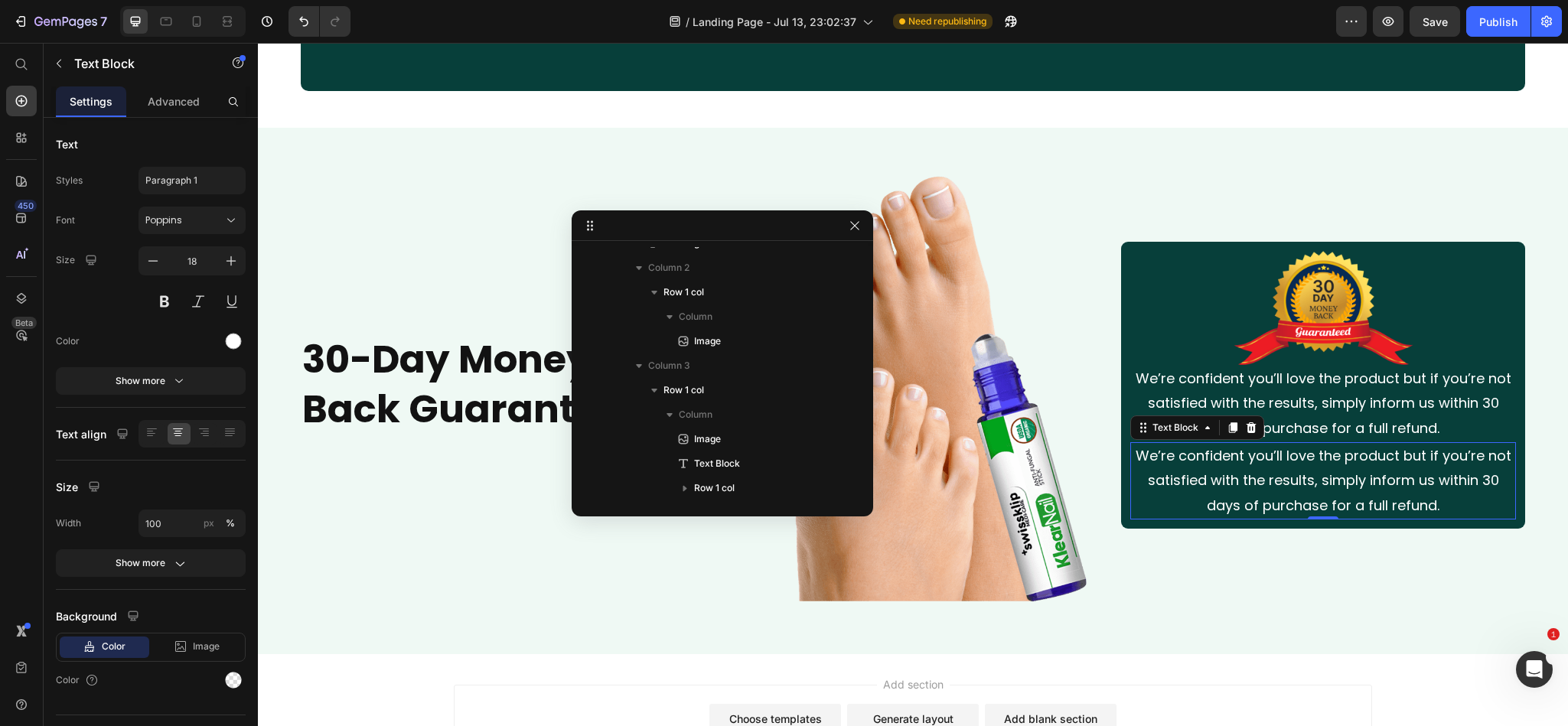 click on "We’re confident you’ll love the product but if you’re not satisfied with the results, simply inform us within 30 days of purchase for a full refund." at bounding box center (1323, 480) 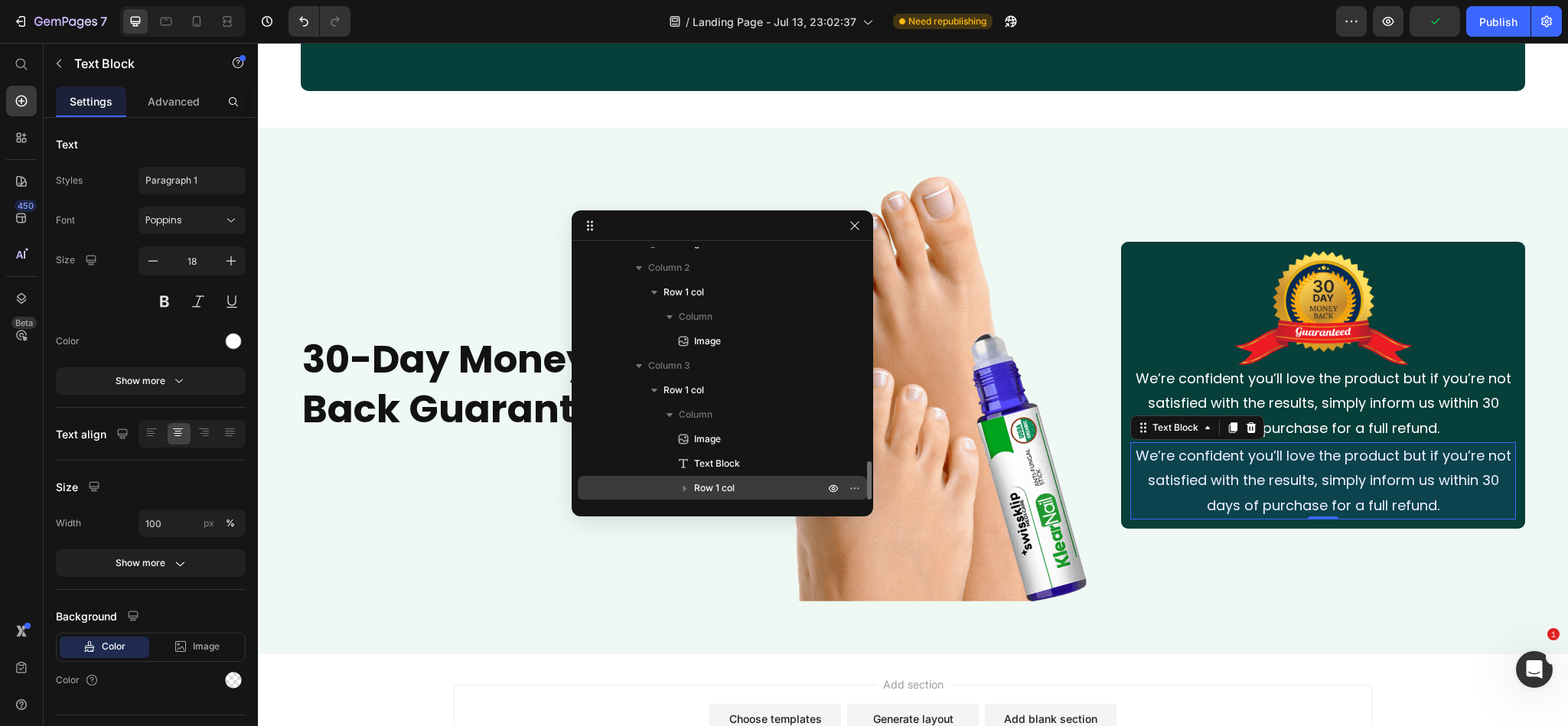 click on "Row 1 col" at bounding box center [714, 488] 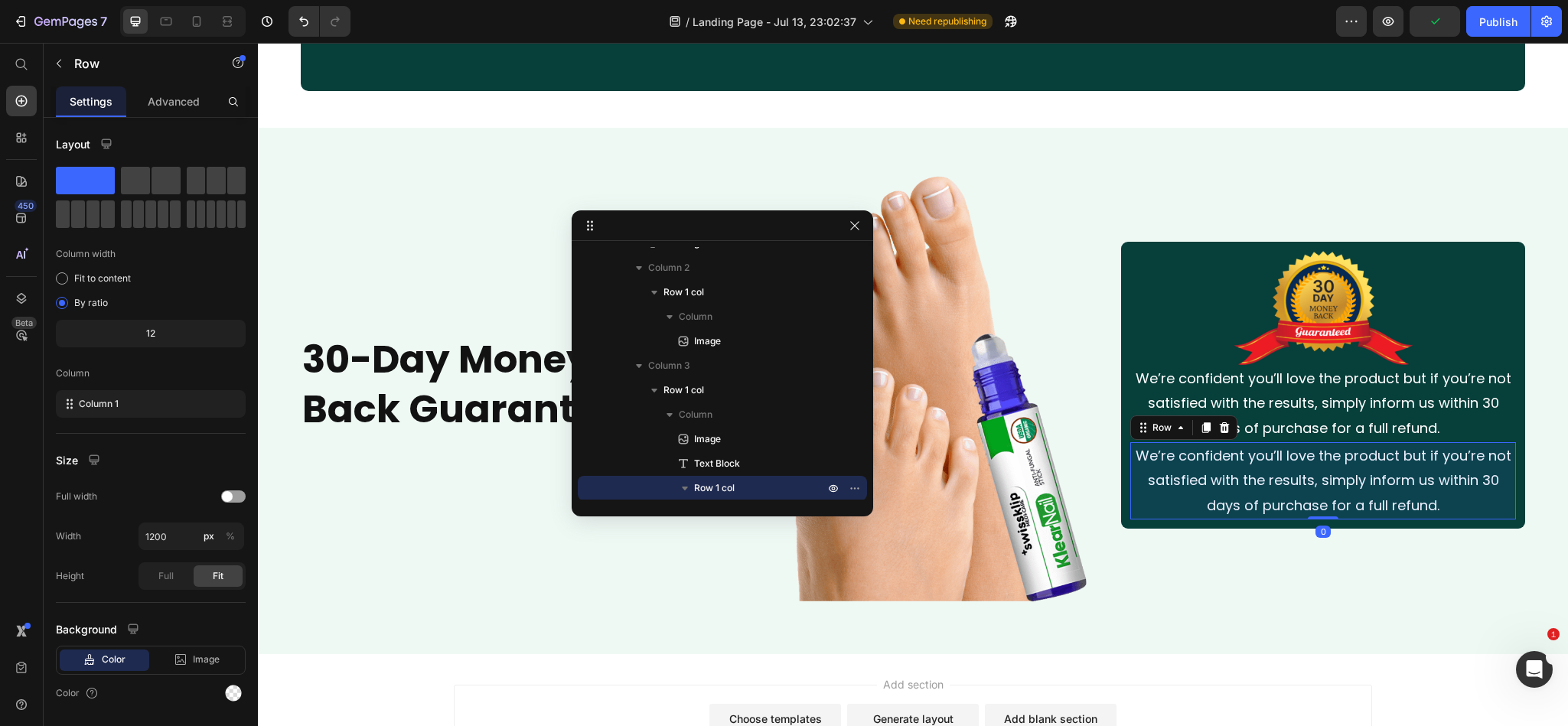 scroll, scrollTop: 1460, scrollLeft: 0, axis: vertical 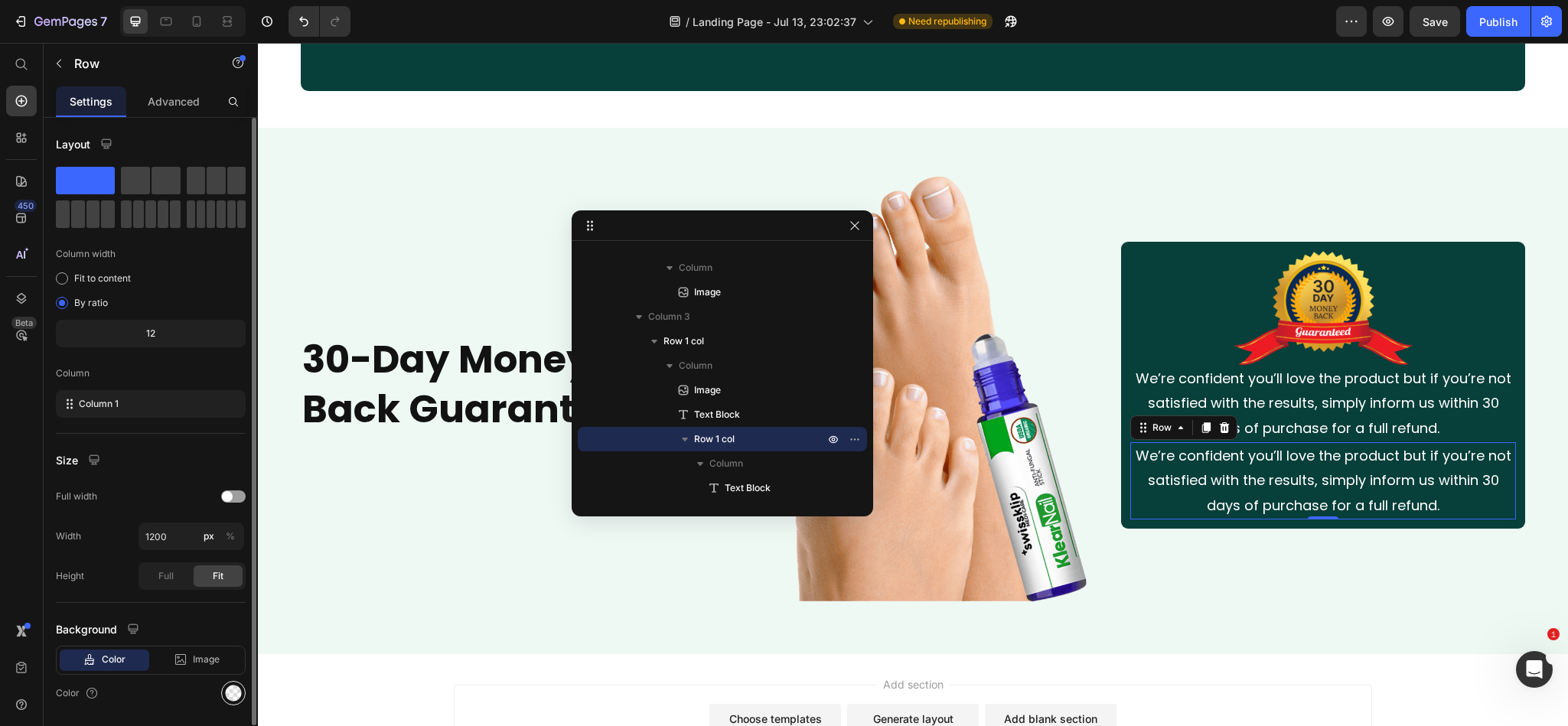 click at bounding box center [233, 693] 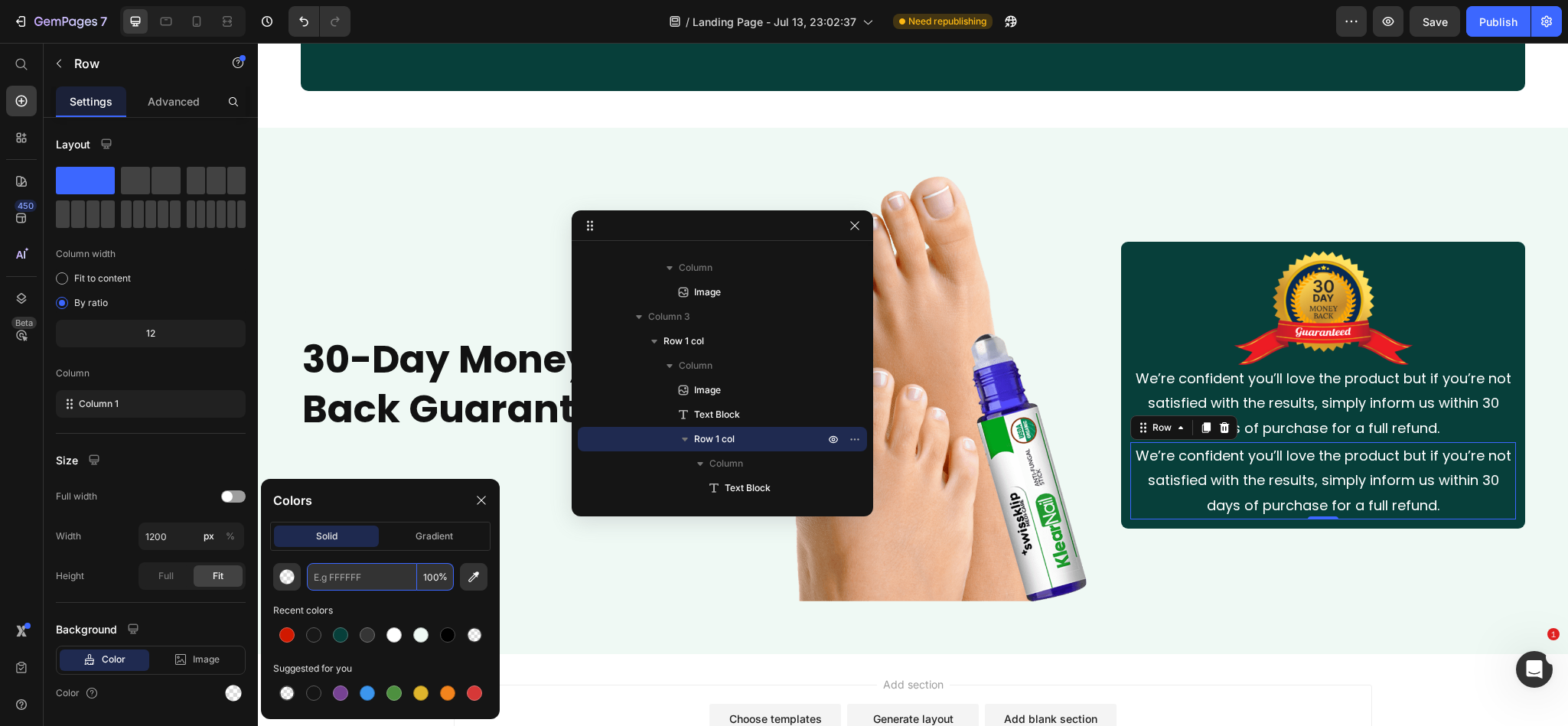 click at bounding box center [362, 577] 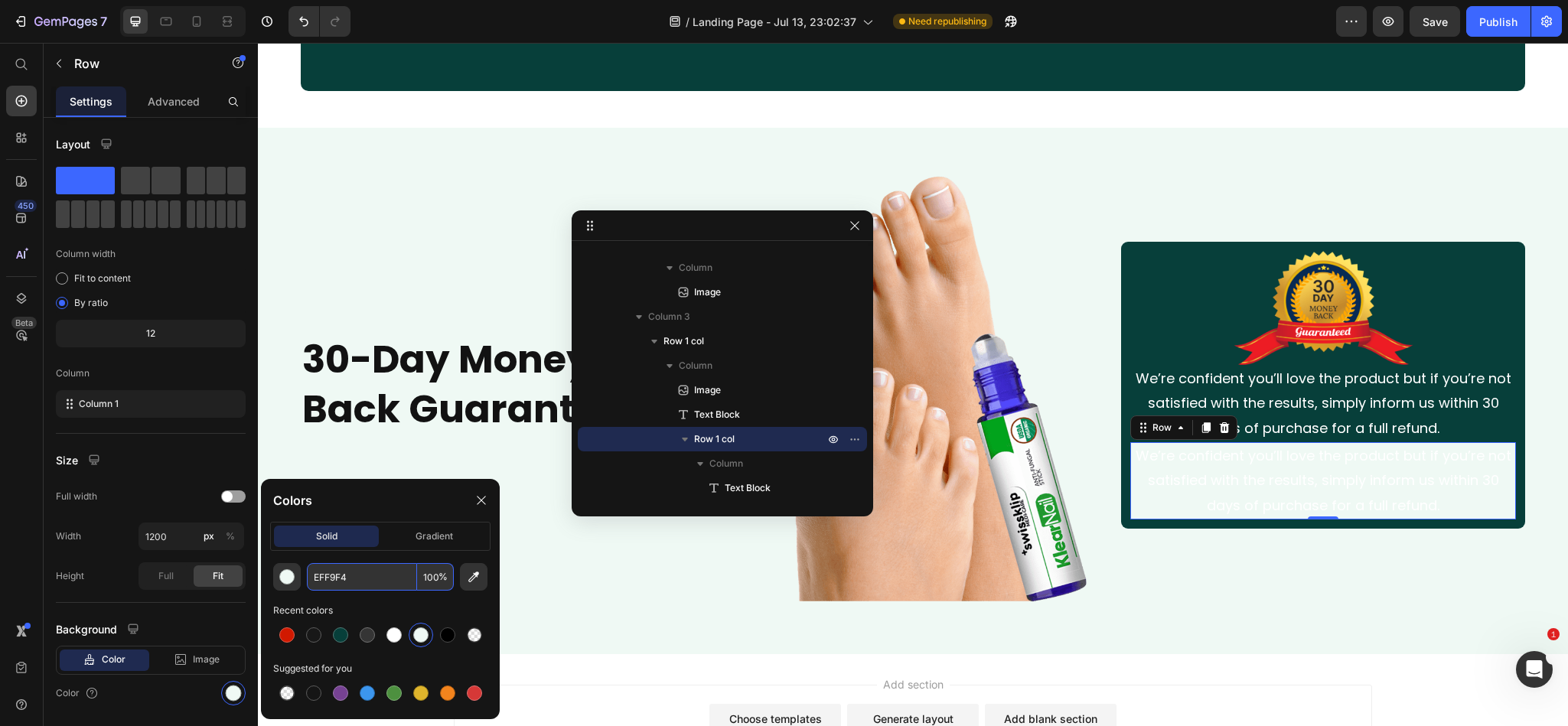 type on "EFF9F4" 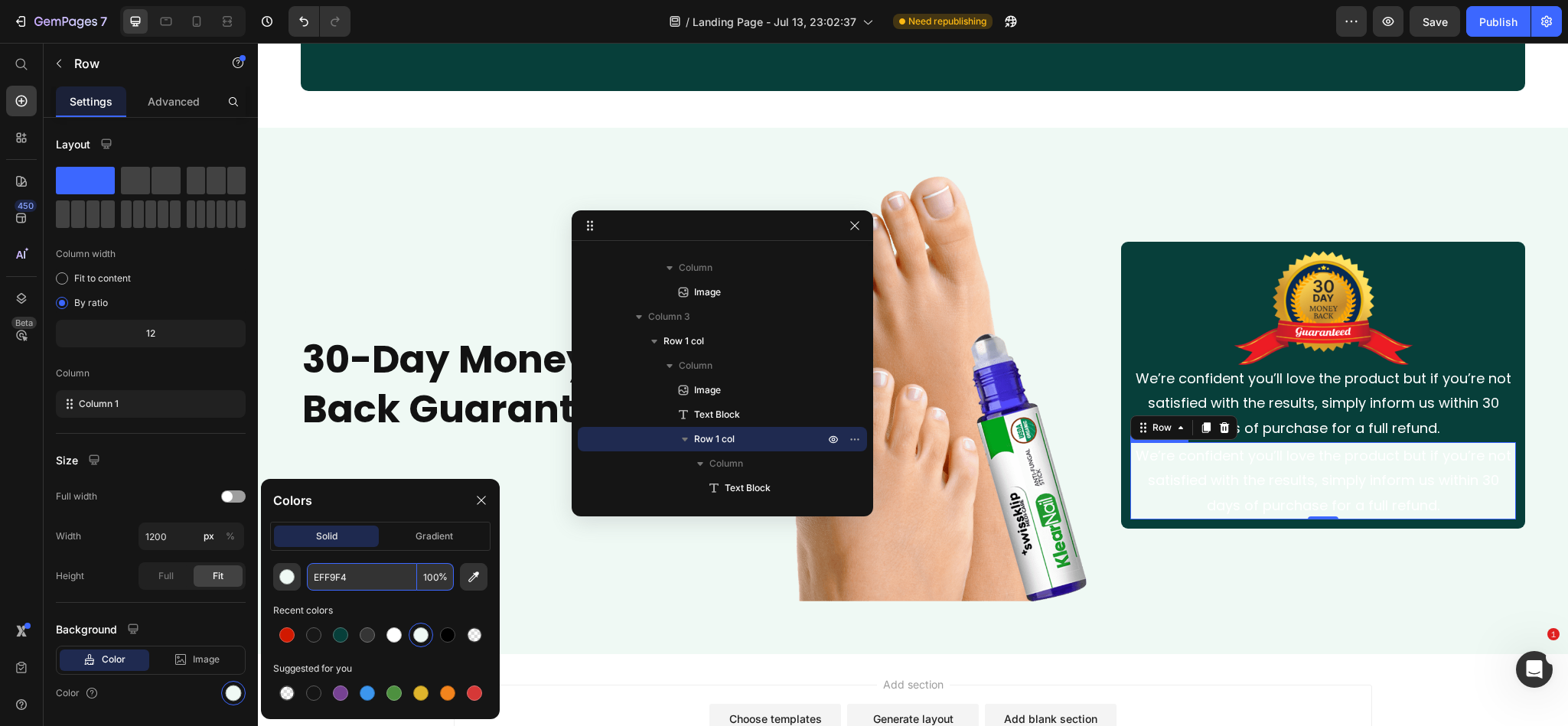 click on "We’re confident you’ll love the product but if you’re not satisfied with the results, simply inform us within 30 days of purchase for a full refund." at bounding box center [1323, 480] 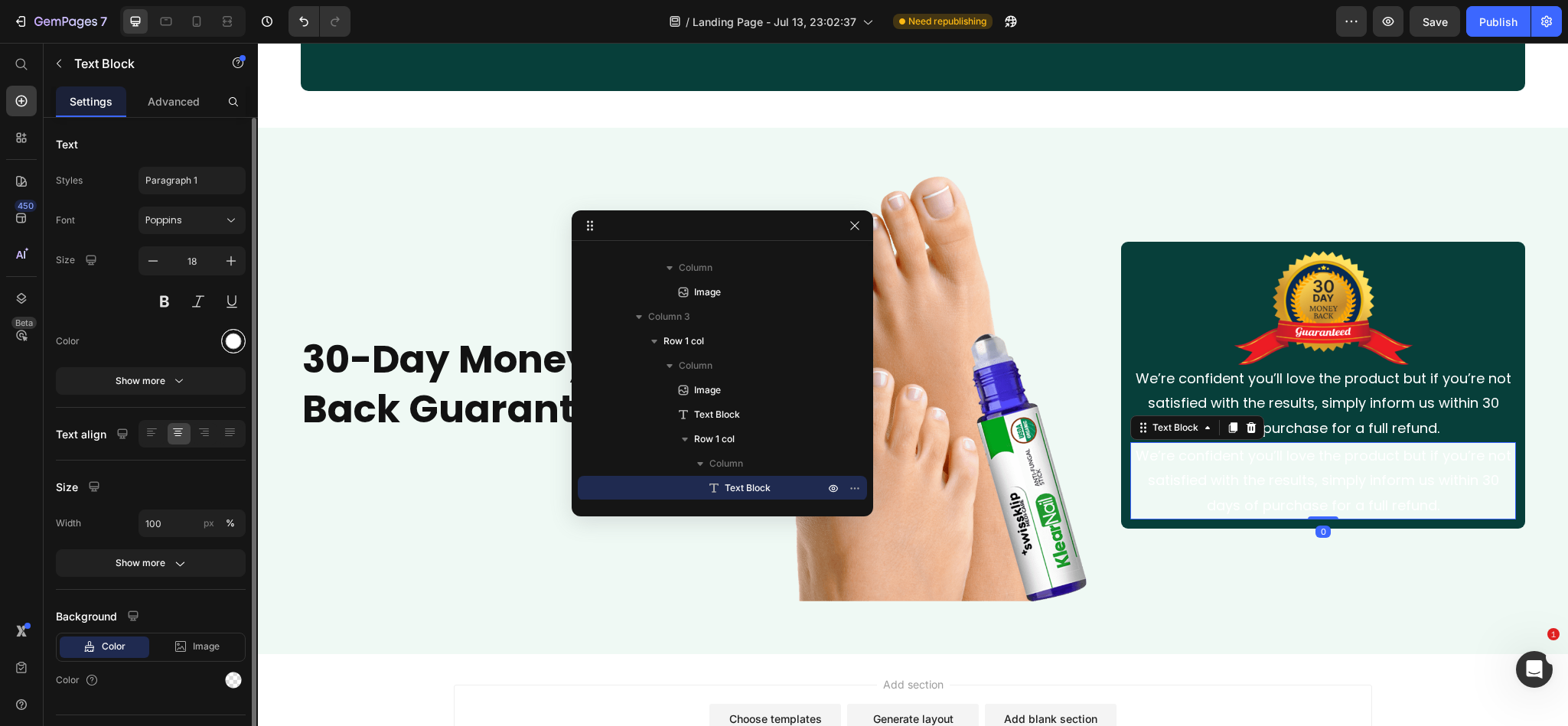 click at bounding box center (233, 341) 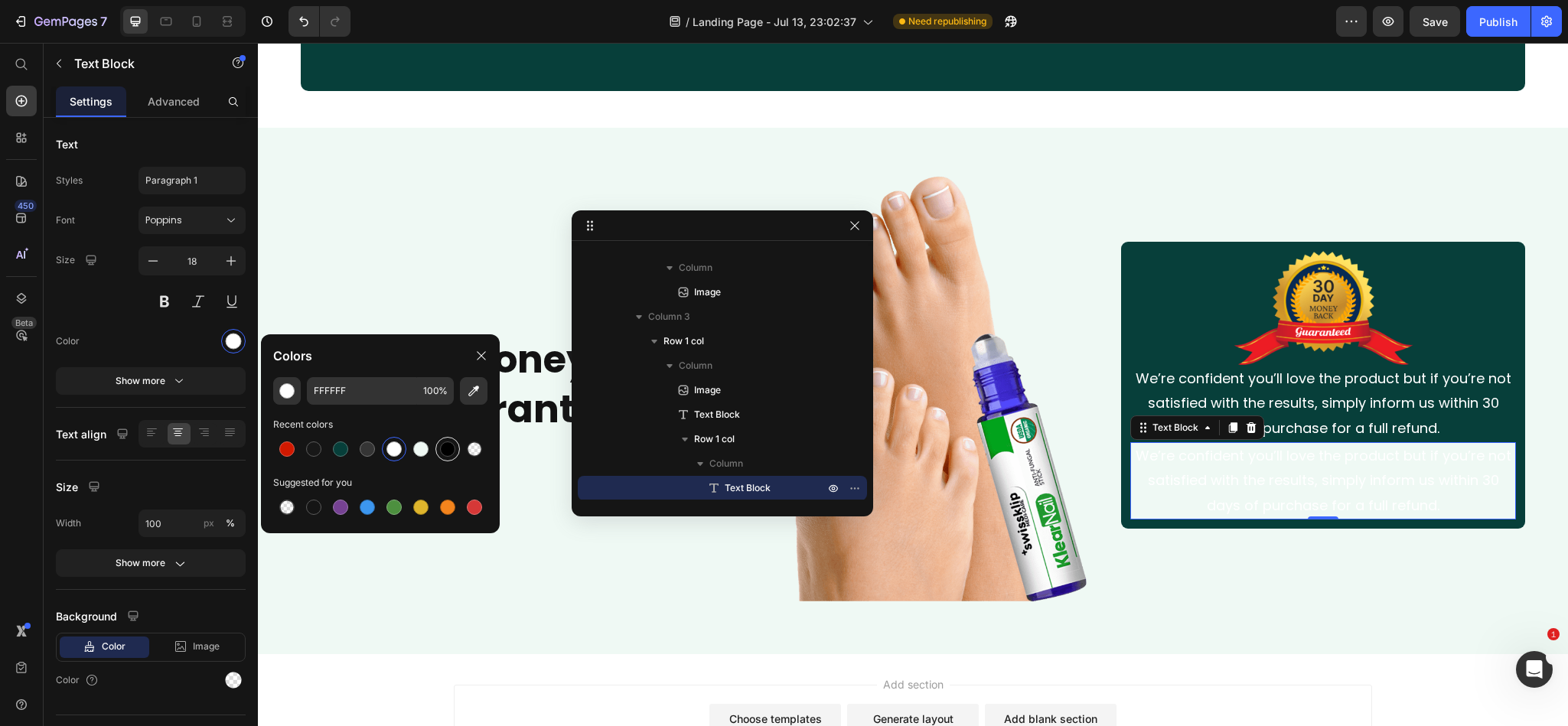 click at bounding box center [448, 449] 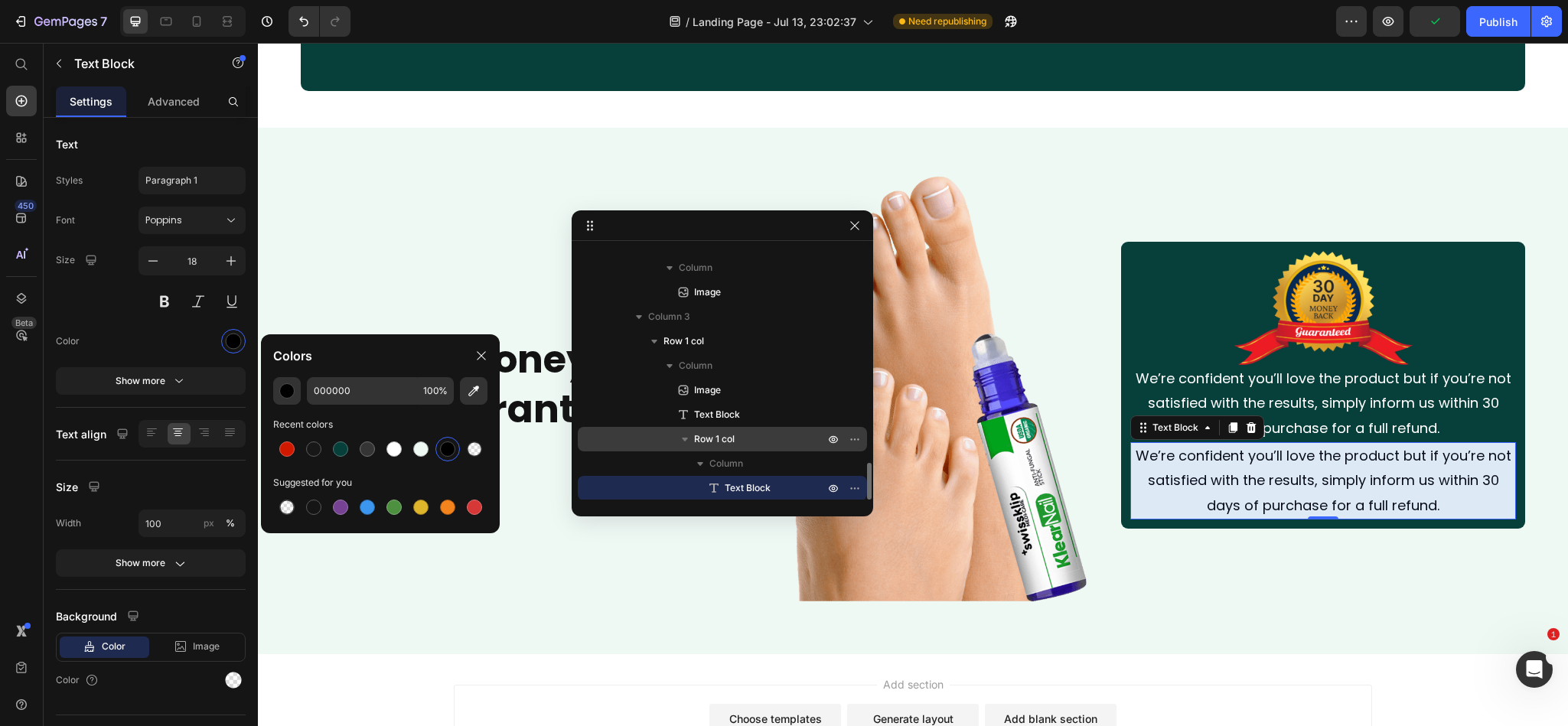 click on "Row 1 col" at bounding box center [714, 439] 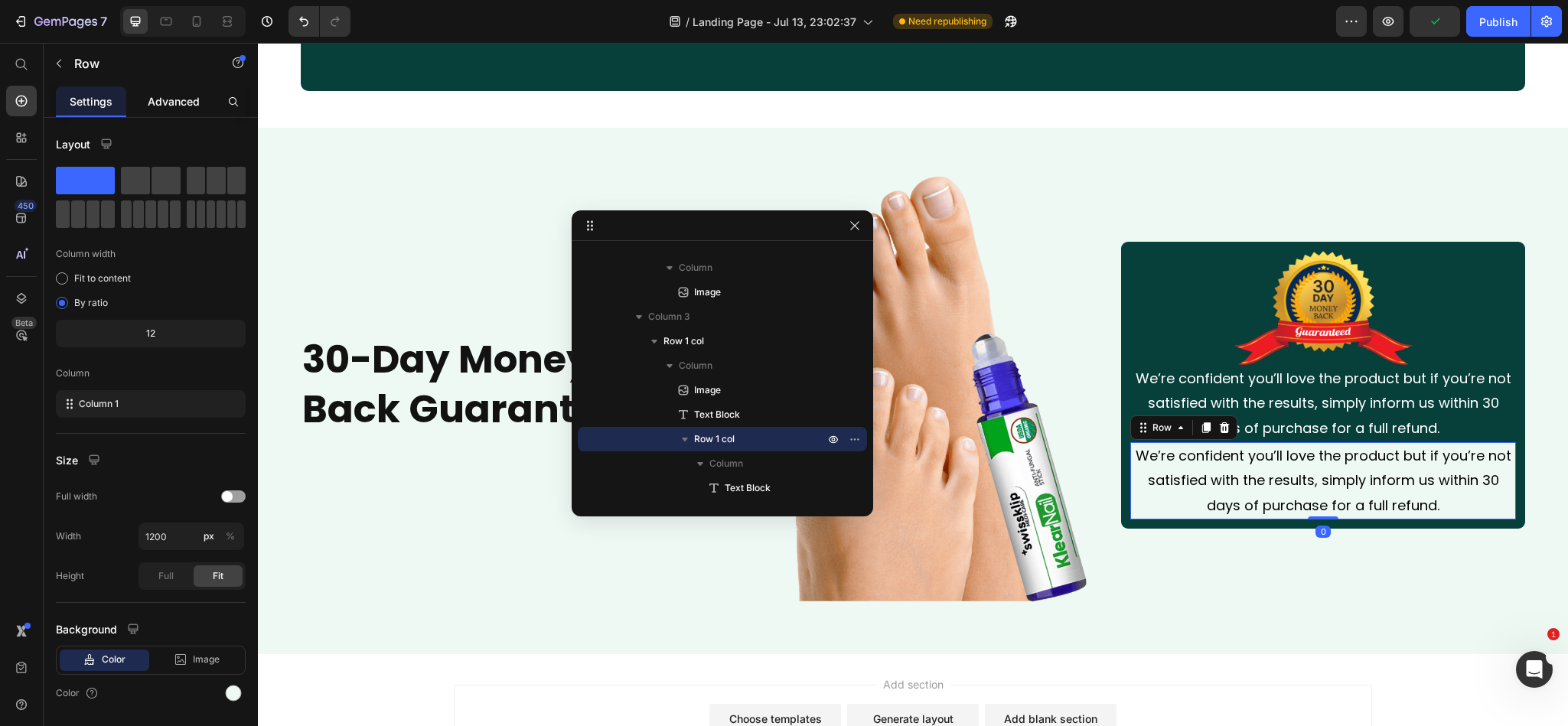 click on "Advanced" at bounding box center (174, 101) 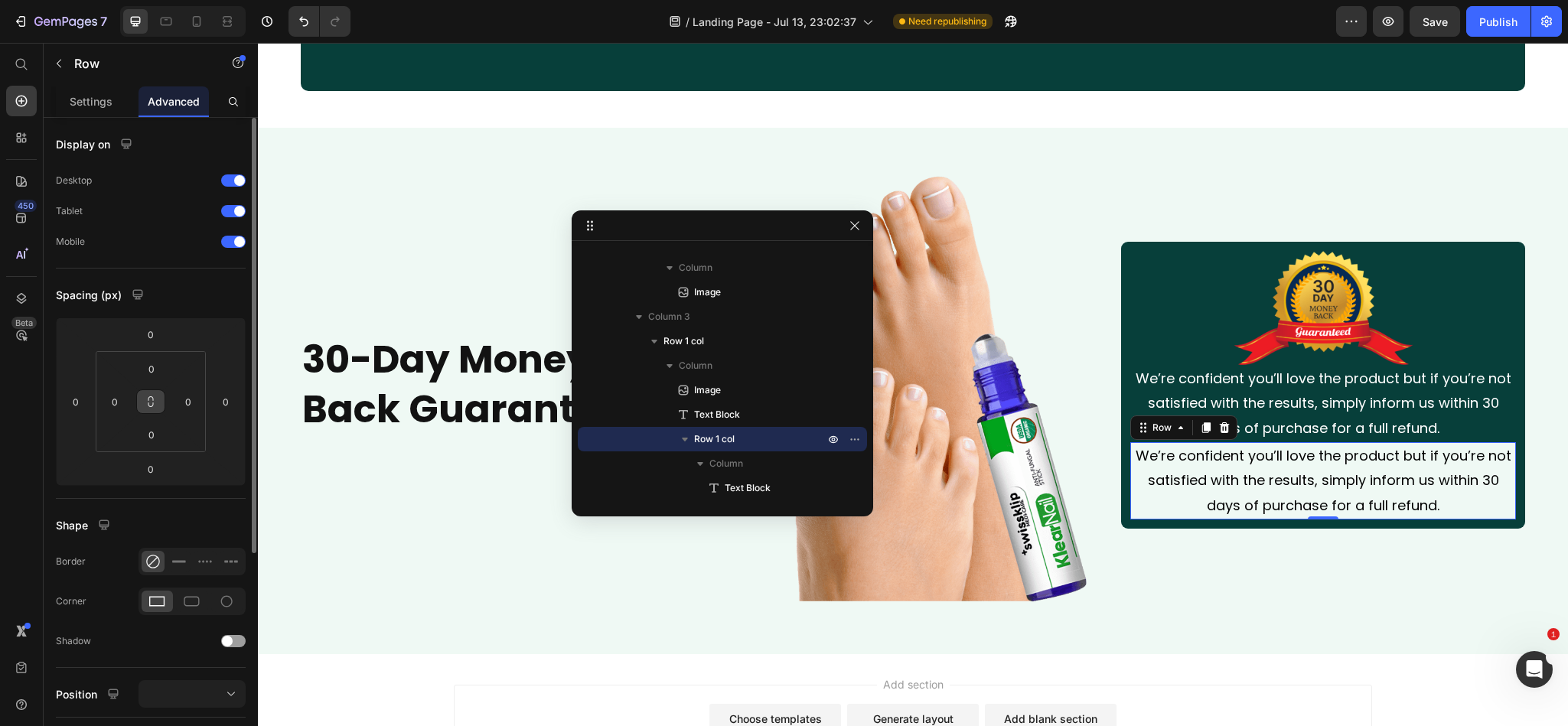 click 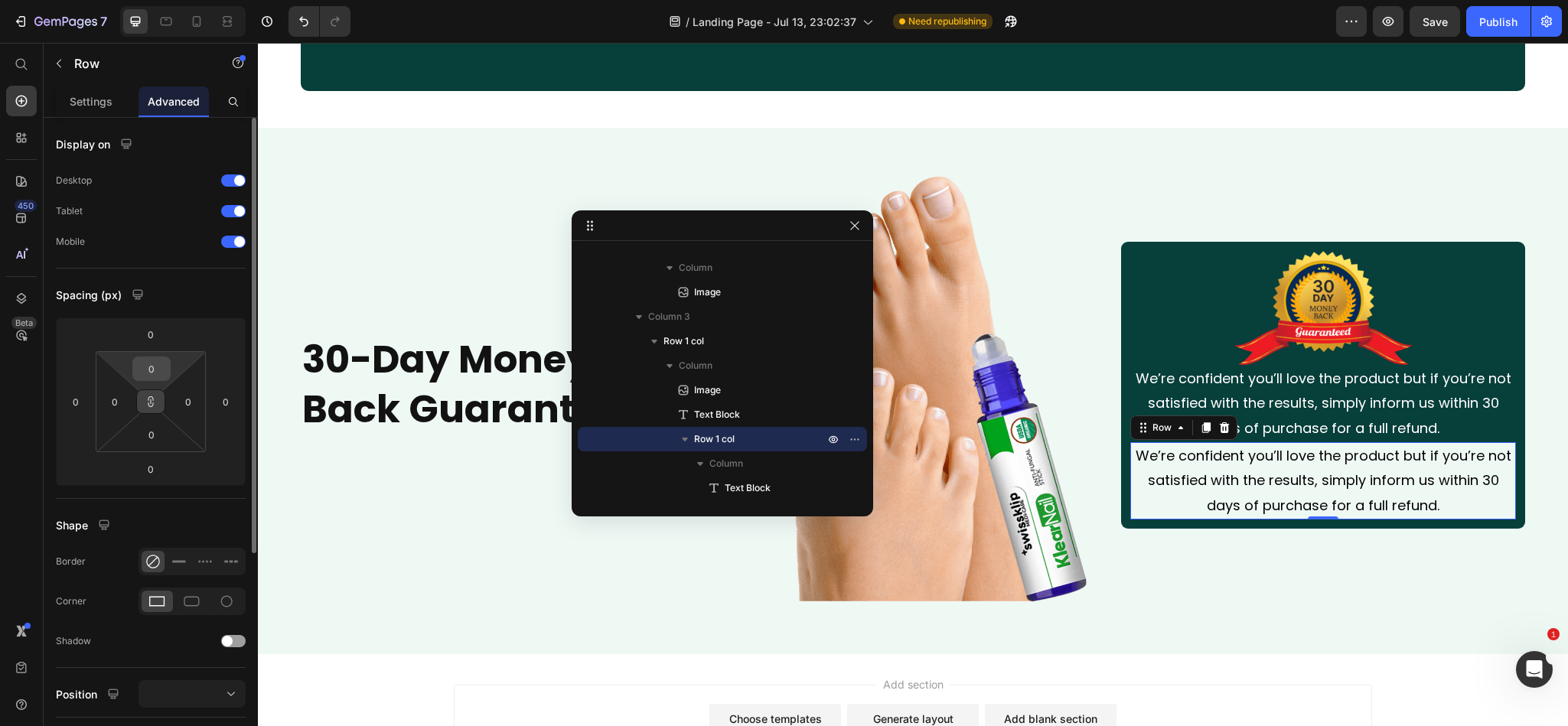 click on "0" at bounding box center (152, 369) 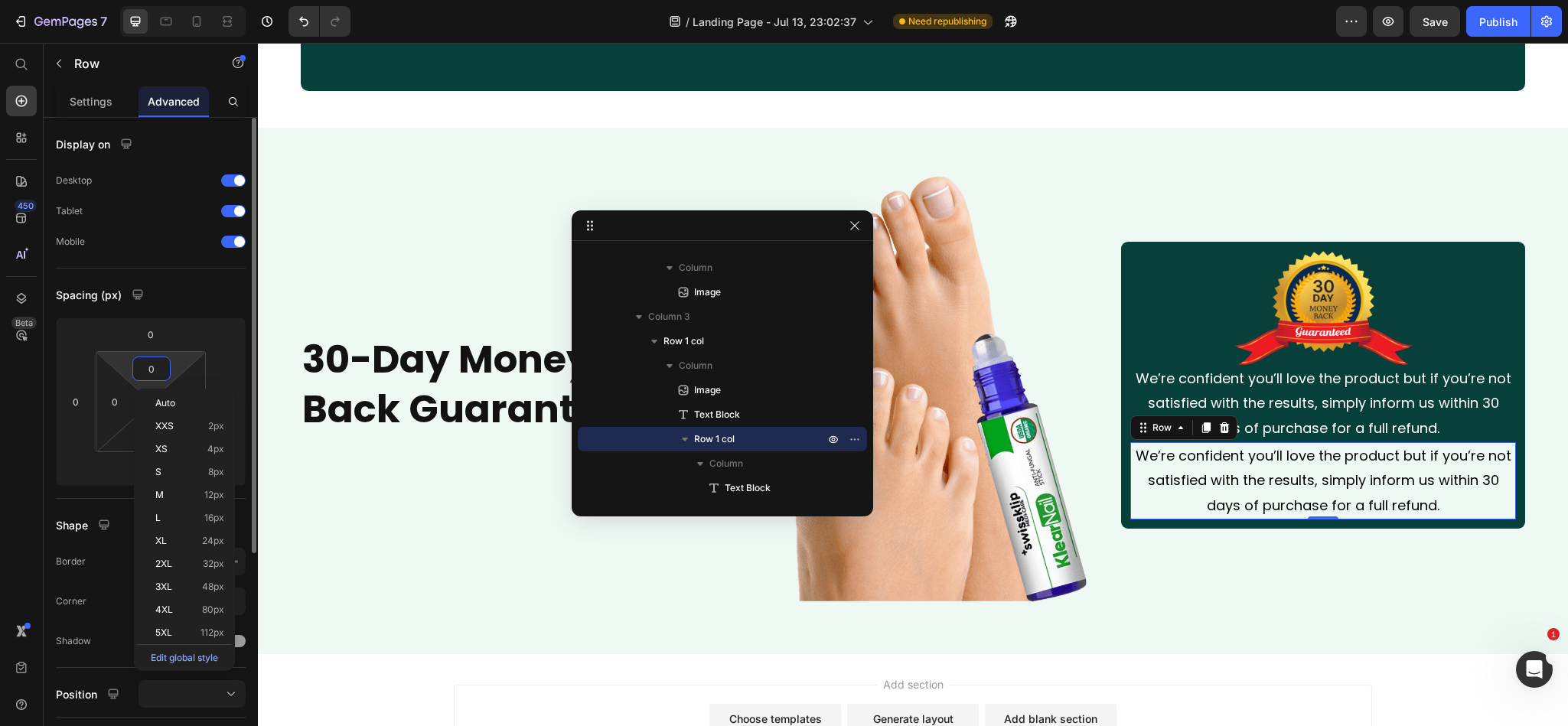 type on "1" 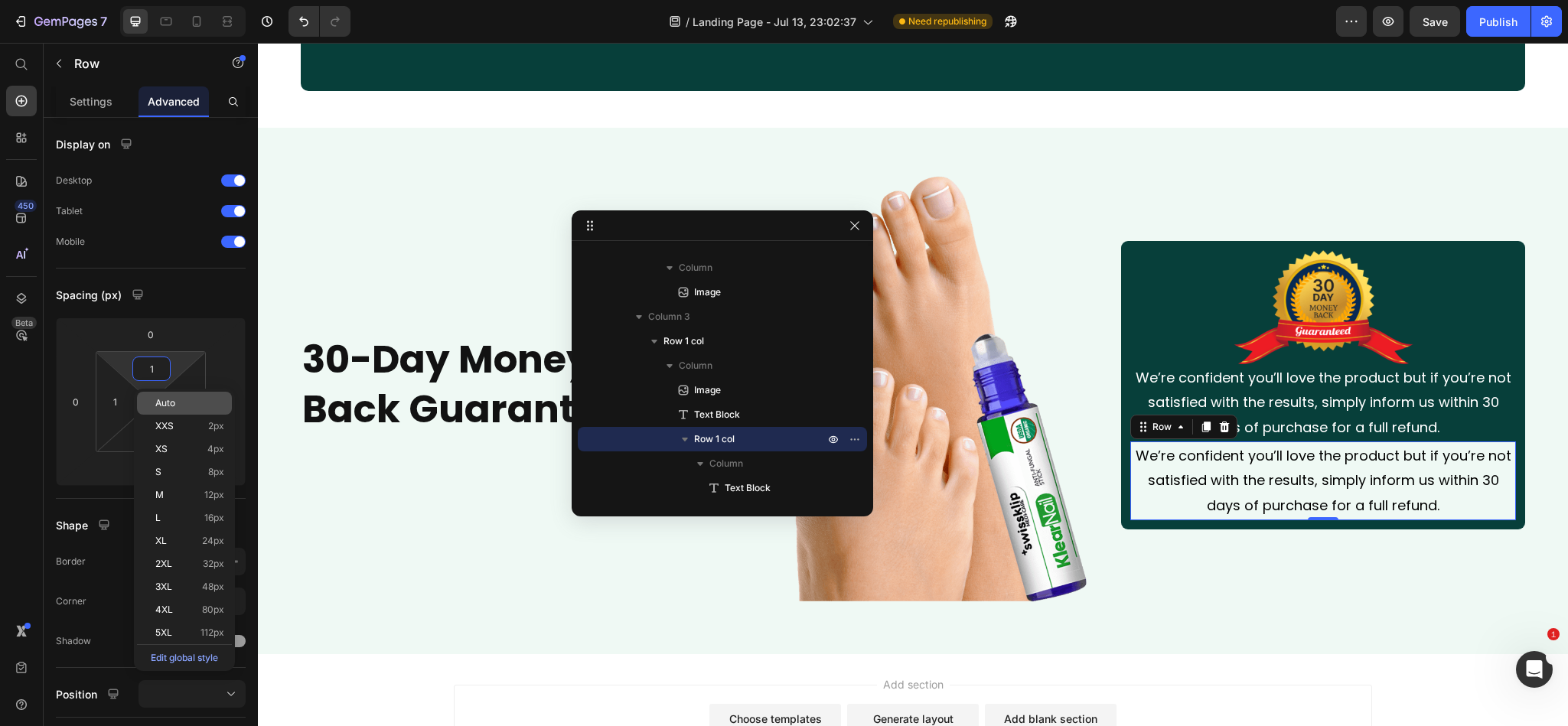 type on "15" 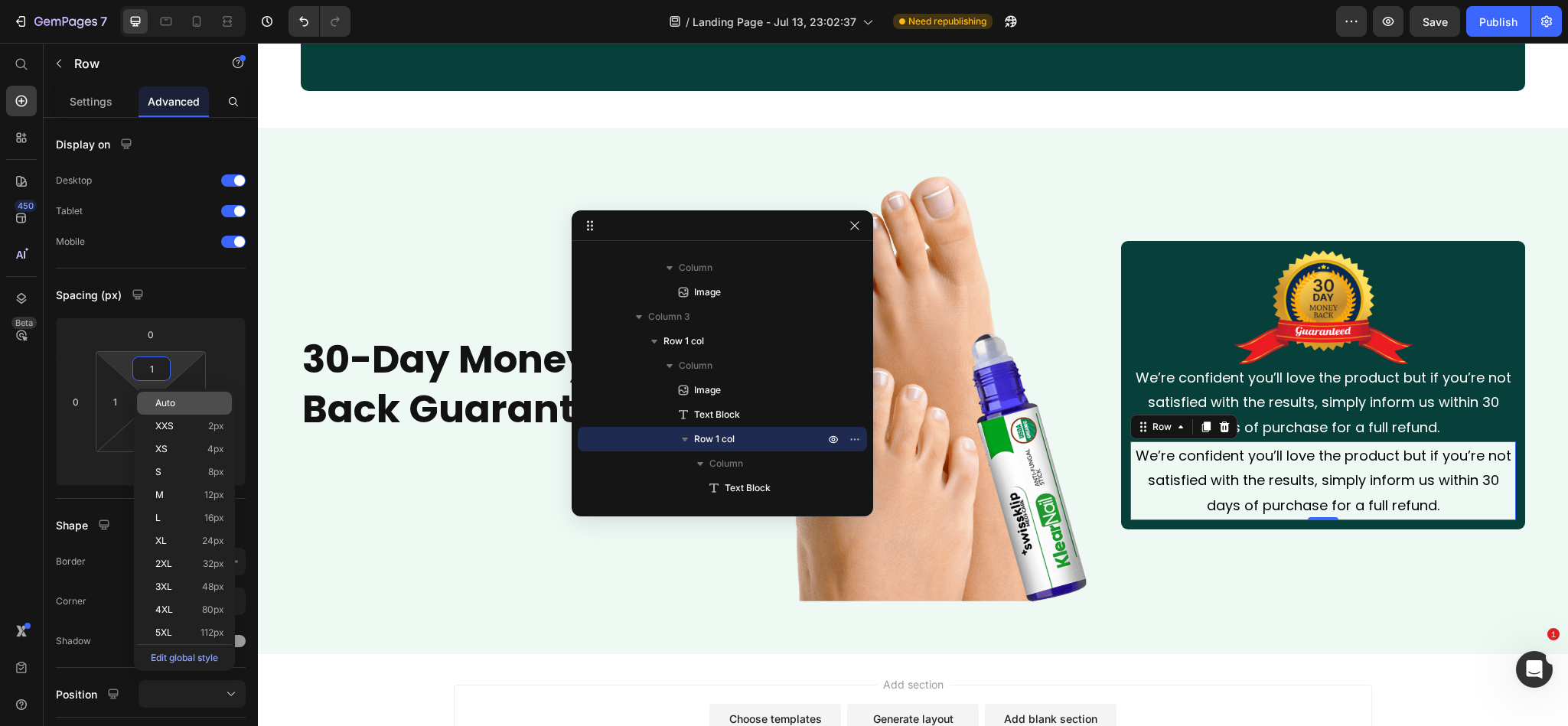 type on "15" 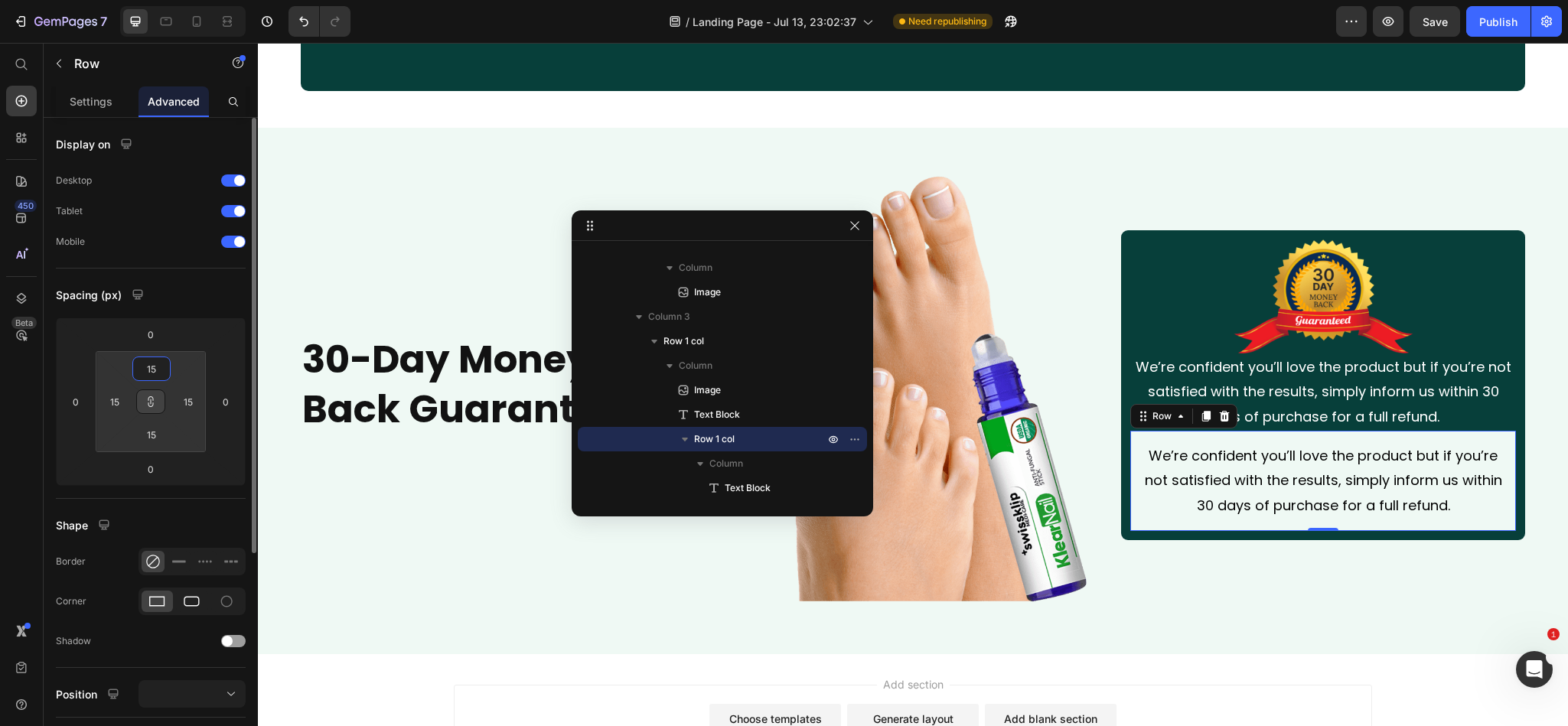 type on "15" 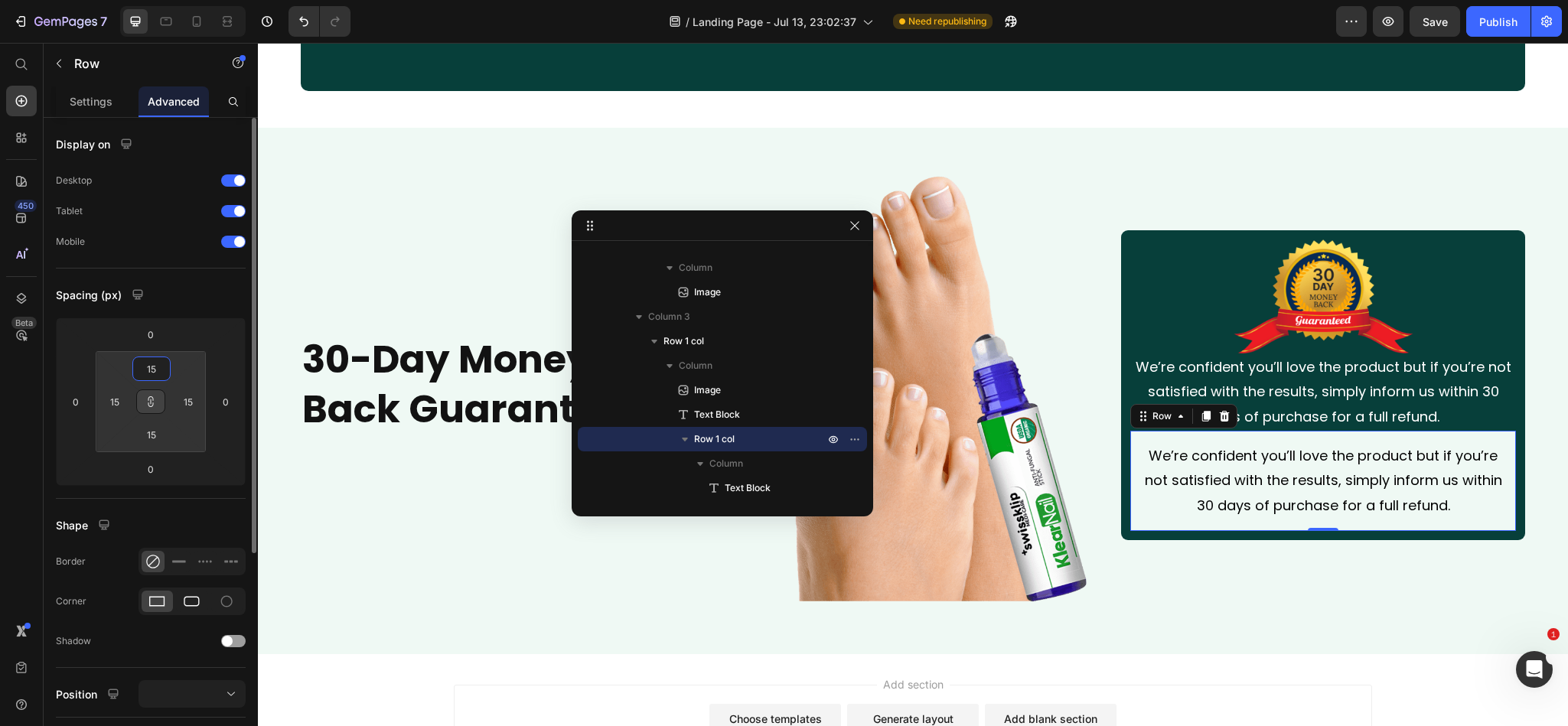 click 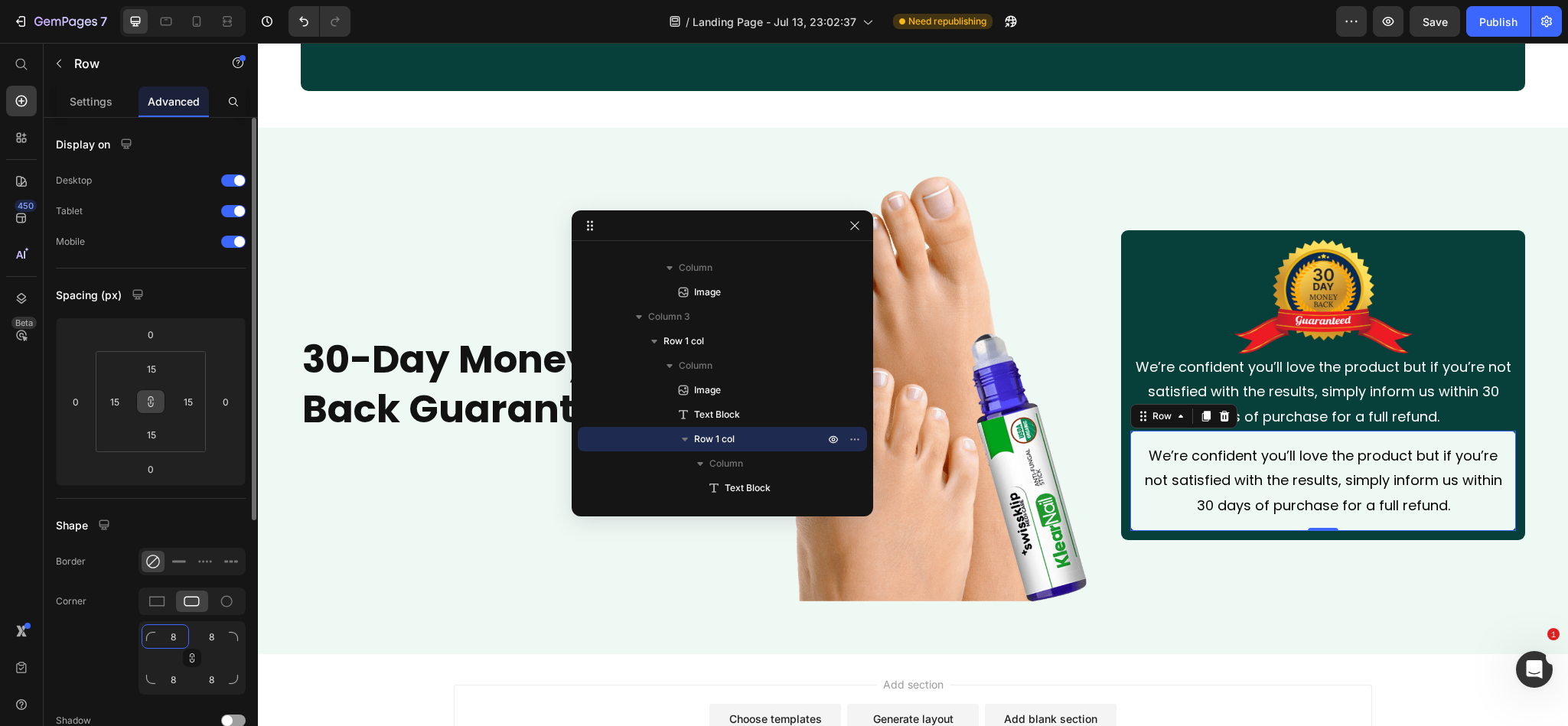 click on "8" 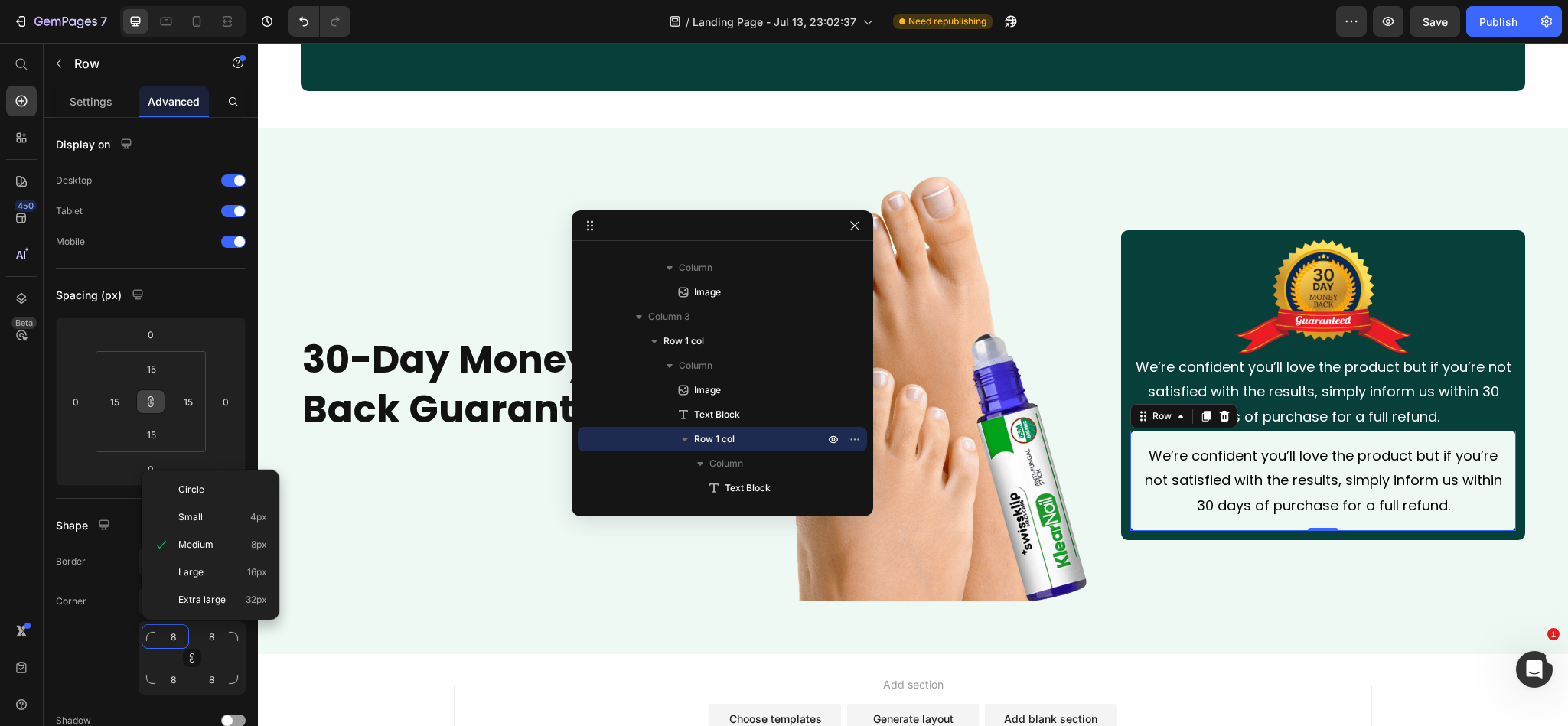 type on "6" 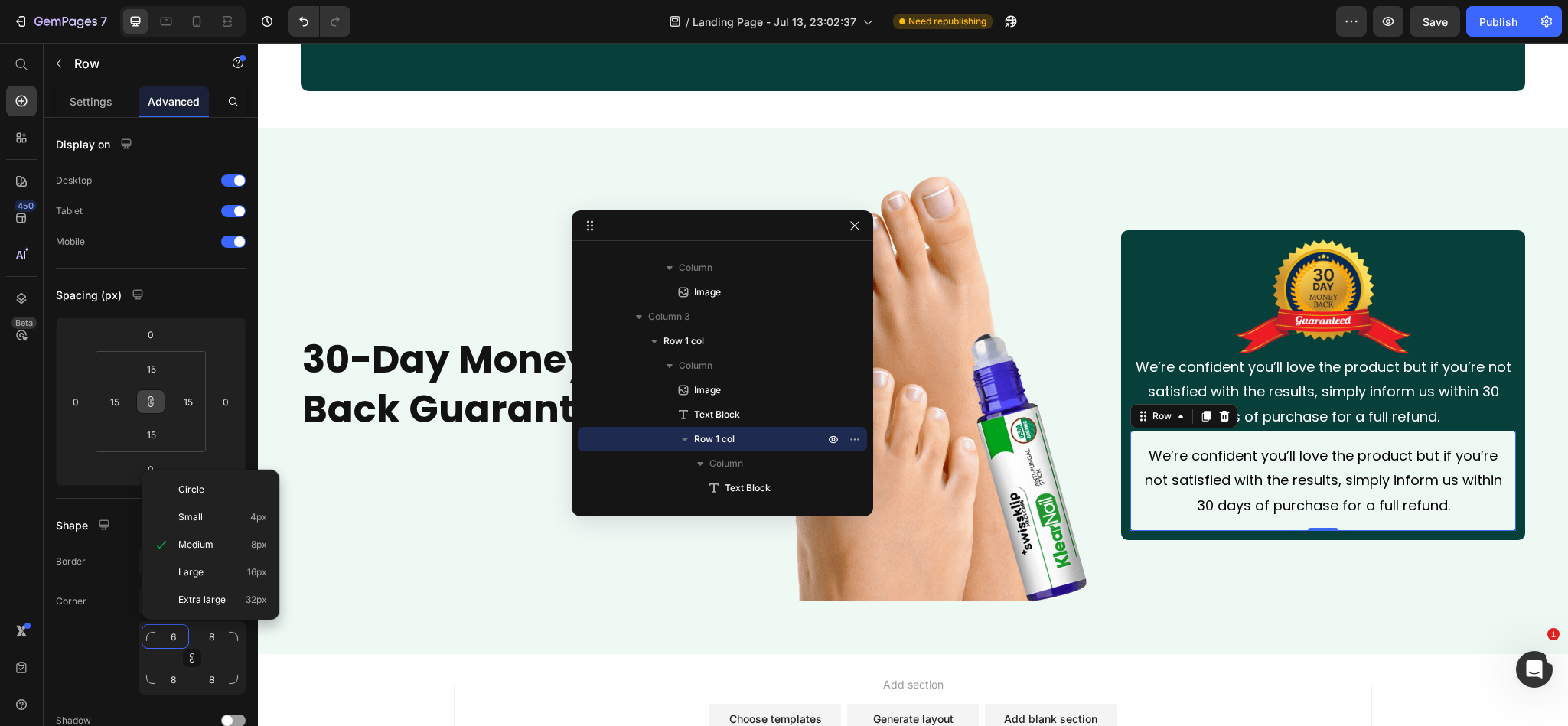 type on "6" 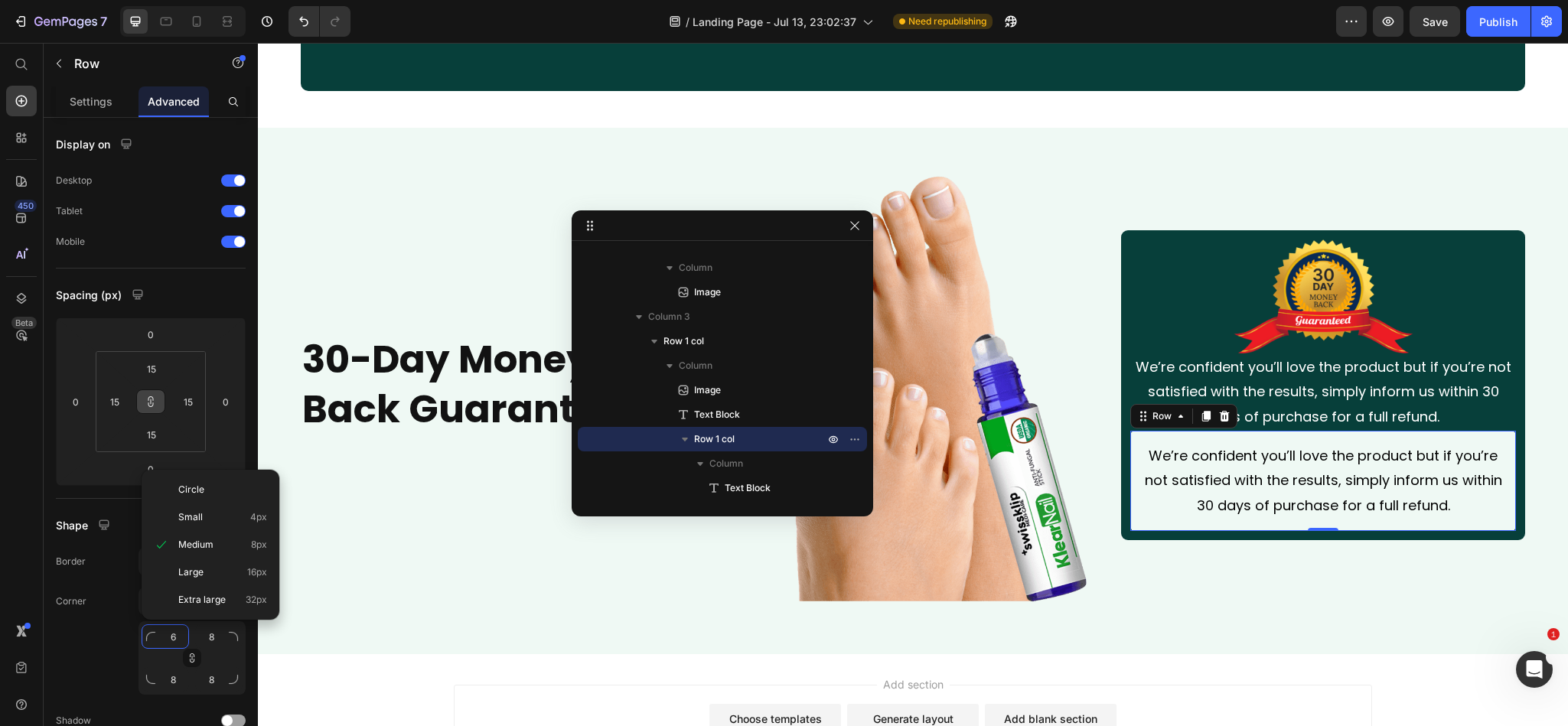 type on "6" 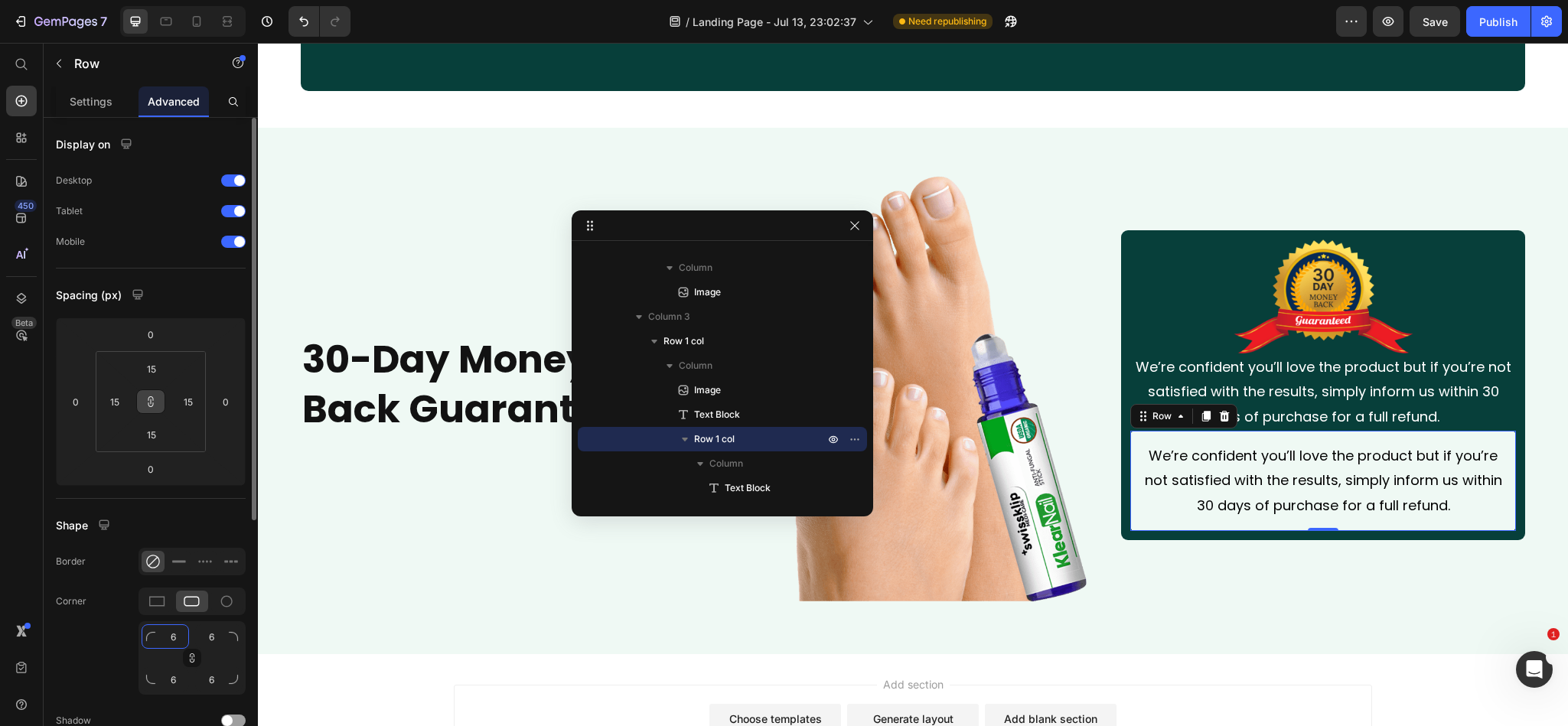 drag, startPoint x: 177, startPoint y: 643, endPoint x: 159, endPoint y: 636, distance: 19.313208 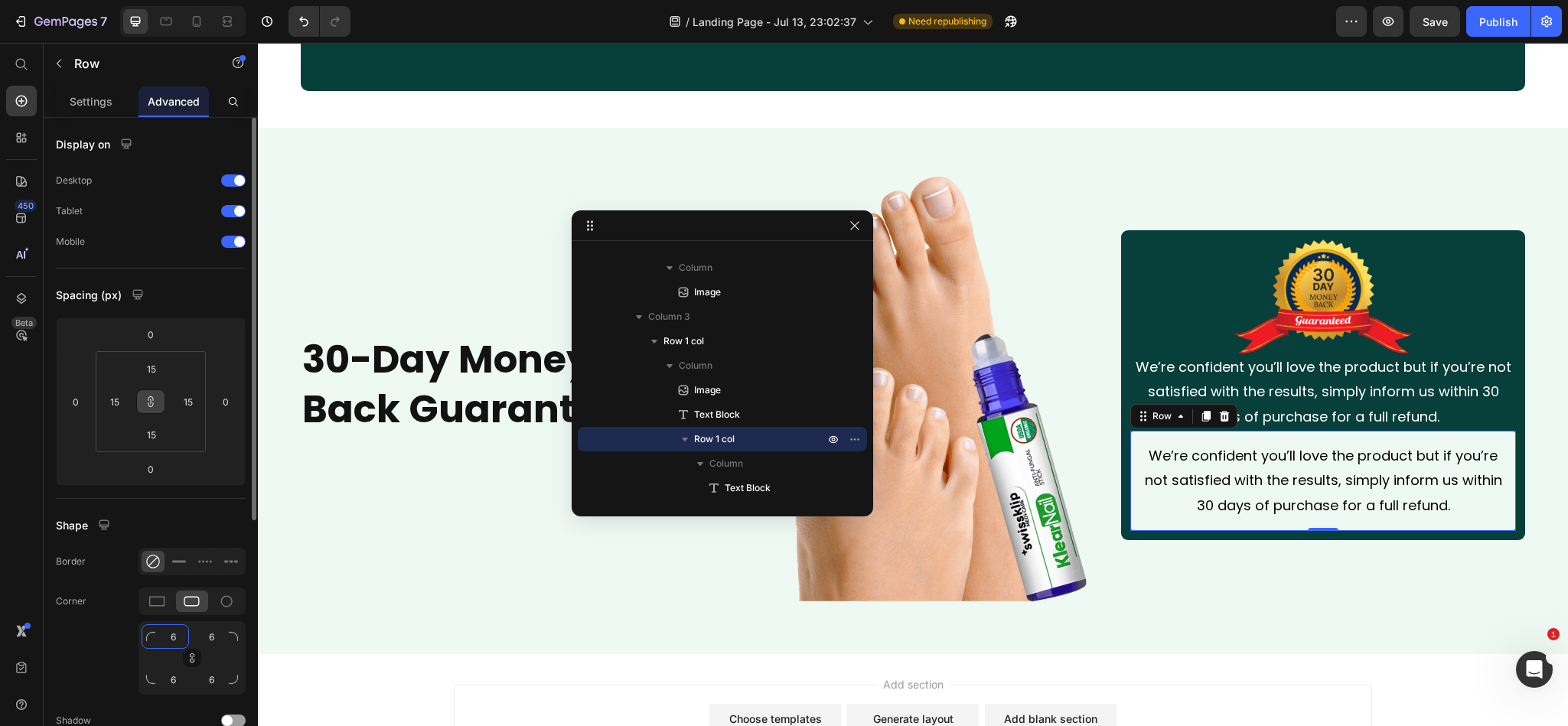 click on "6" 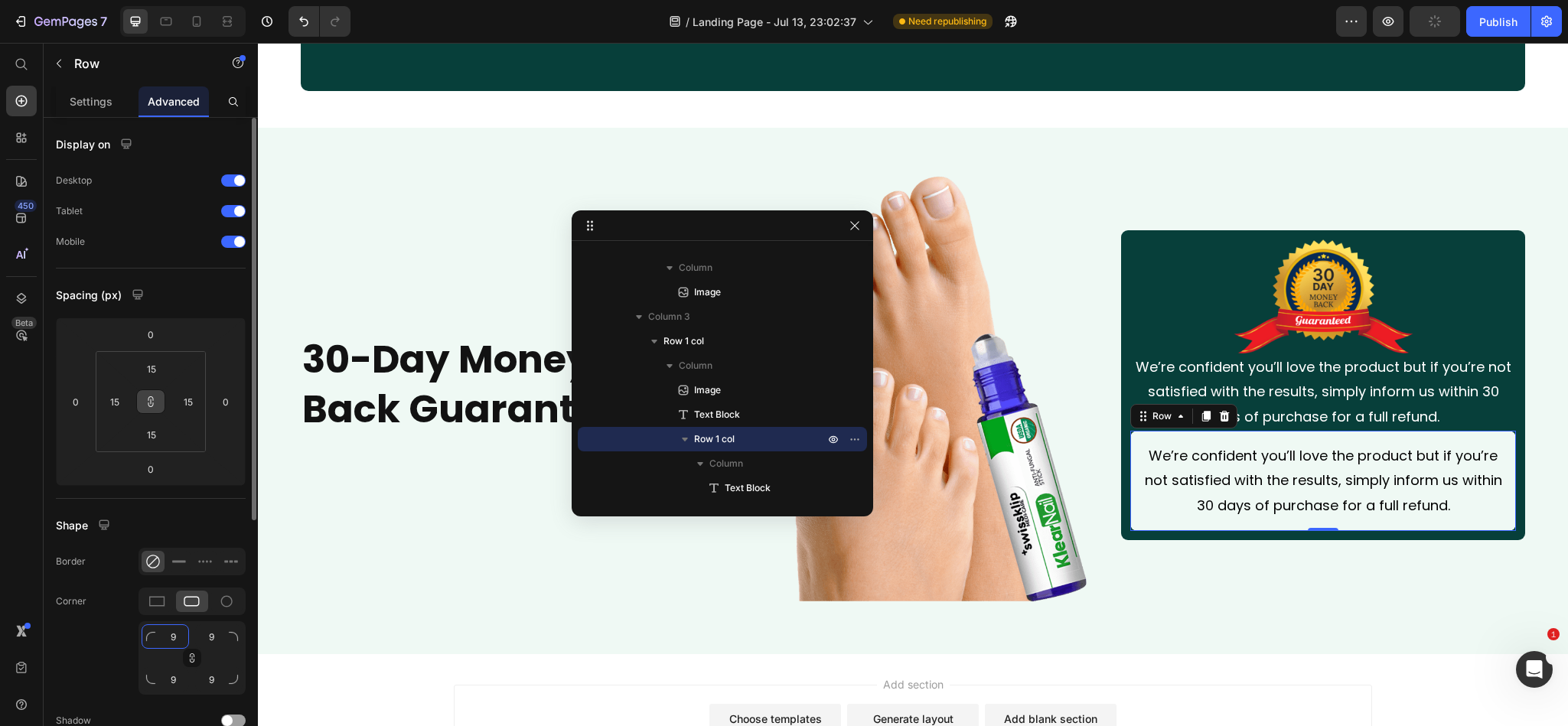 type on "9" 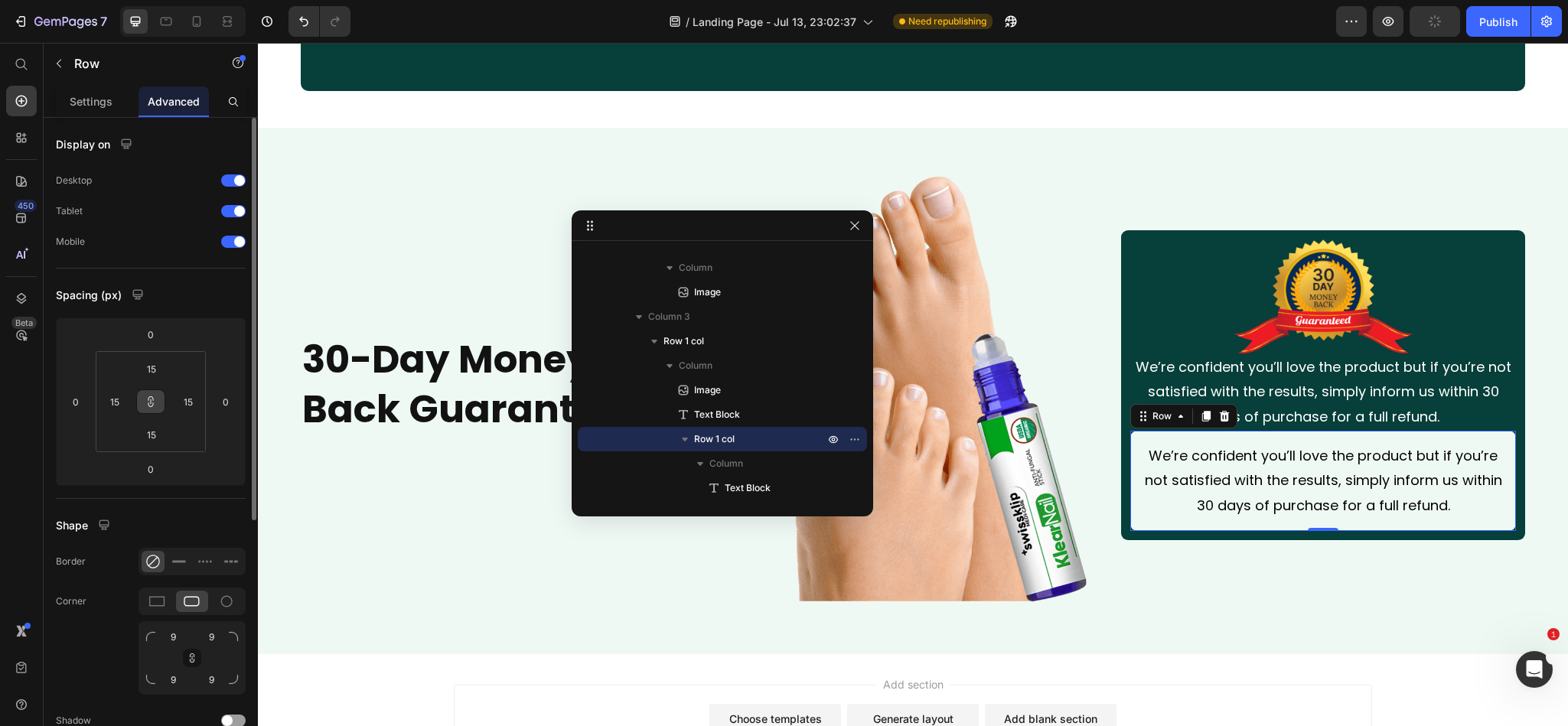 click on "Corner 9 9 9 9" 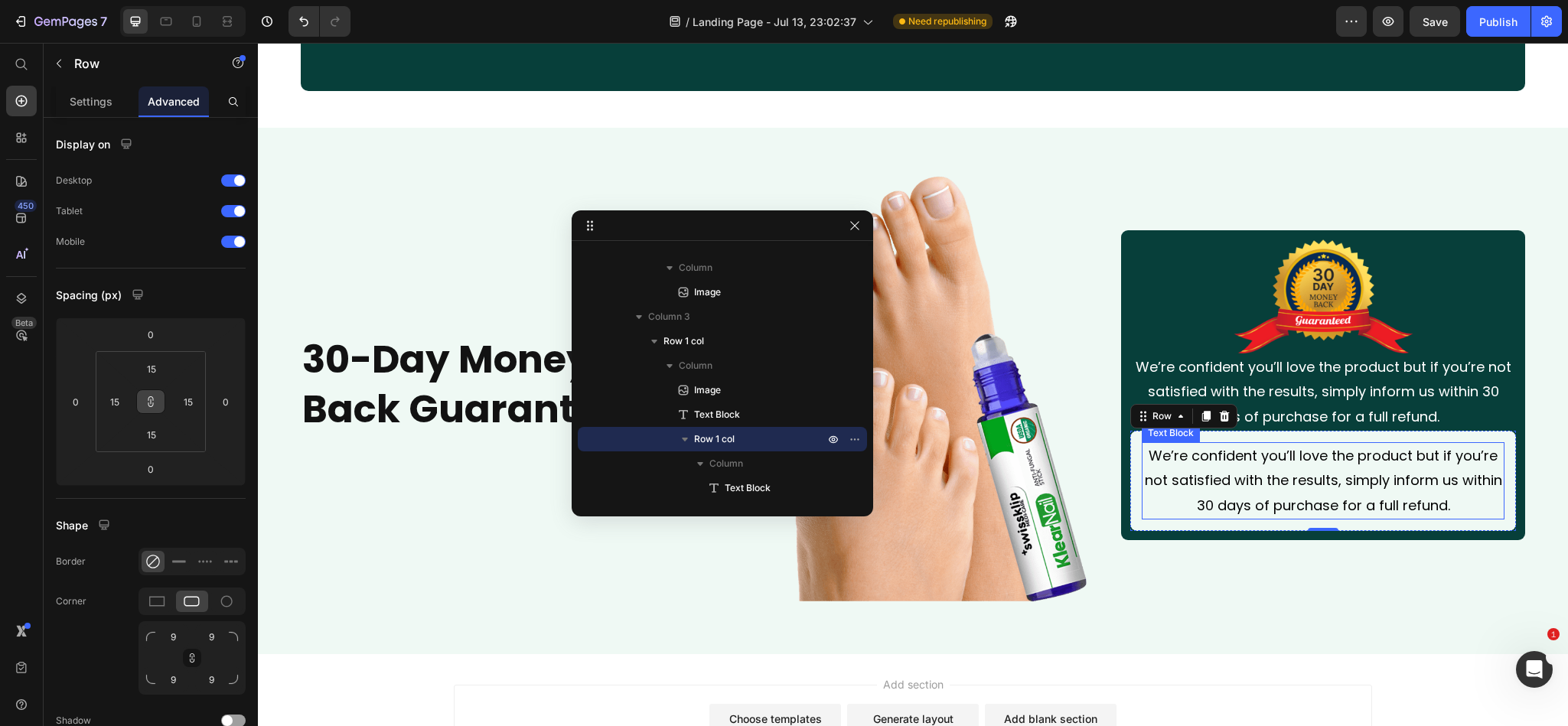 click on "We’re confident you’ll love the product but if you’re not satisfied with the results, simply inform us within 30 days of purchase for a full refund." at bounding box center (1323, 480) 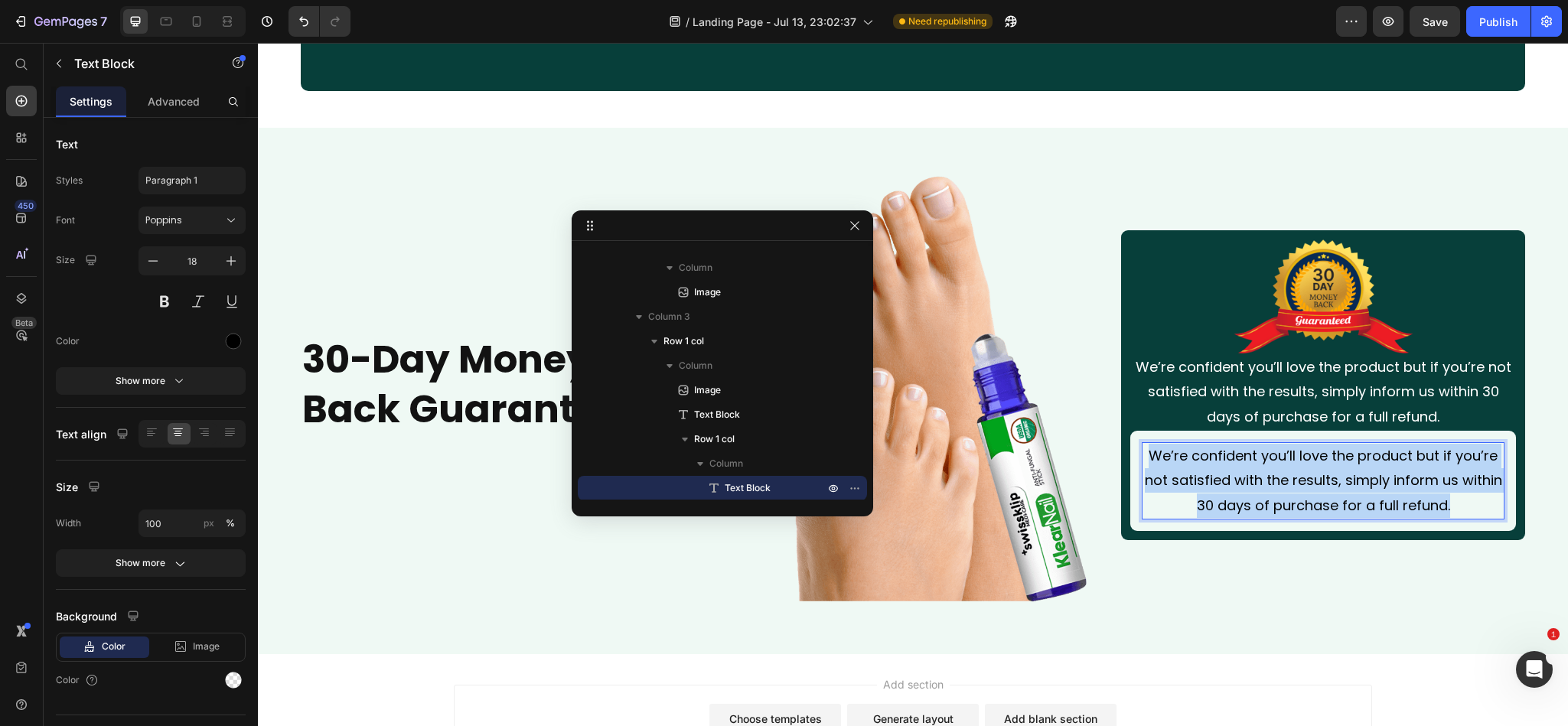 click on "We’re confident you’ll love the product but if you’re not satisfied with the results, simply inform us within 30 days of purchase for a full refund." at bounding box center [1323, 480] 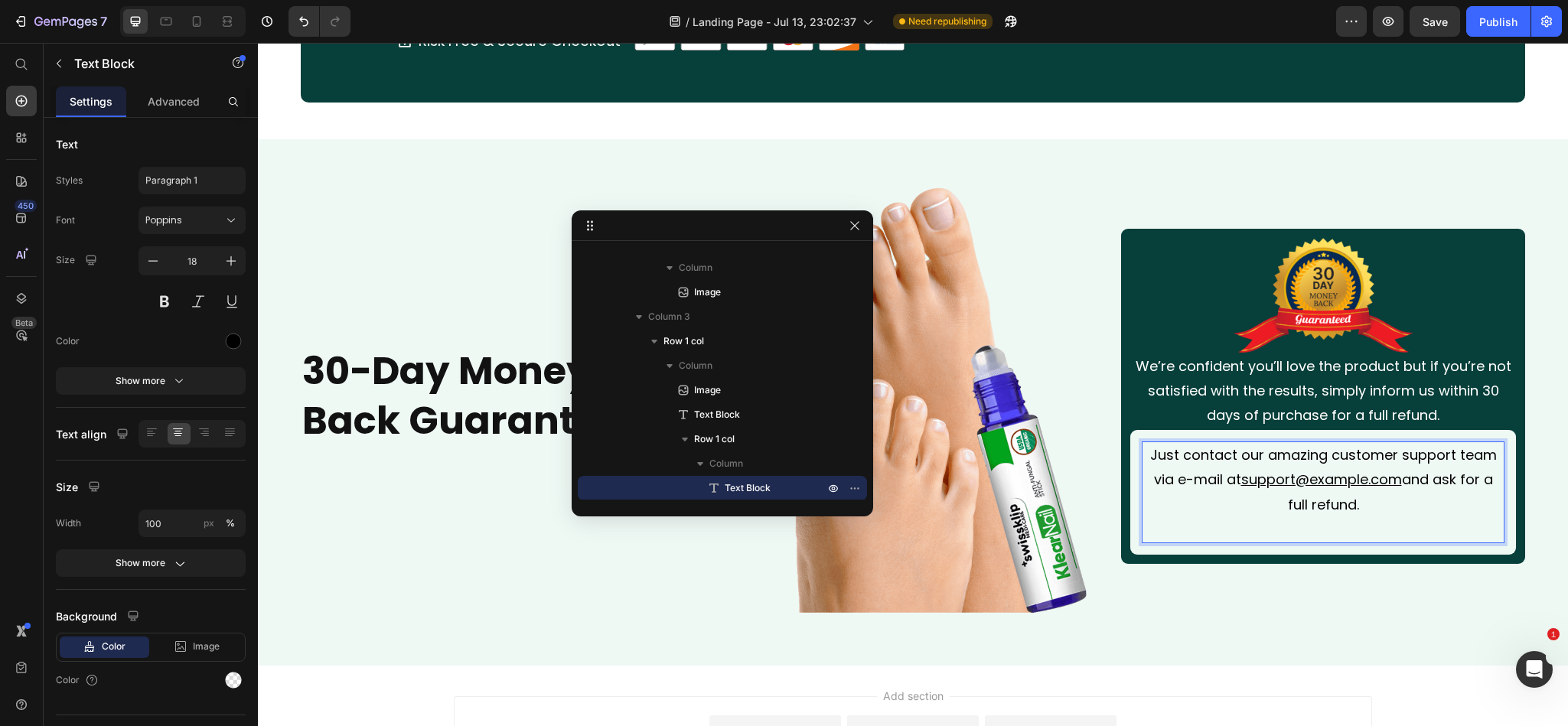 scroll, scrollTop: 9421, scrollLeft: 0, axis: vertical 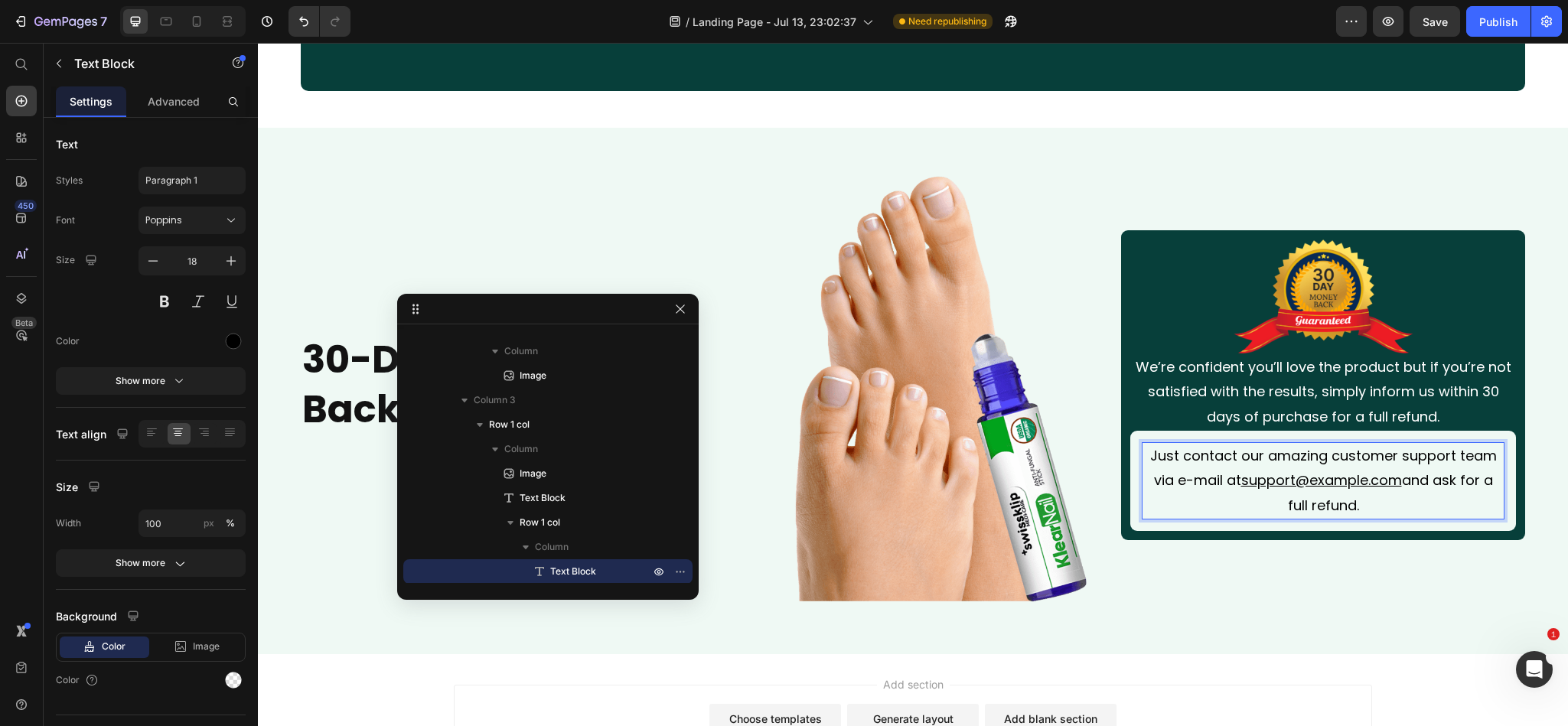 drag, startPoint x: 627, startPoint y: 230, endPoint x: 448, endPoint y: 315, distance: 198.1565 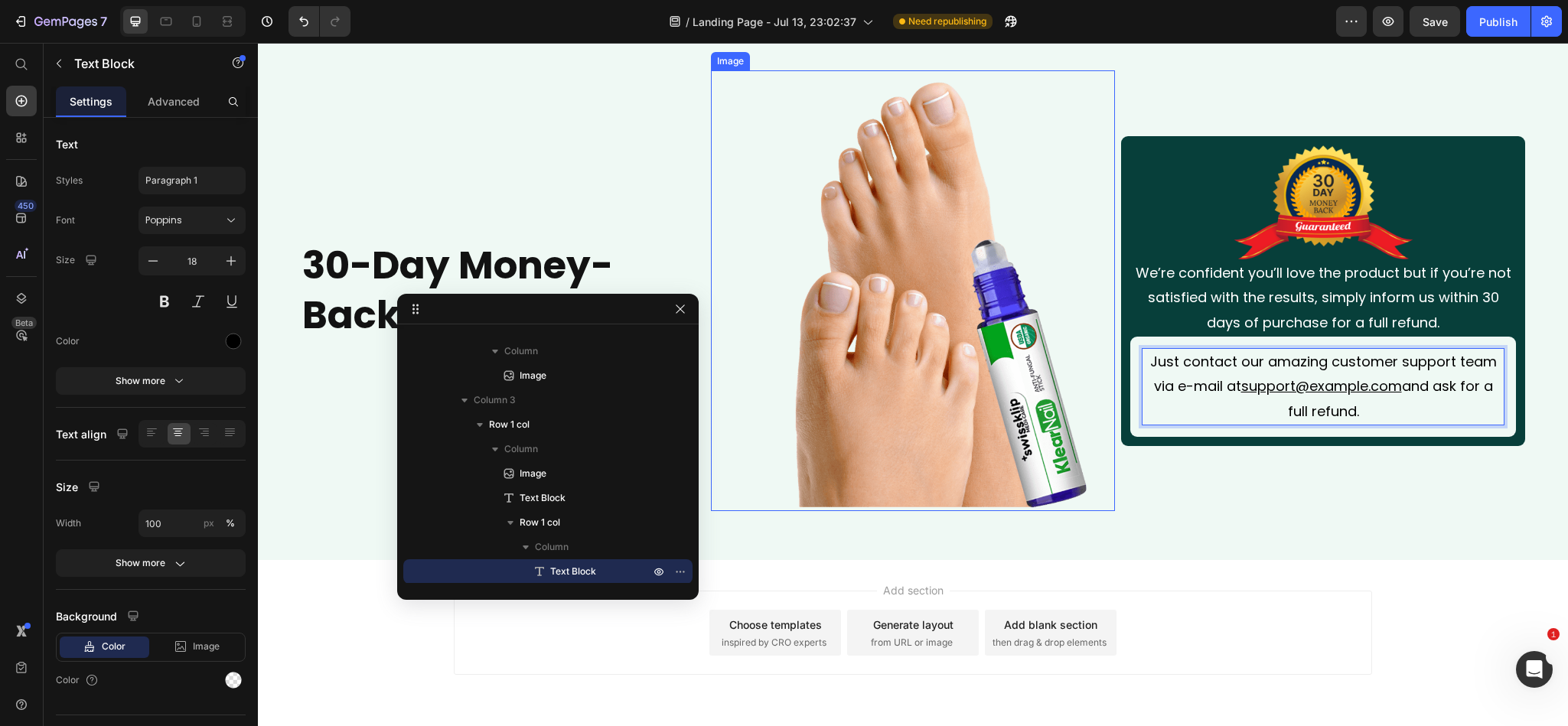 scroll, scrollTop: 9536, scrollLeft: 0, axis: vertical 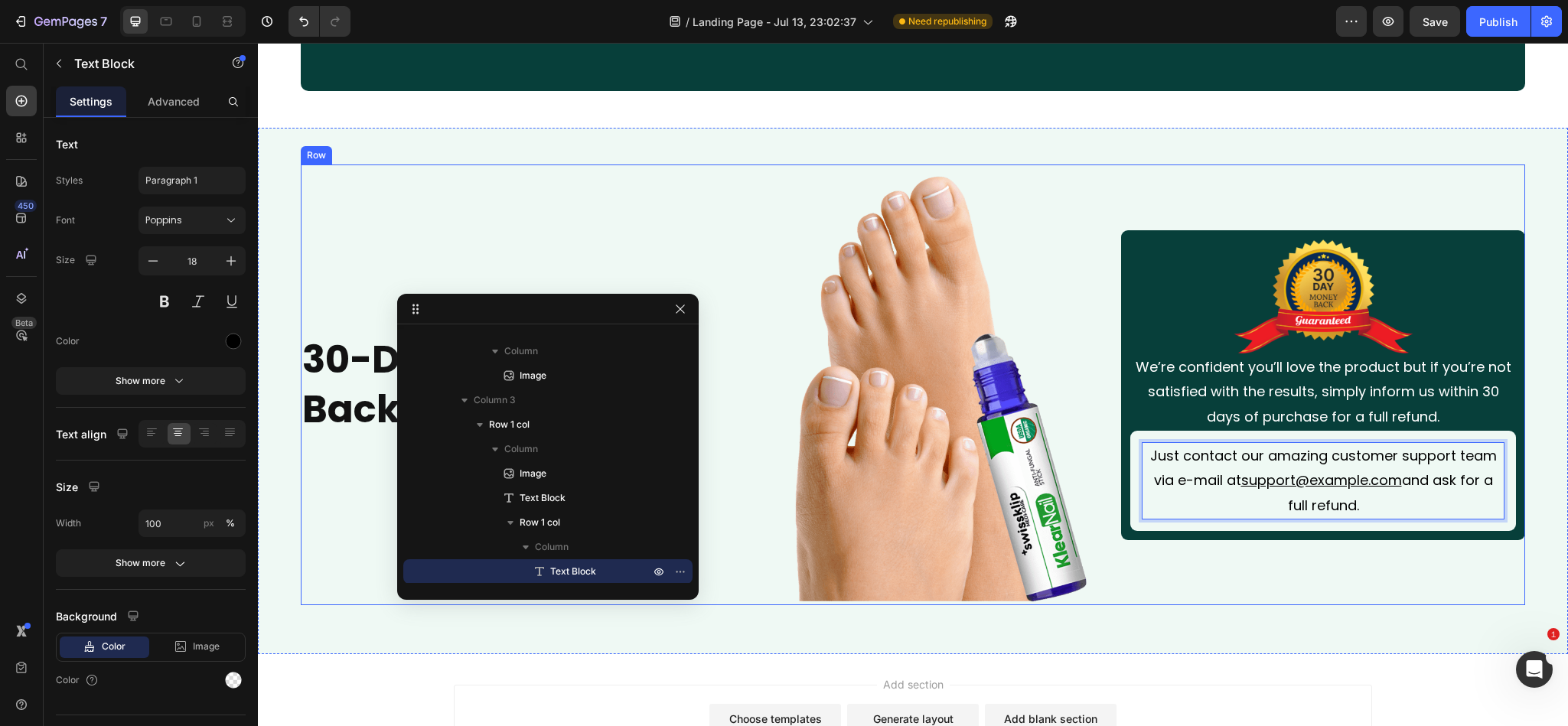 click on "⁠⁠⁠⁠⁠⁠⁠ 30-Day Money-Back Guarantee Heading" at bounding box center (503, 385) 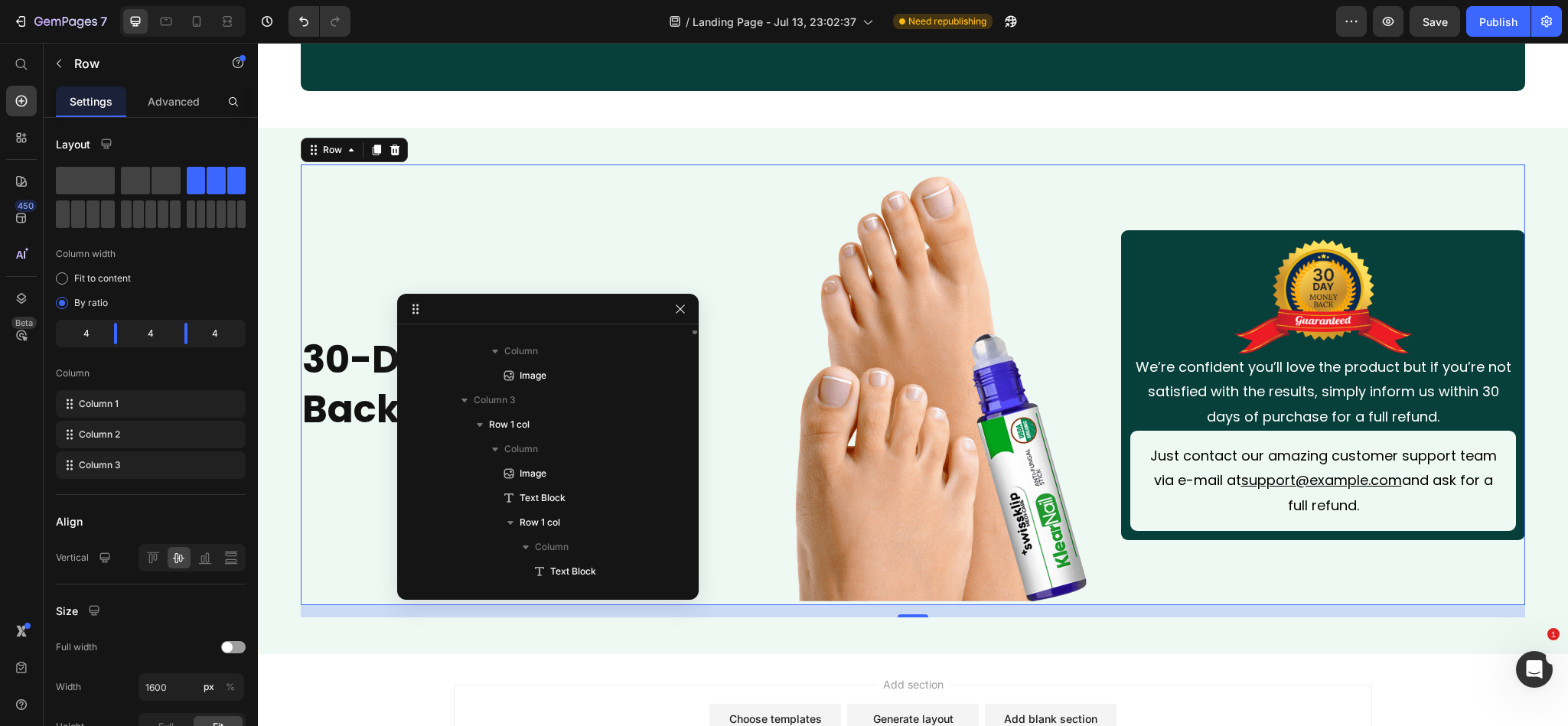 scroll, scrollTop: 1244, scrollLeft: 0, axis: vertical 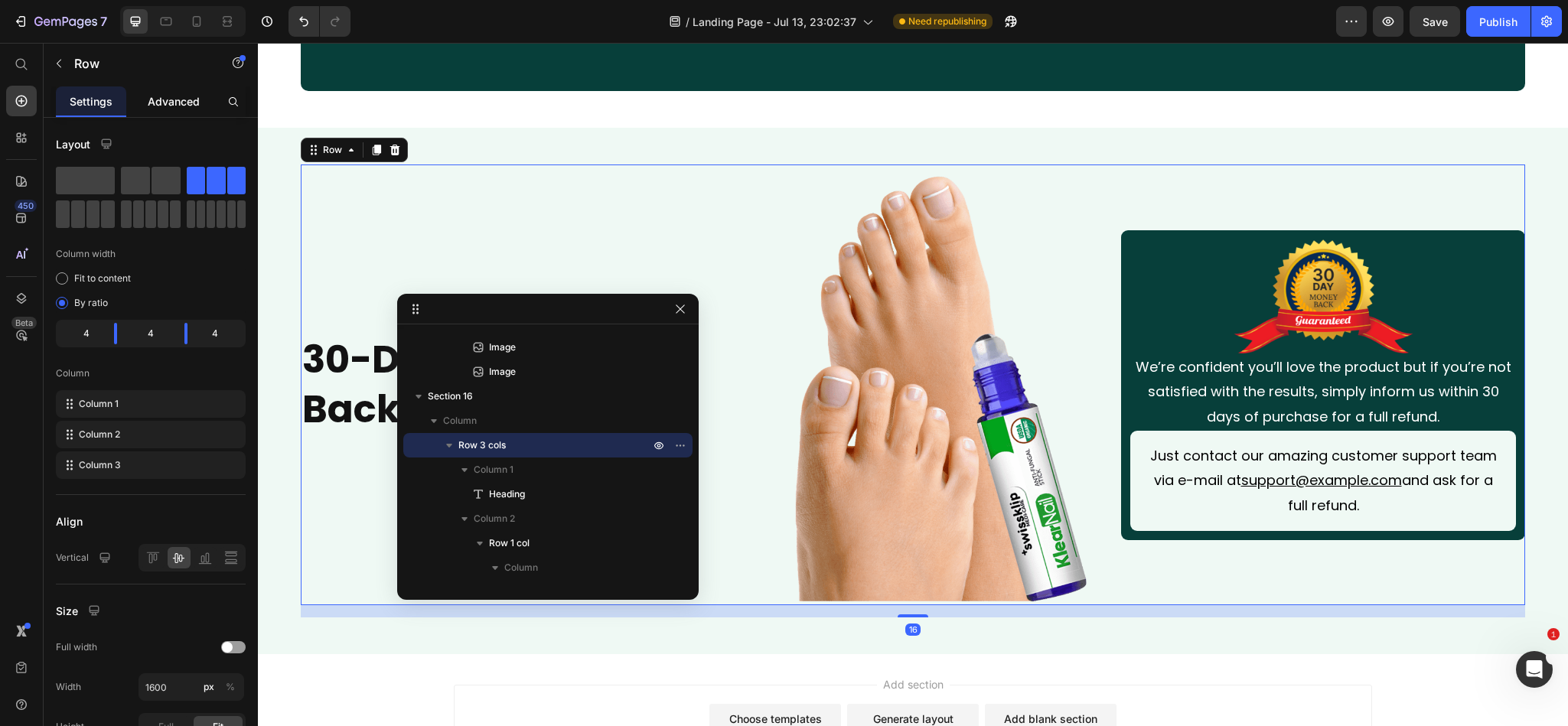 click on "Advanced" 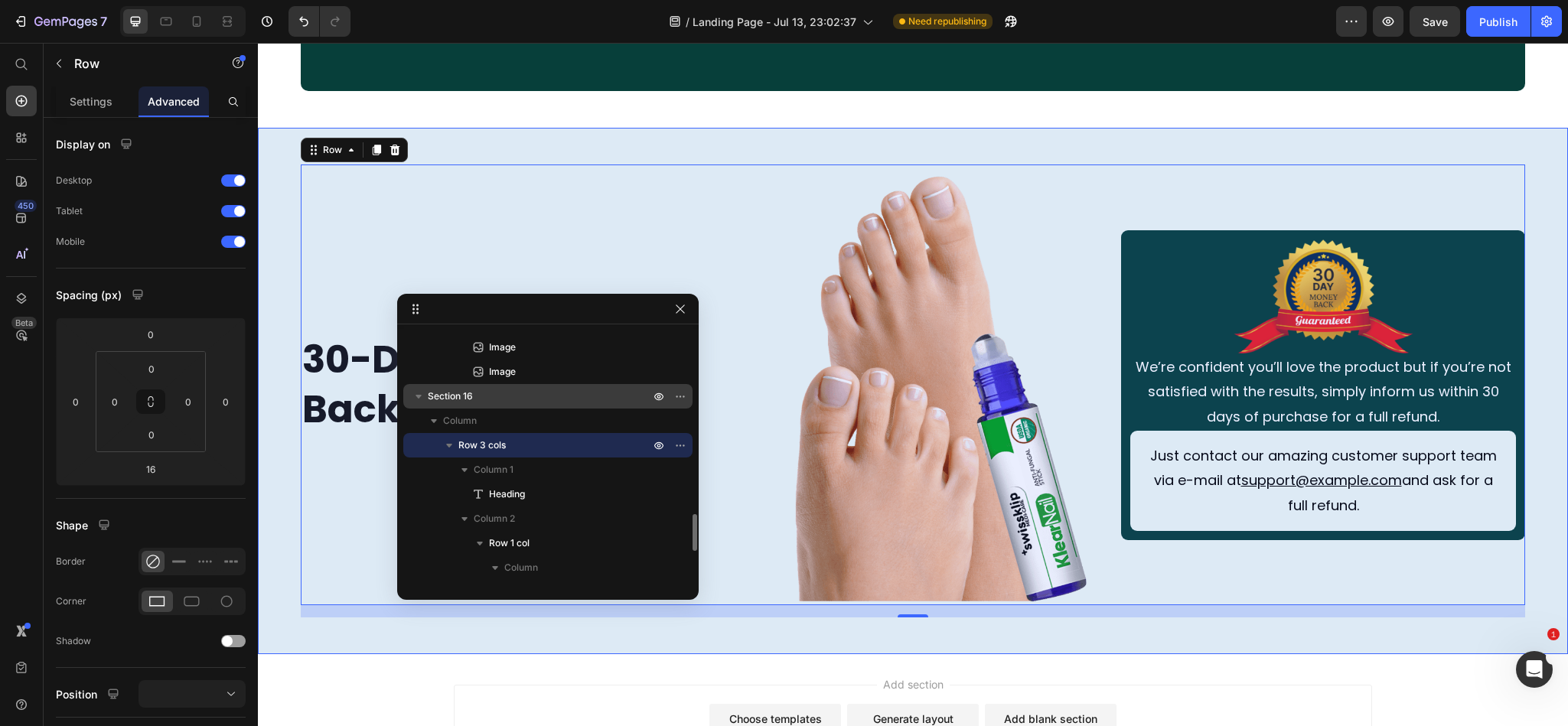 click on "Section 16" at bounding box center [450, 396] 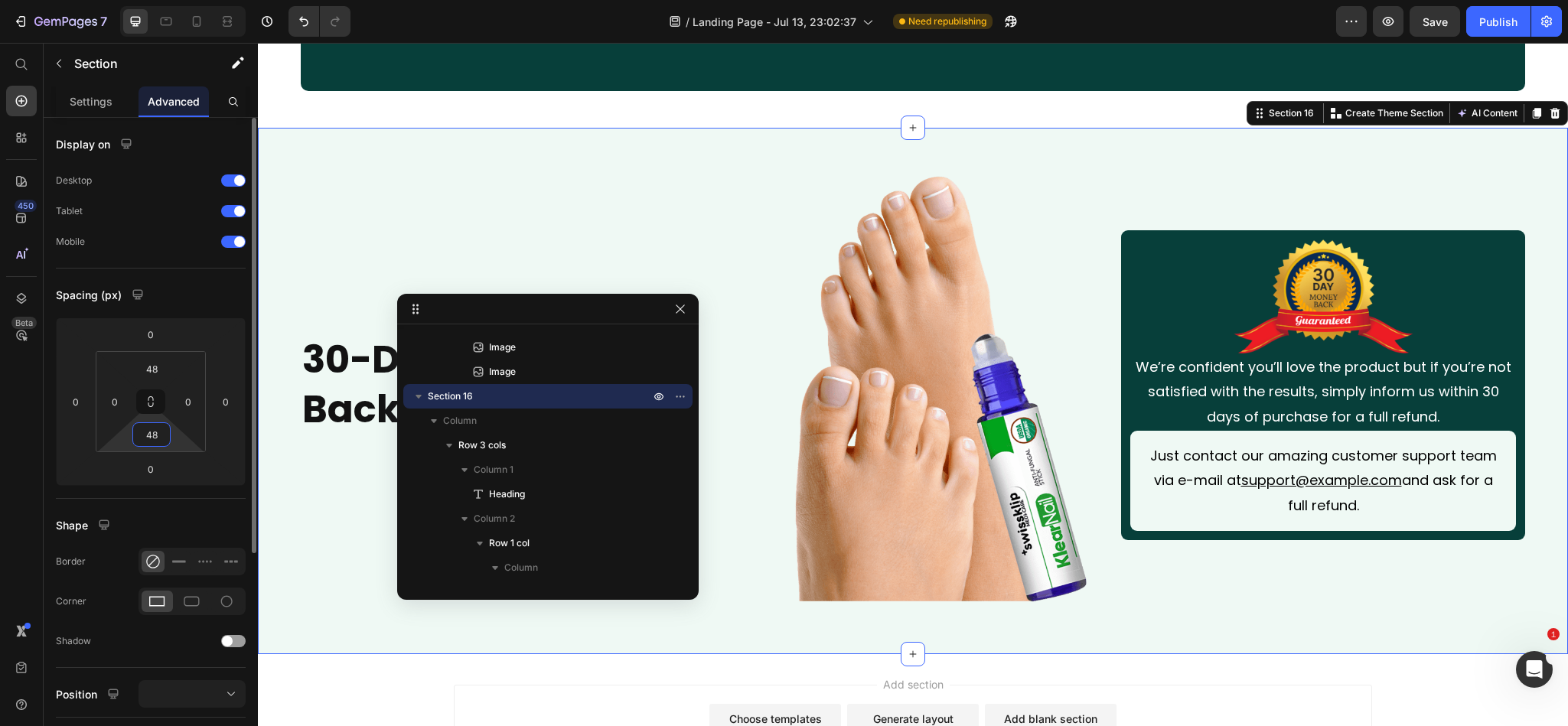 click on "48" at bounding box center (152, 435) 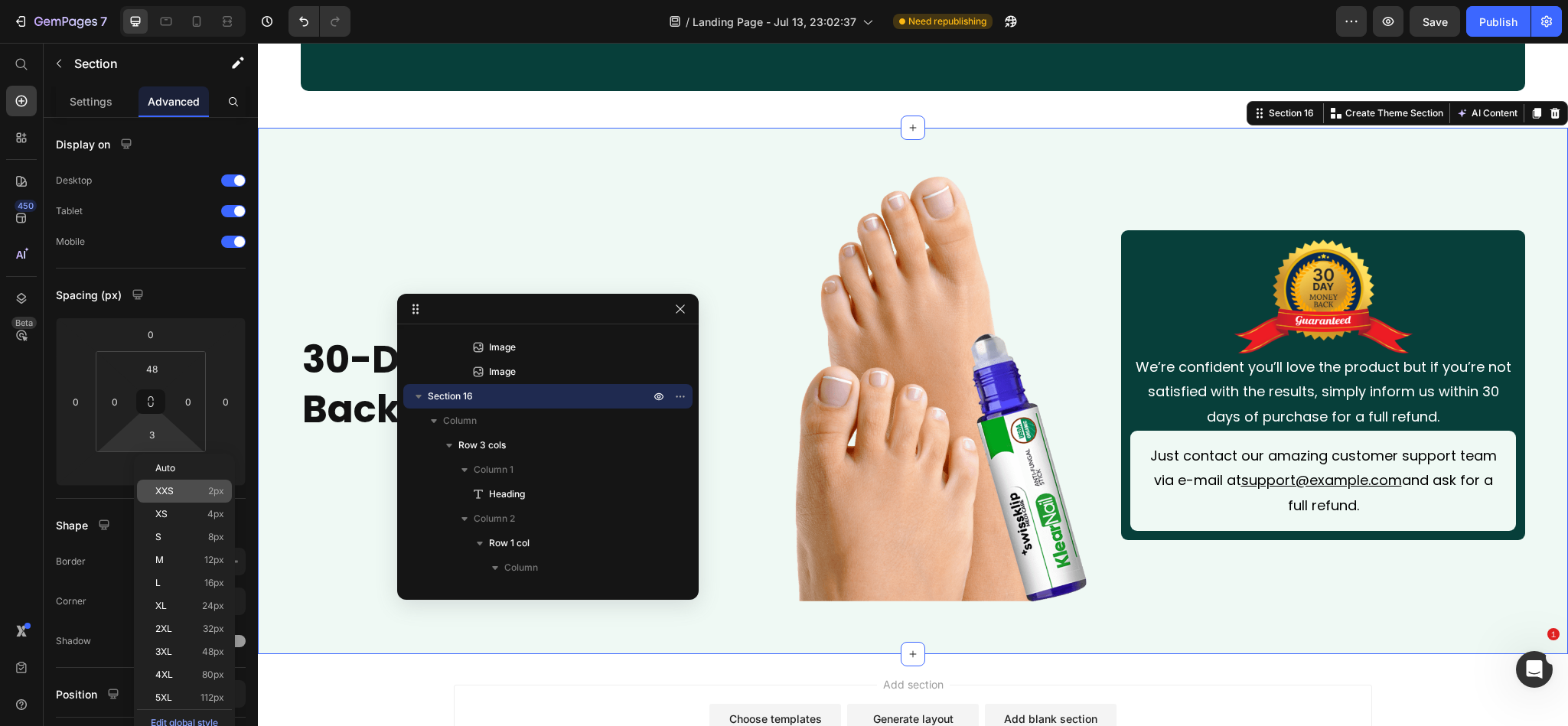 click on "XXS" at bounding box center (165, 491) 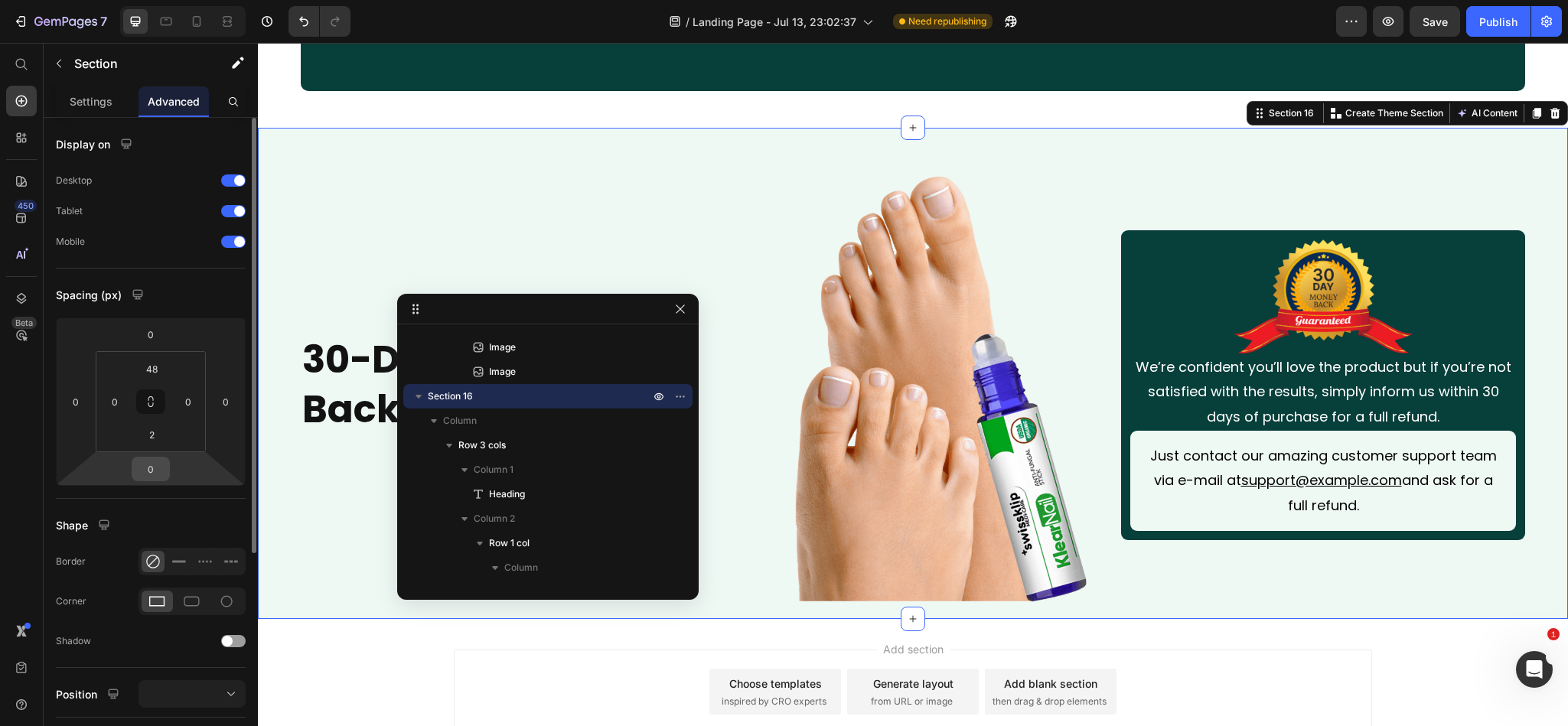 click on "0" at bounding box center (151, 469) 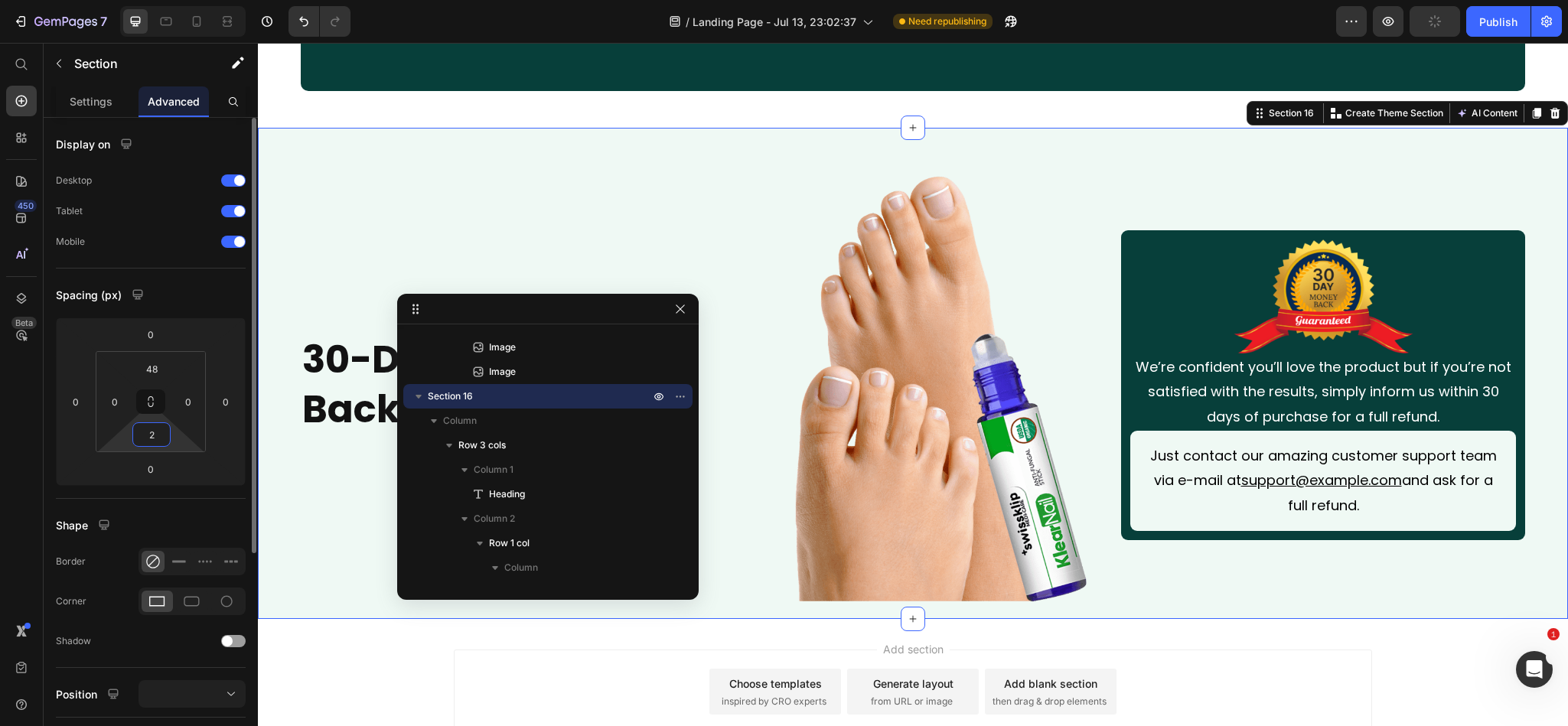 click on "2" at bounding box center (152, 435) 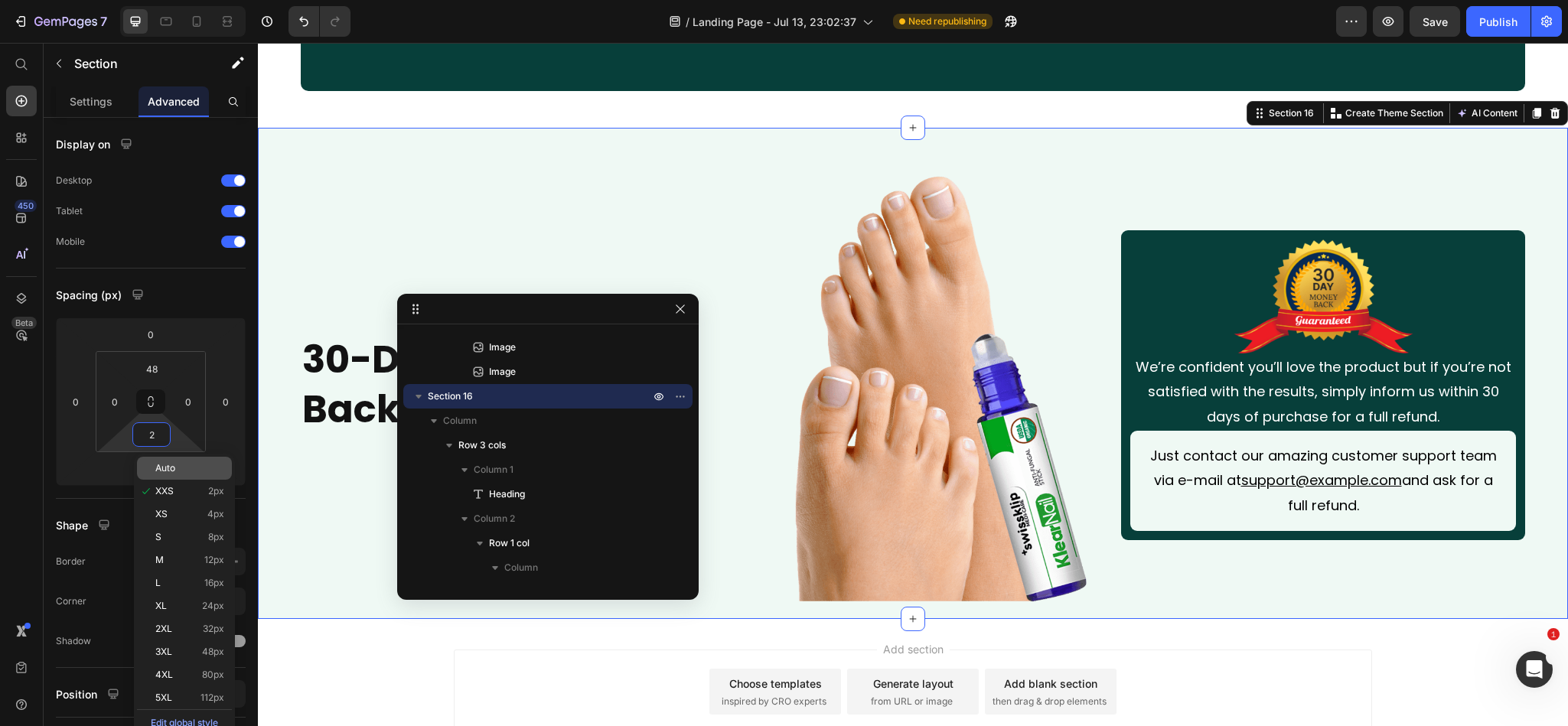 click on "Auto" at bounding box center (165, 468) 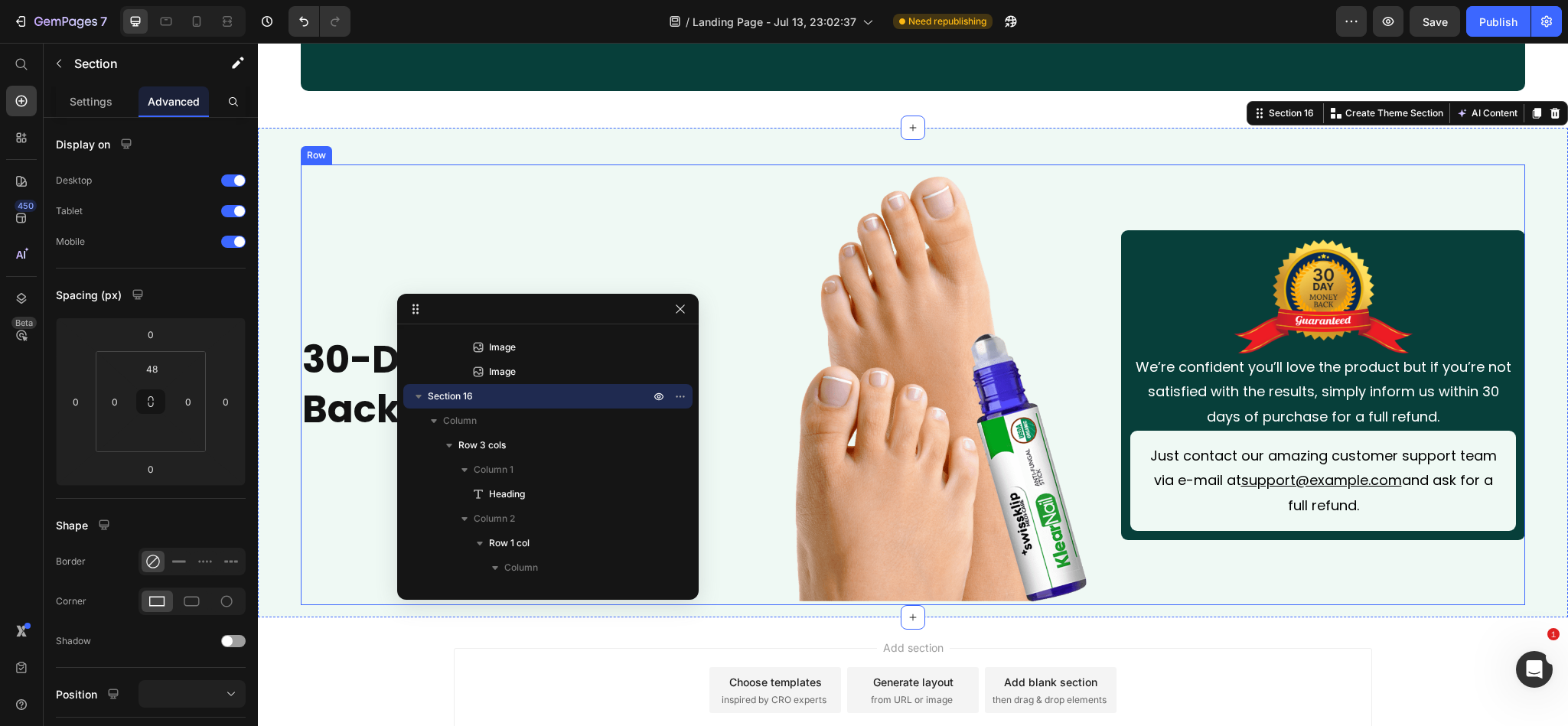 click on "⁠⁠⁠⁠⁠⁠⁠ 30-Day Money-Back Guarantee Heading" at bounding box center [503, 385] 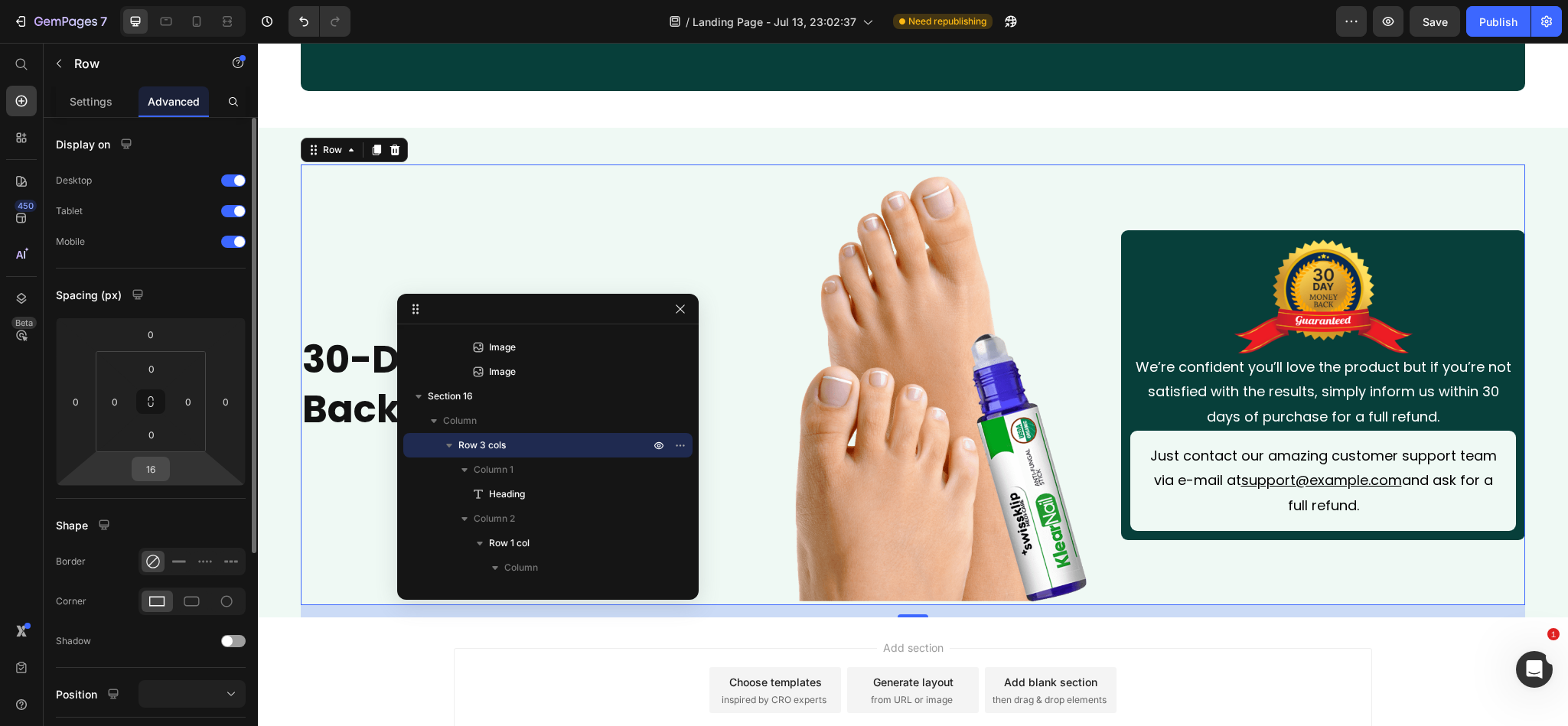 click on "16" at bounding box center (151, 469) 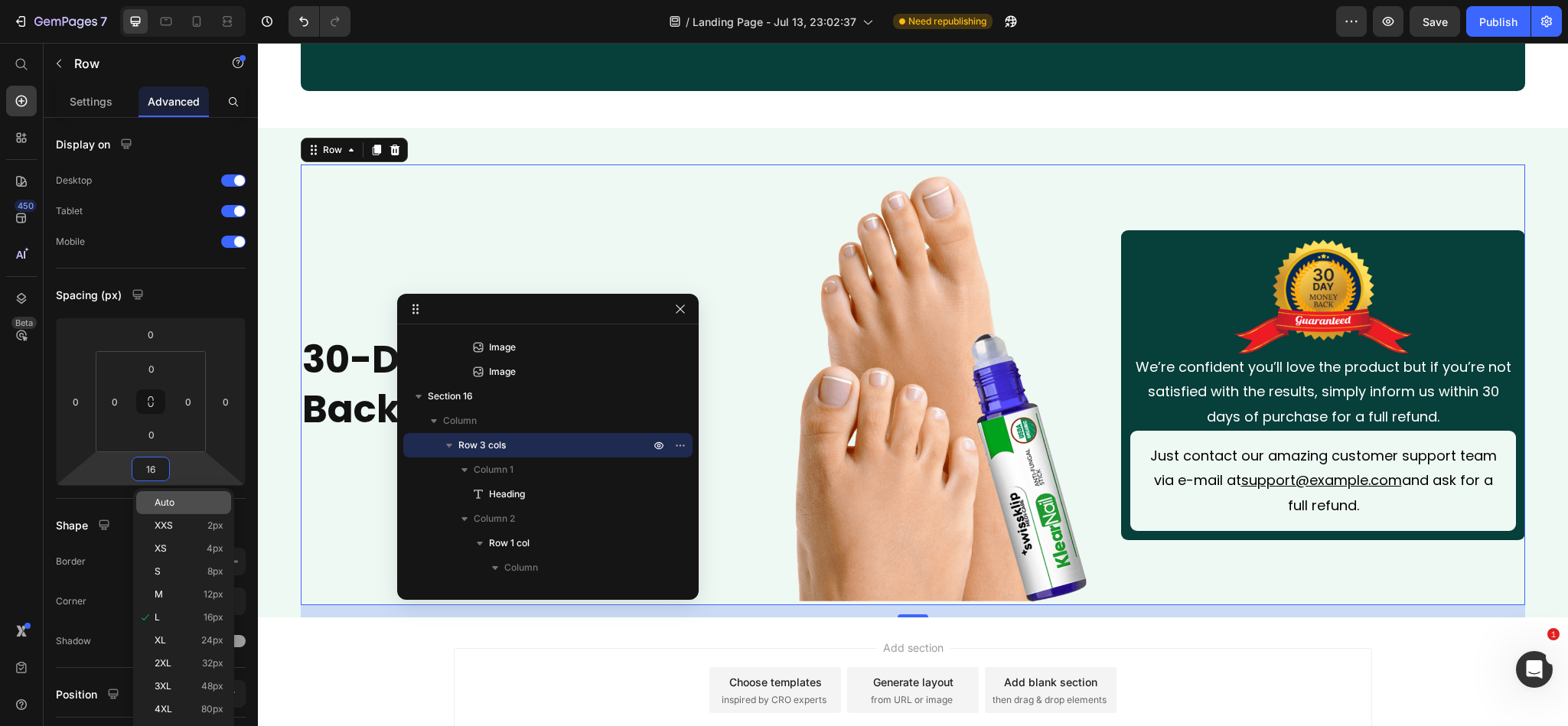 click on "Auto" at bounding box center [165, 503] 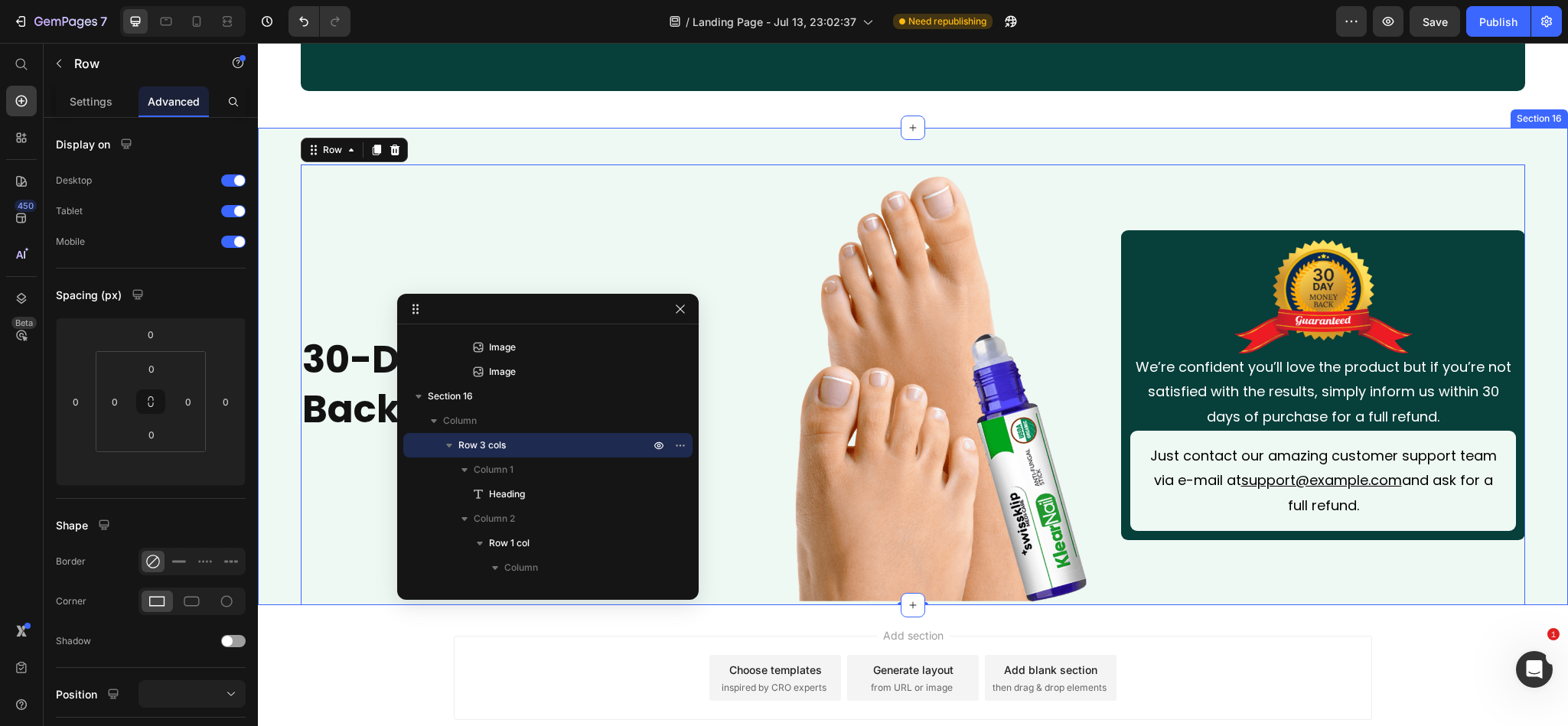 click on "Just contact our amazing customer support team via e-mail at support@example.com and ask for a full refund." at bounding box center (913, 385) 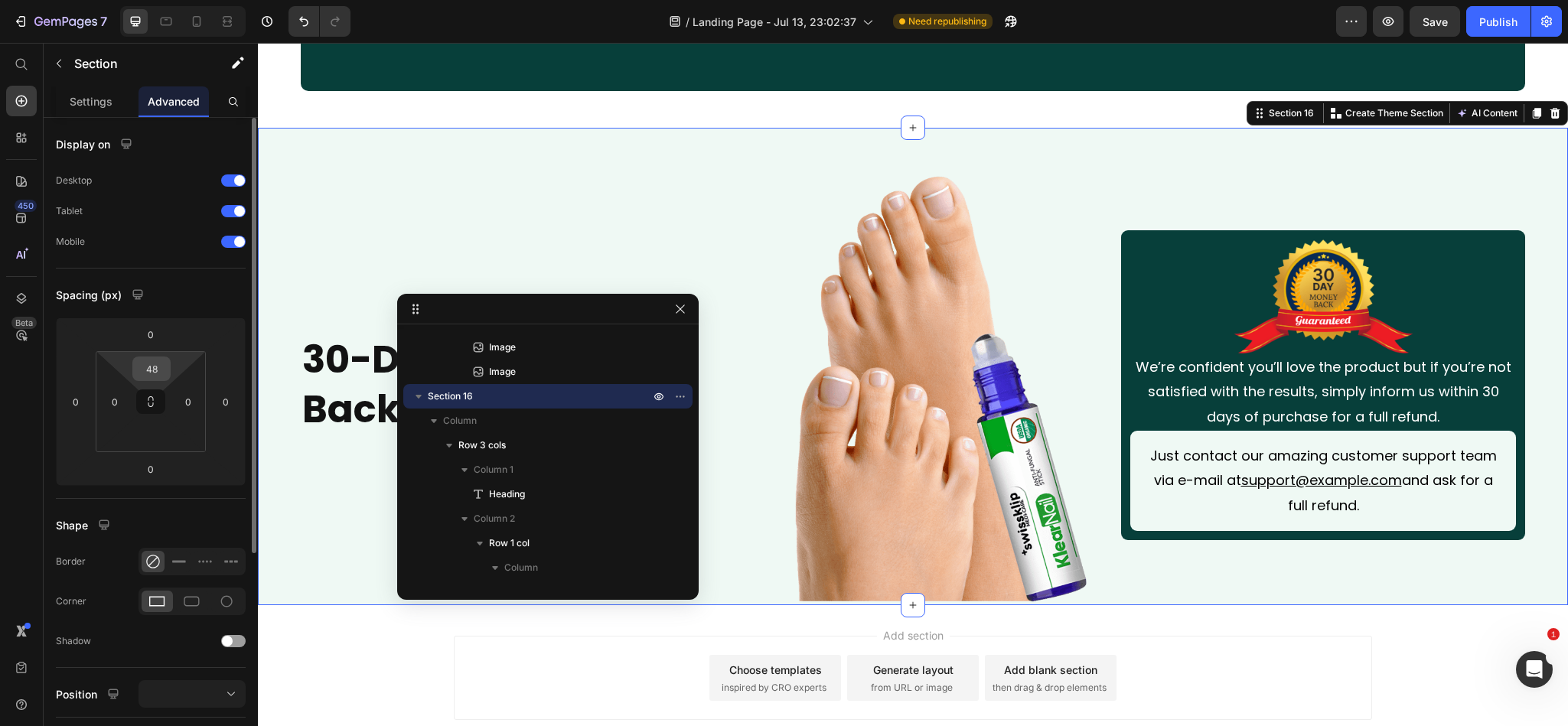 click on "48" at bounding box center [152, 369] 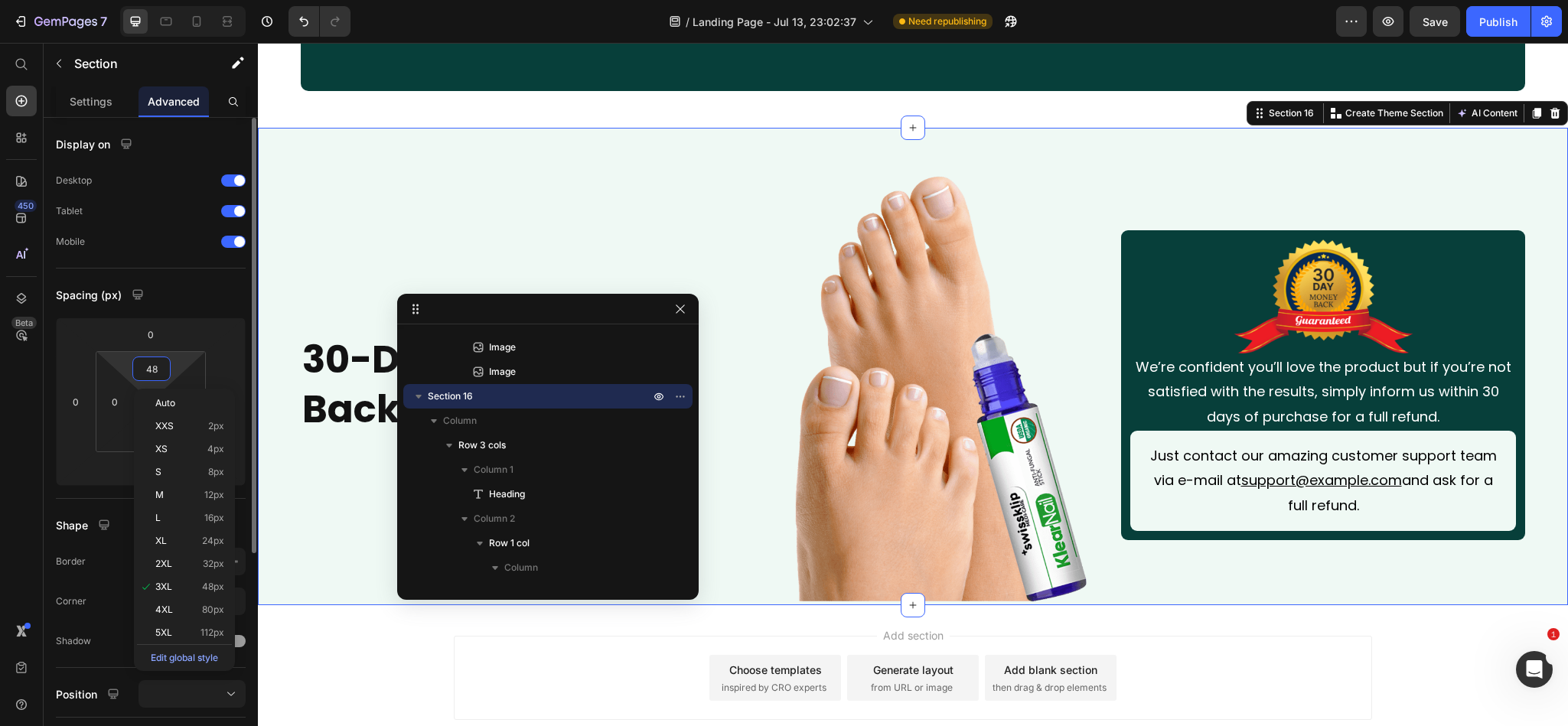 click on "48" at bounding box center [152, 369] 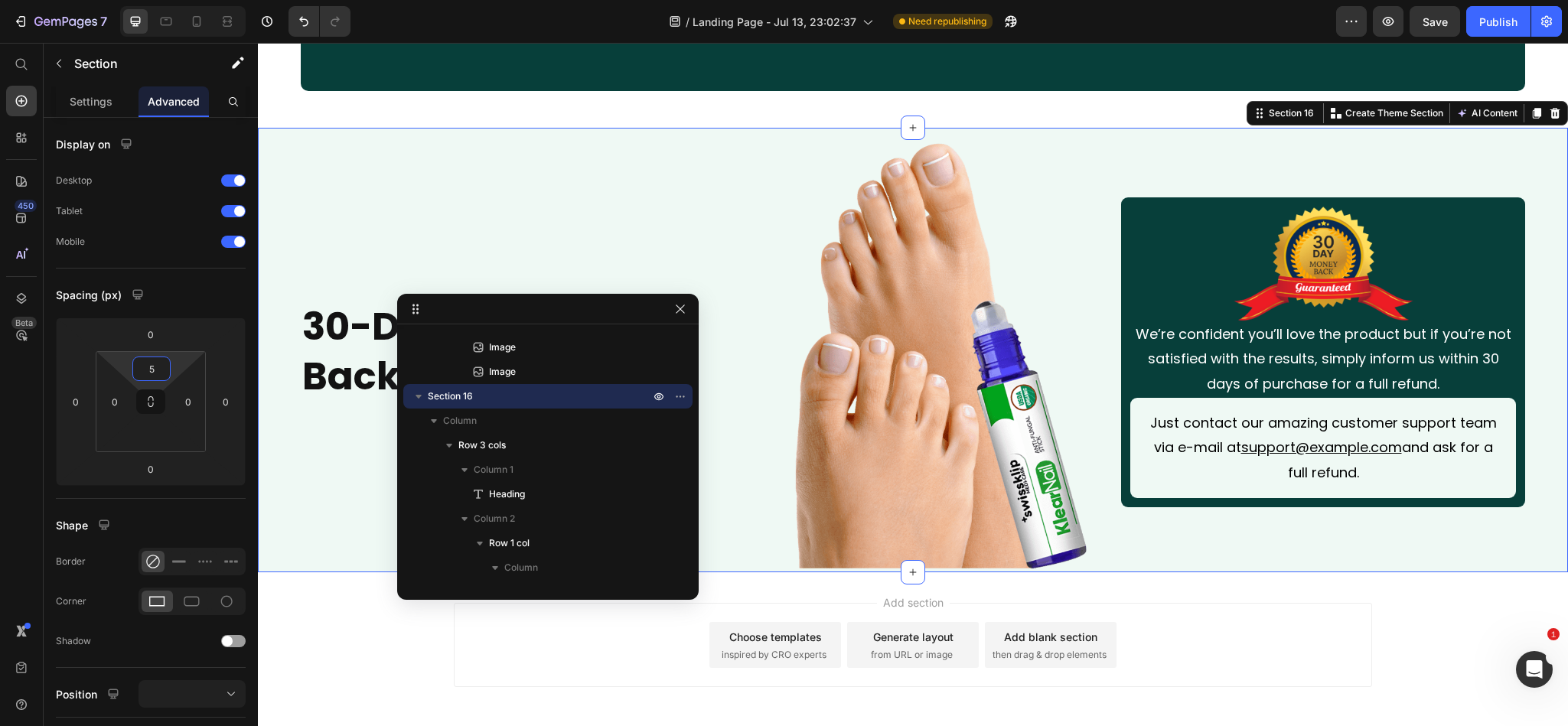 type on "50" 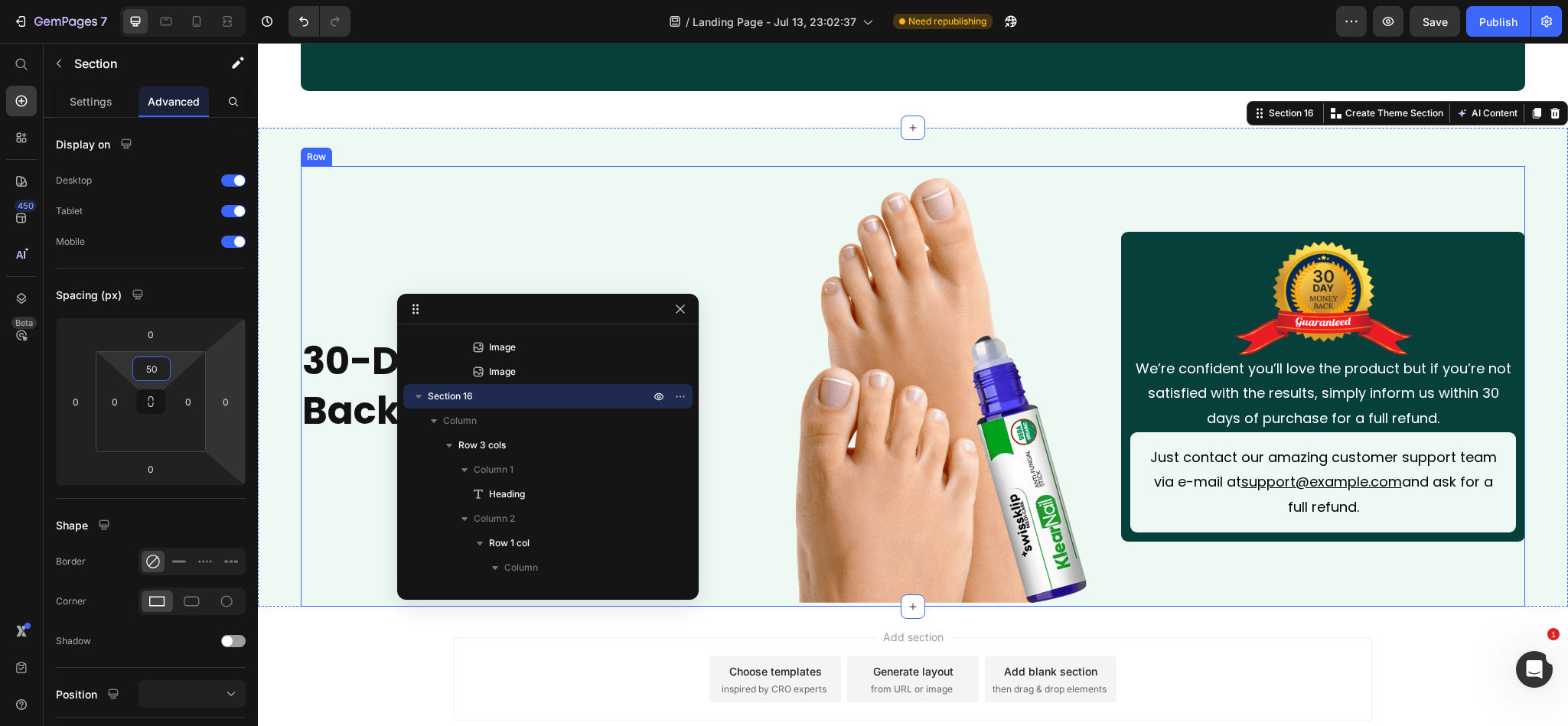 click on "⁠⁠⁠⁠⁠⁠⁠ 30-Day Money-Back Guarantee Heading" at bounding box center [503, 386] 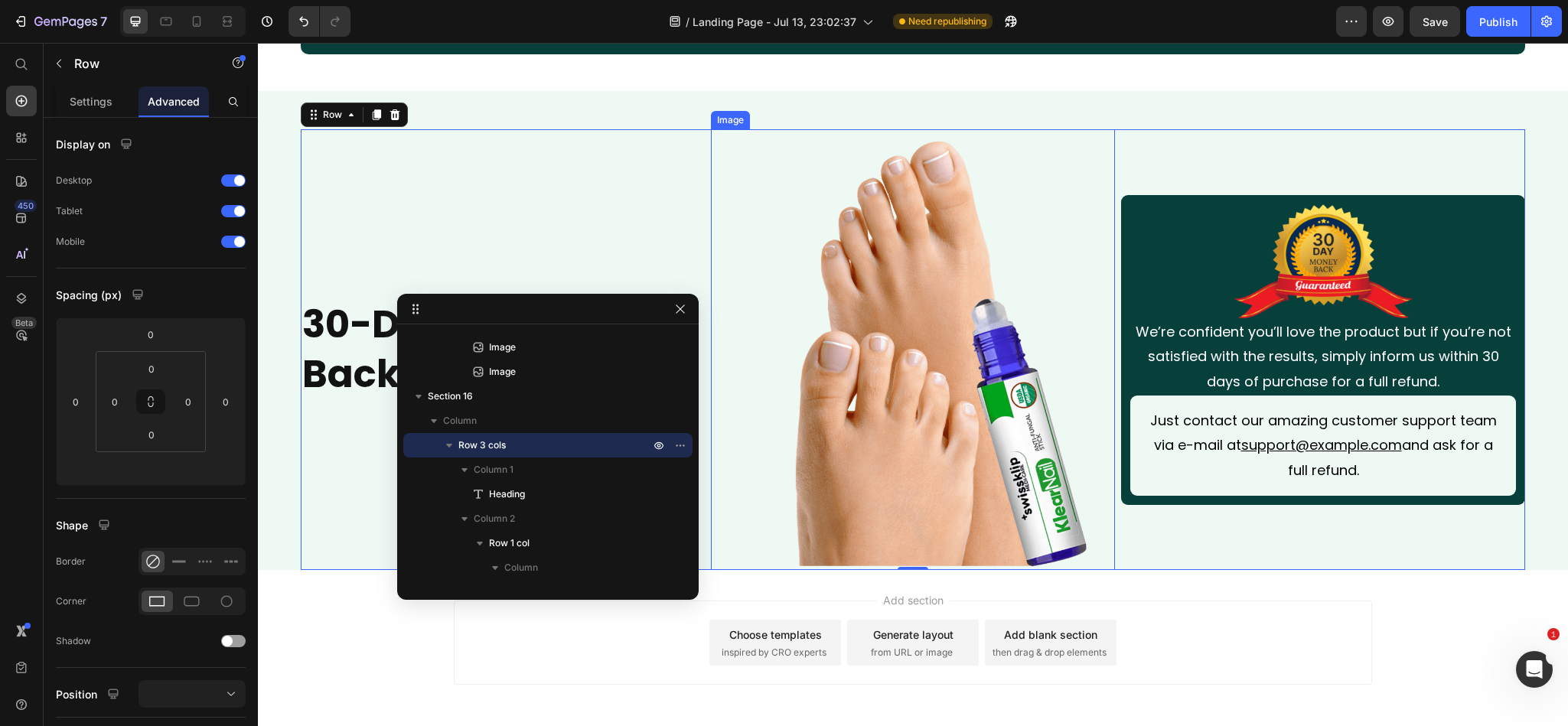 scroll, scrollTop: 9528, scrollLeft: 0, axis: vertical 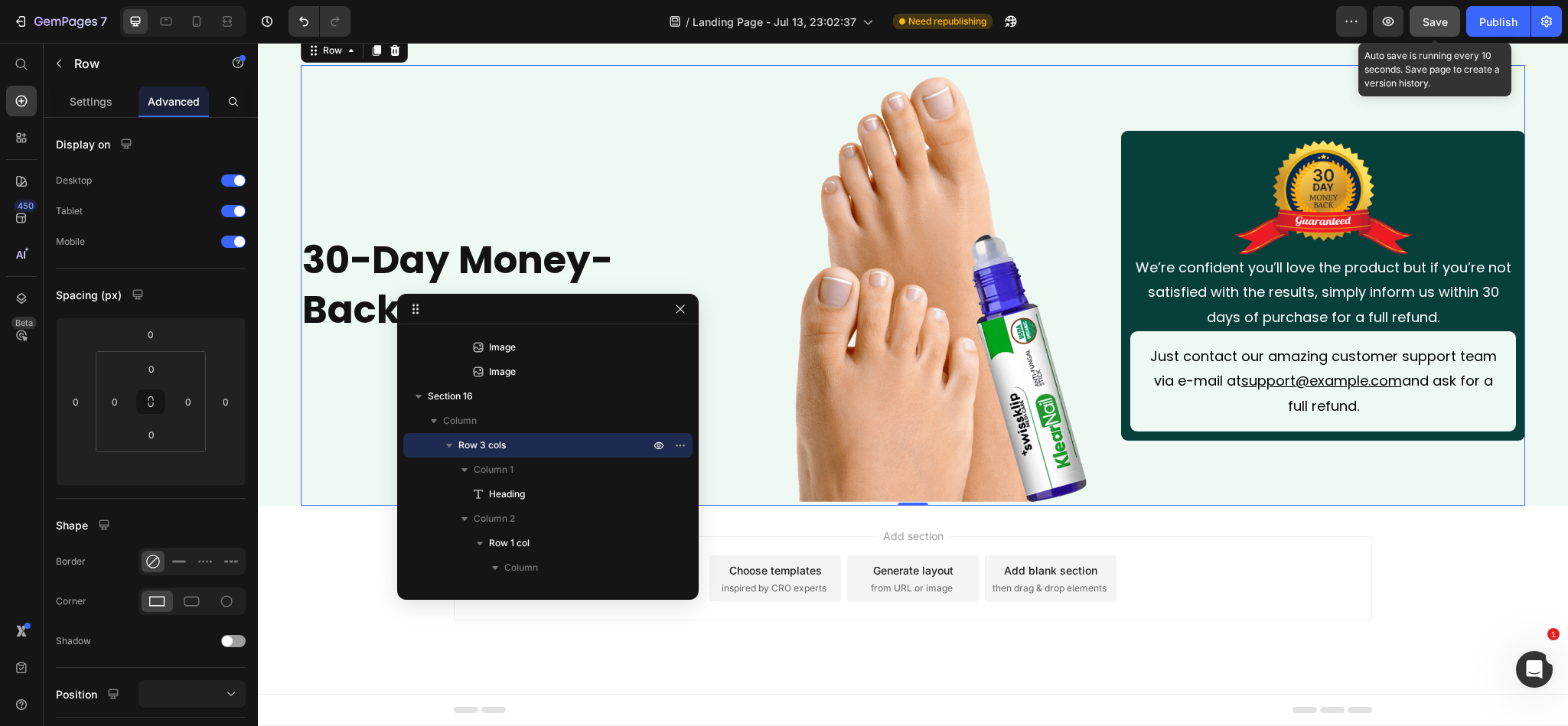 click on "Save" at bounding box center (1435, 21) 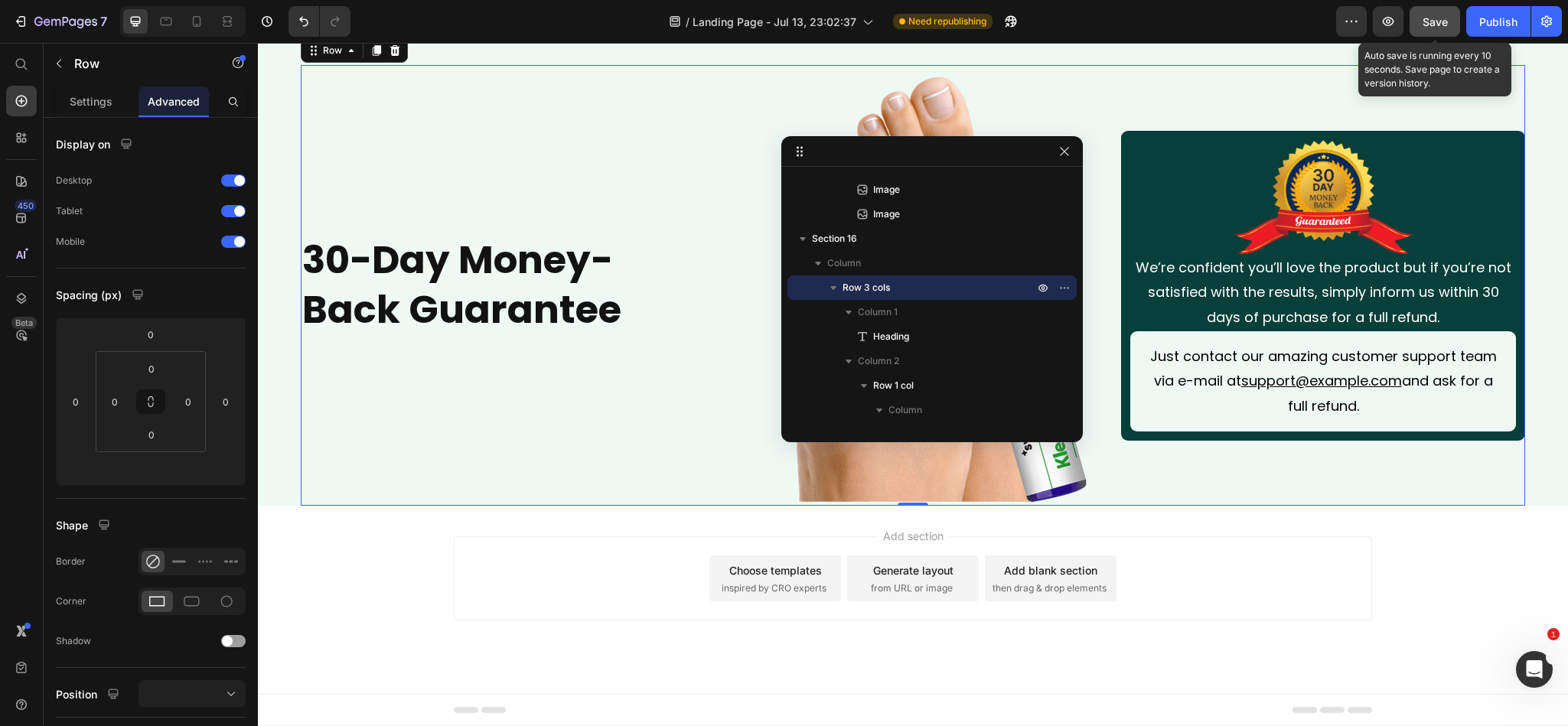 drag, startPoint x: 481, startPoint y: 305, endPoint x: 866, endPoint y: 148, distance: 415.78119 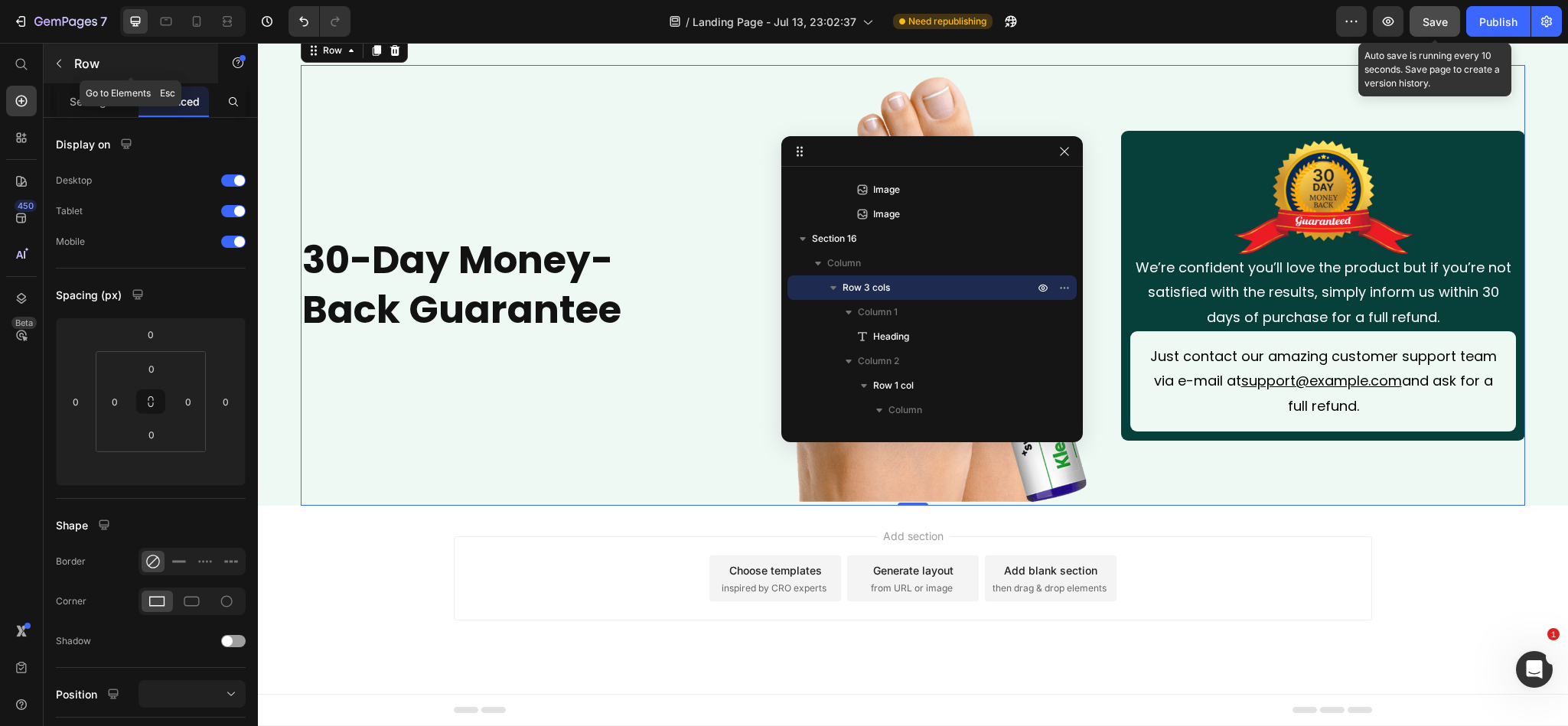 click at bounding box center (59, 63) 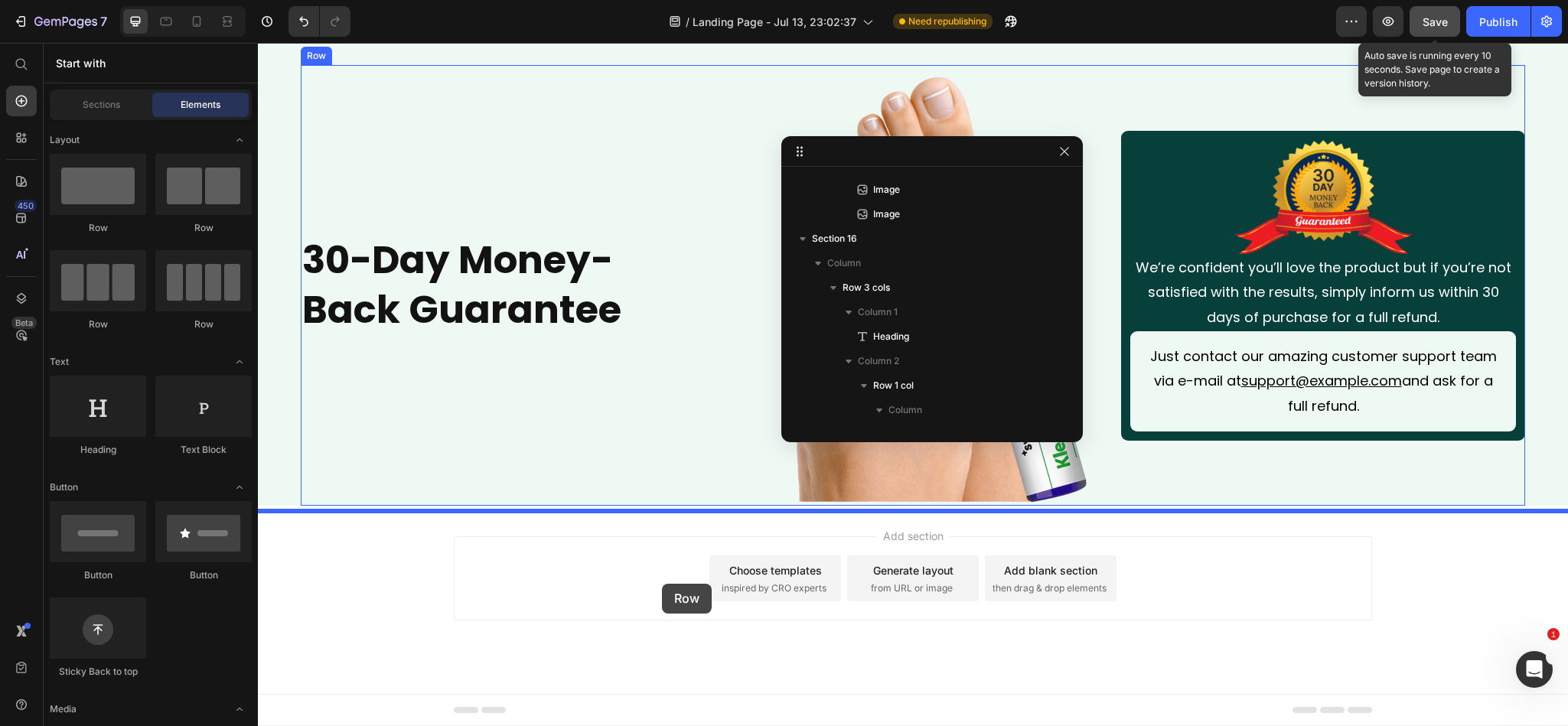 drag, startPoint x: 341, startPoint y: 231, endPoint x: 662, endPoint y: 584, distance: 477.1268 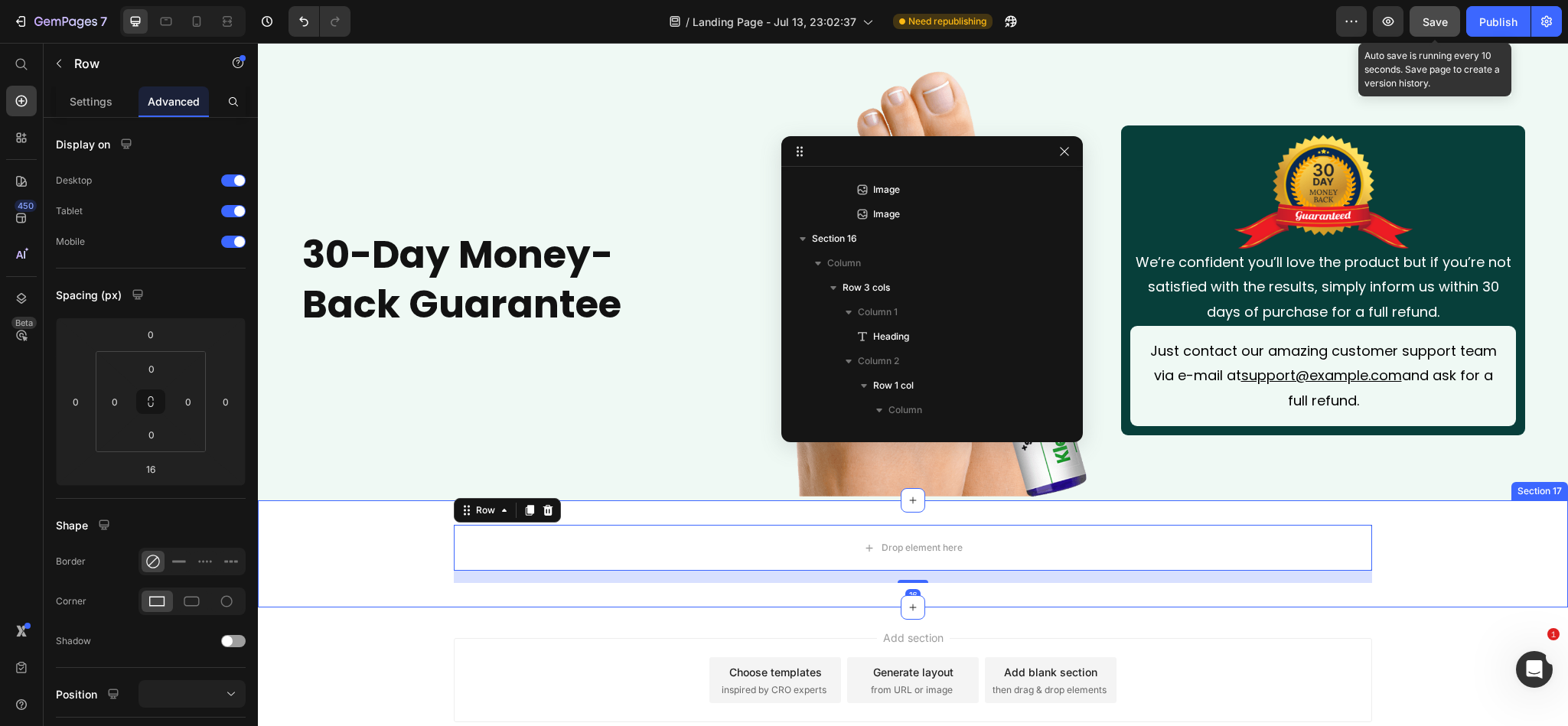 scroll, scrollTop: 1534, scrollLeft: 0, axis: vertical 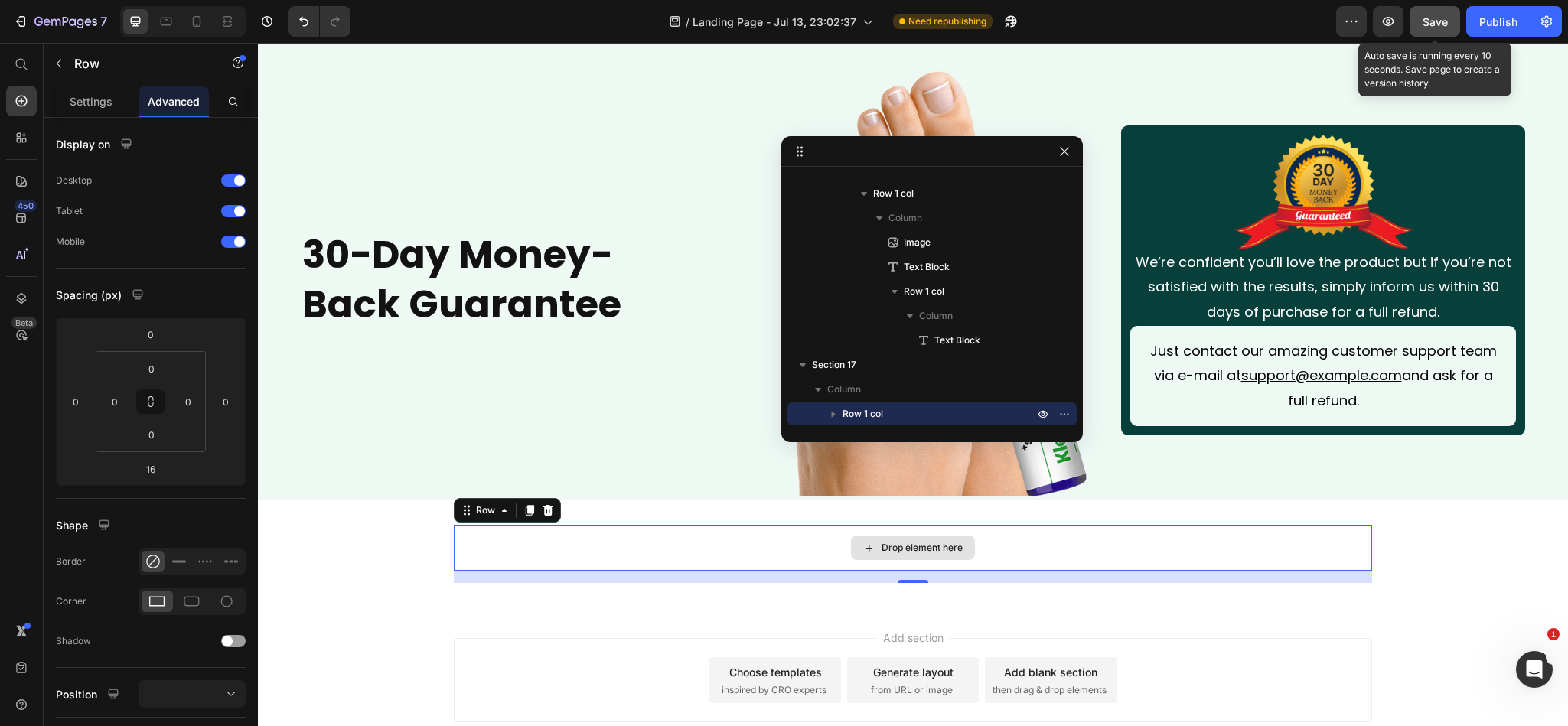 click on "Drop element here" at bounding box center [913, 548] 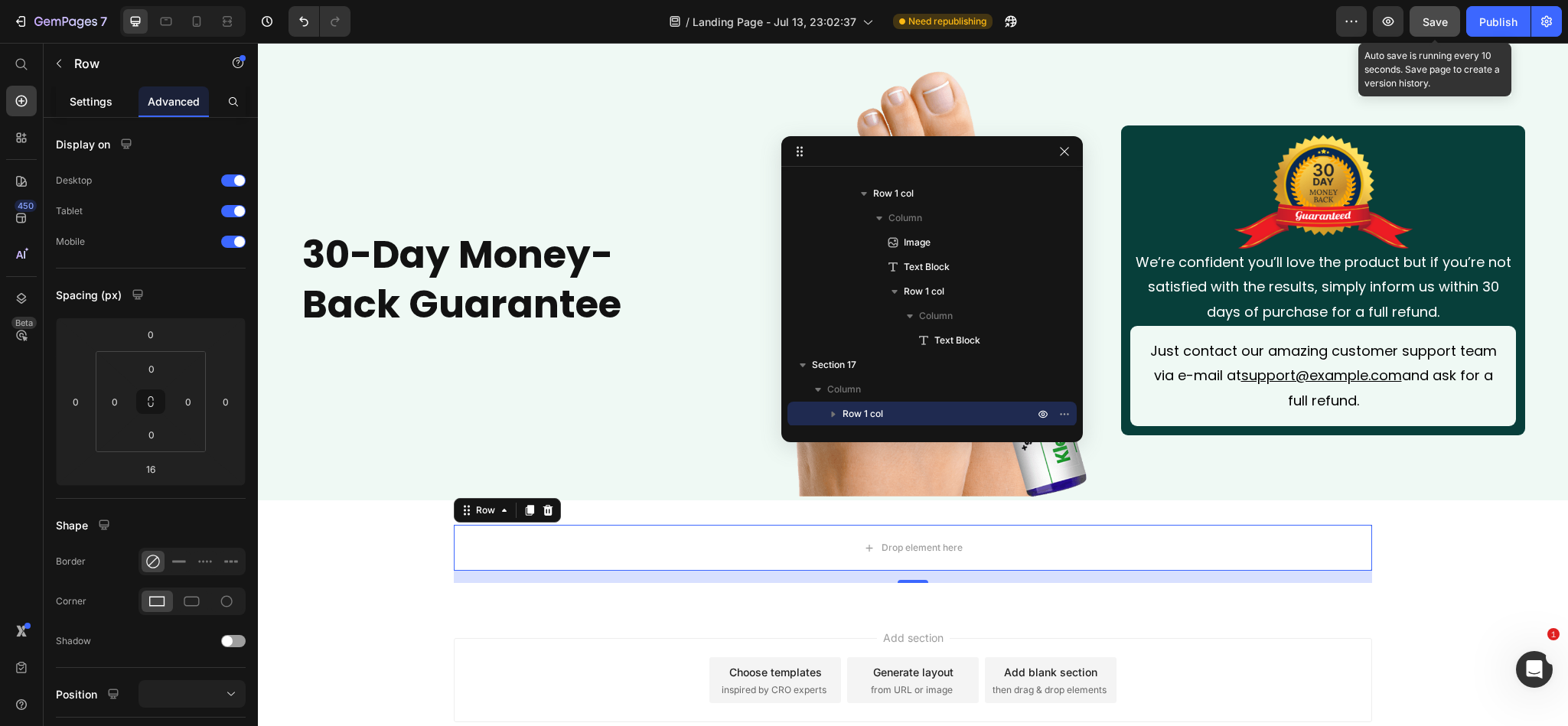 click on "Settings" at bounding box center [91, 101] 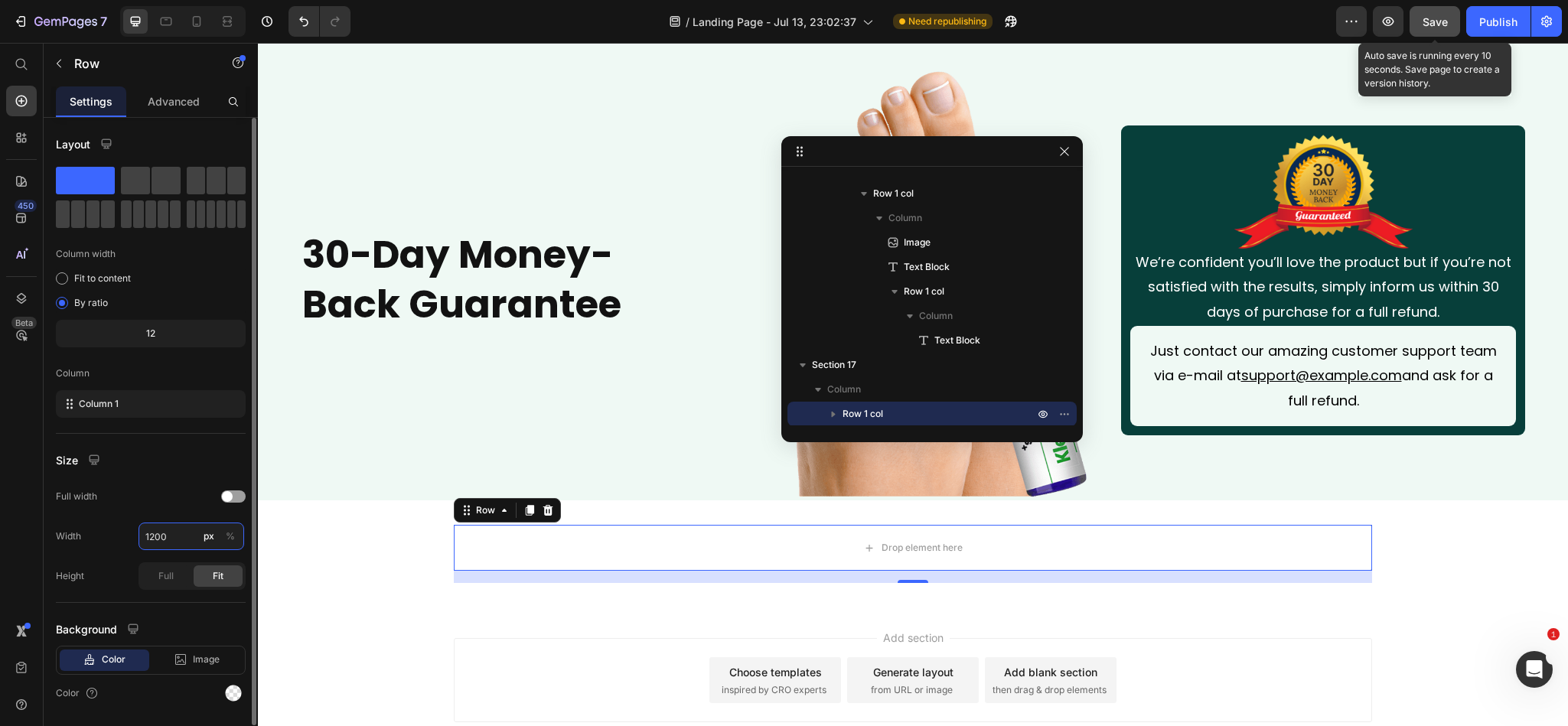 click on "1200" at bounding box center [191, 536] 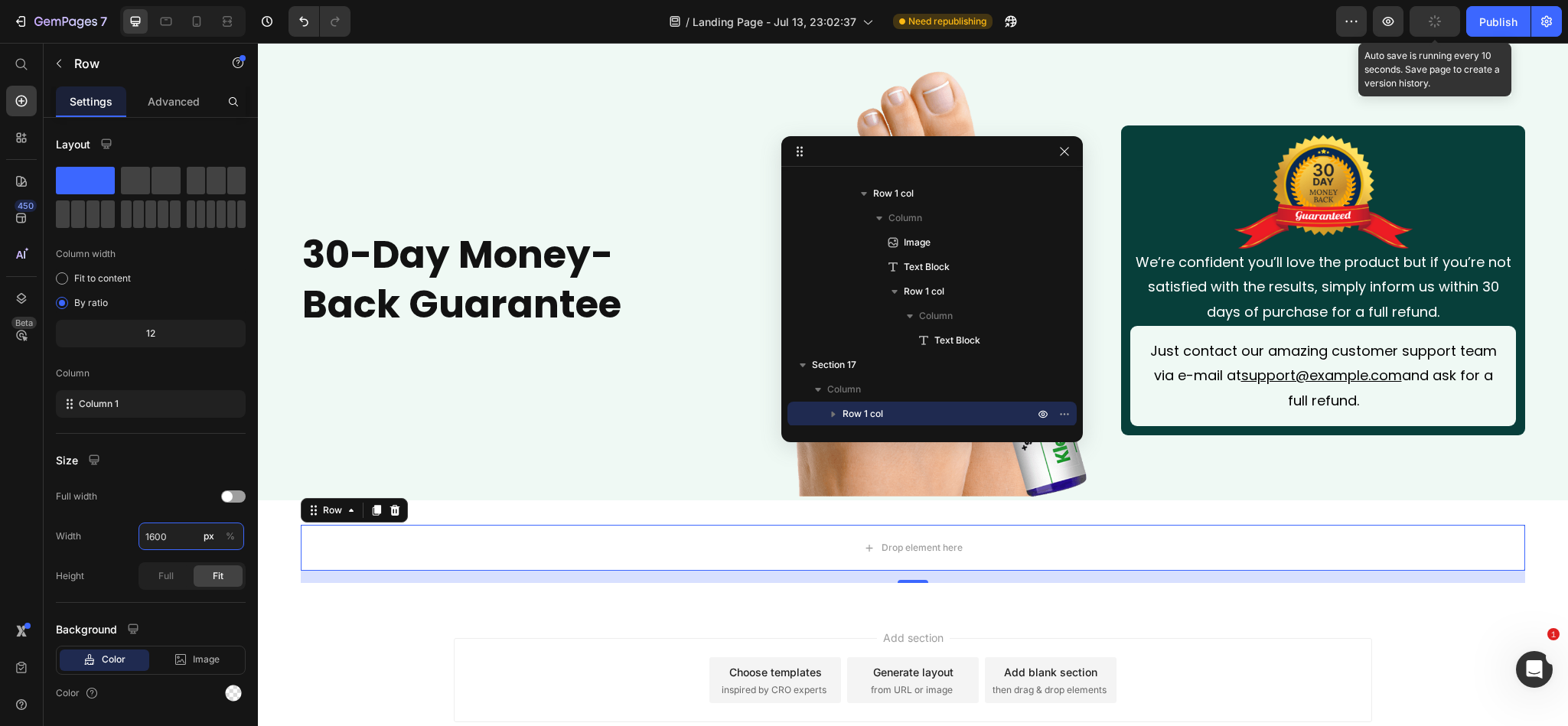 type on "1200" 